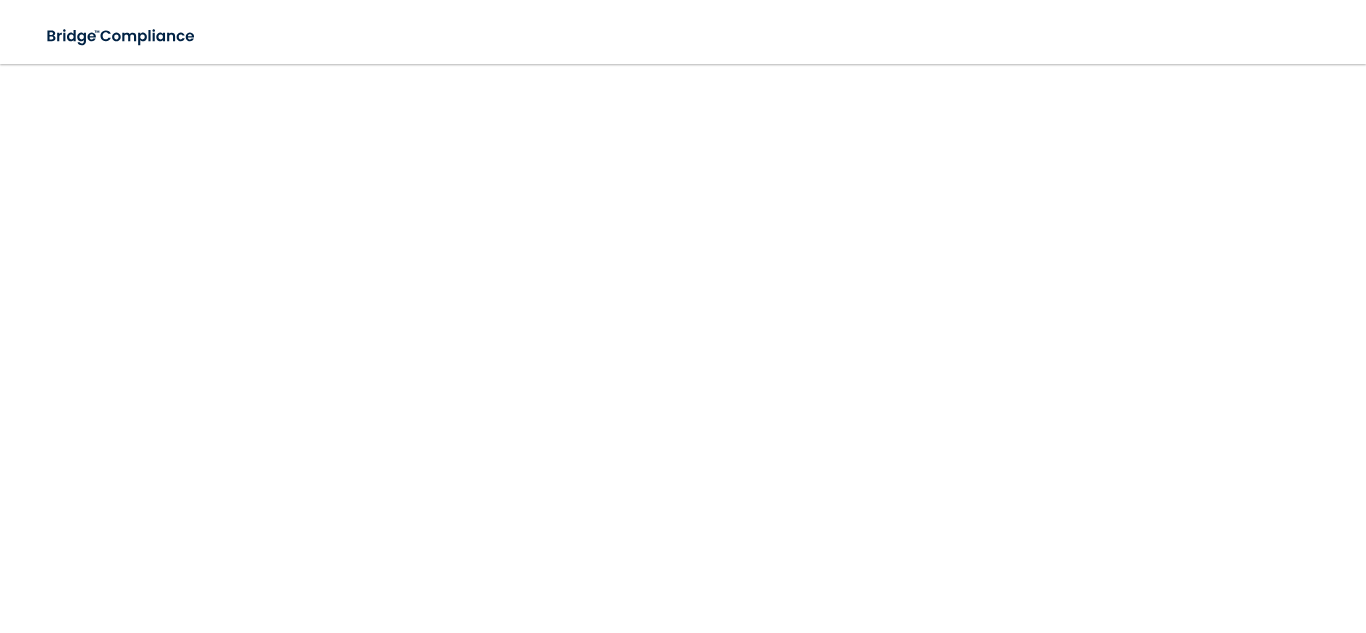 scroll, scrollTop: 0, scrollLeft: 0, axis: both 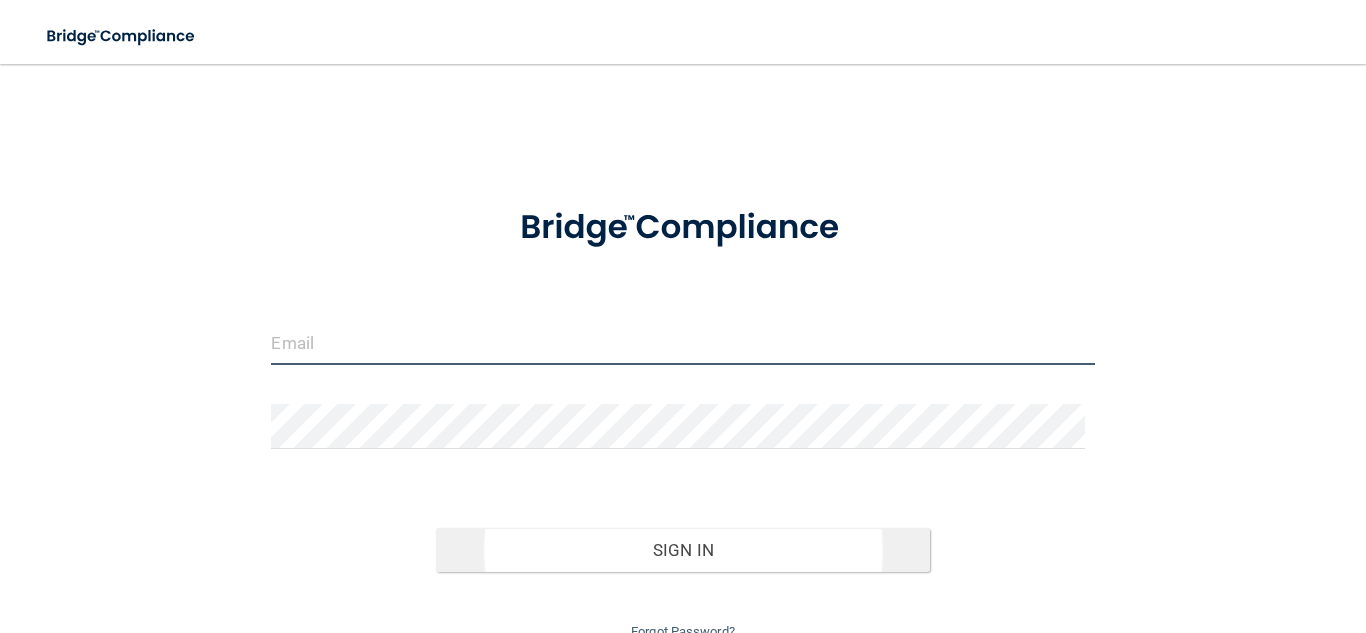 type on "[EMAIL]" 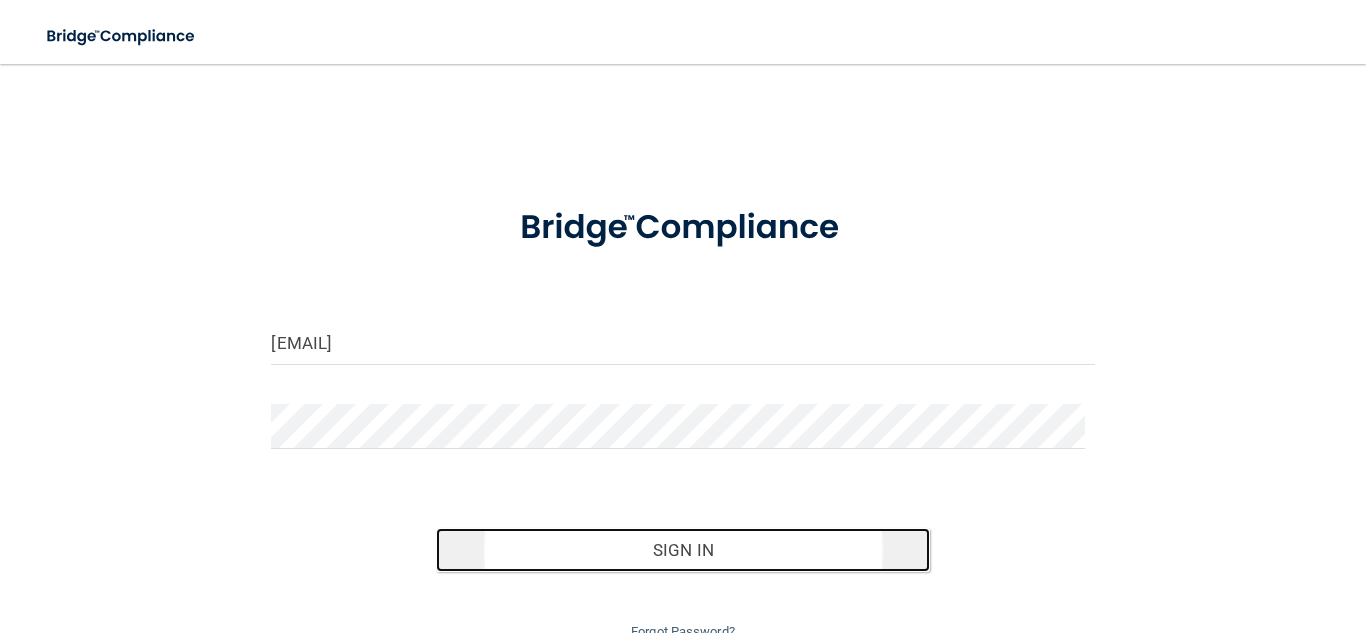 click on "Sign In" at bounding box center [683, 550] 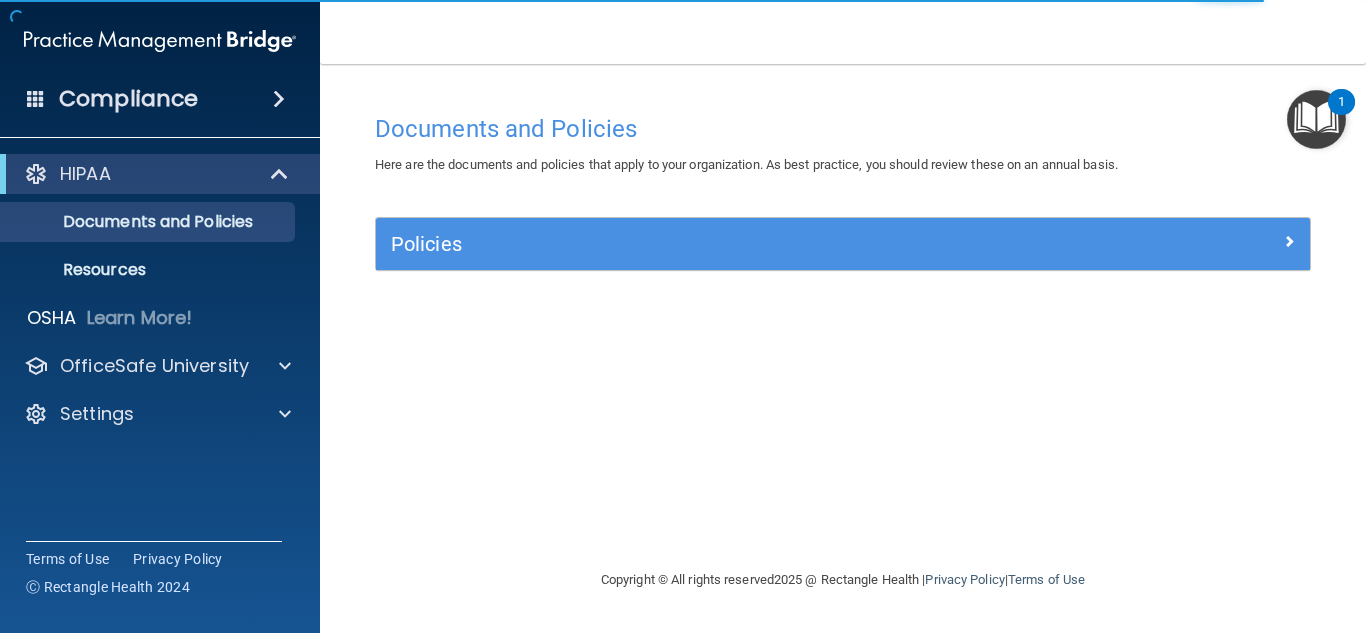 click at bounding box center (1316, 119) 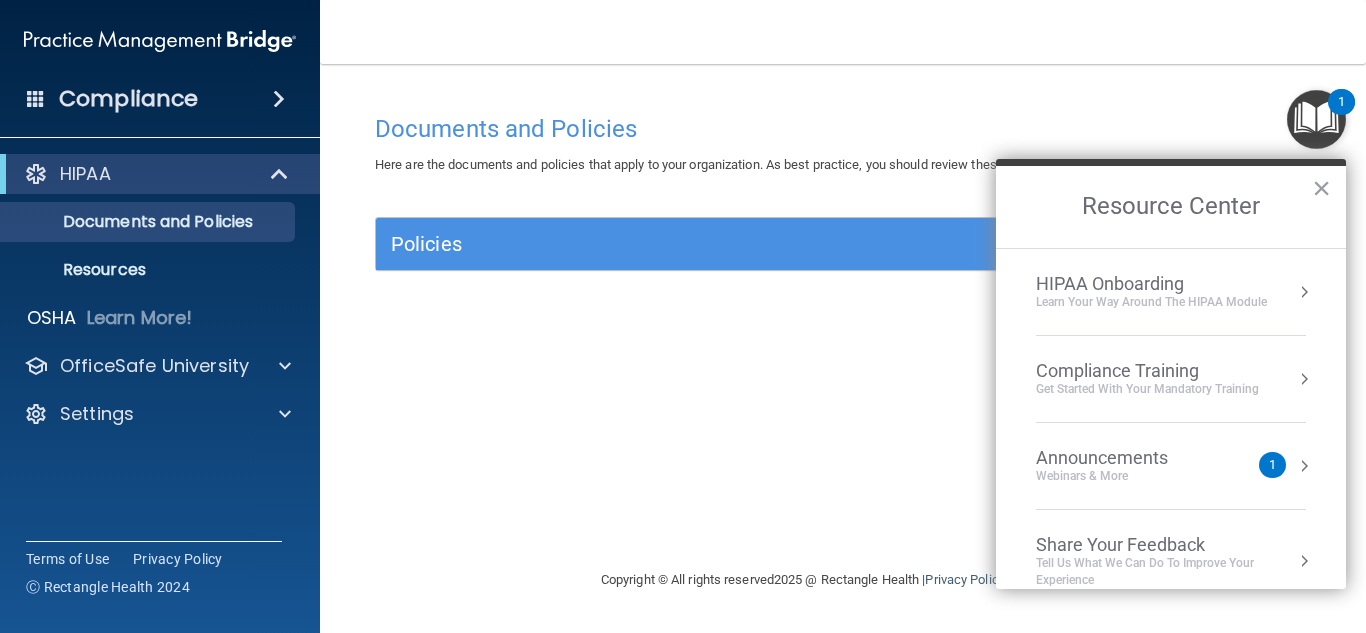 scroll, scrollTop: 25, scrollLeft: 0, axis: vertical 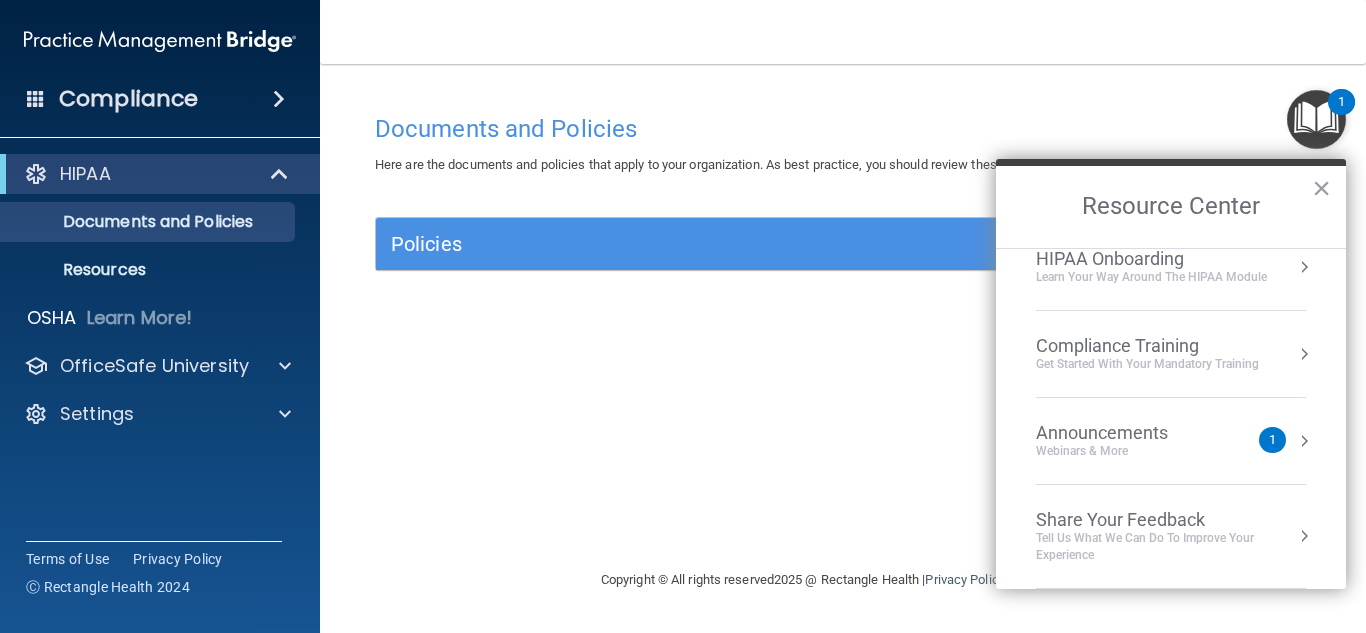 click on "Toggle navigation                                                                                                     [FIRST] [LAST]   [EMAIL]                            Manage My Enterprise              Meredith College MAP     Manage My Location" at bounding box center [843, 32] 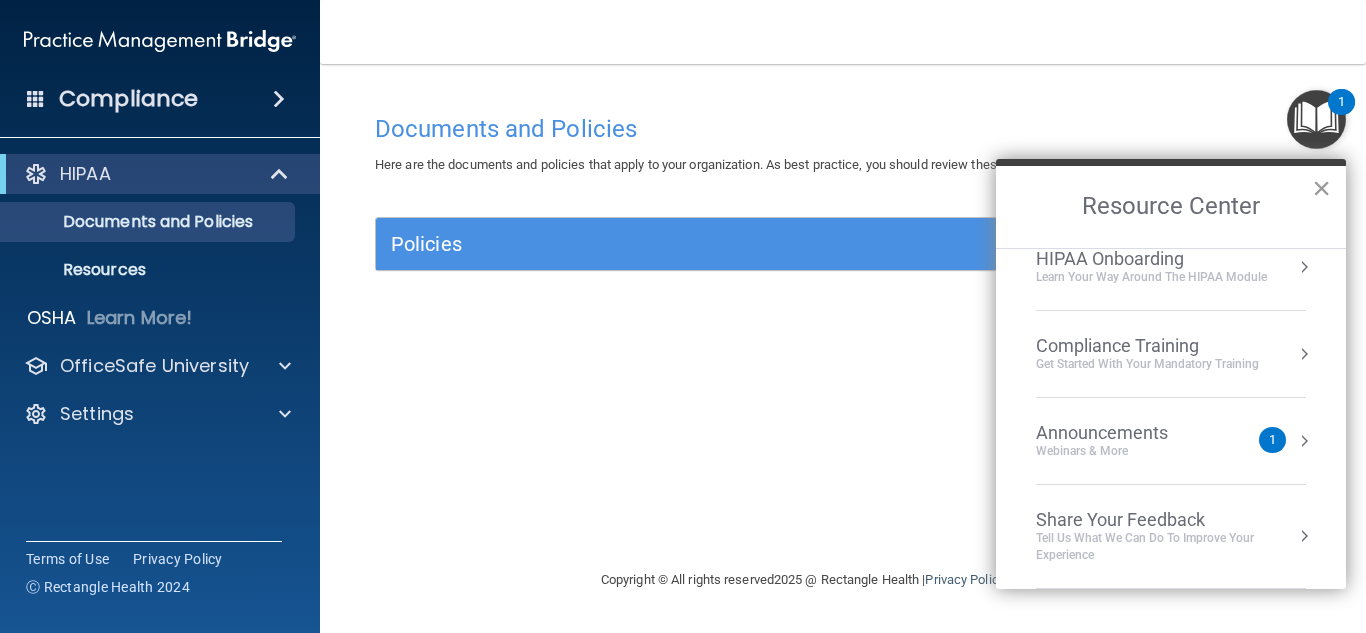 click on "×" at bounding box center [1321, 188] 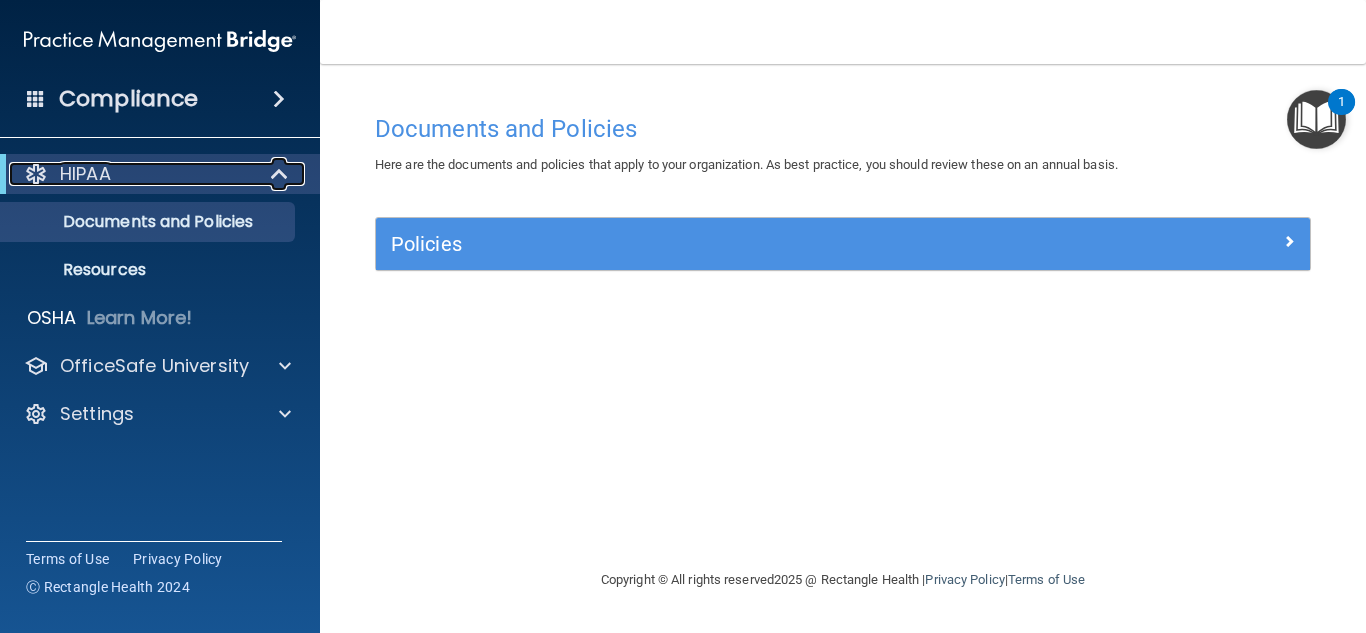click at bounding box center [281, 174] 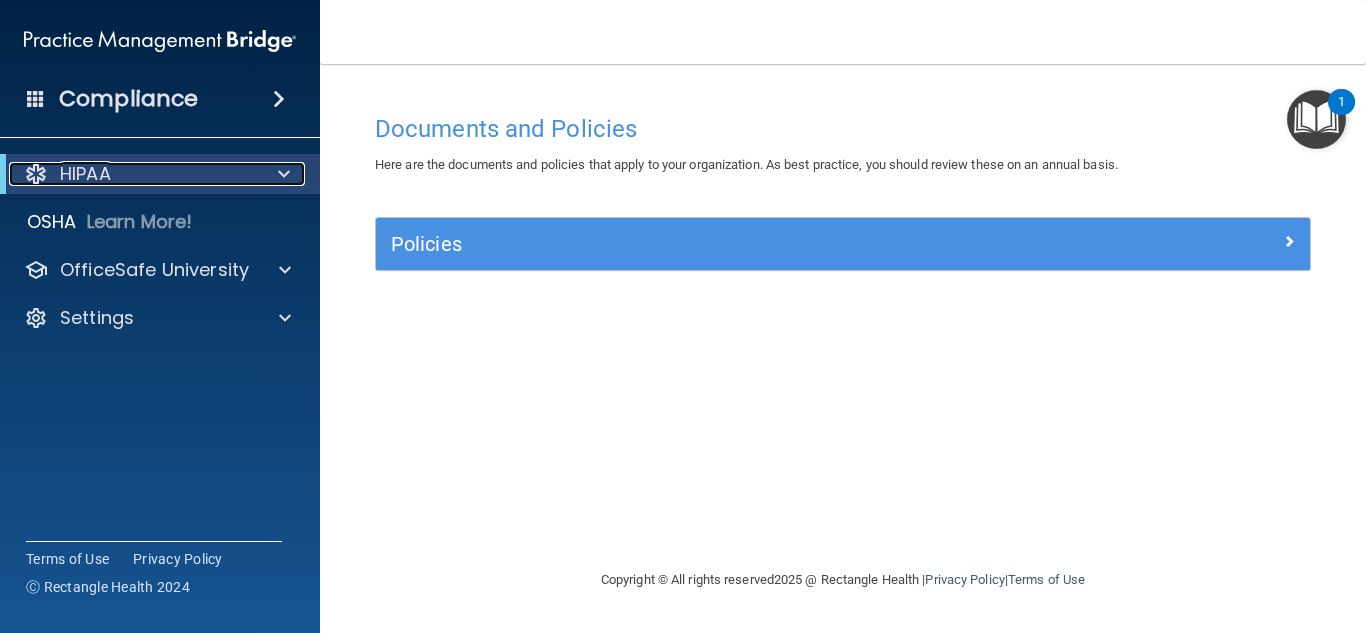 click at bounding box center (284, 174) 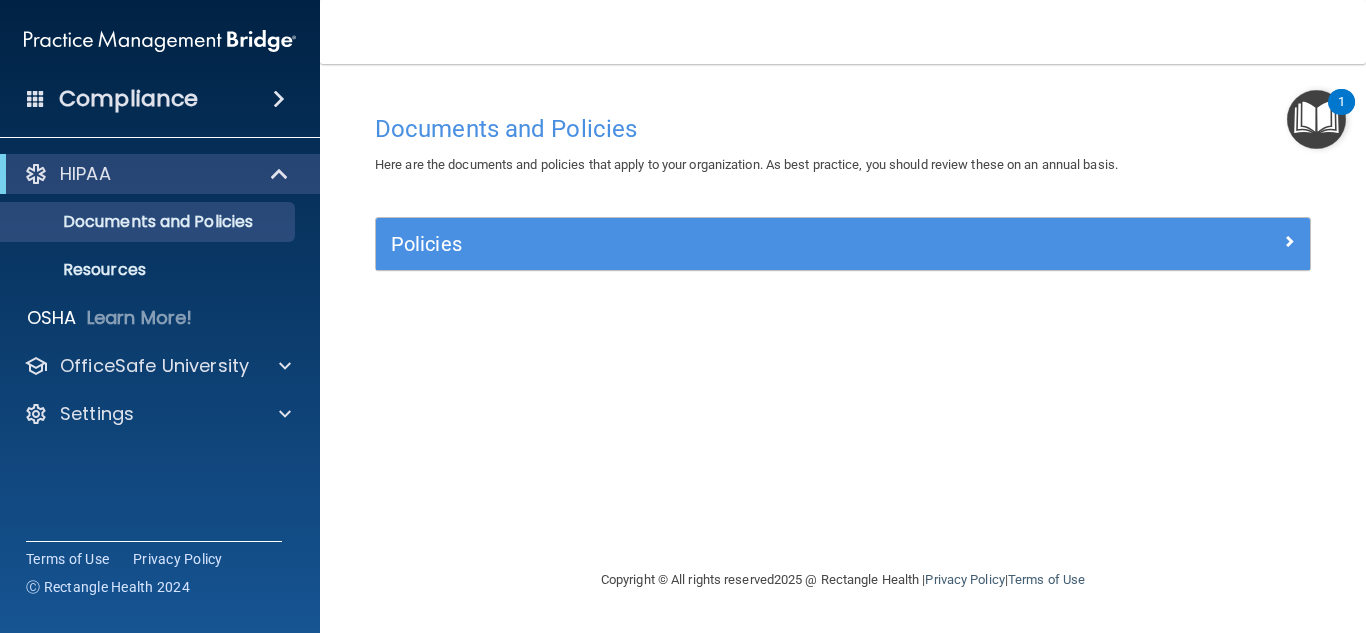 click on "Compliance" at bounding box center [160, 99] 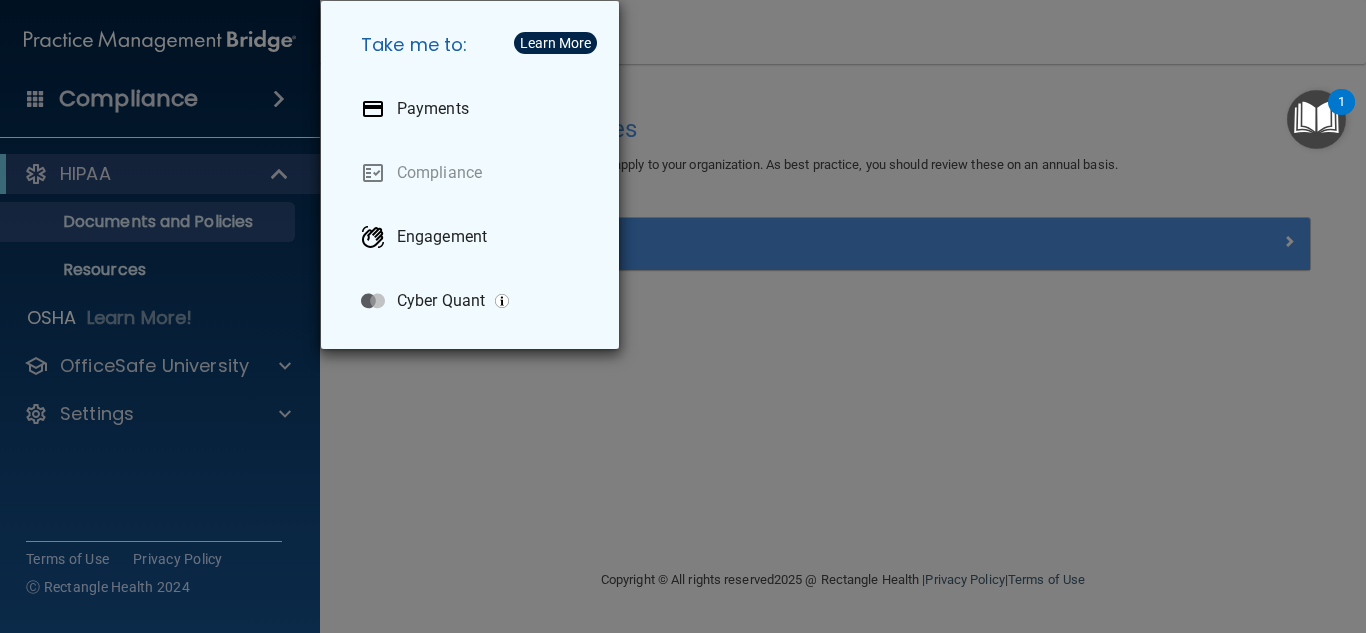 click on "Take me to:             Payments                   Compliance                     Engagement                     Cyber Quant" at bounding box center [683, 316] 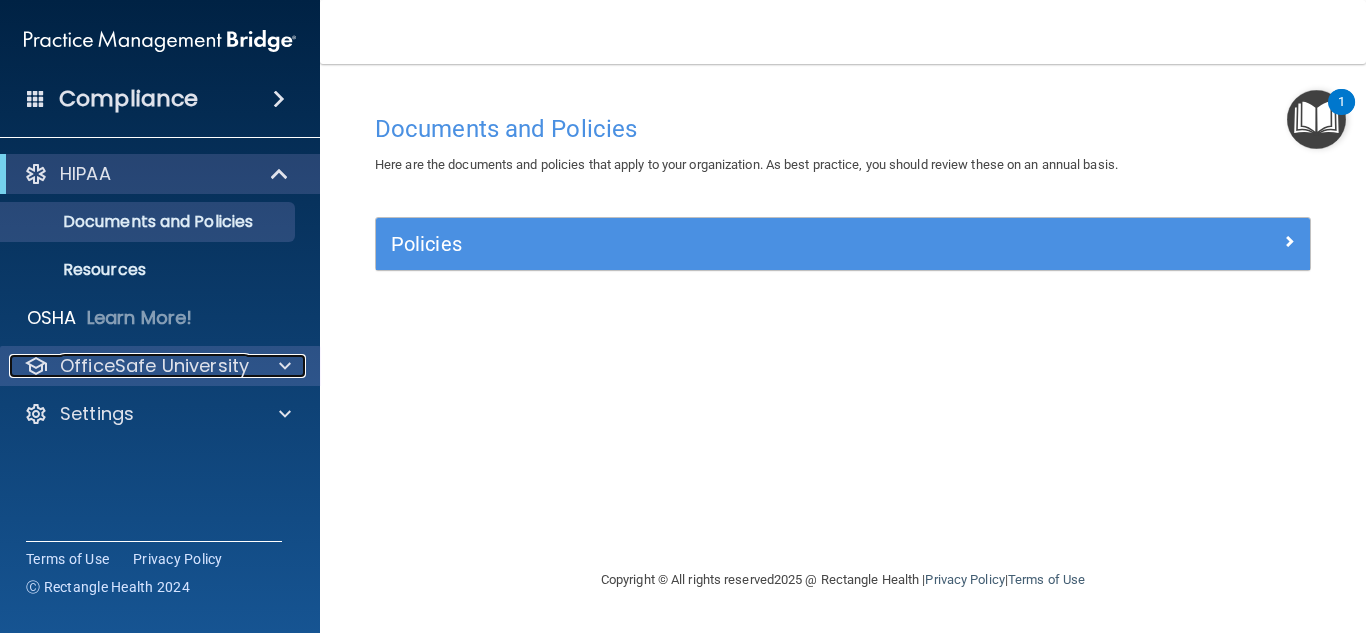 click at bounding box center (282, 366) 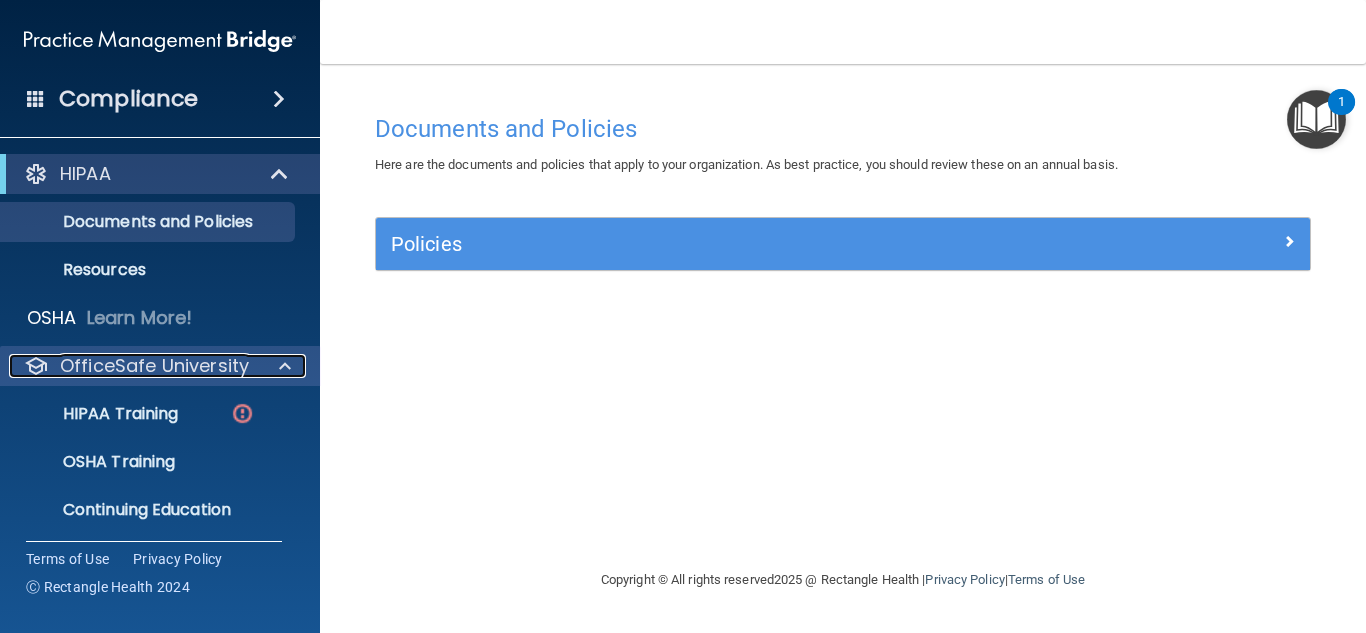 scroll, scrollTop: 53, scrollLeft: 0, axis: vertical 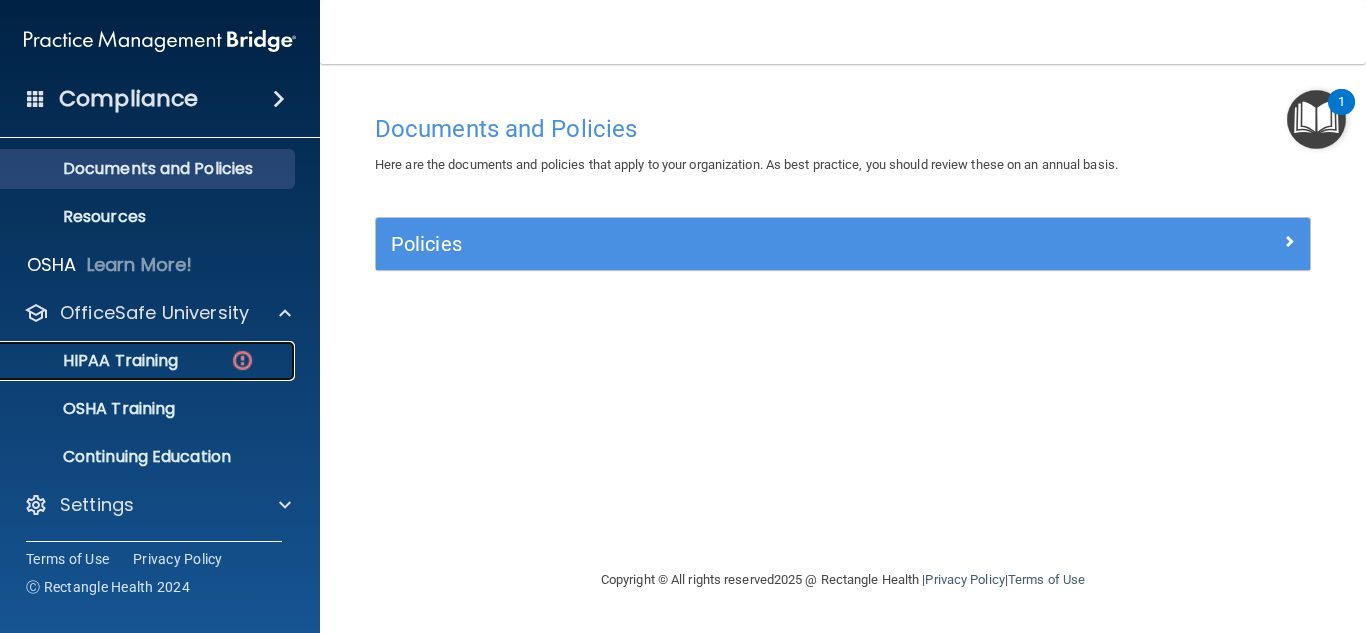 click on "HIPAA Training" at bounding box center (149, 361) 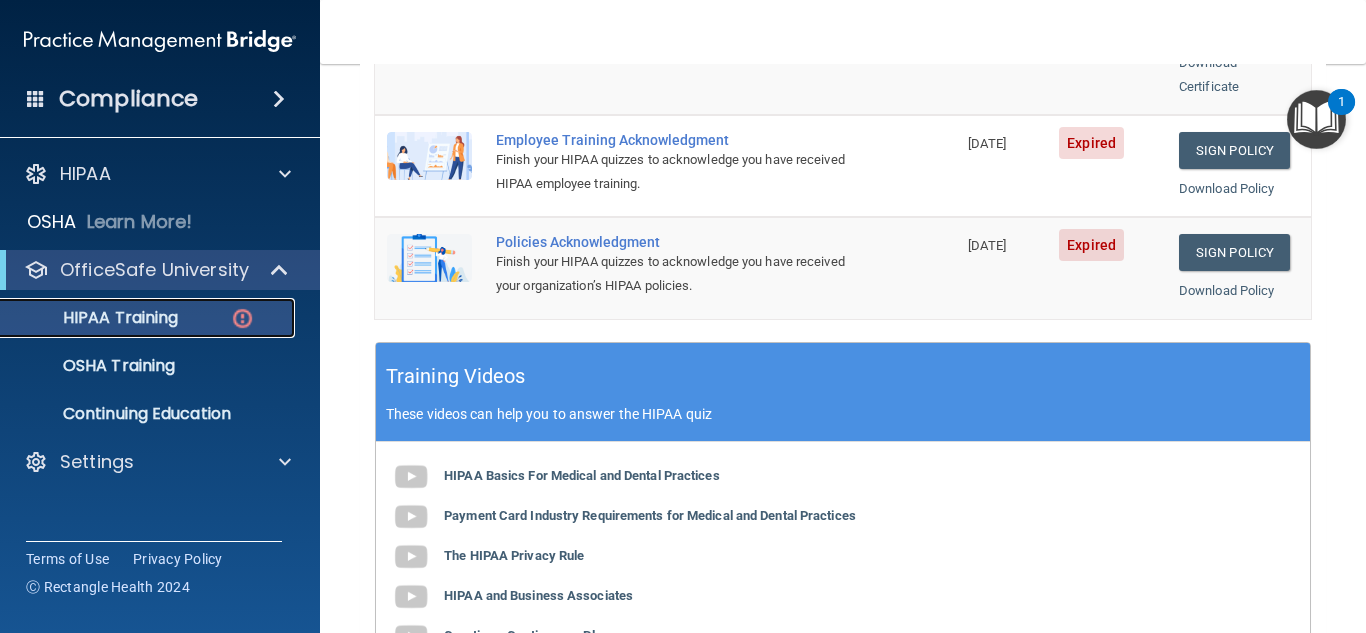 scroll, scrollTop: 616, scrollLeft: 0, axis: vertical 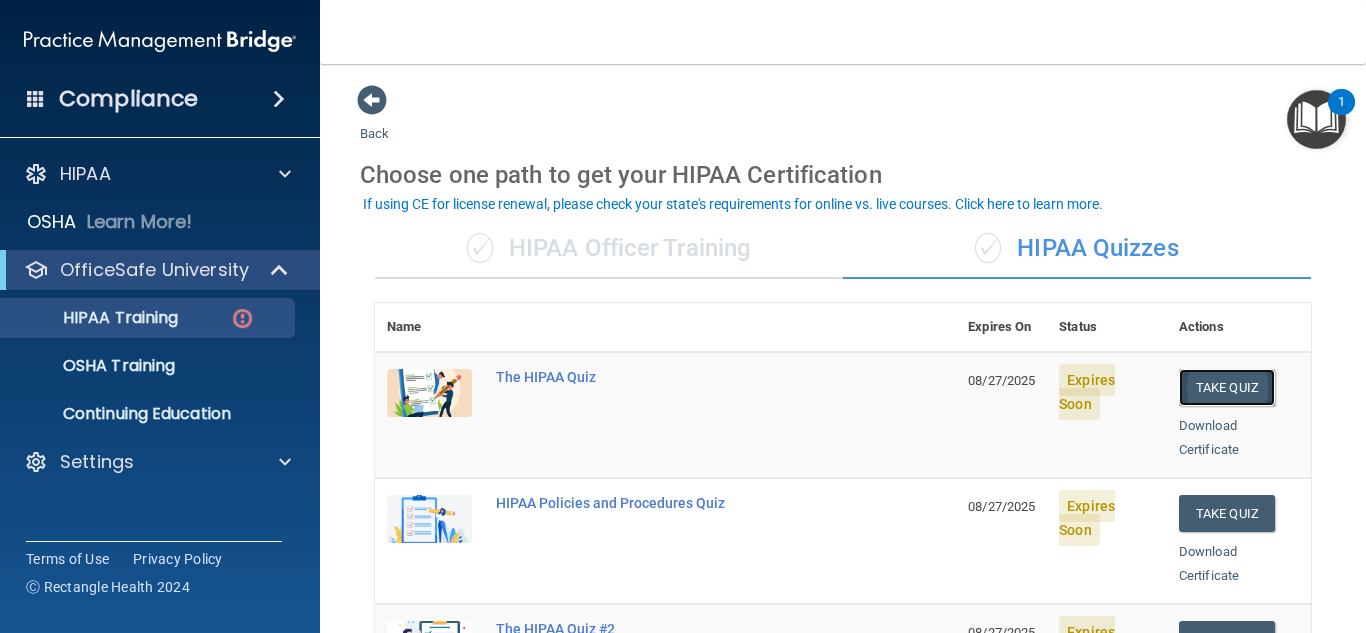 click on "Take Quiz" at bounding box center [1227, 387] 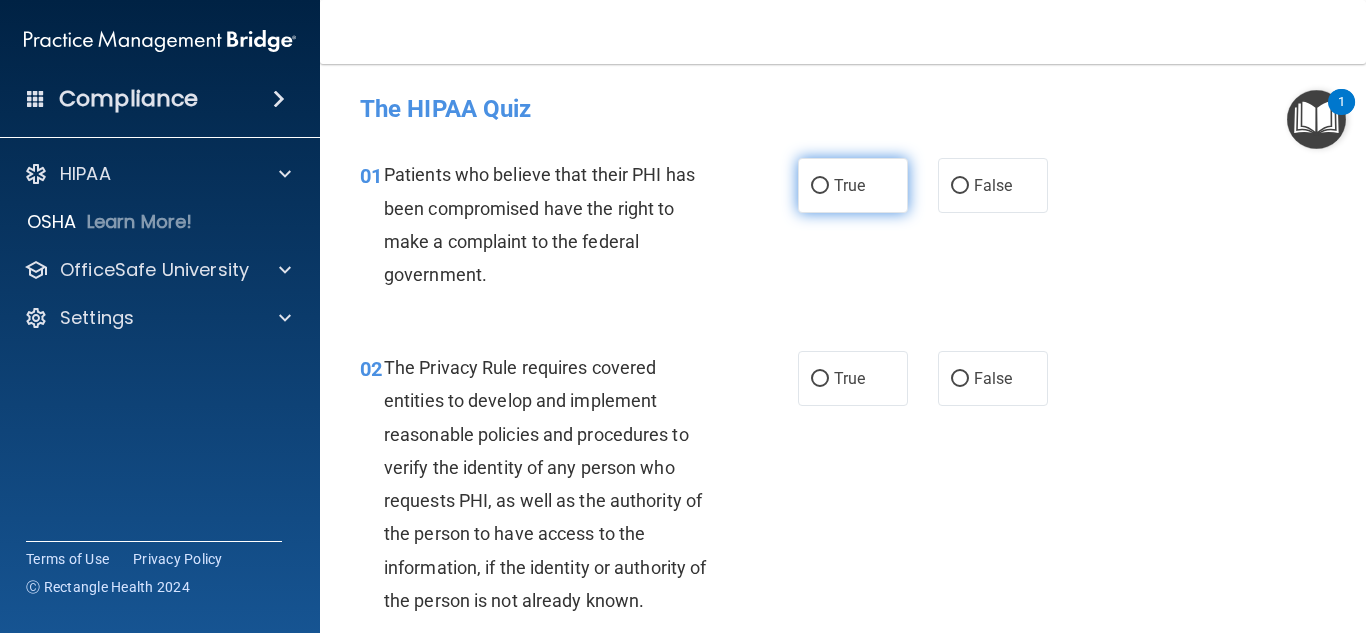 click on "True" at bounding box center (853, 185) 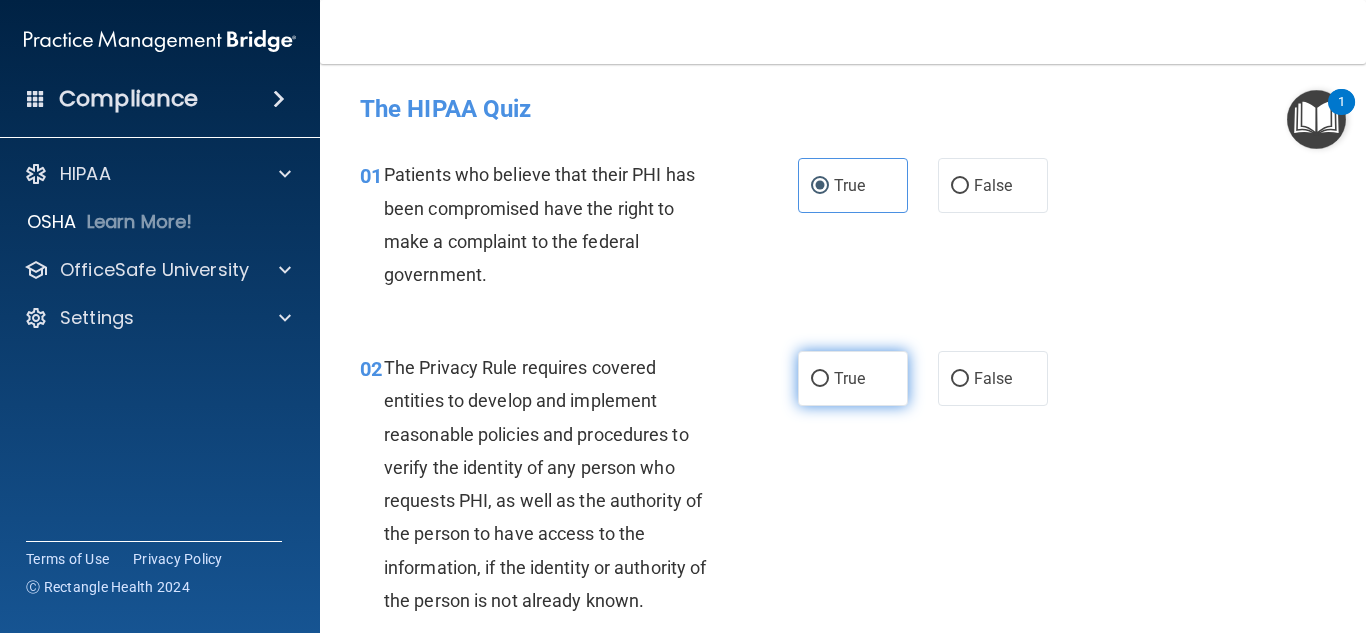 click on "True" at bounding box center [853, 378] 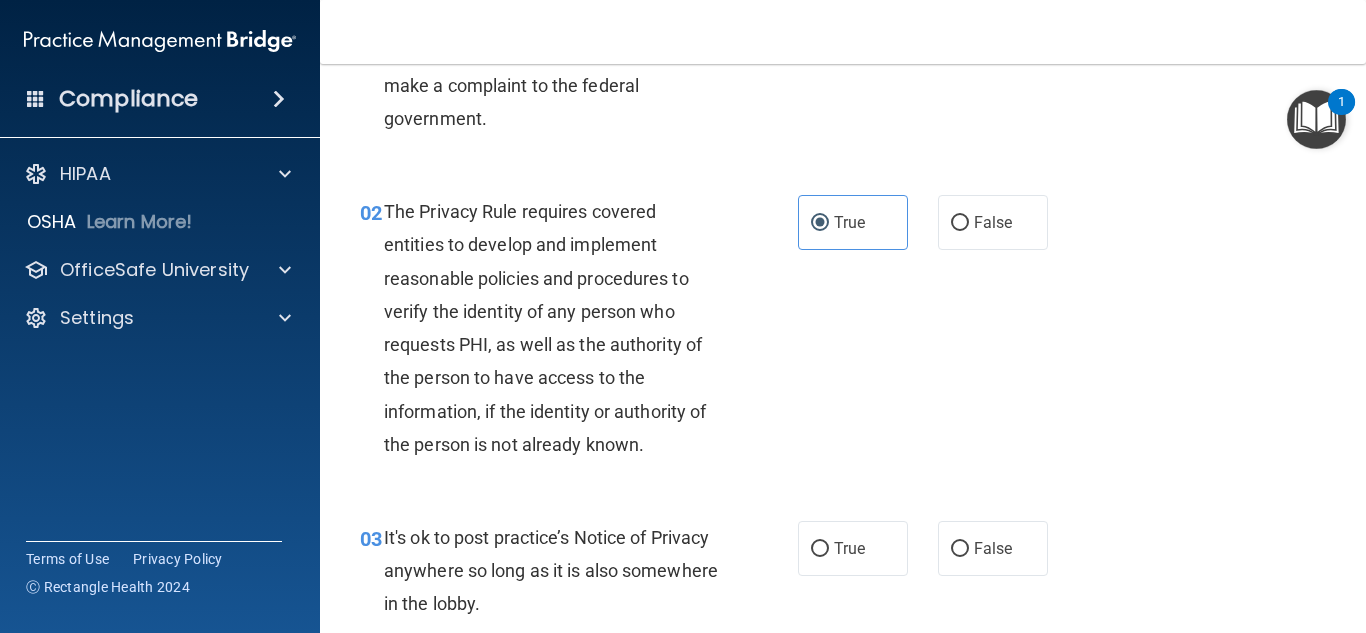 scroll, scrollTop: 253, scrollLeft: 0, axis: vertical 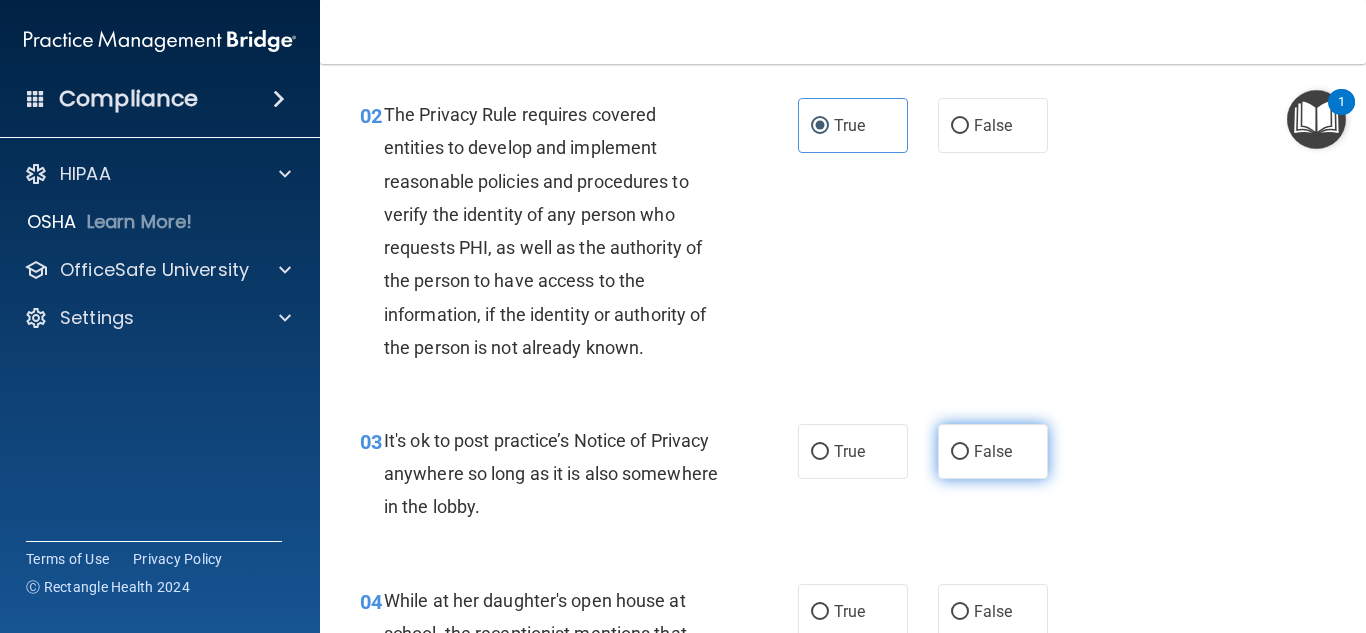 click on "False" at bounding box center (993, 451) 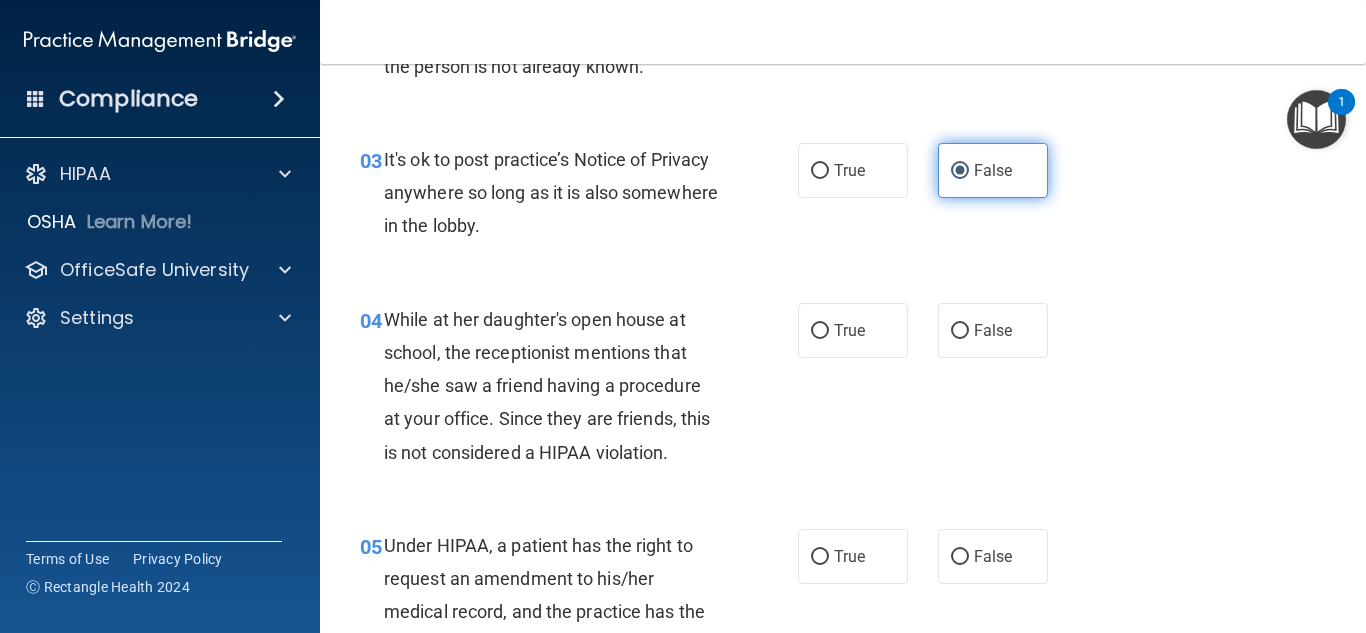 scroll, scrollTop: 560, scrollLeft: 0, axis: vertical 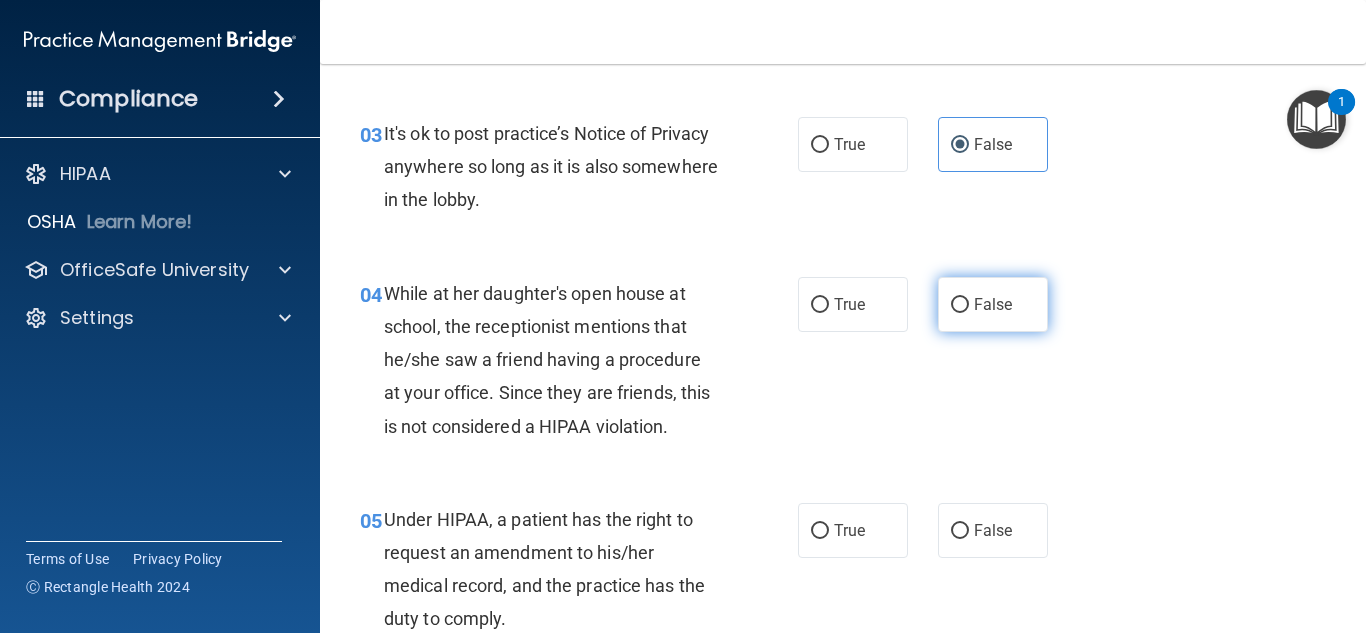 click on "False" at bounding box center [960, 305] 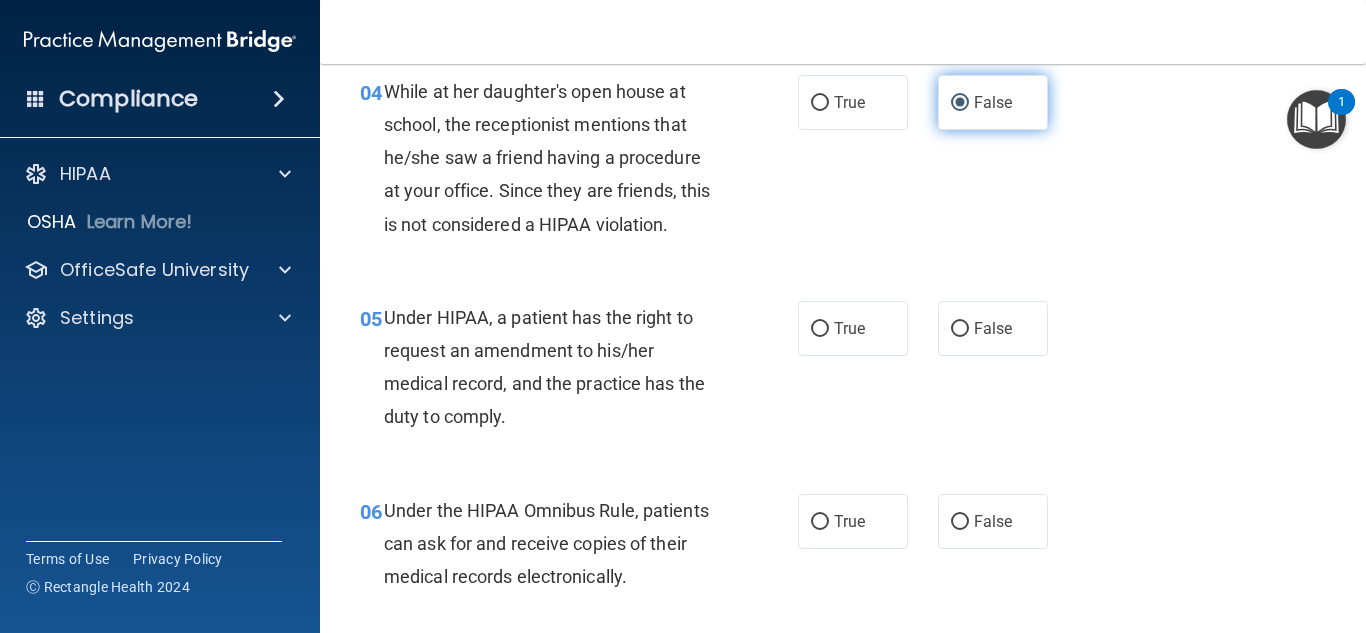 scroll, scrollTop: 767, scrollLeft: 0, axis: vertical 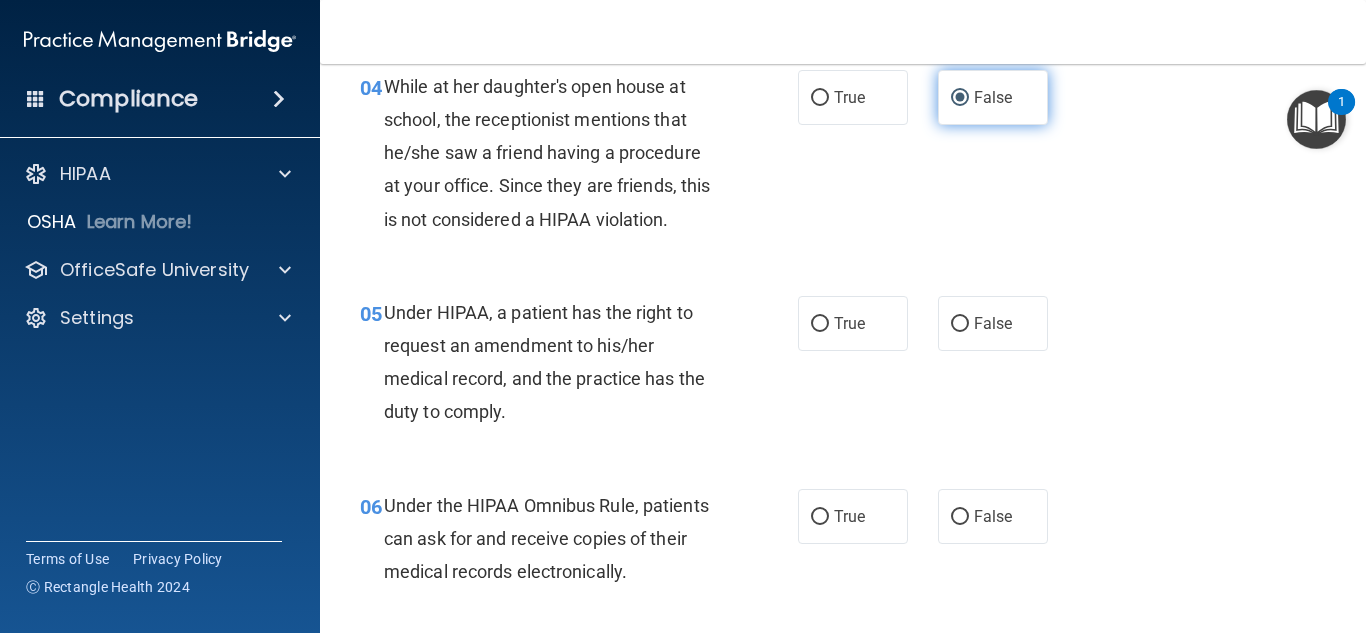 click on "False" at bounding box center [993, 323] 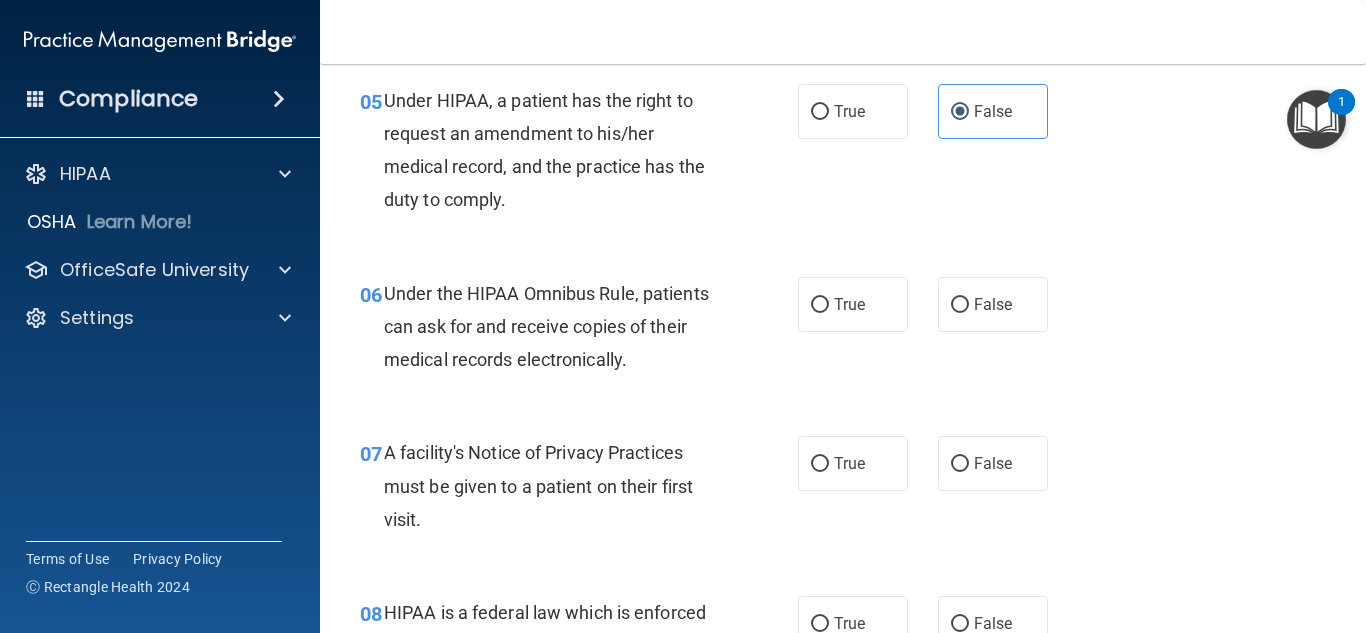 scroll, scrollTop: 980, scrollLeft: 0, axis: vertical 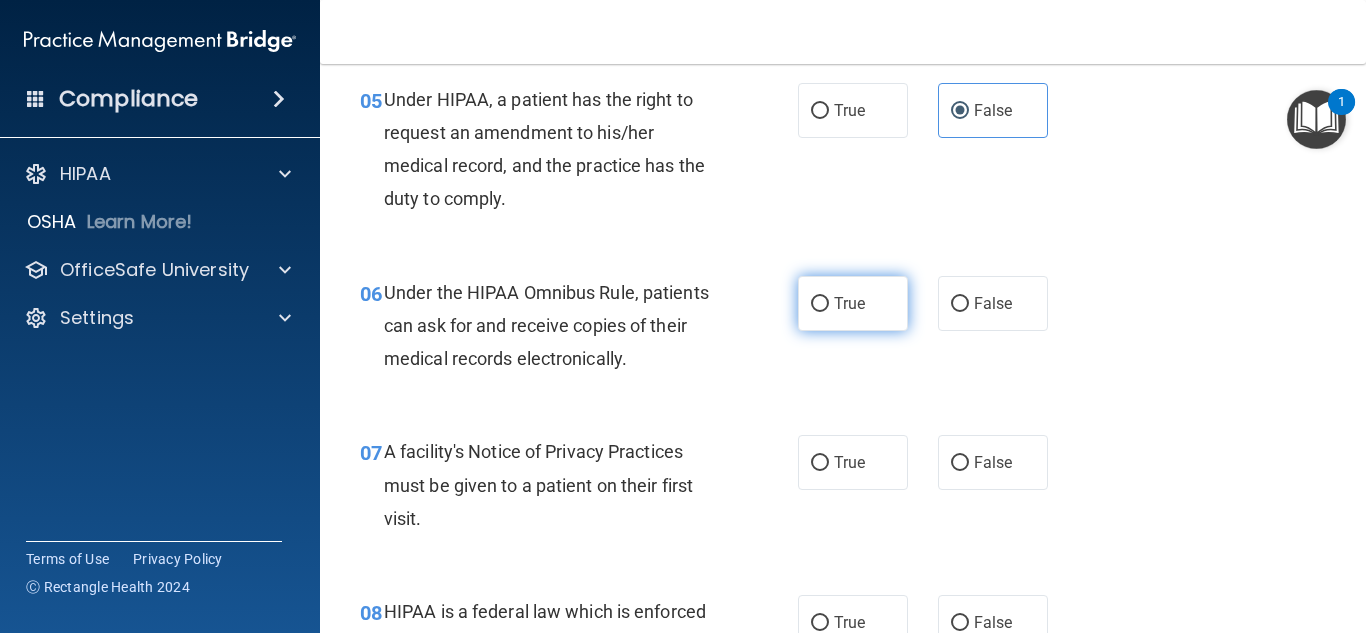 click on "True" at bounding box center (849, 303) 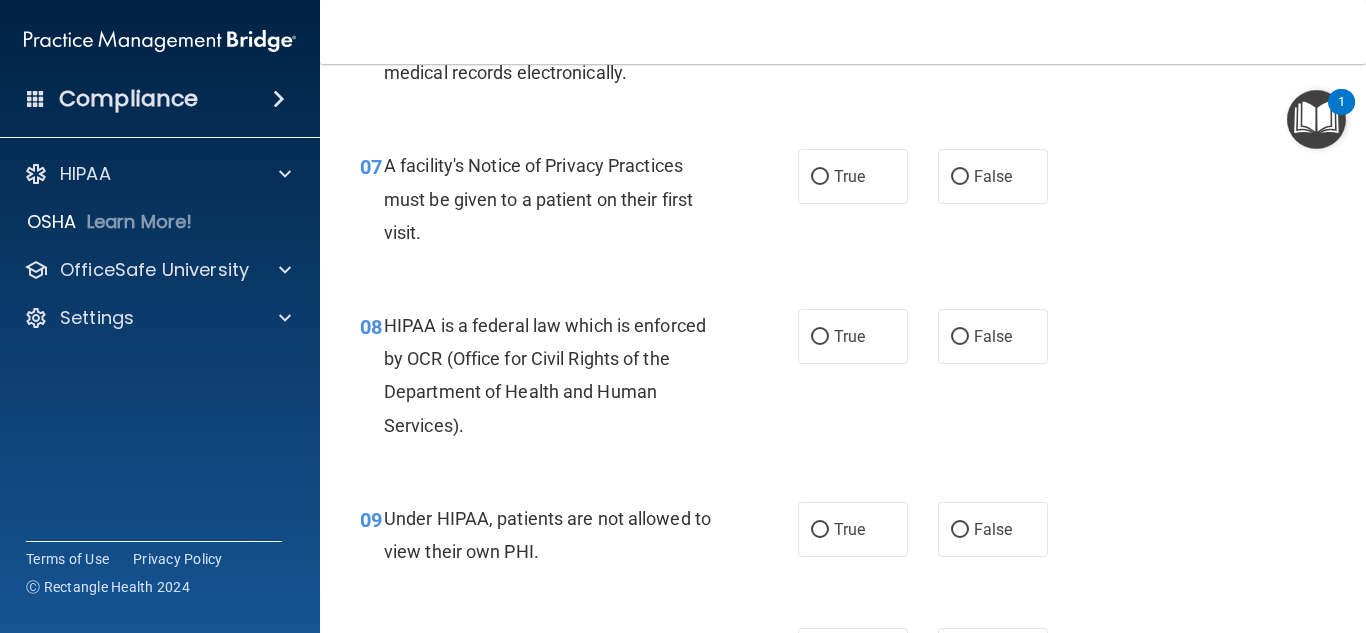 scroll, scrollTop: 1267, scrollLeft: 0, axis: vertical 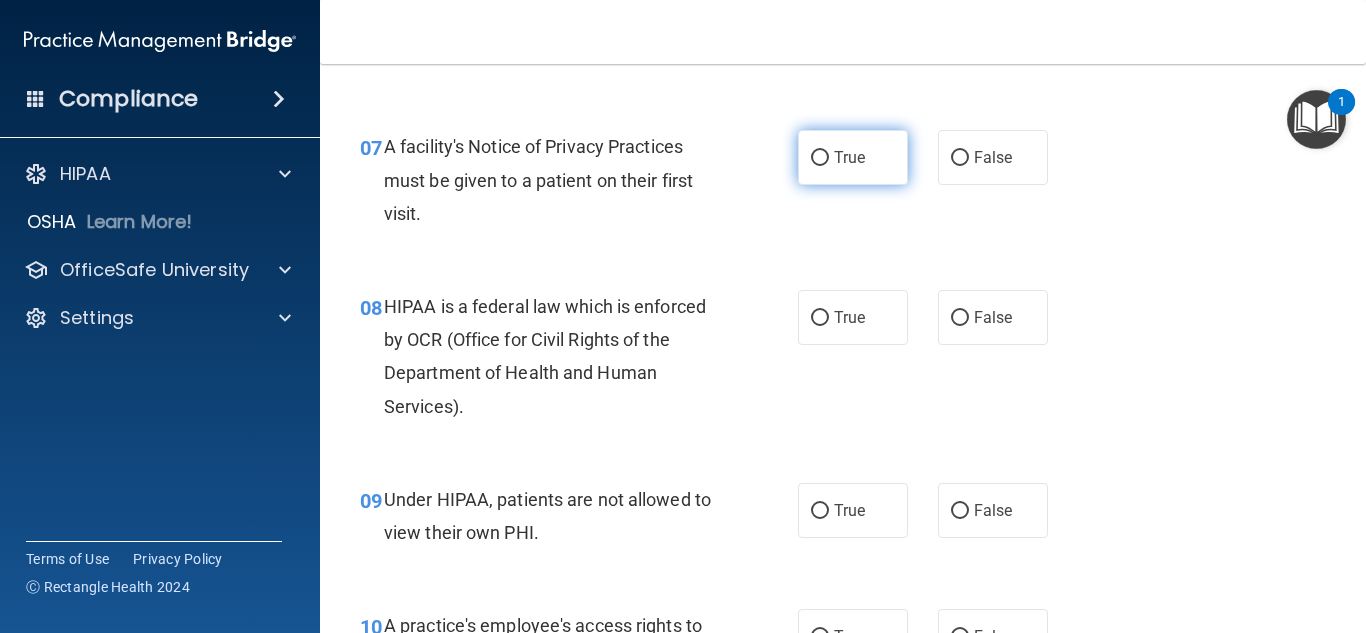 click on "True" at bounding box center (853, 157) 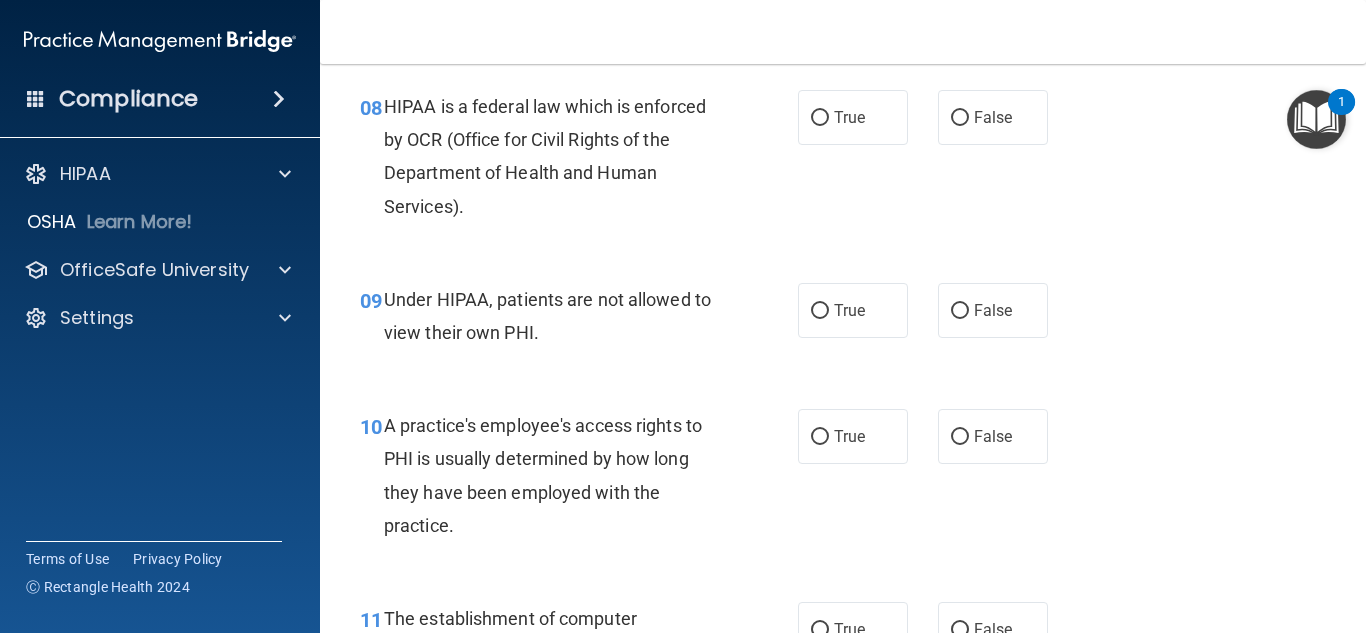 scroll, scrollTop: 1494, scrollLeft: 0, axis: vertical 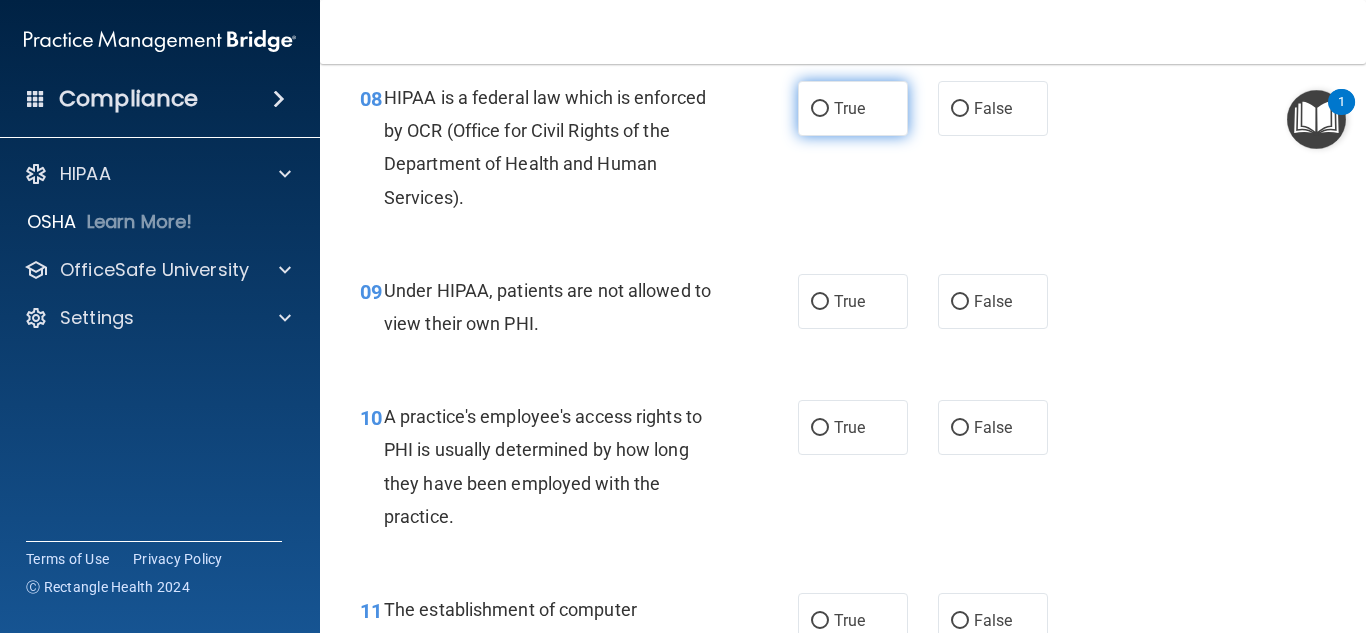 click on "True" at bounding box center (853, 108) 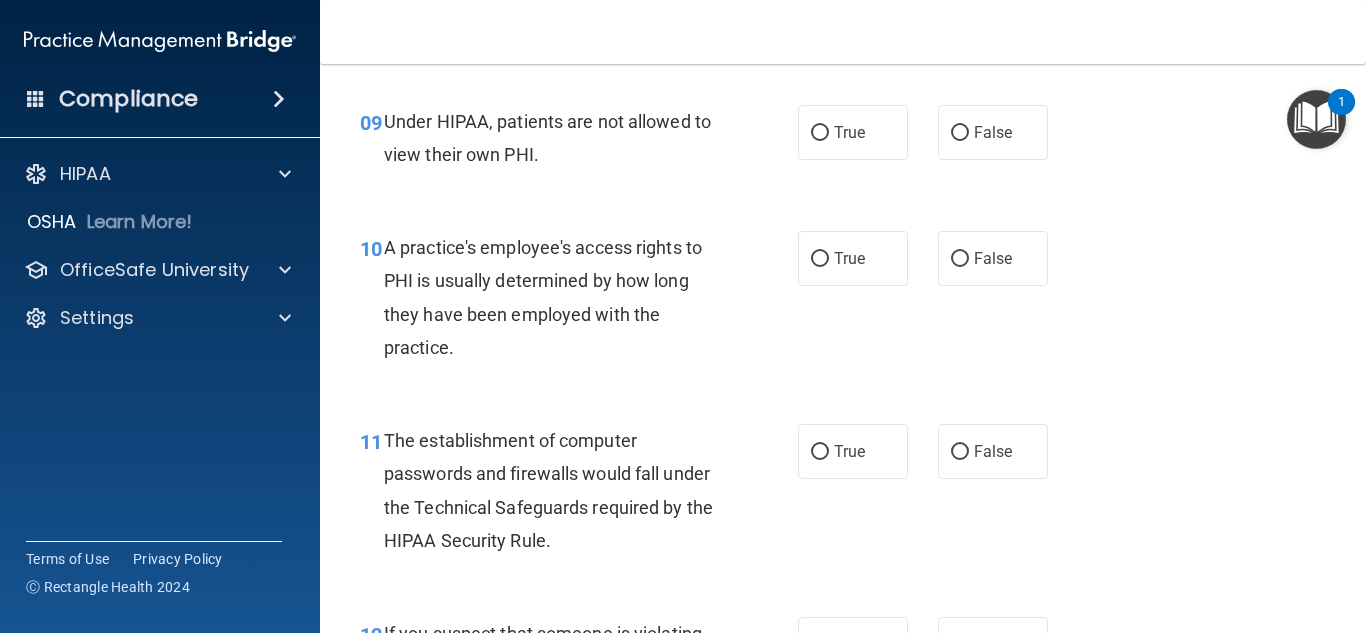 scroll, scrollTop: 1664, scrollLeft: 0, axis: vertical 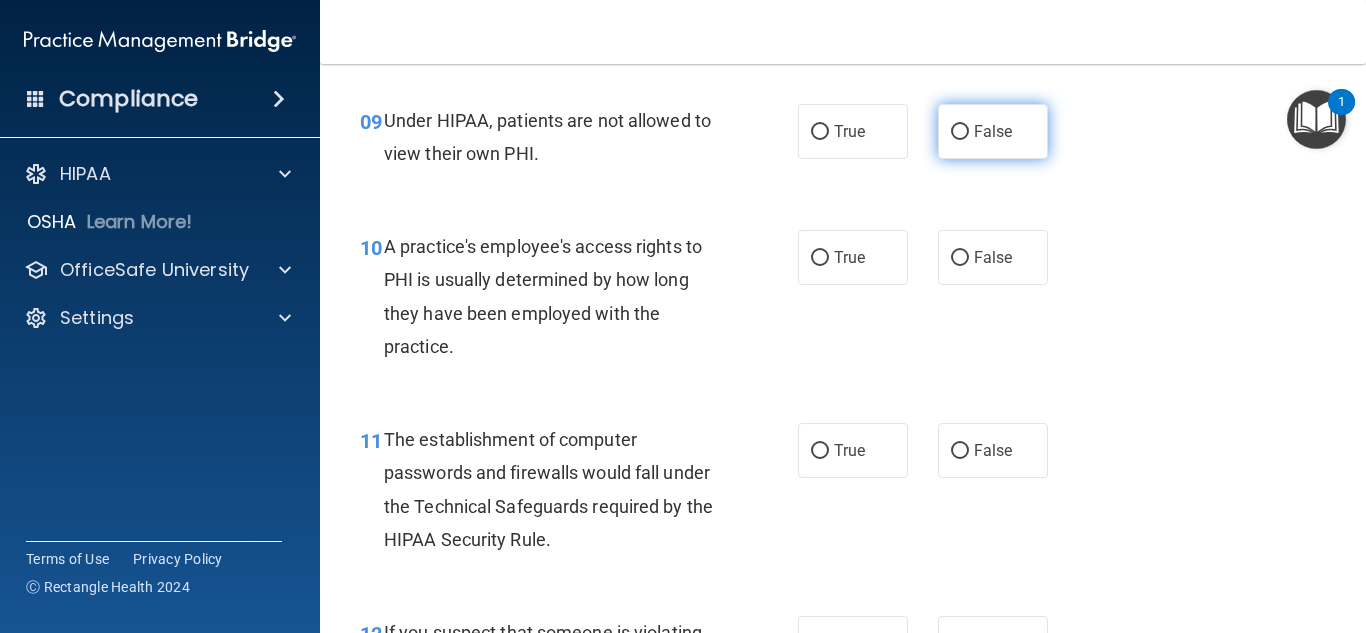 click on "False" at bounding box center (993, 131) 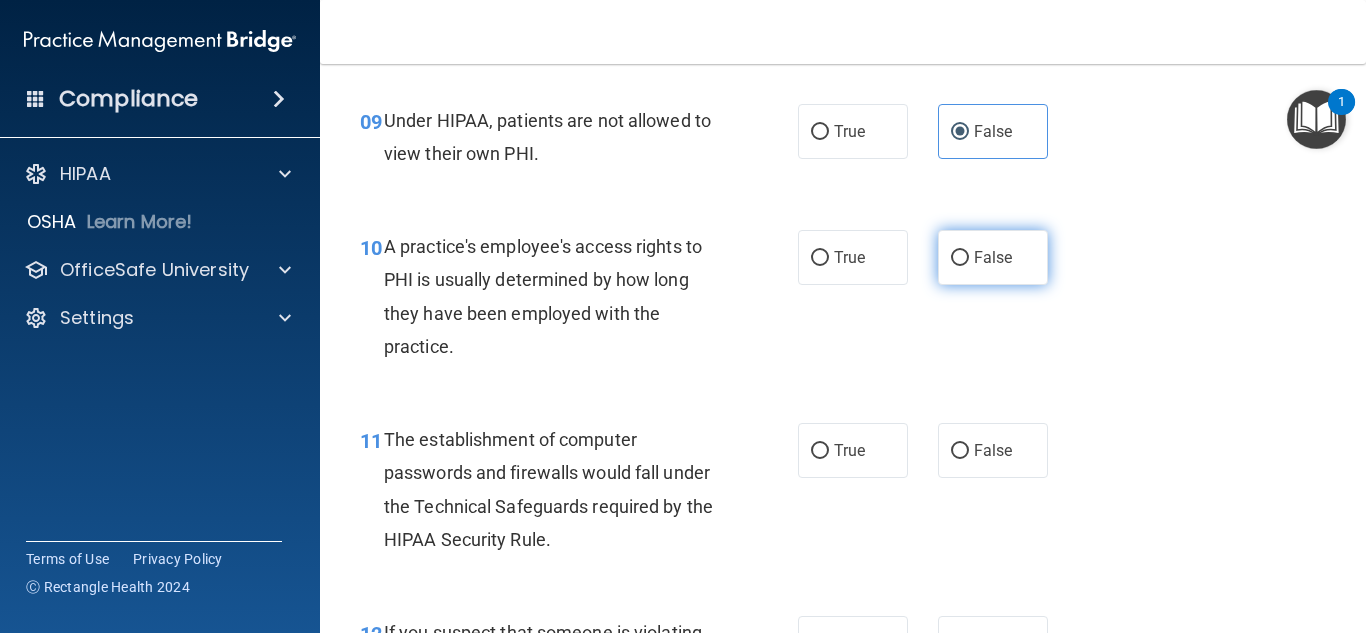click on "False" at bounding box center (993, 257) 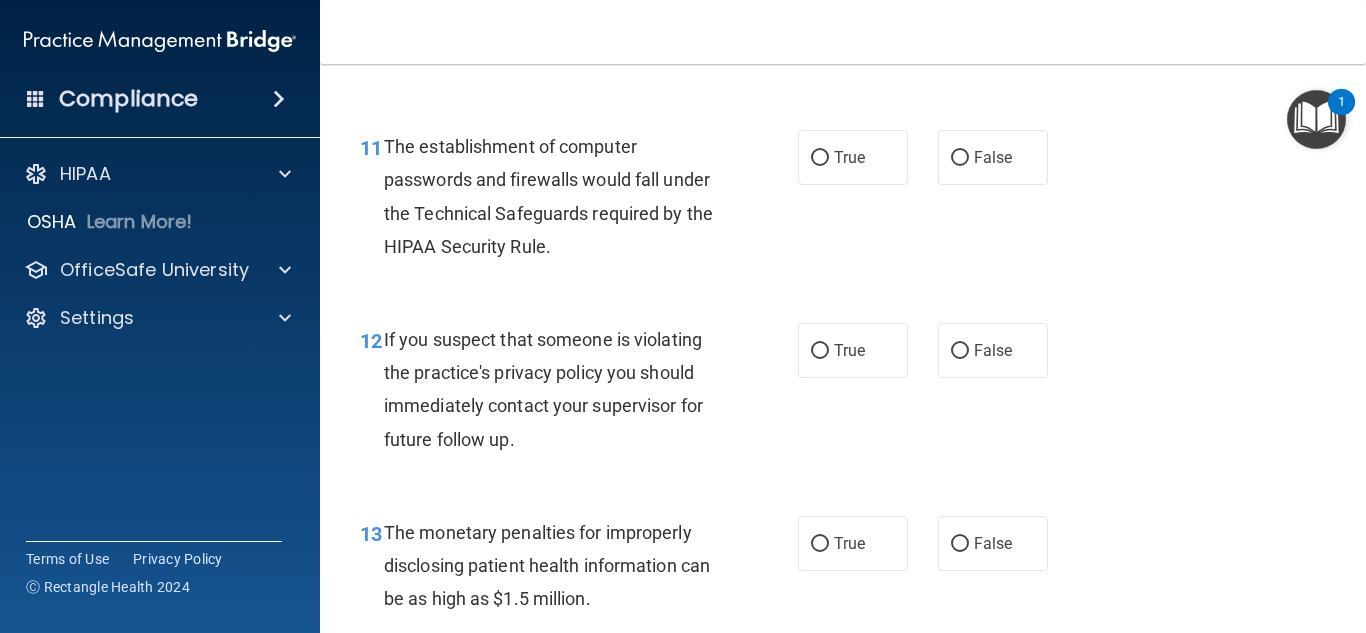 scroll, scrollTop: 1958, scrollLeft: 0, axis: vertical 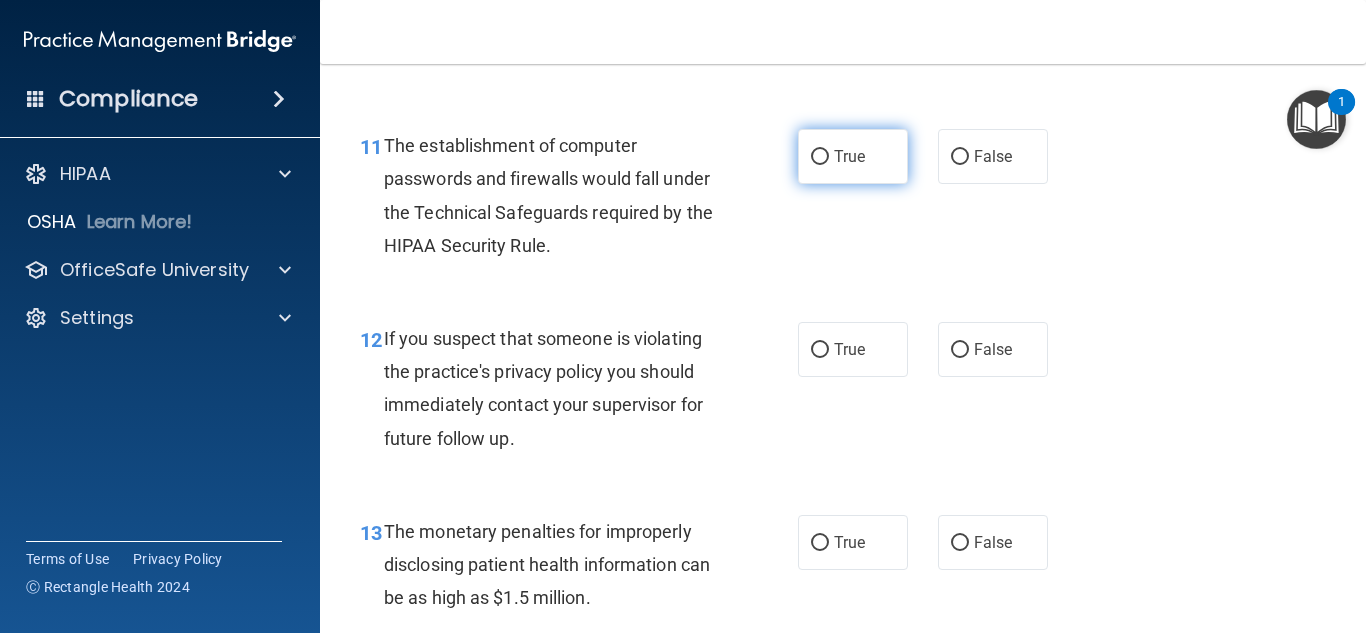 click on "True" at bounding box center (853, 156) 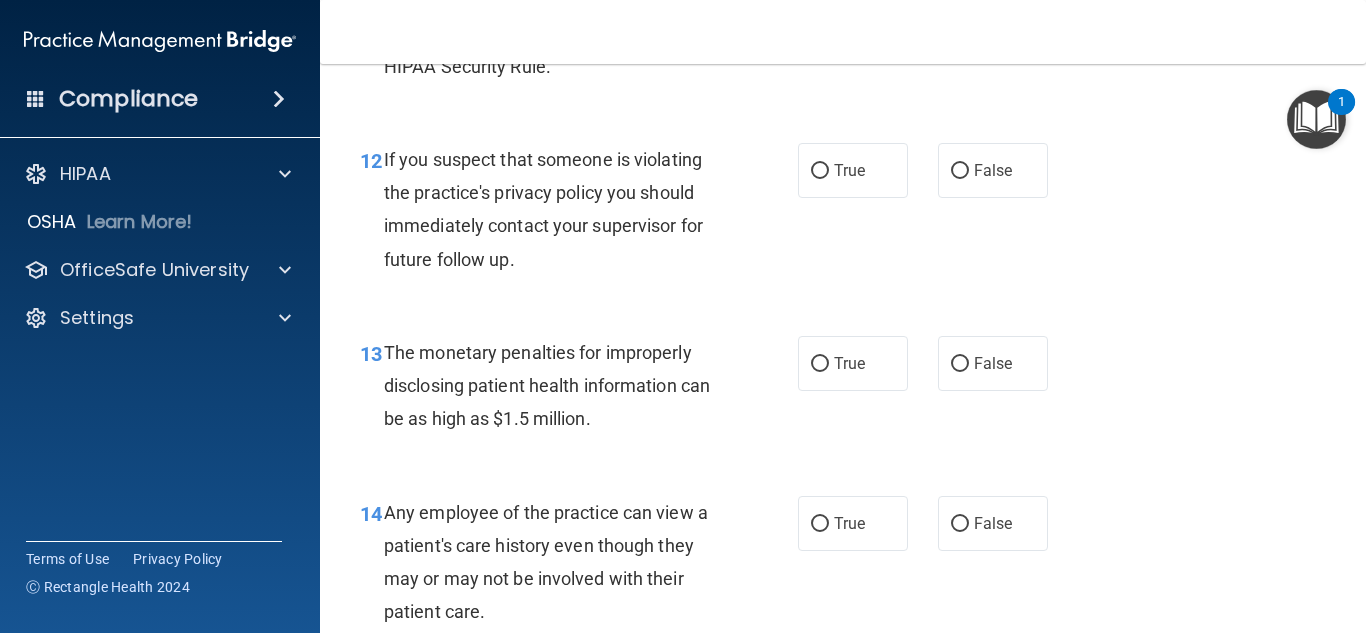 scroll, scrollTop: 2138, scrollLeft: 0, axis: vertical 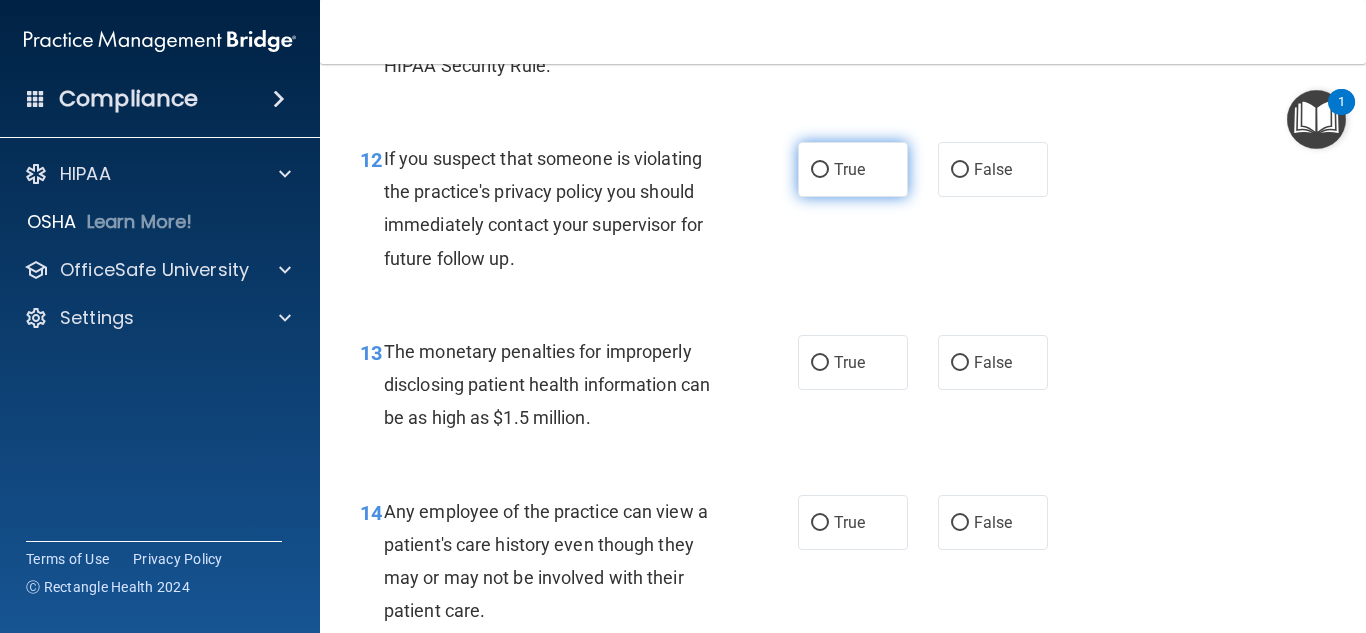 click on "True" at bounding box center [853, 169] 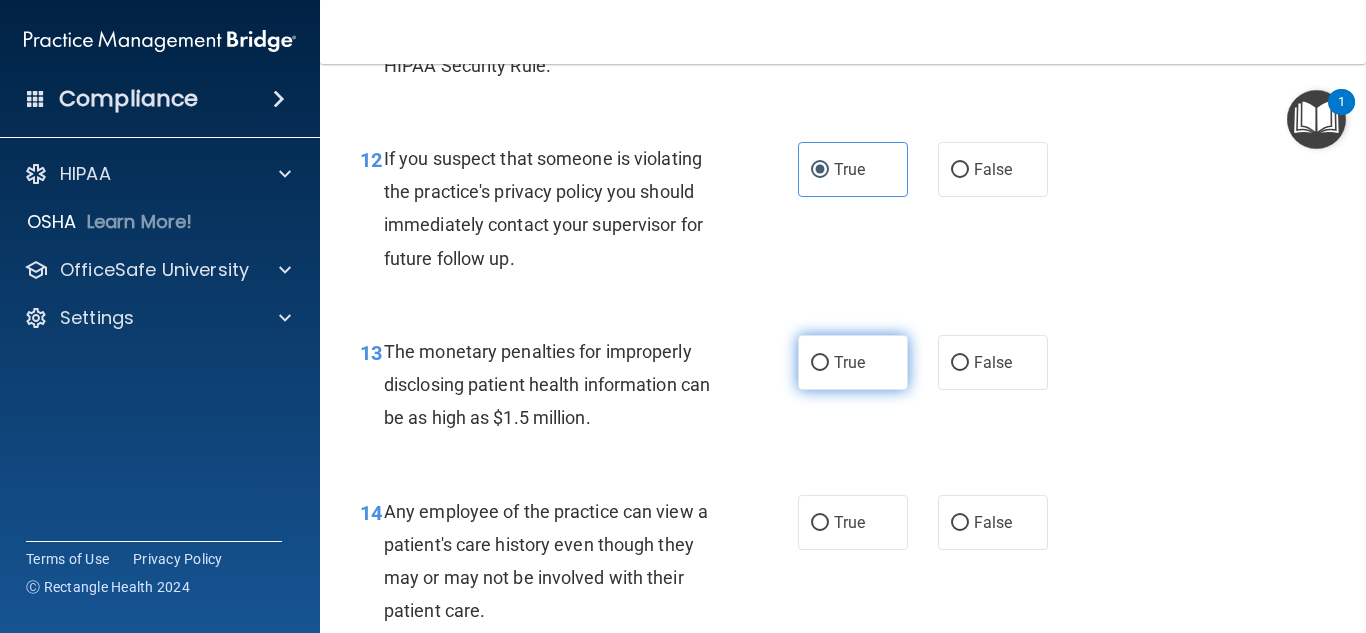 click on "True" at bounding box center (853, 362) 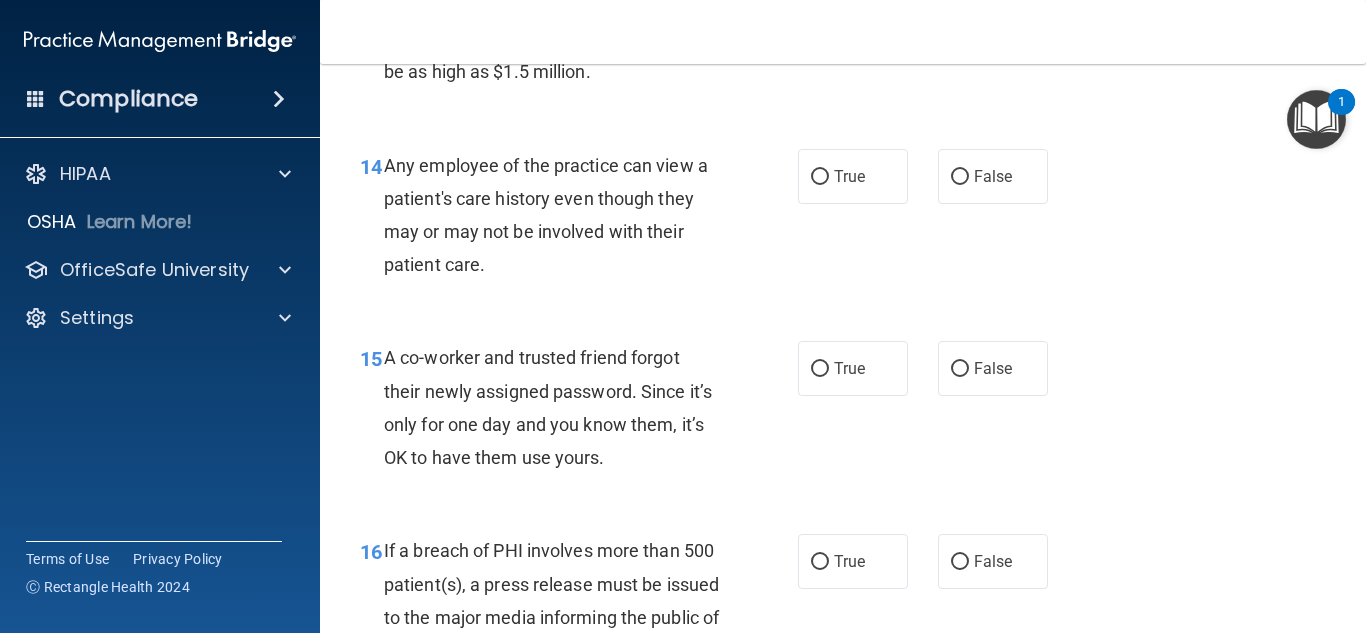 scroll, scrollTop: 2501, scrollLeft: 0, axis: vertical 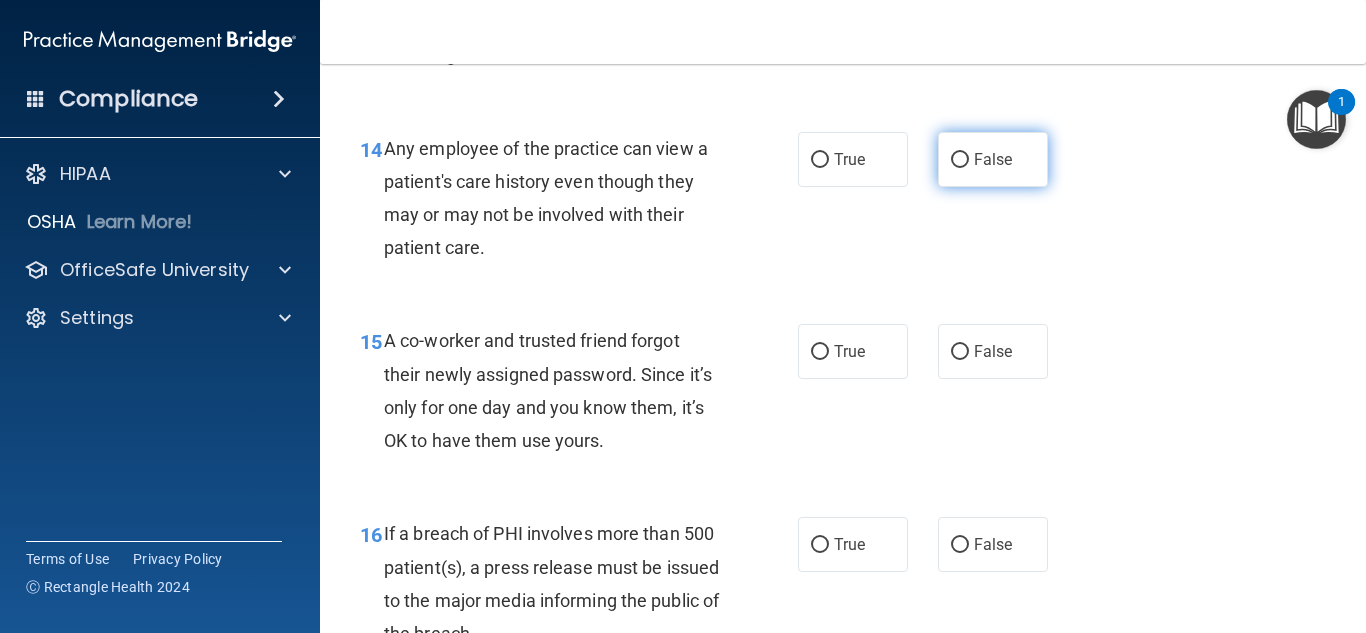 click on "False" at bounding box center [993, 159] 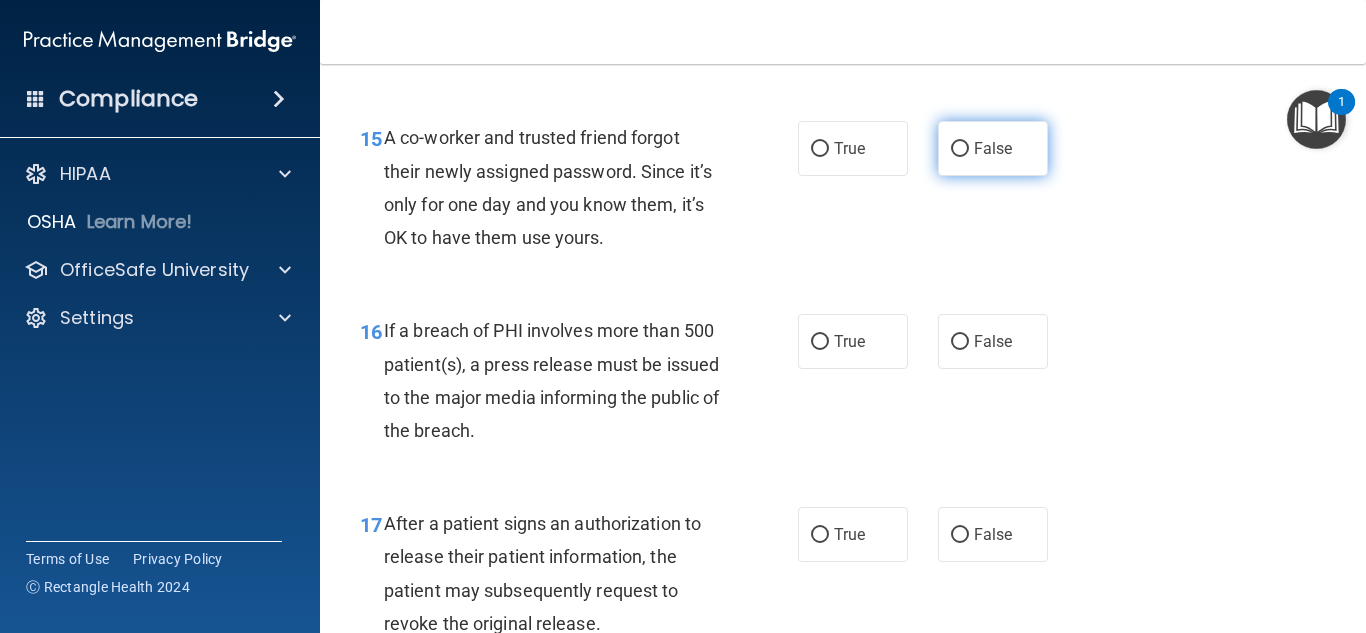 scroll, scrollTop: 2705, scrollLeft: 0, axis: vertical 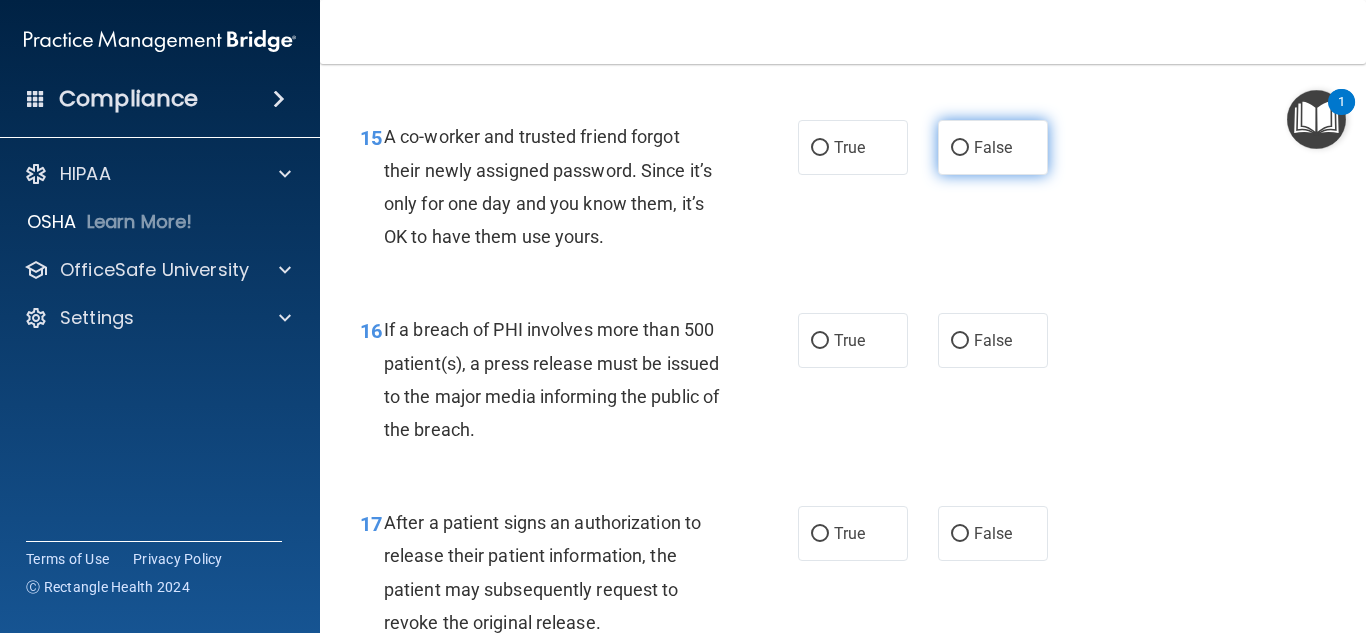 click on "False" at bounding box center (993, 147) 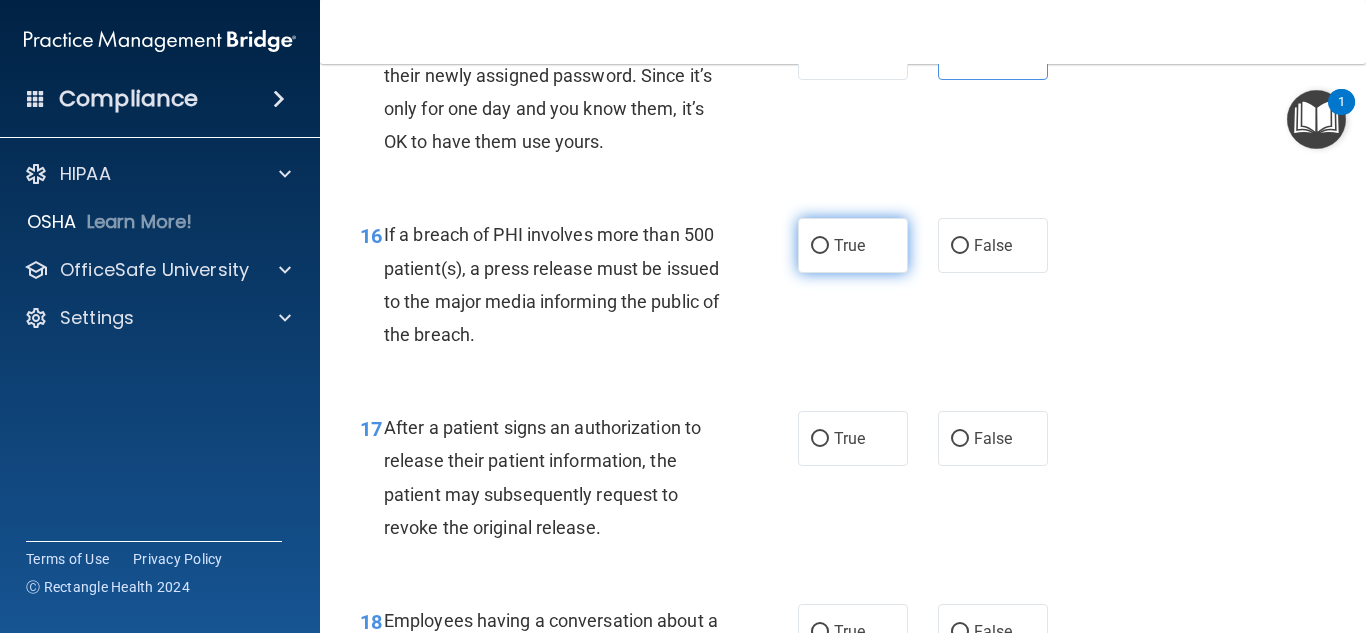 scroll, scrollTop: 2800, scrollLeft: 0, axis: vertical 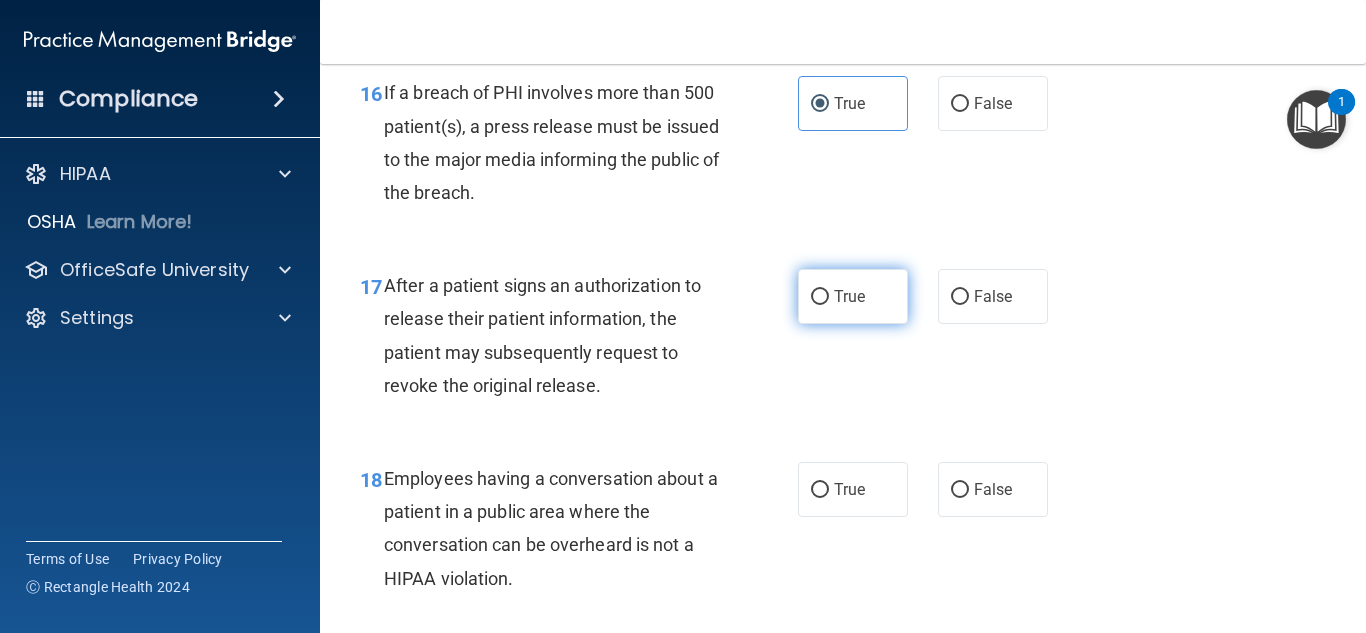 click on "True" at bounding box center (853, 296) 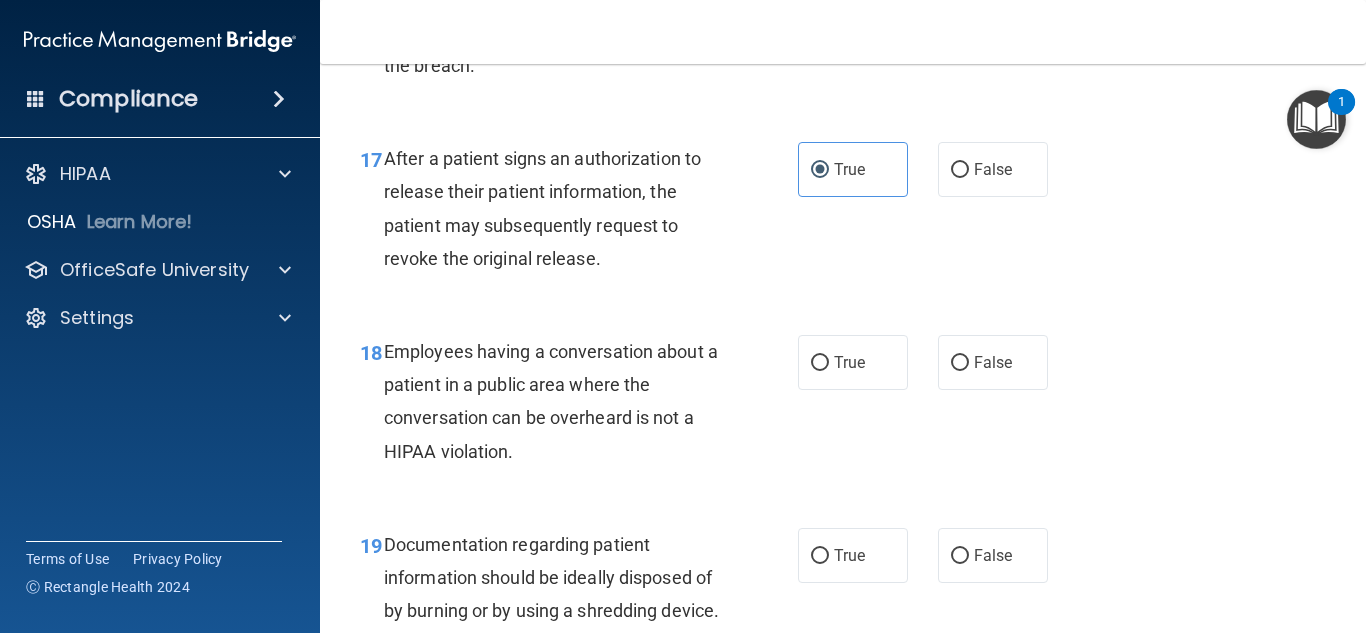 scroll, scrollTop: 3091, scrollLeft: 0, axis: vertical 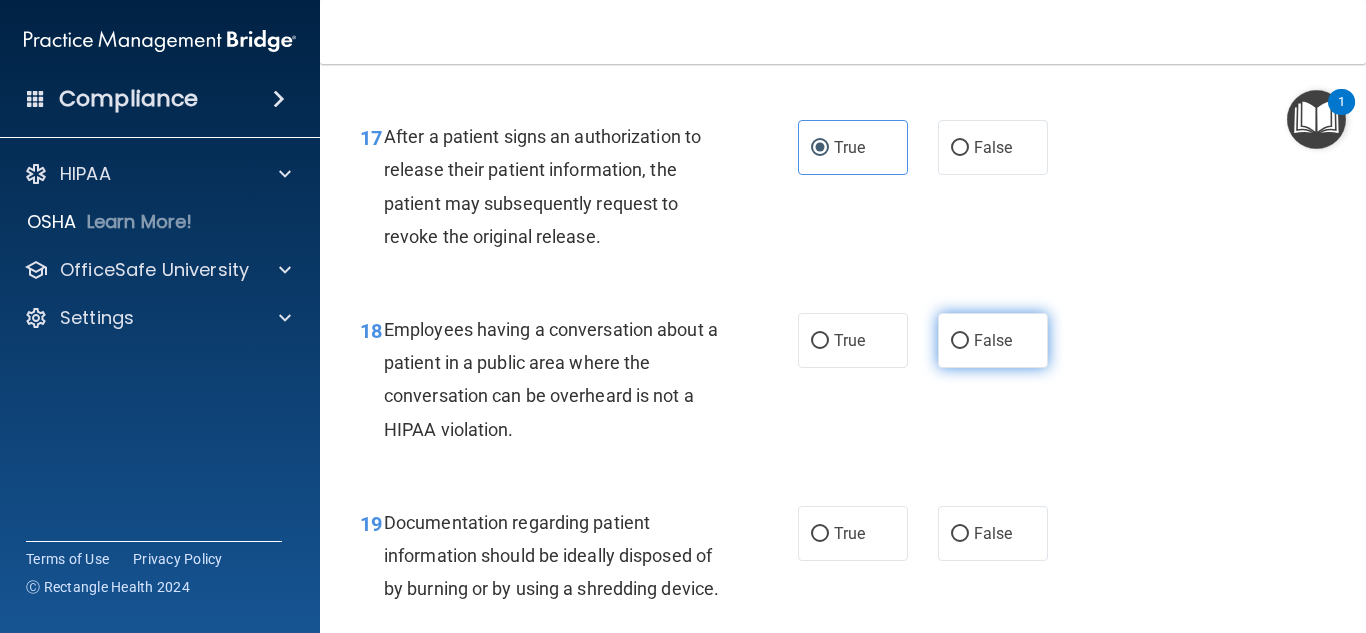 click on "False" at bounding box center [993, 340] 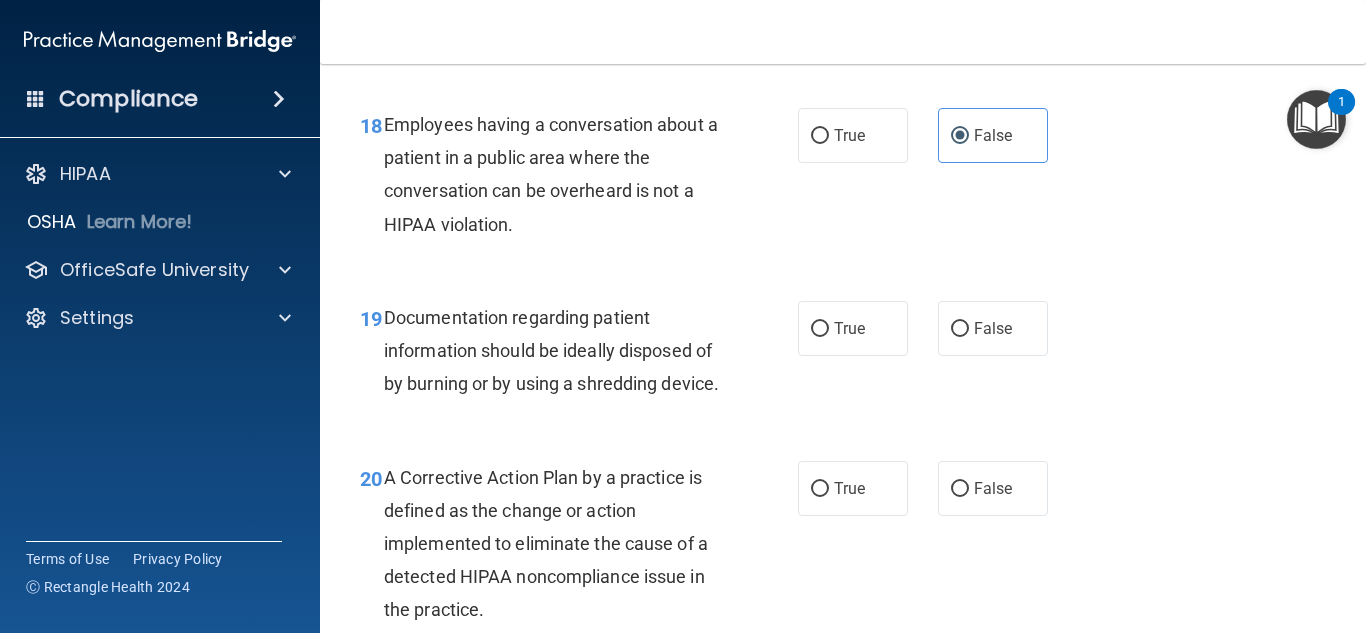 scroll, scrollTop: 3300, scrollLeft: 0, axis: vertical 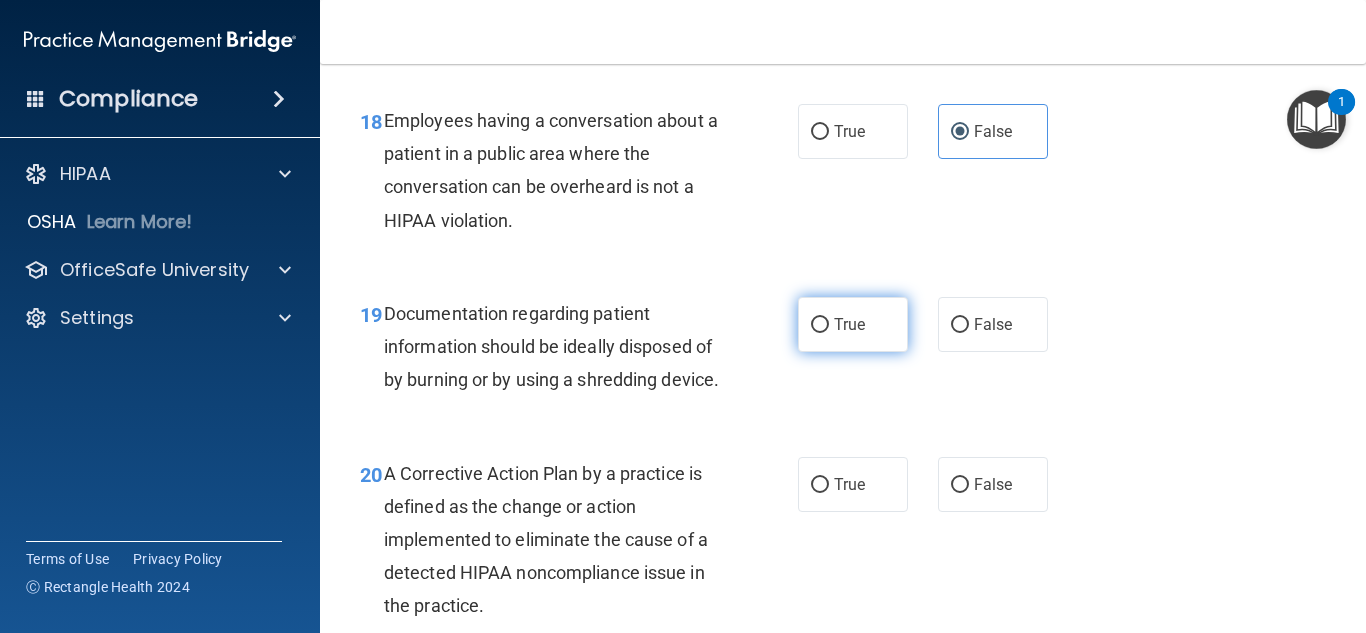 click on "True" at bounding box center [853, 324] 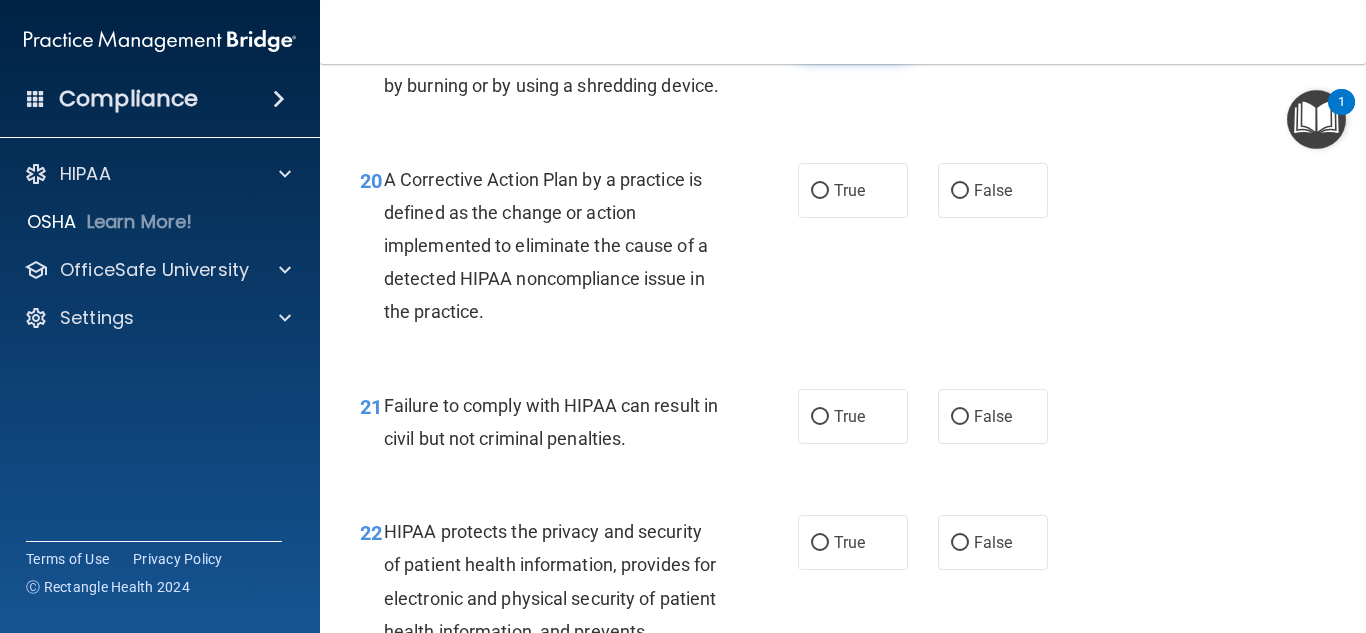 scroll, scrollTop: 3597, scrollLeft: 0, axis: vertical 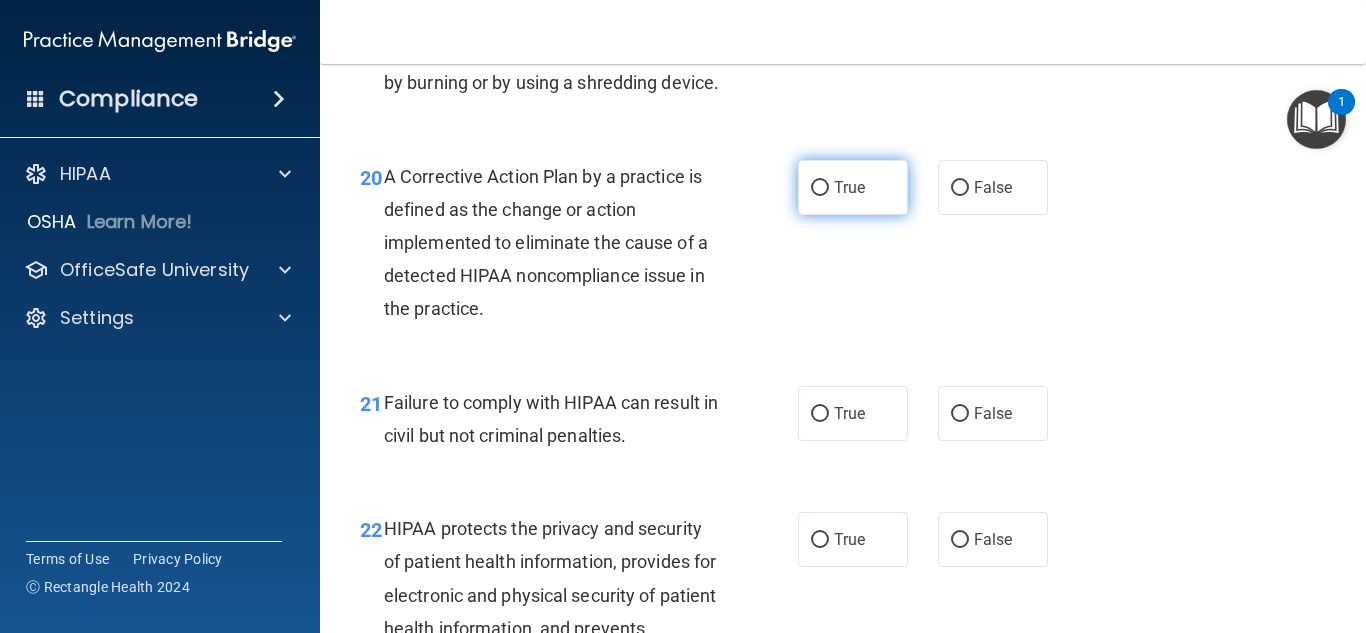 click on "True" at bounding box center (853, 187) 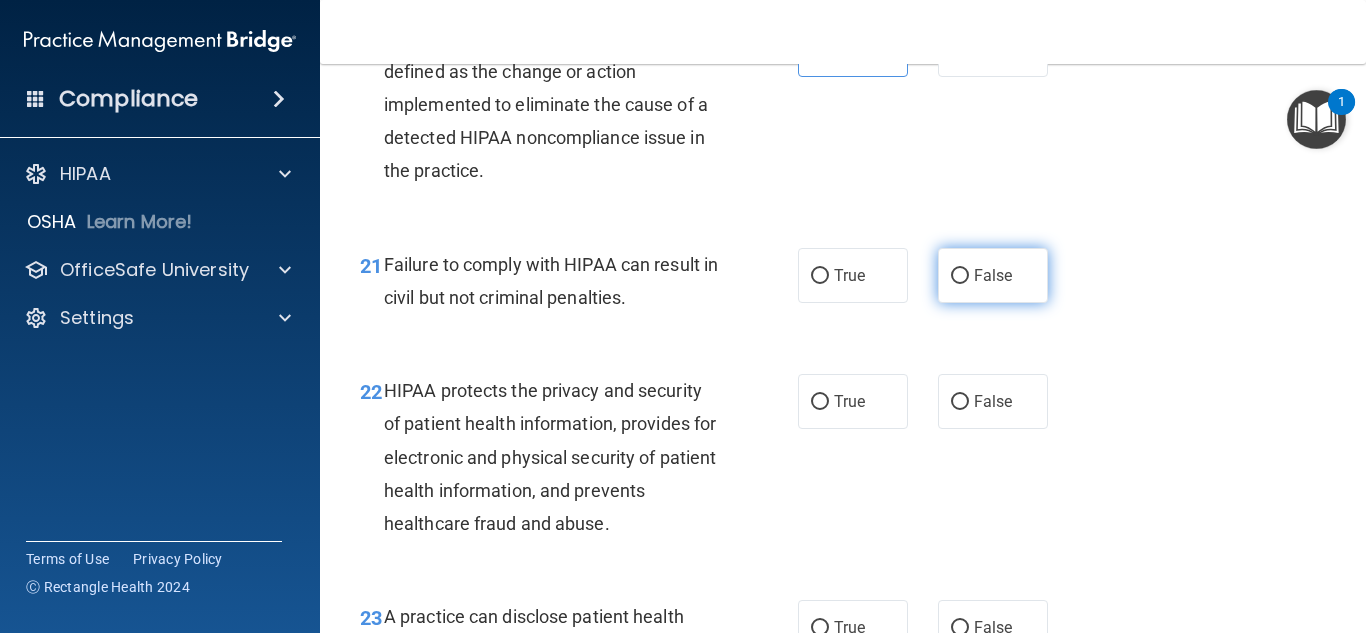 scroll, scrollTop: 3736, scrollLeft: 0, axis: vertical 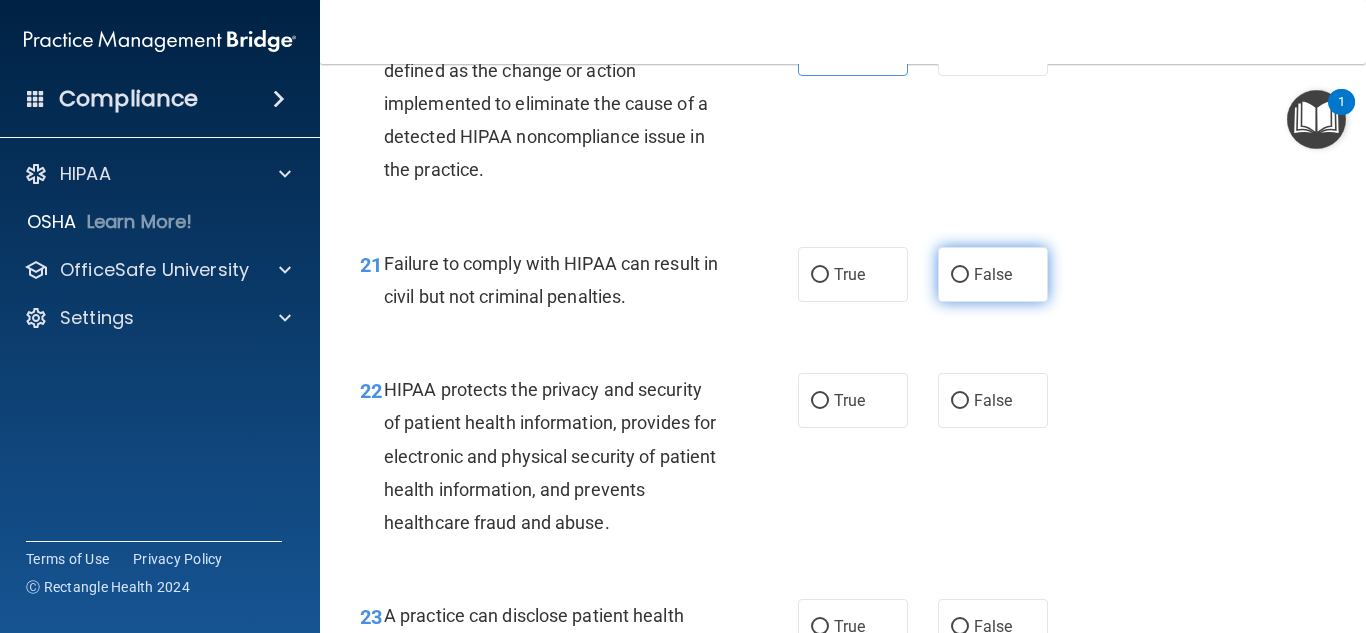 click on "False" at bounding box center (993, 274) 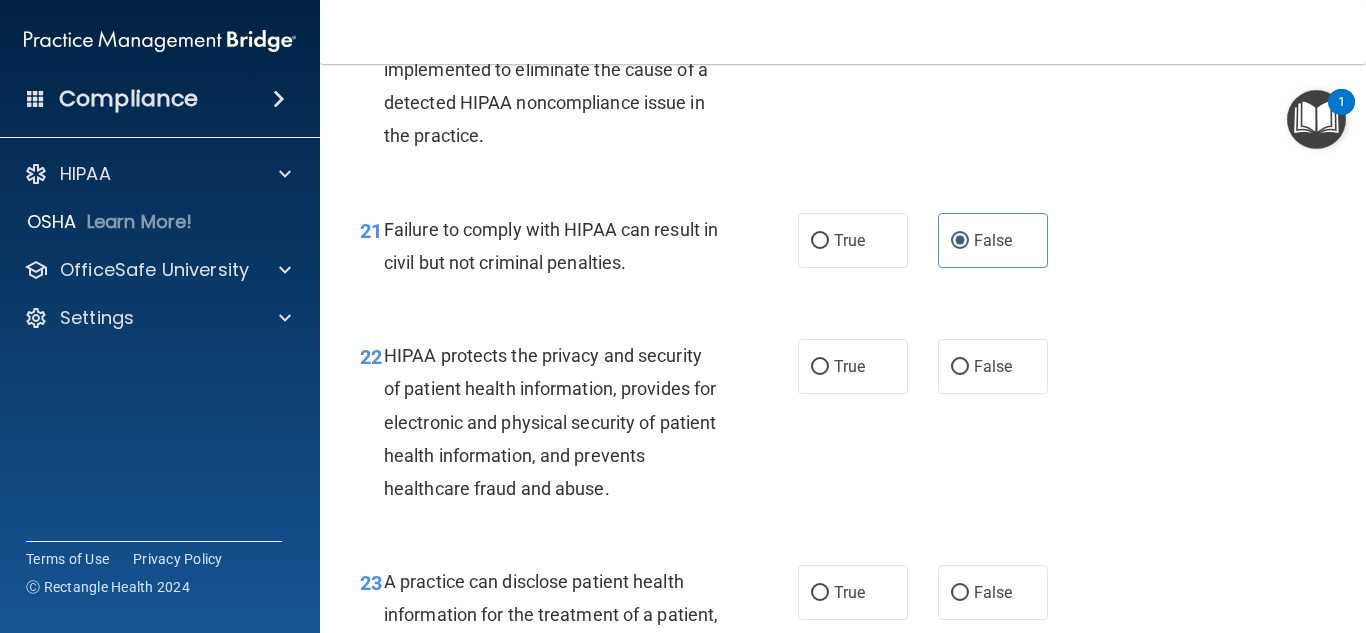 scroll, scrollTop: 3772, scrollLeft: 0, axis: vertical 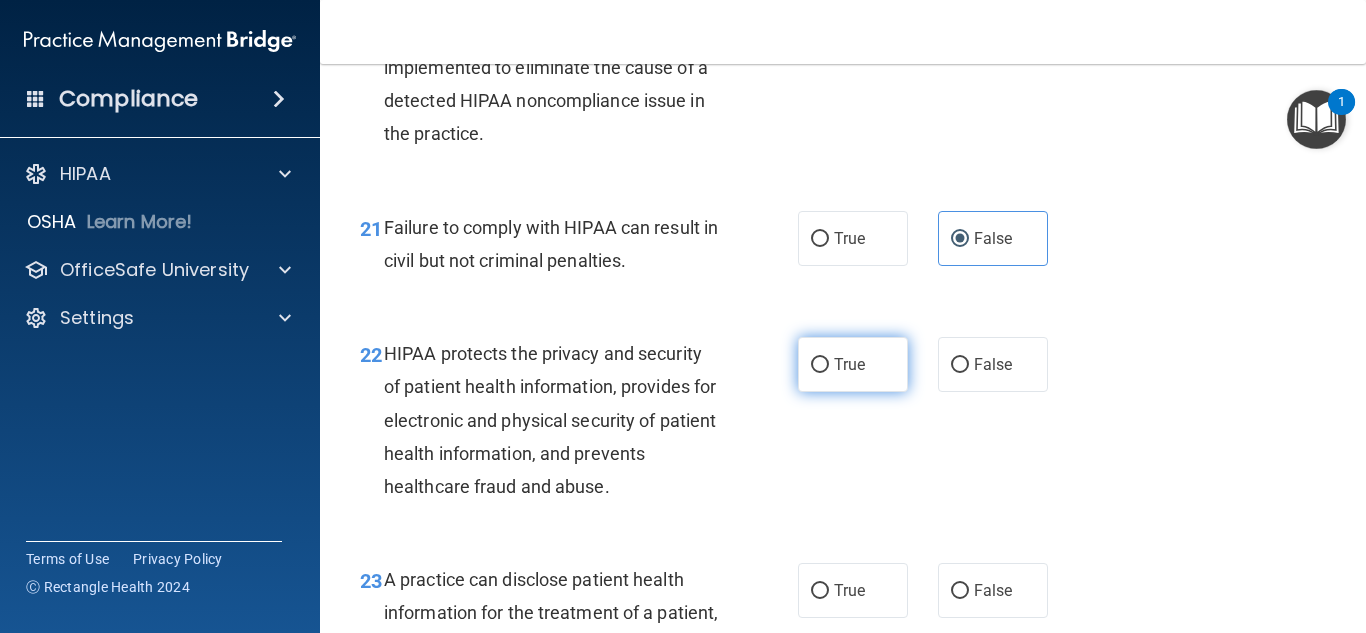 click on "True" at bounding box center (853, 364) 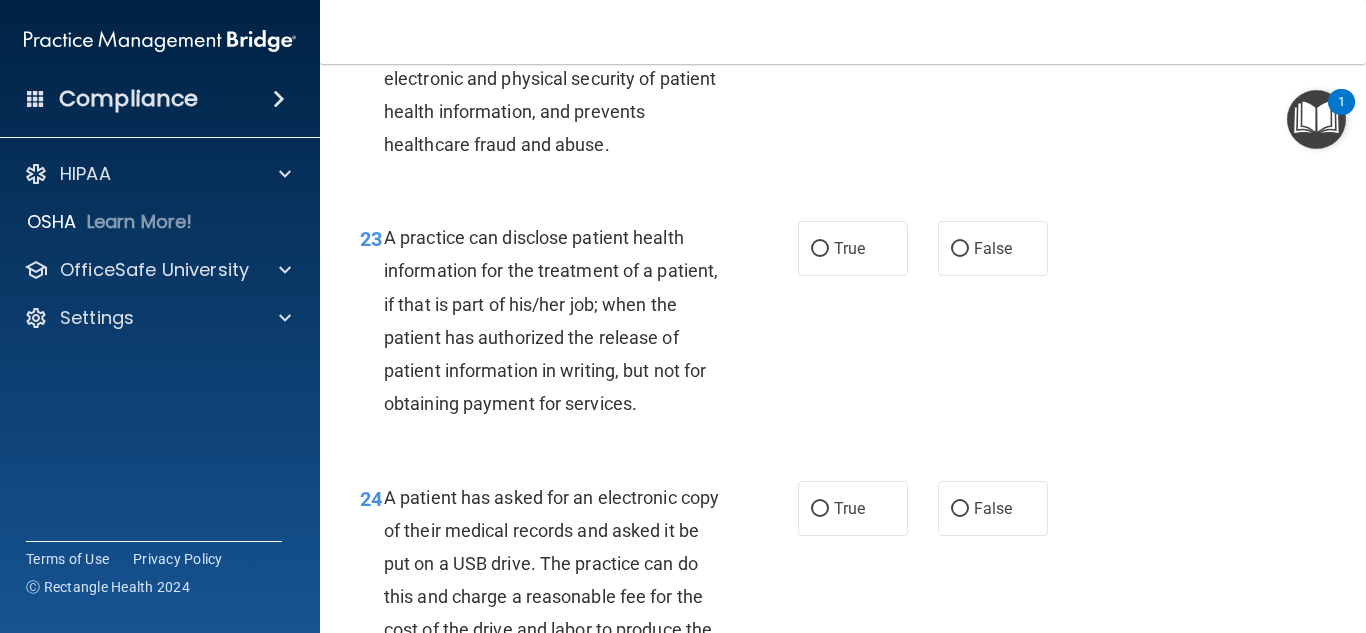 scroll, scrollTop: 4115, scrollLeft: 0, axis: vertical 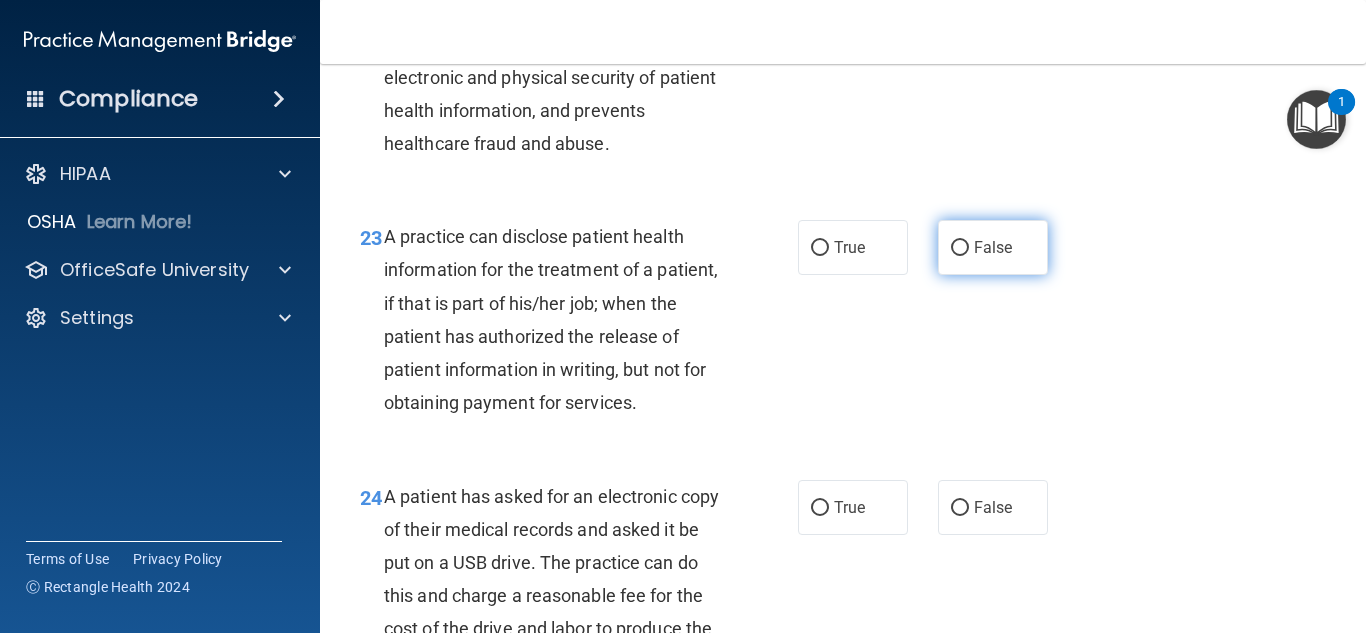 click on "False" at bounding box center [993, 247] 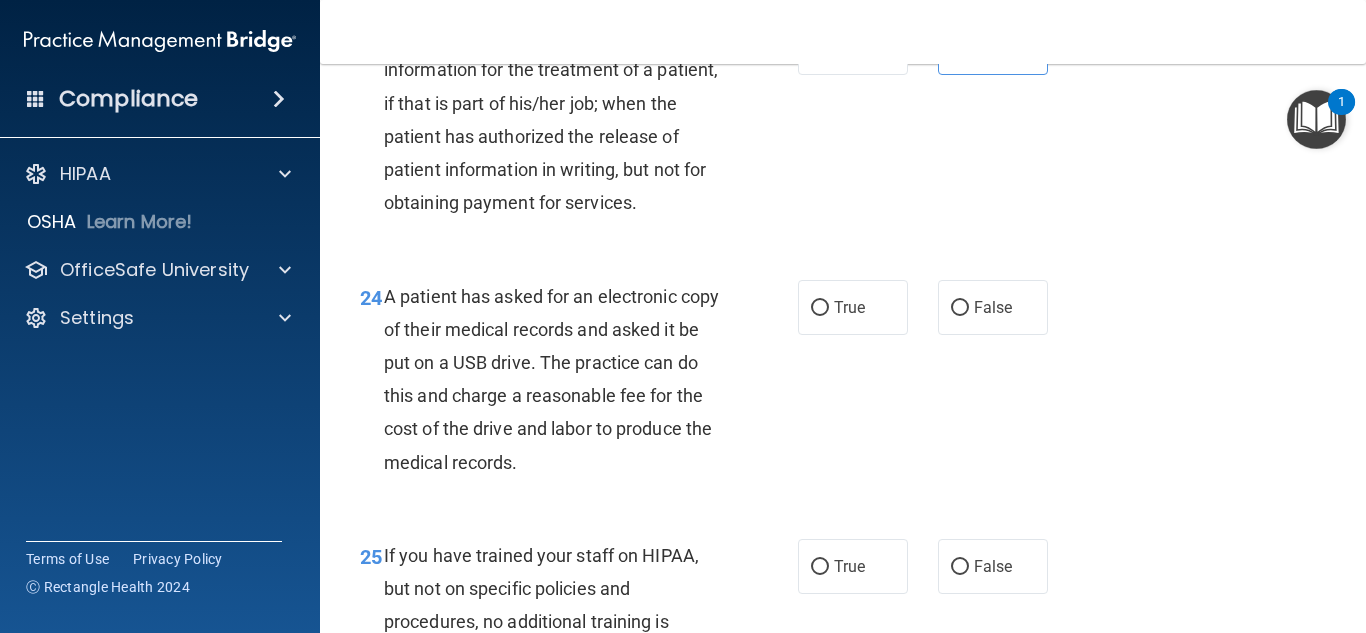 scroll, scrollTop: 4358, scrollLeft: 0, axis: vertical 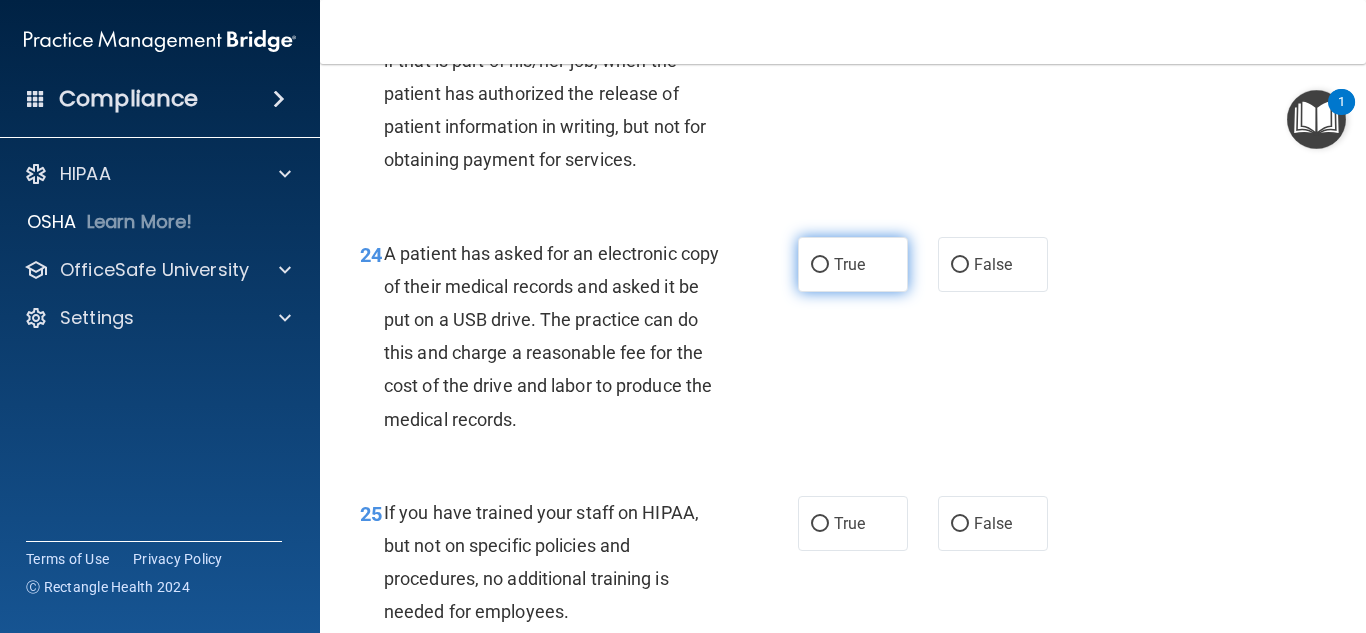 click on "True" at bounding box center (820, 265) 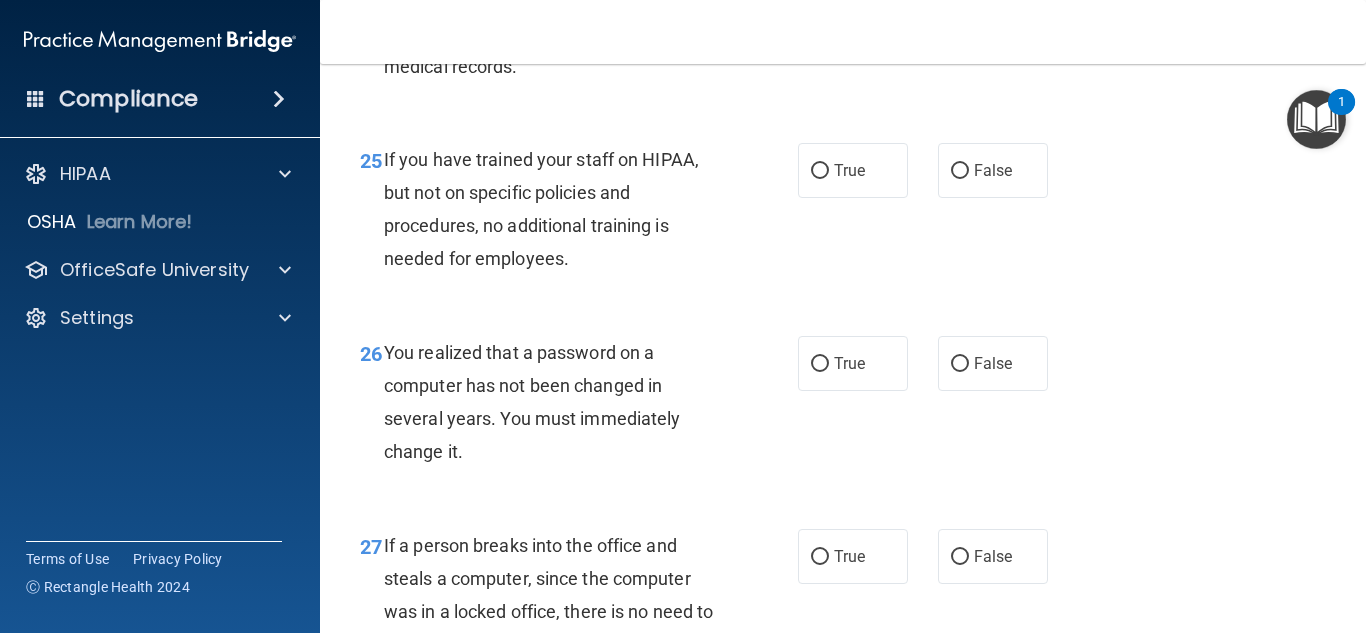 scroll, scrollTop: 4712, scrollLeft: 0, axis: vertical 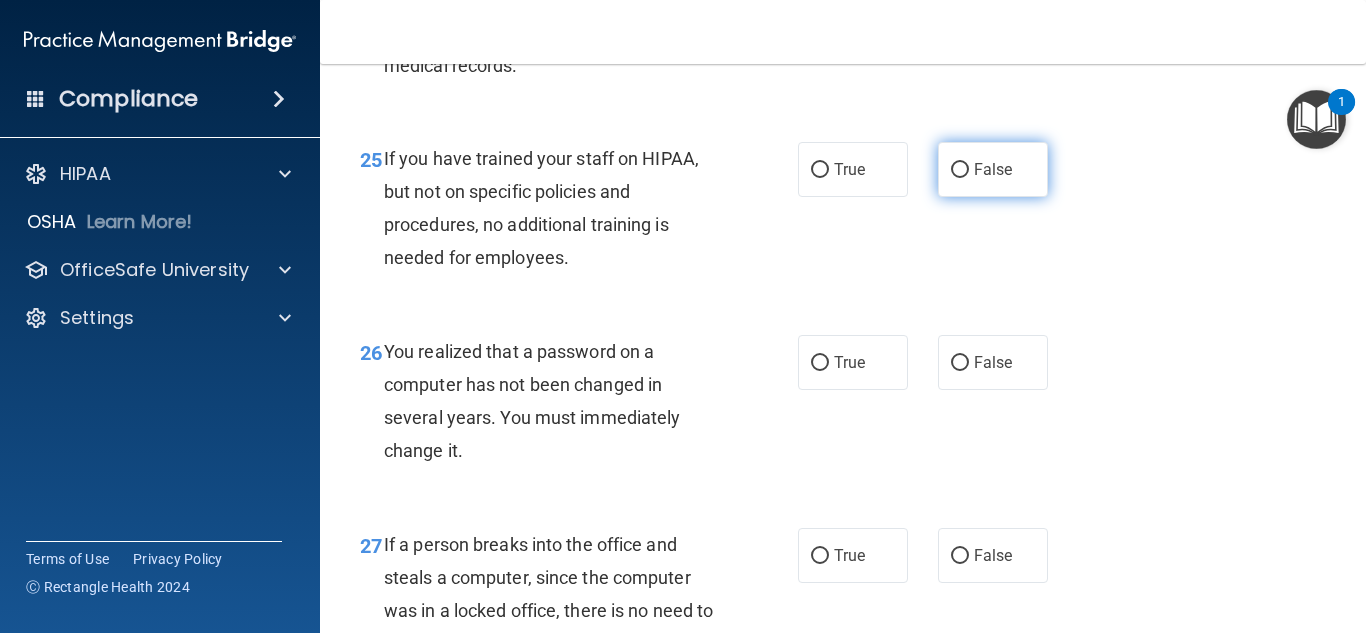 click on "False" at bounding box center (993, 169) 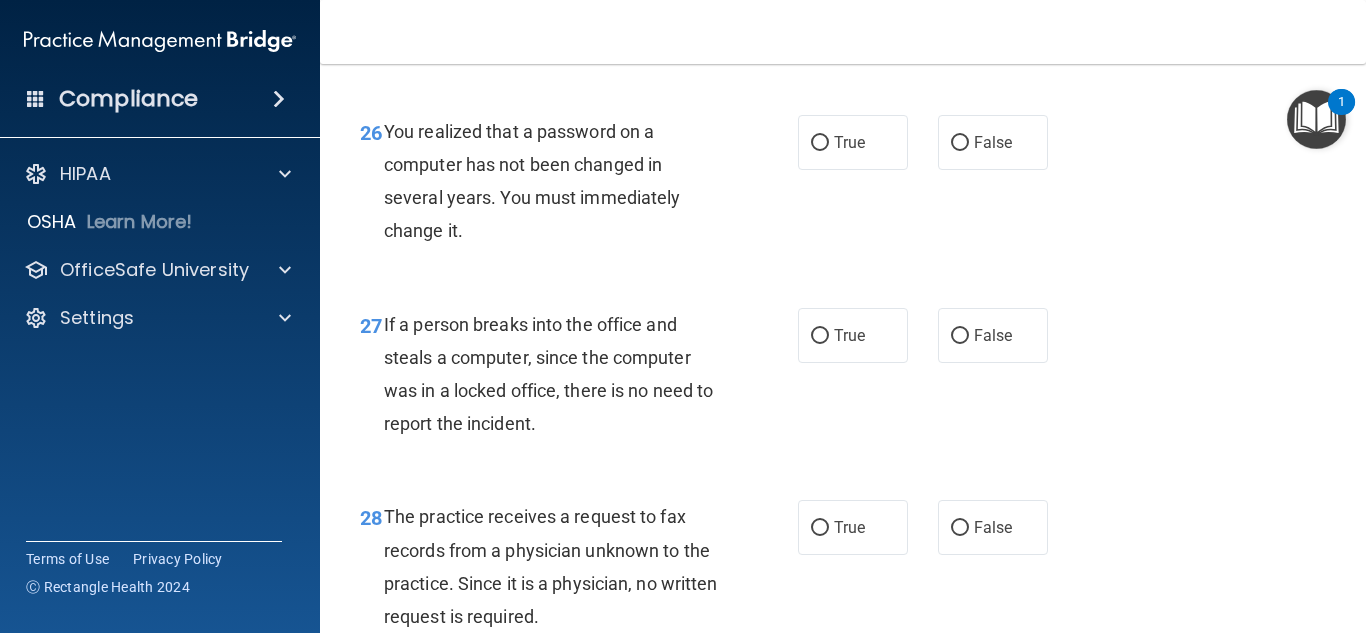 scroll, scrollTop: 4933, scrollLeft: 0, axis: vertical 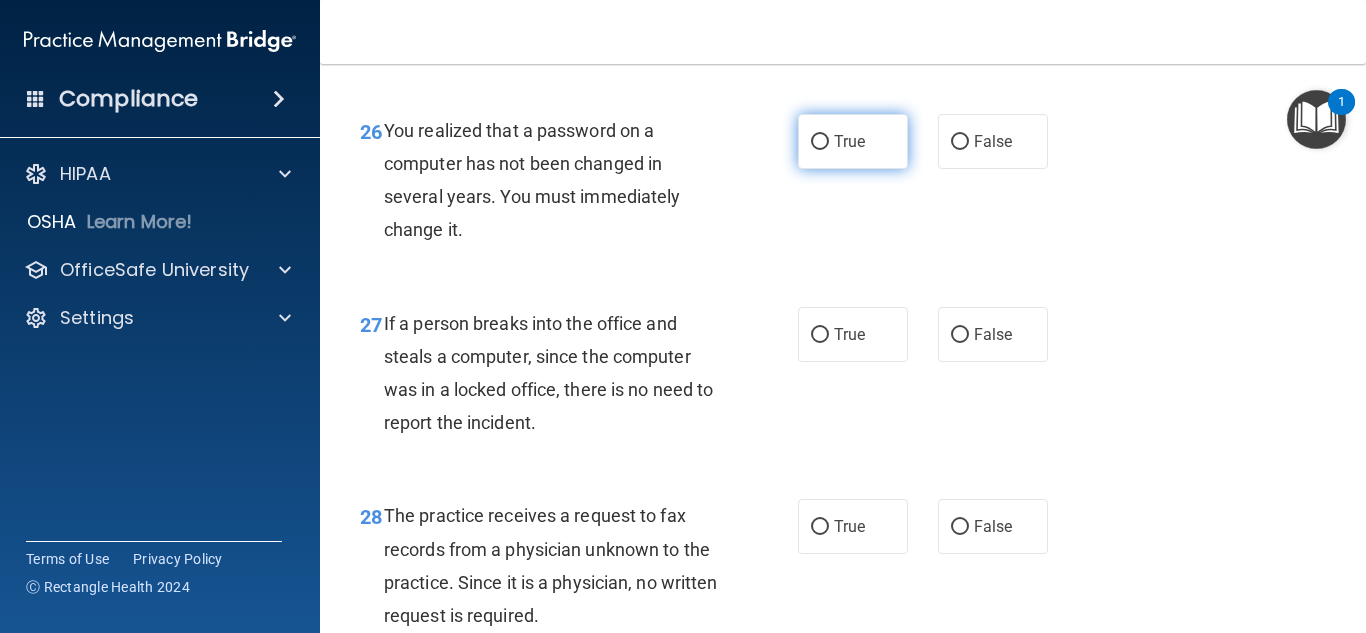 click on "True" at bounding box center (849, 141) 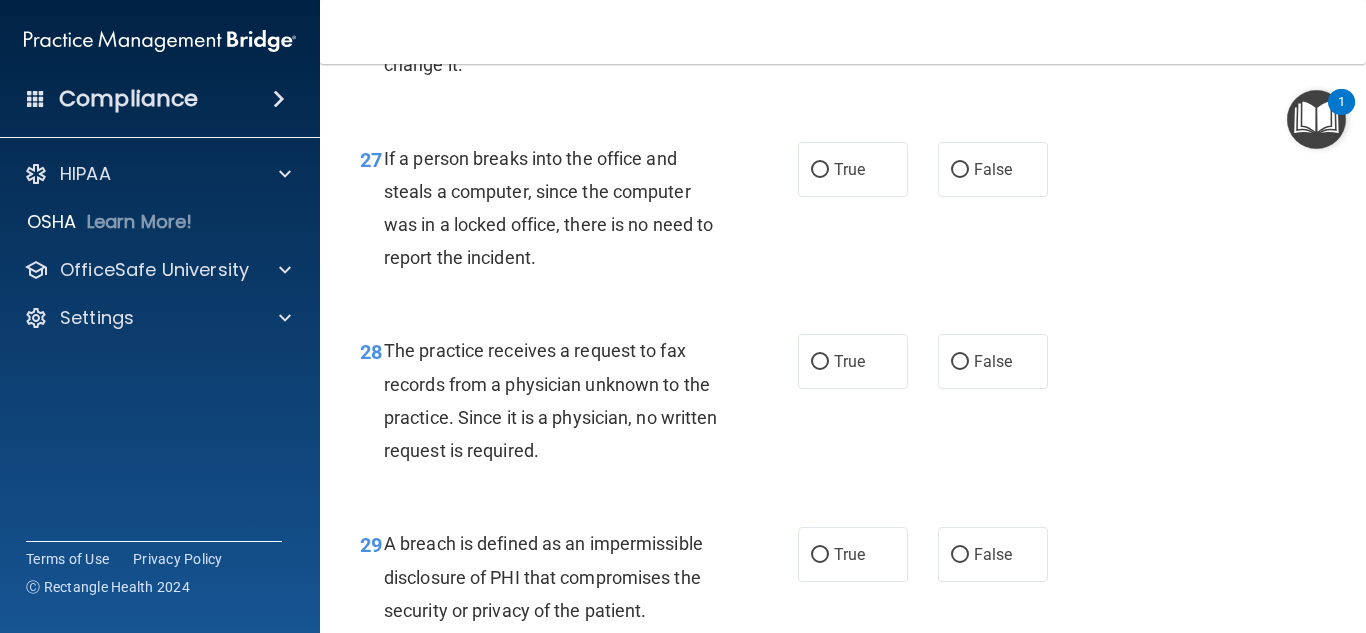 scroll, scrollTop: 5099, scrollLeft: 0, axis: vertical 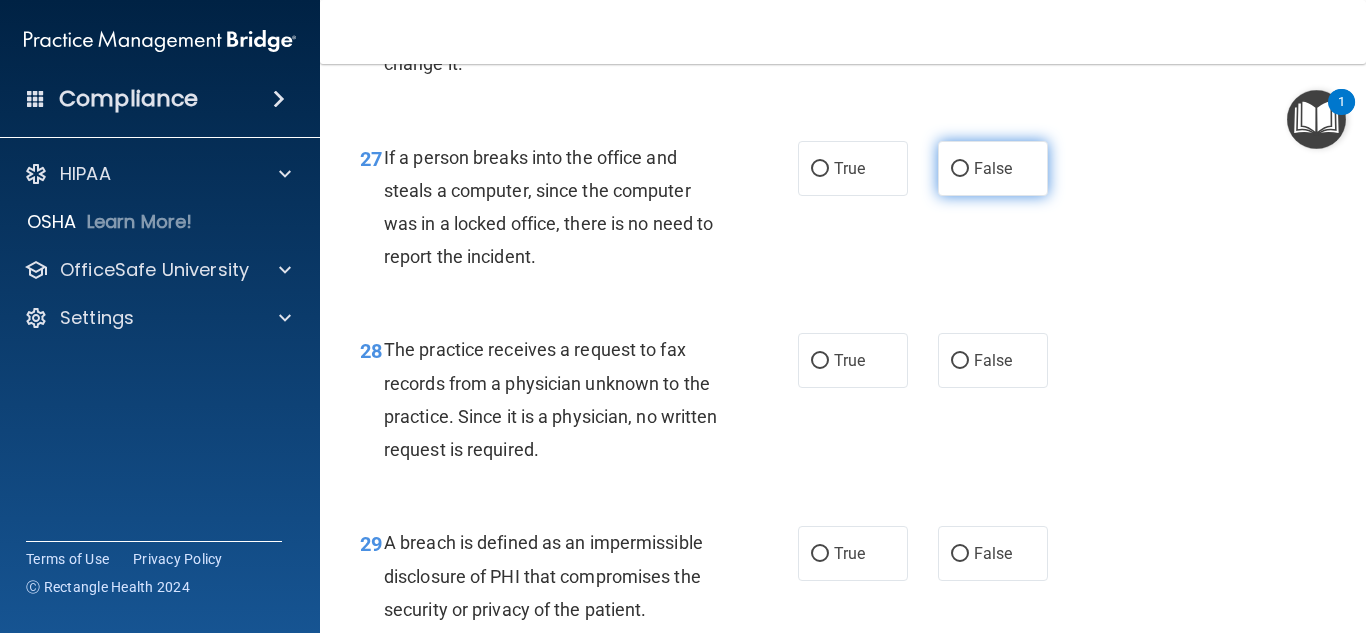 click on "False" at bounding box center [993, 168] 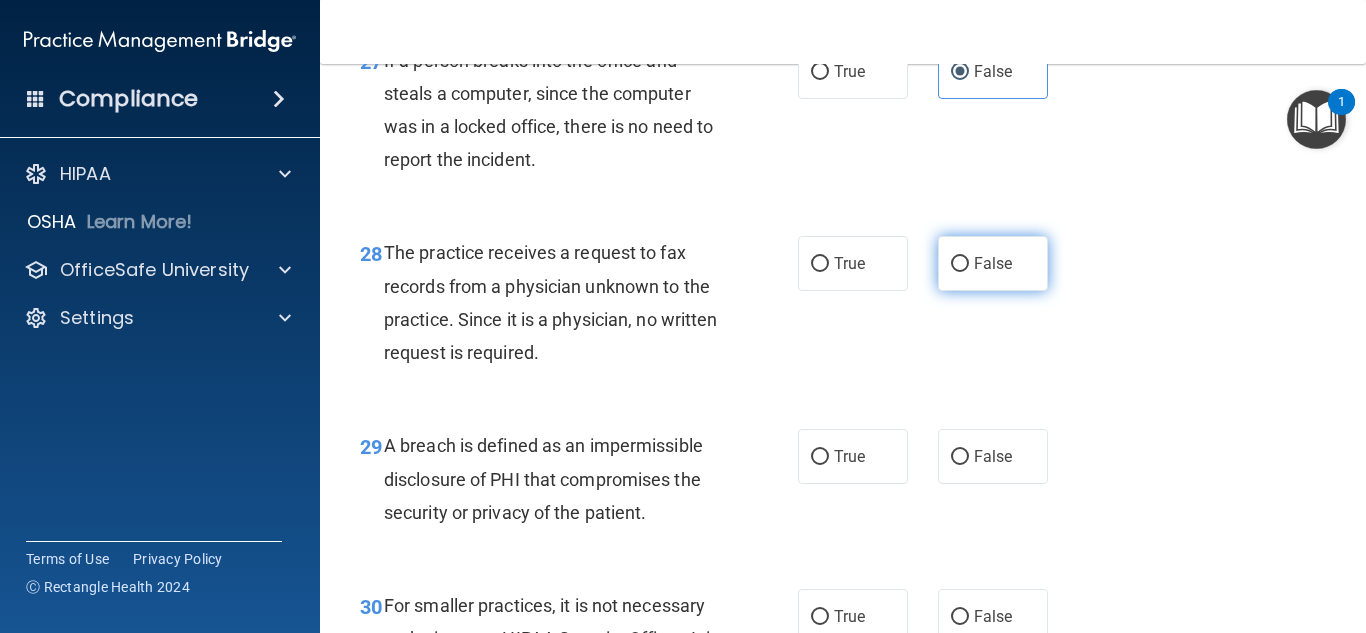 click on "False" at bounding box center (993, 263) 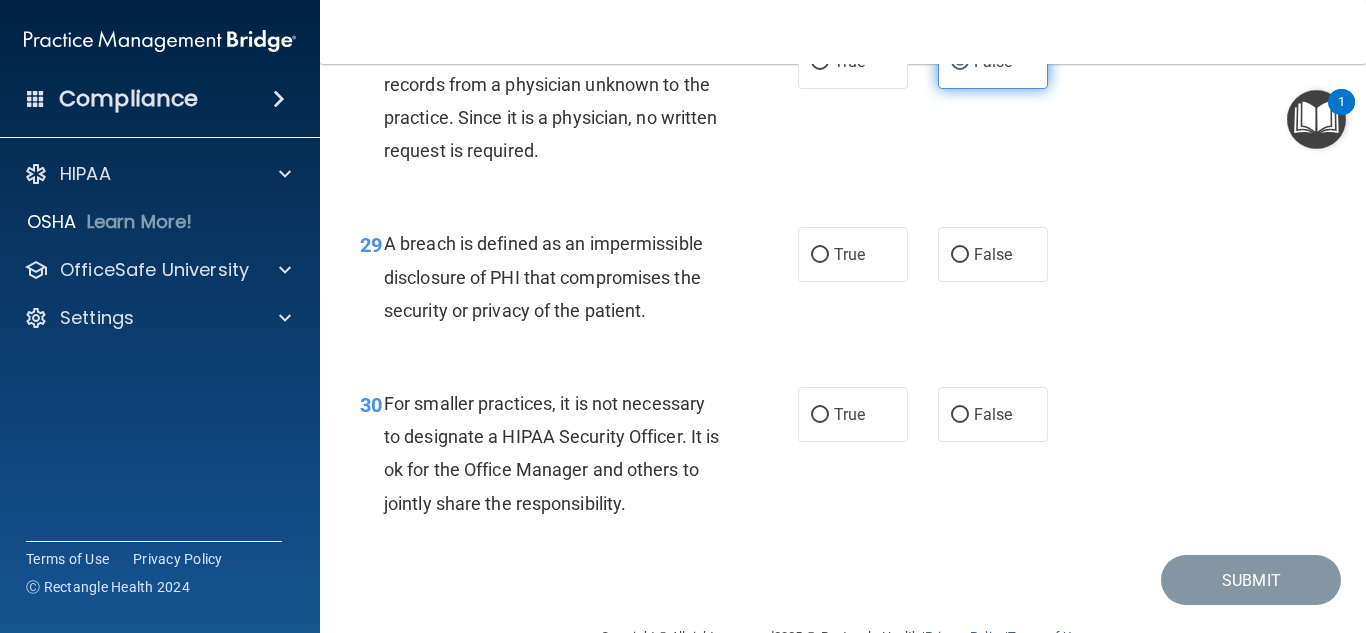 scroll, scrollTop: 5400, scrollLeft: 0, axis: vertical 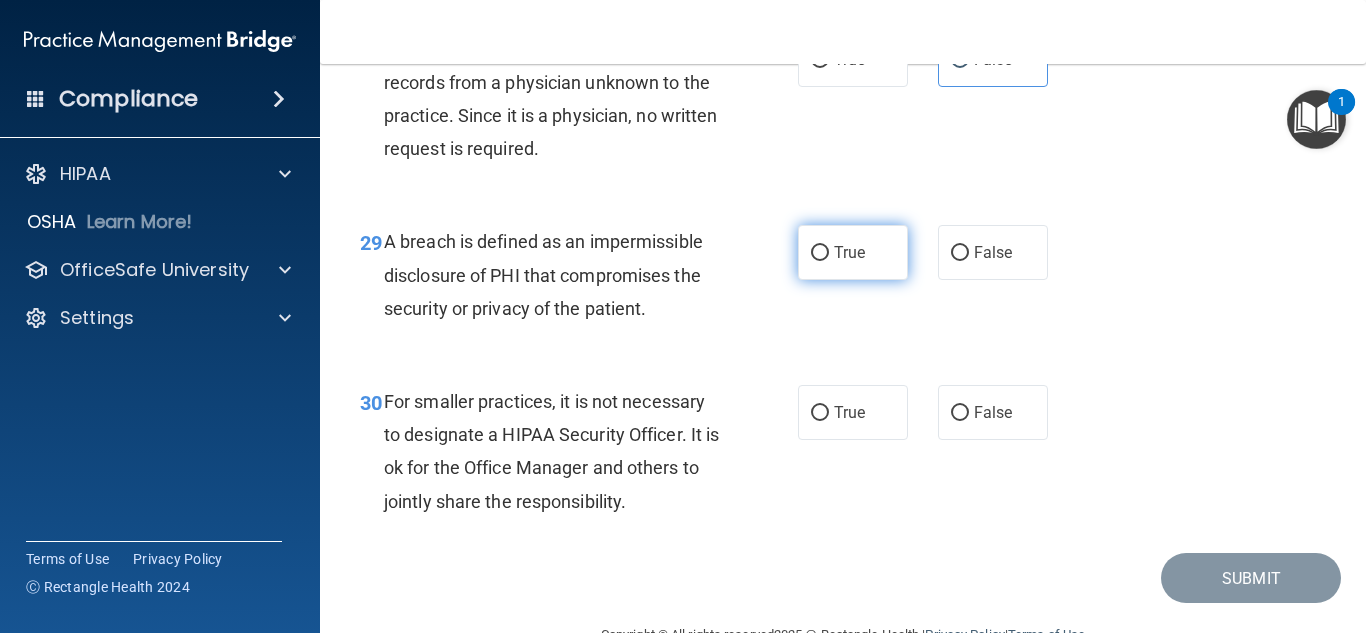 click on "True" at bounding box center (853, 252) 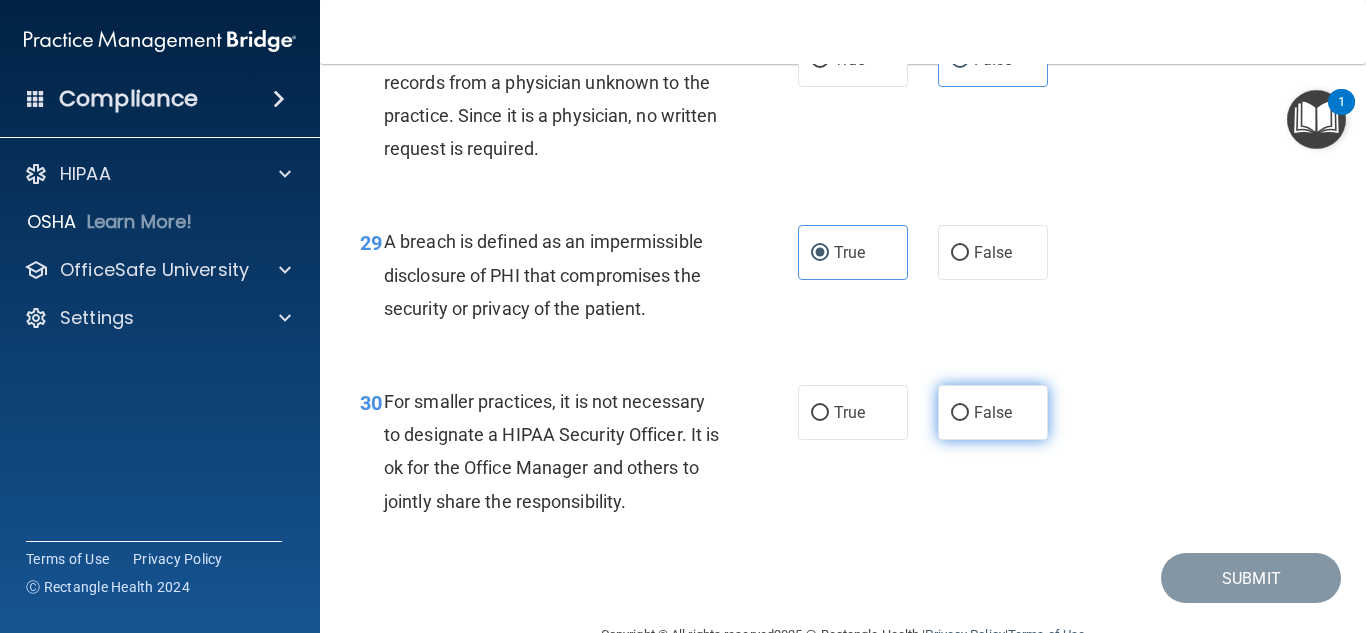 click on "False" at bounding box center [993, 412] 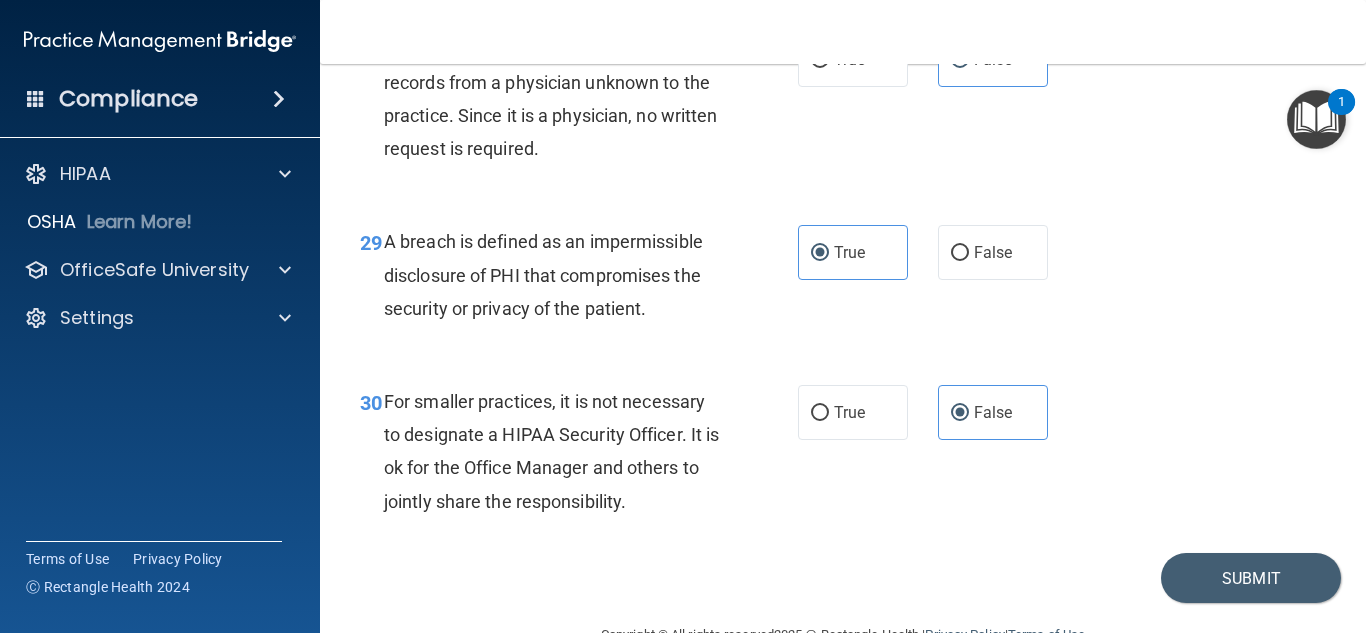 scroll, scrollTop: 5517, scrollLeft: 0, axis: vertical 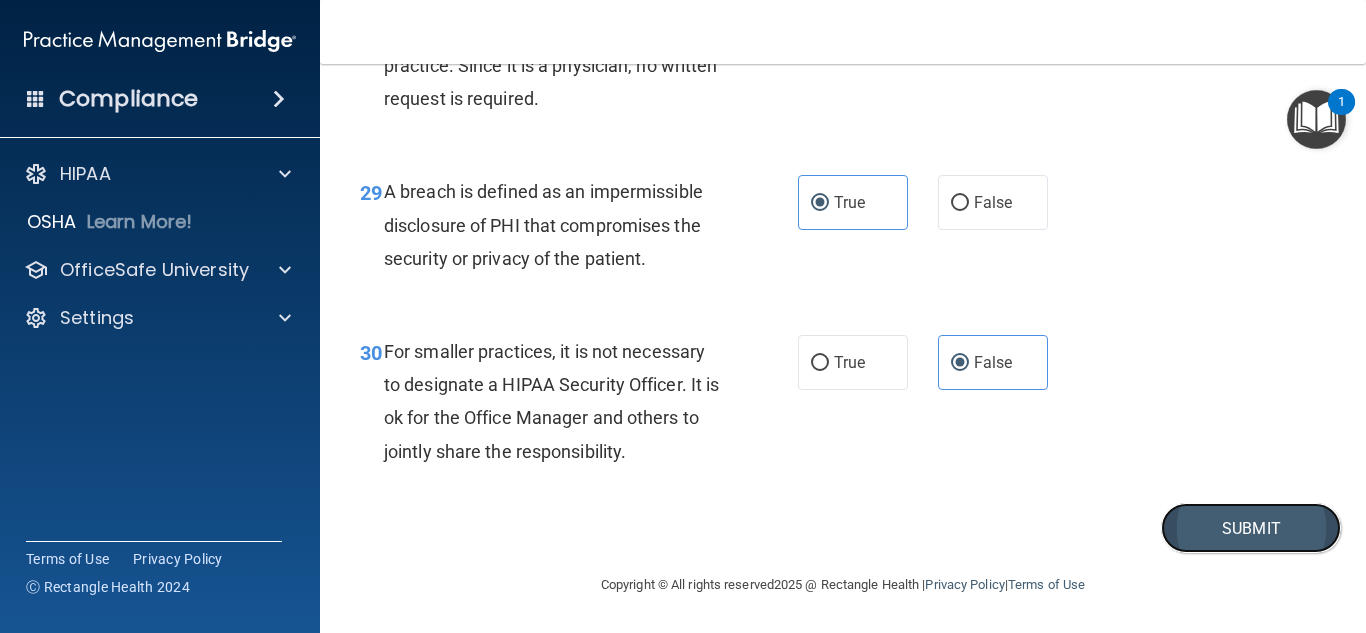 click on "Submit" at bounding box center [1251, 528] 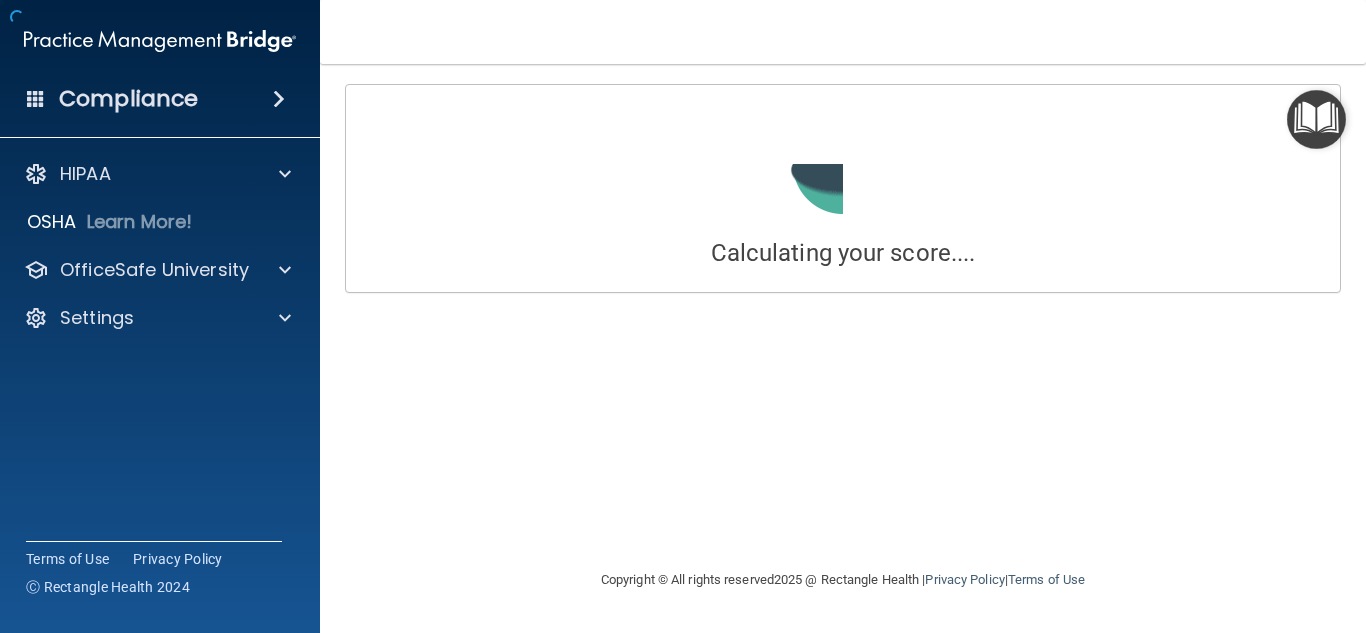 scroll, scrollTop: 0, scrollLeft: 0, axis: both 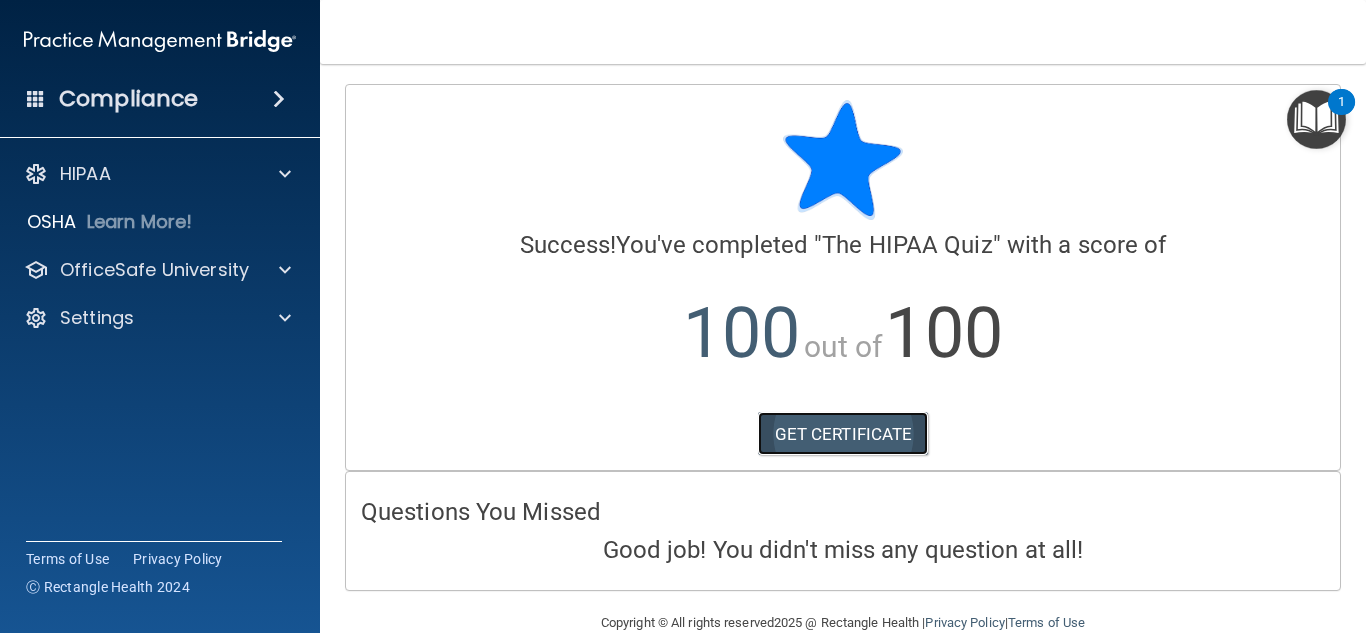 click on "GET CERTIFICATE" at bounding box center (843, 434) 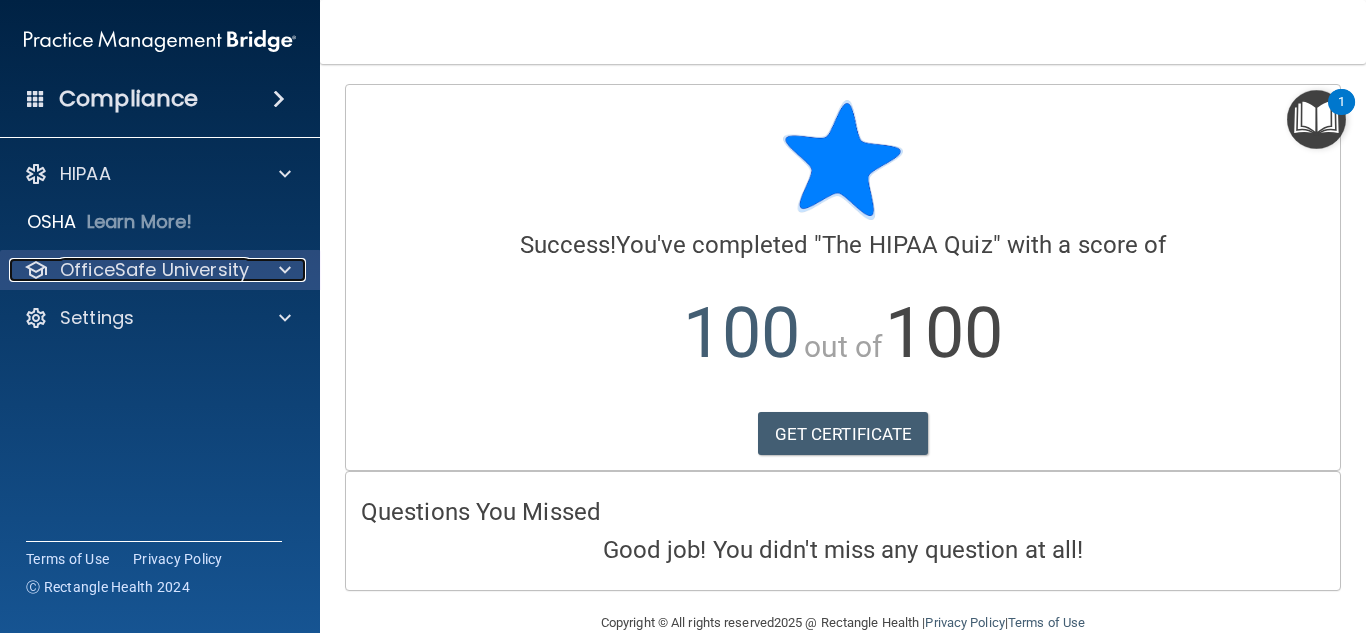 click at bounding box center [282, 270] 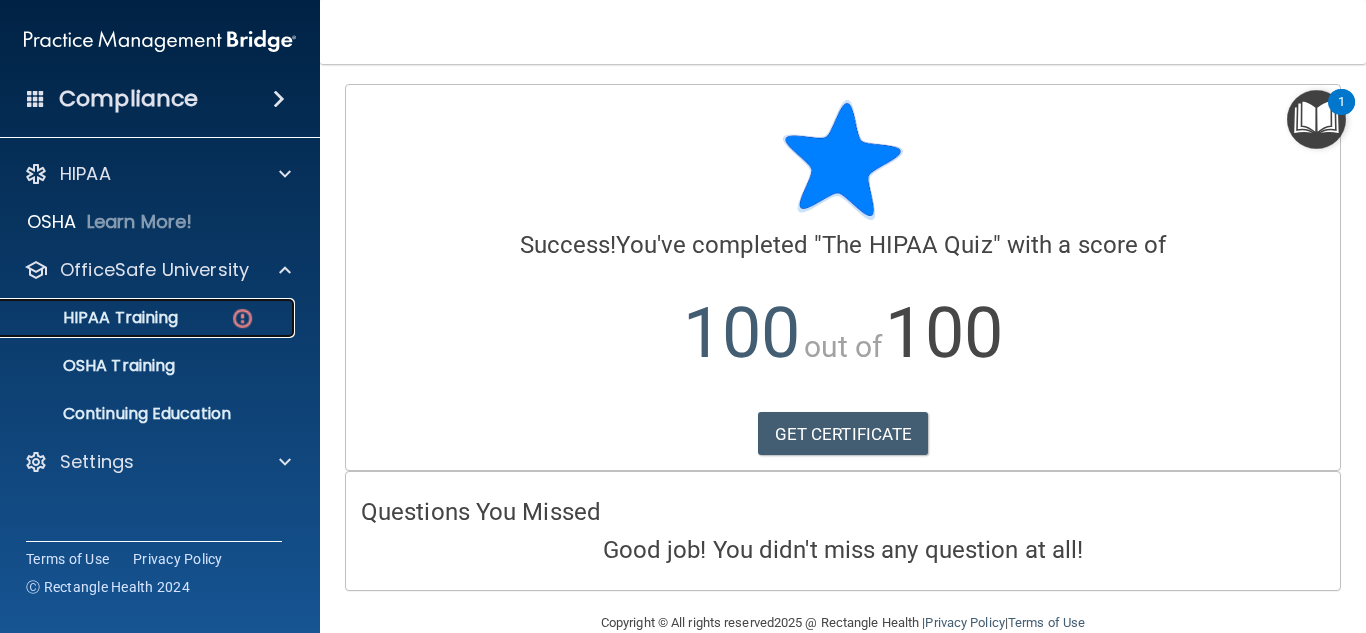 click on "HIPAA Training" at bounding box center [95, 318] 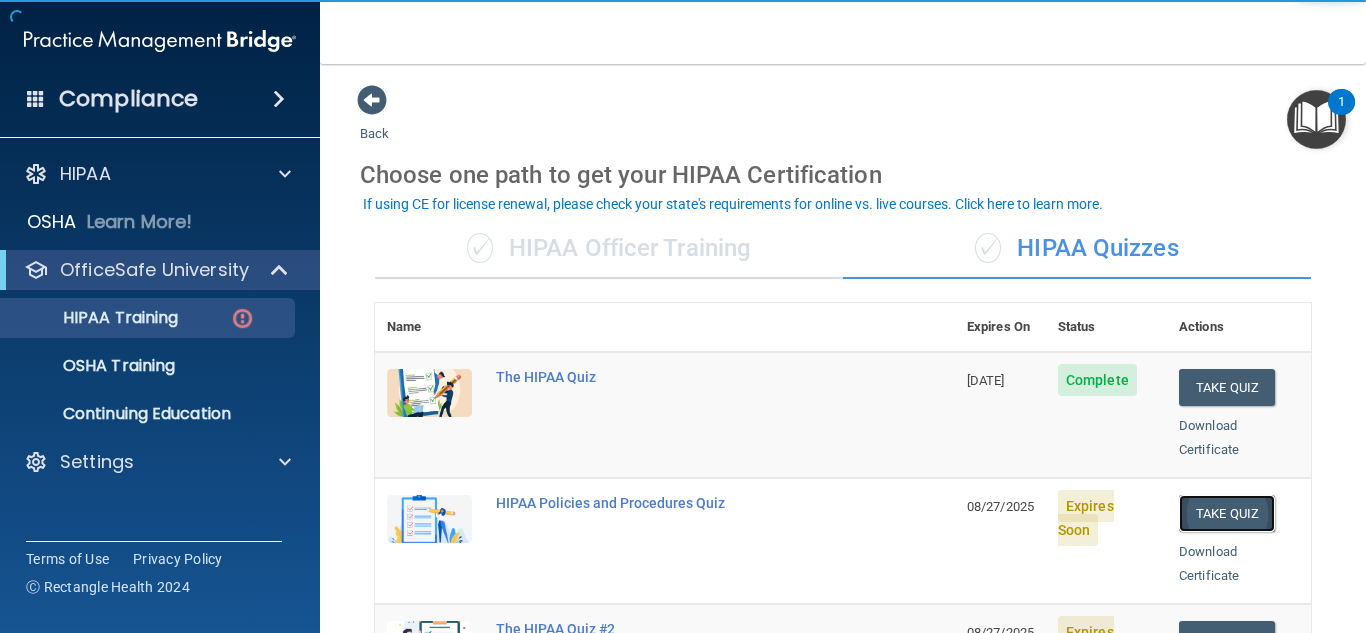 click on "Take Quiz" at bounding box center [1227, 513] 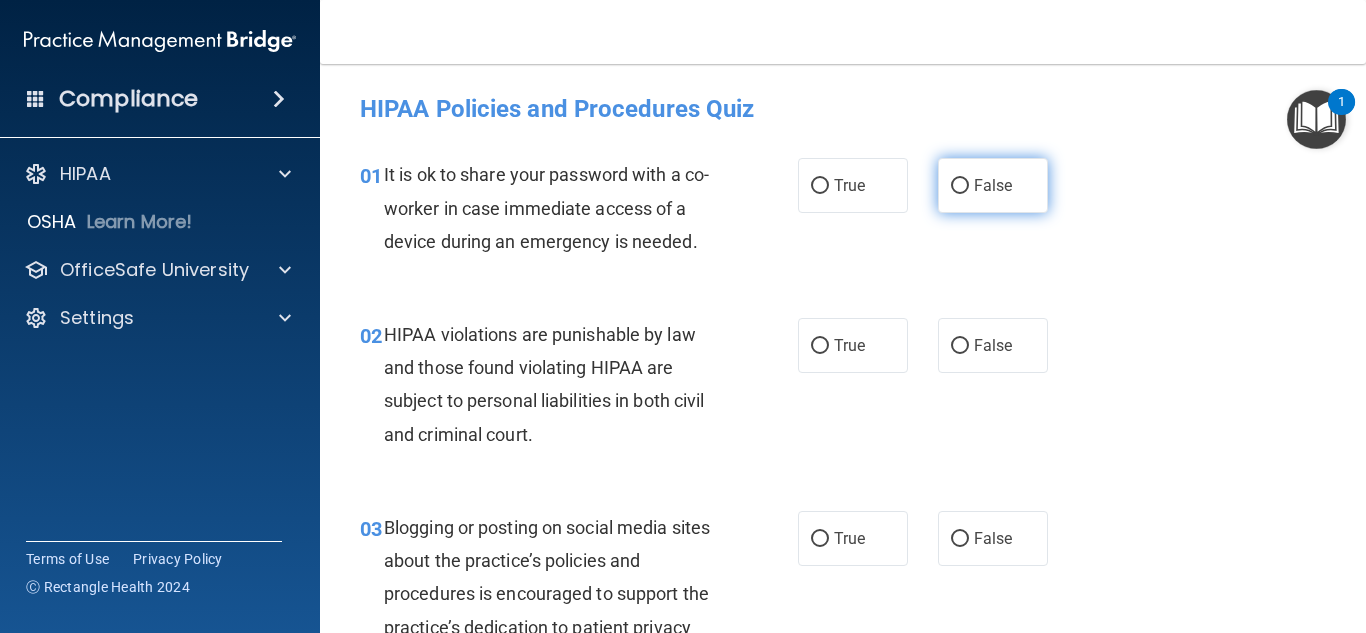 click on "False" at bounding box center (993, 185) 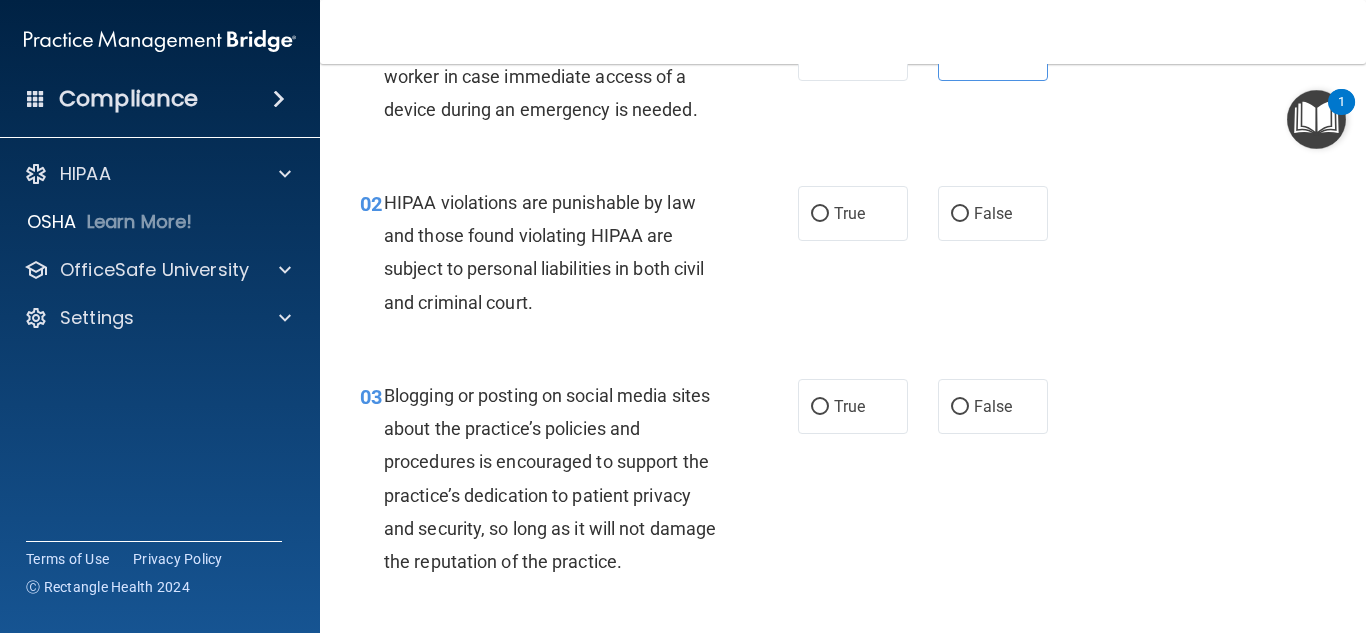 scroll, scrollTop: 133, scrollLeft: 0, axis: vertical 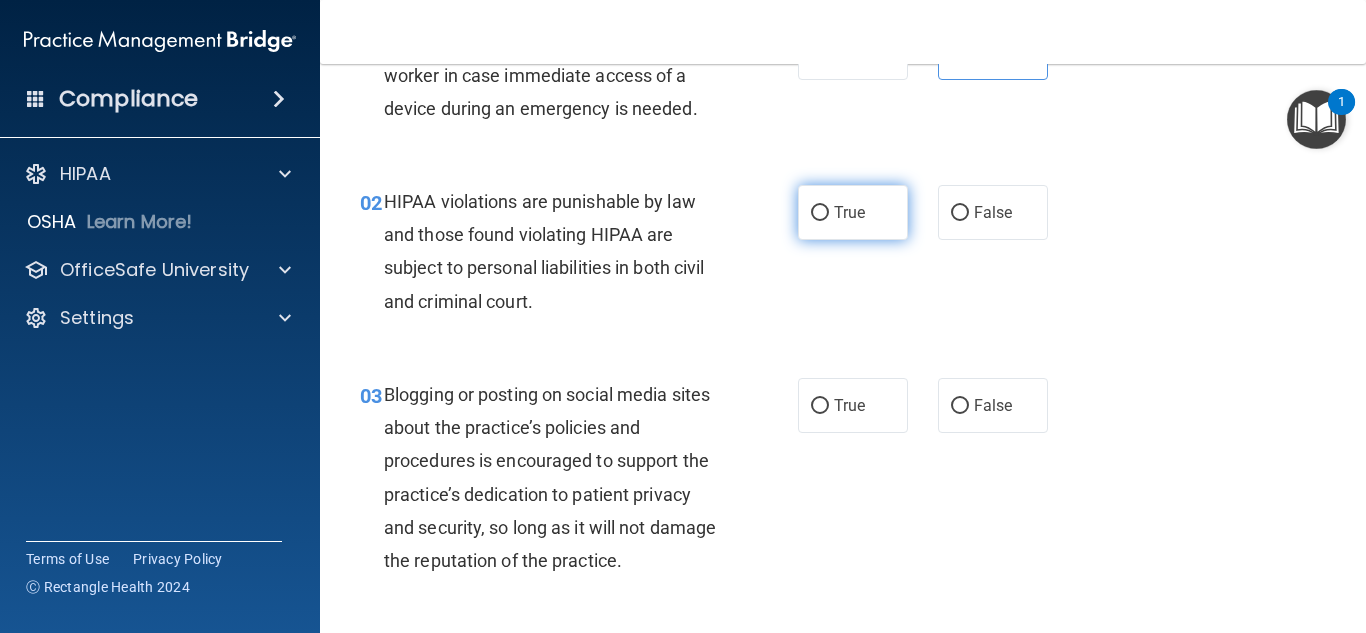 click on "True" at bounding box center (853, 212) 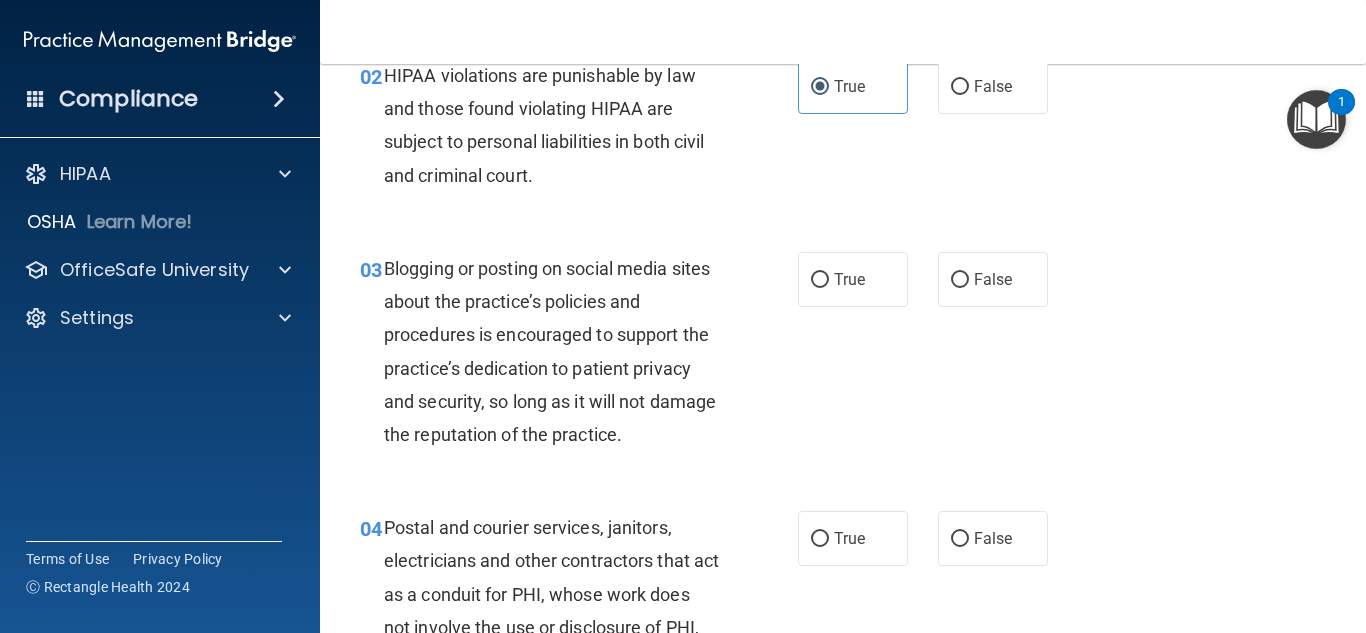 scroll, scrollTop: 271, scrollLeft: 0, axis: vertical 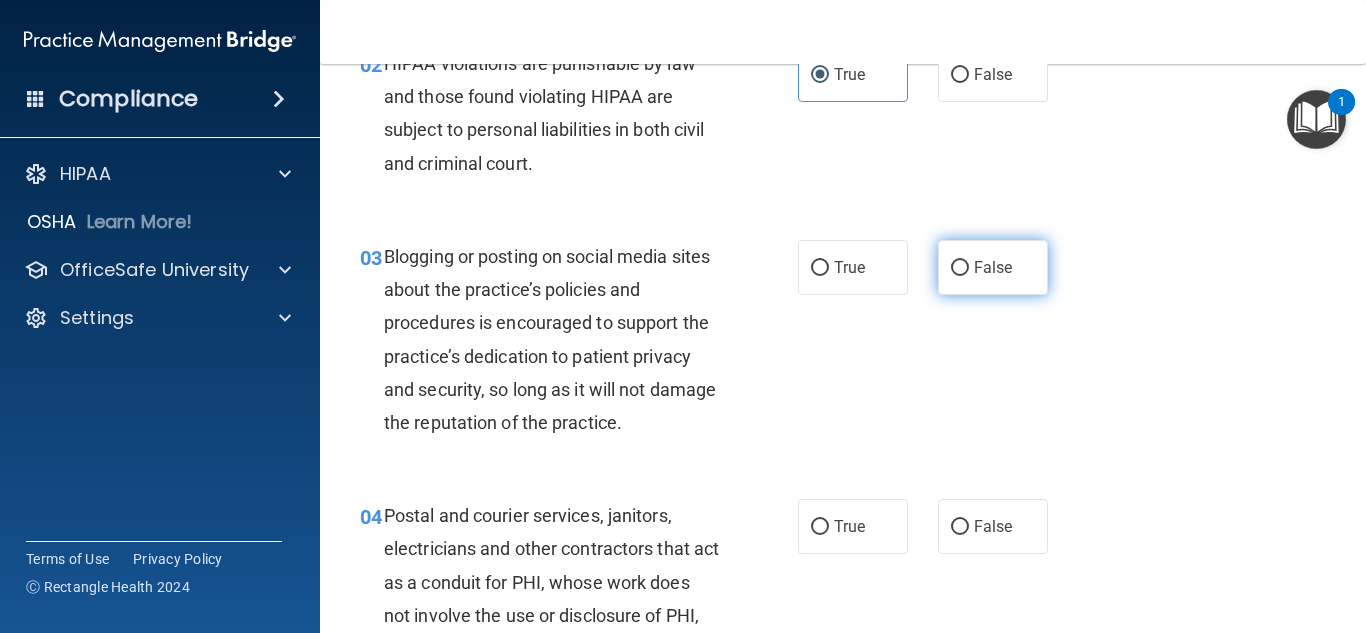 click on "False" at bounding box center (993, 267) 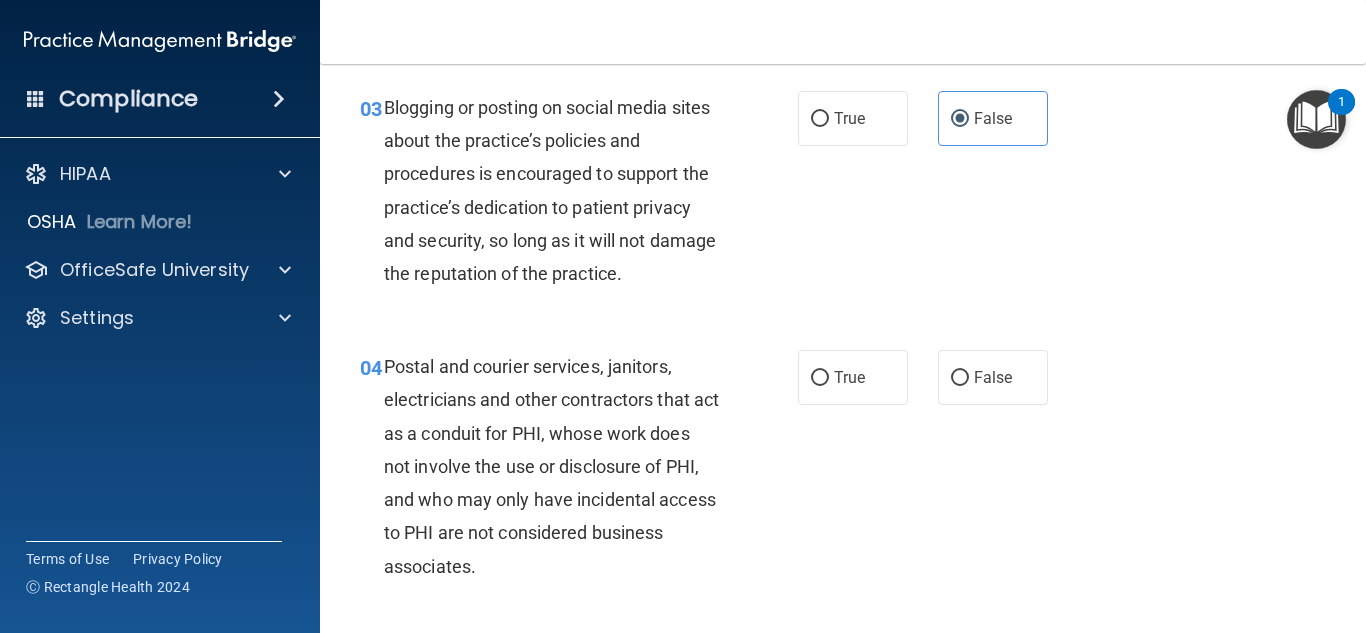 scroll, scrollTop: 421, scrollLeft: 0, axis: vertical 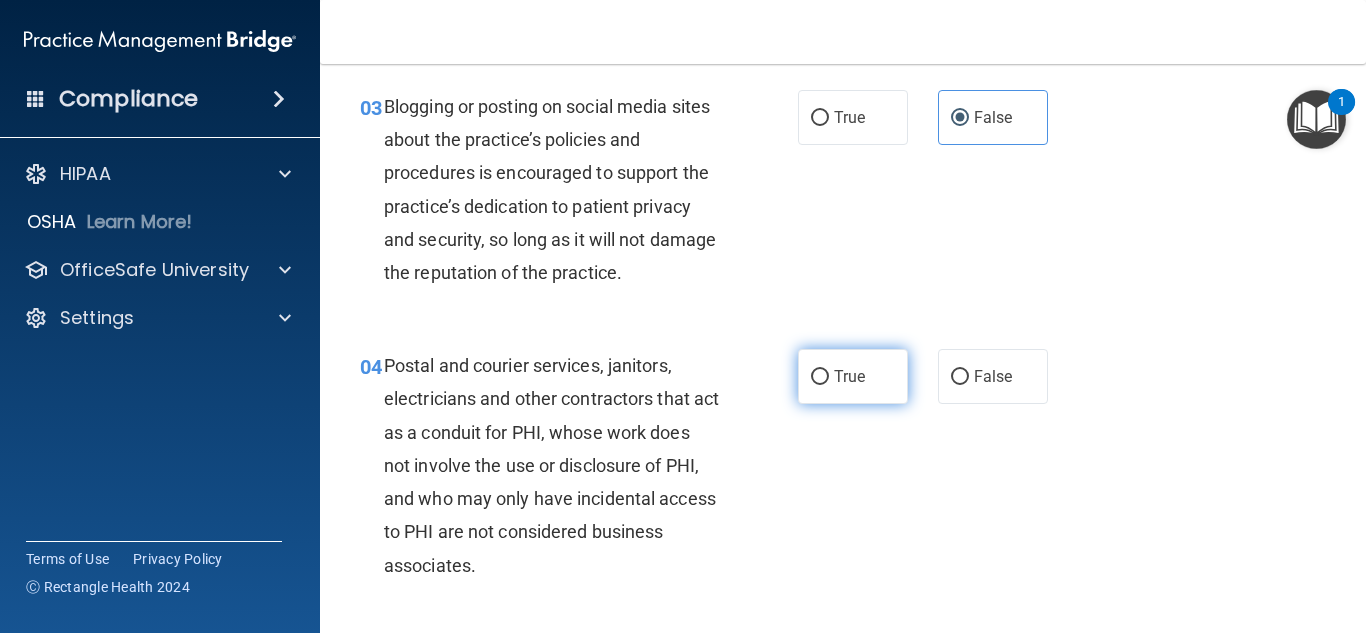 click on "True" at bounding box center (849, 376) 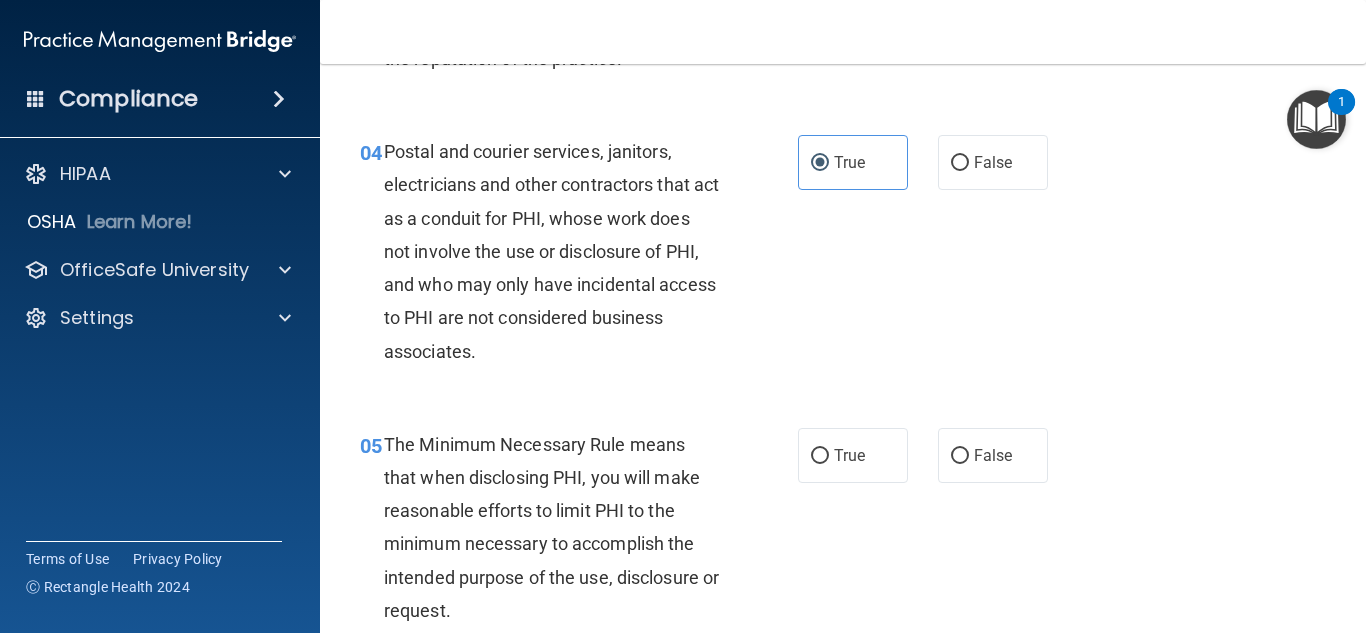 scroll, scrollTop: 634, scrollLeft: 0, axis: vertical 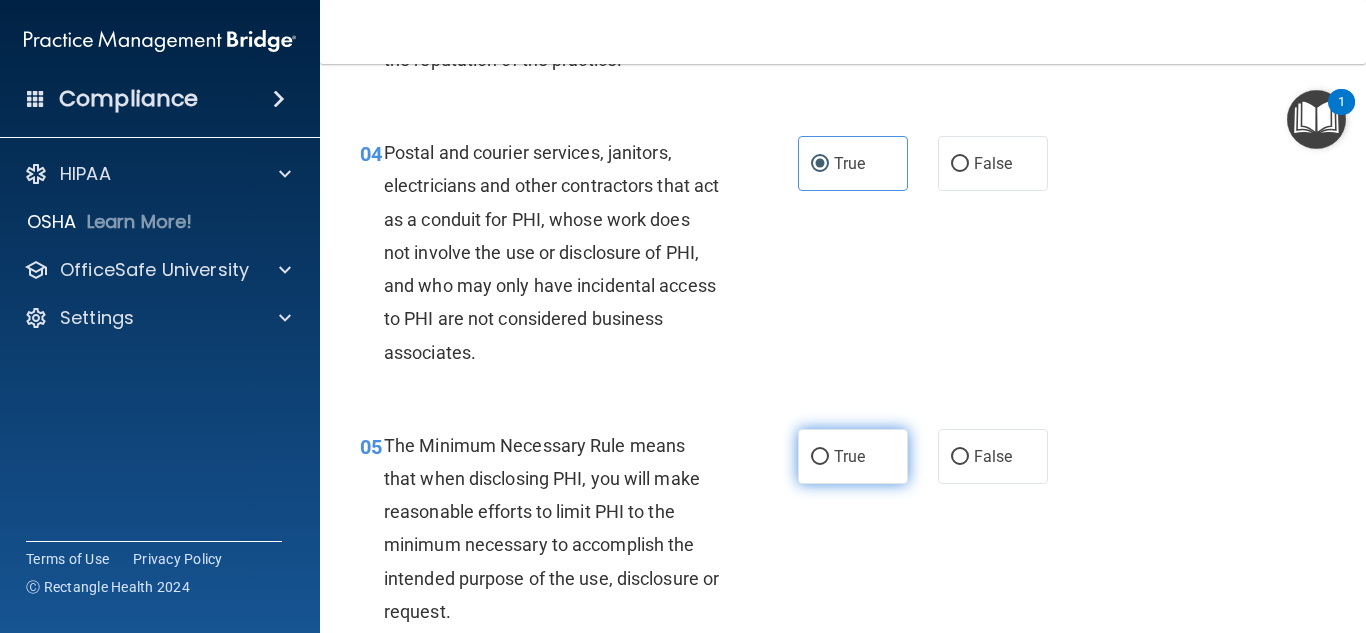 click on "True" at bounding box center (849, 456) 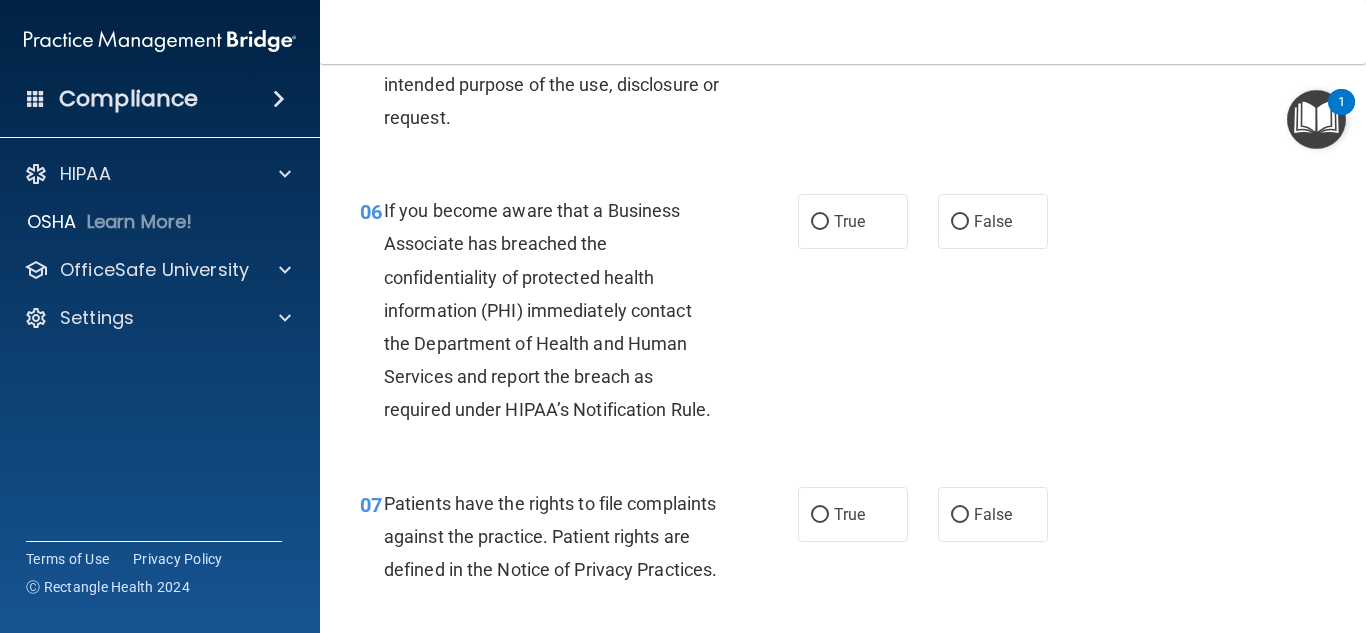scroll, scrollTop: 1129, scrollLeft: 0, axis: vertical 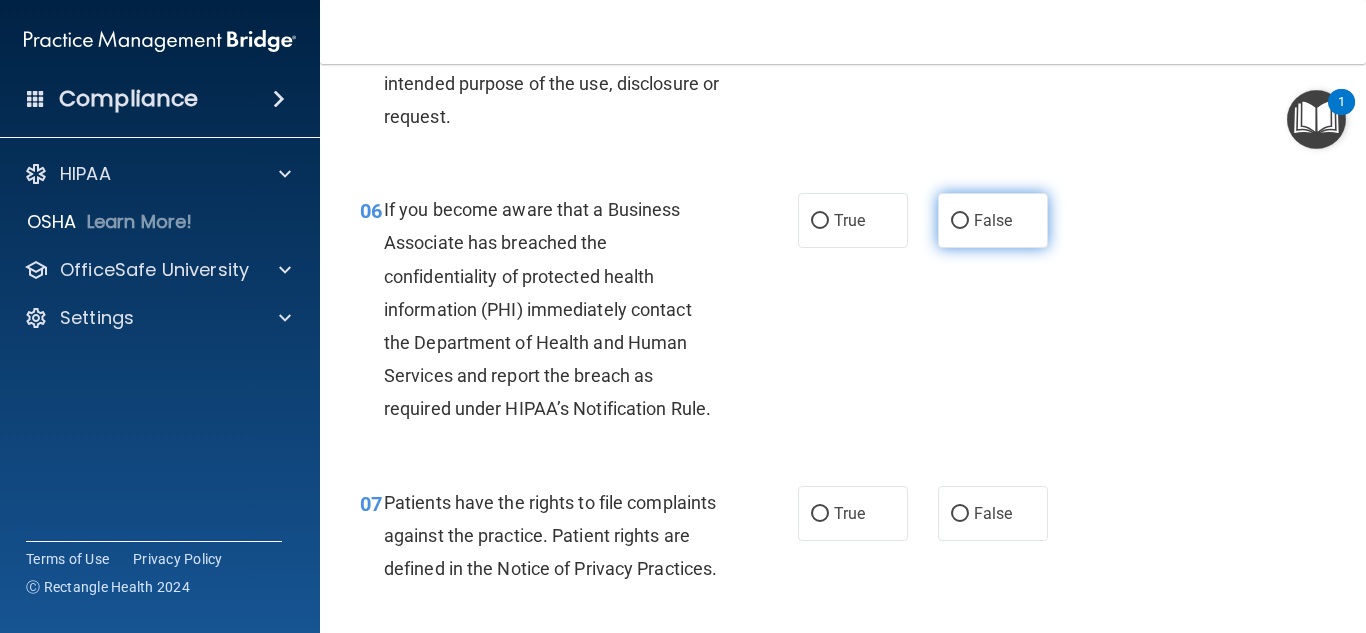 click on "False" at bounding box center (993, 220) 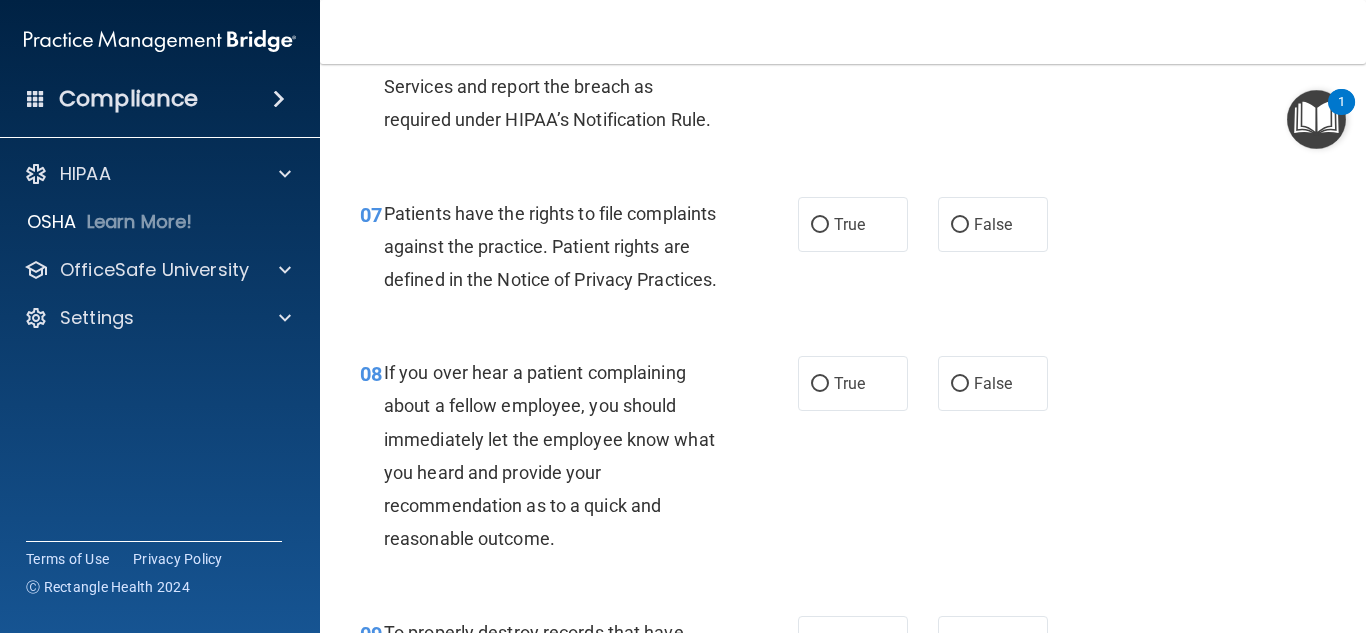 scroll, scrollTop: 1418, scrollLeft: 0, axis: vertical 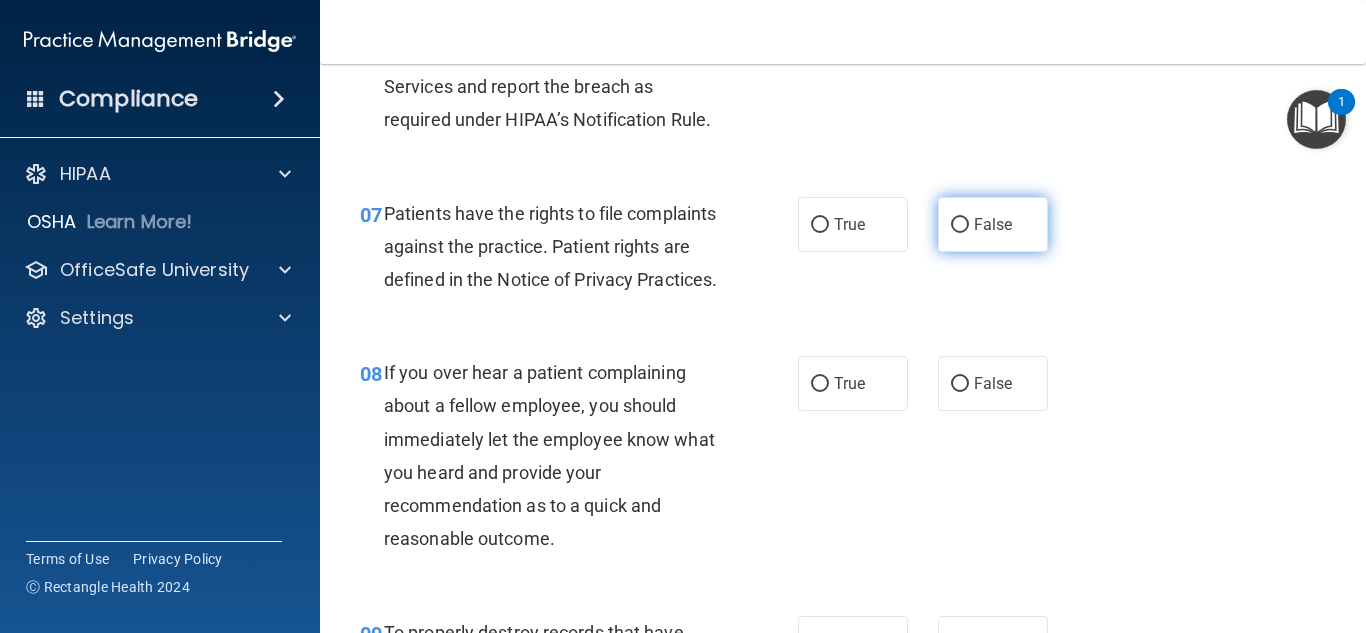 click on "False" at bounding box center (993, 224) 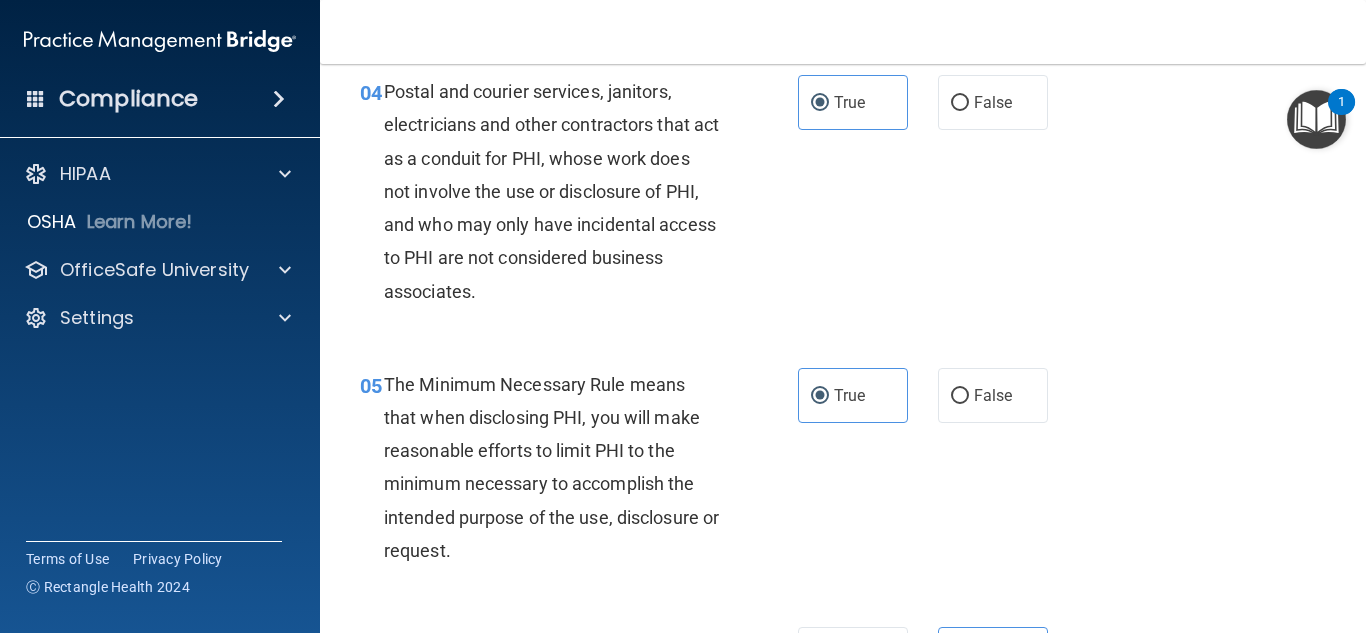 scroll, scrollTop: 691, scrollLeft: 0, axis: vertical 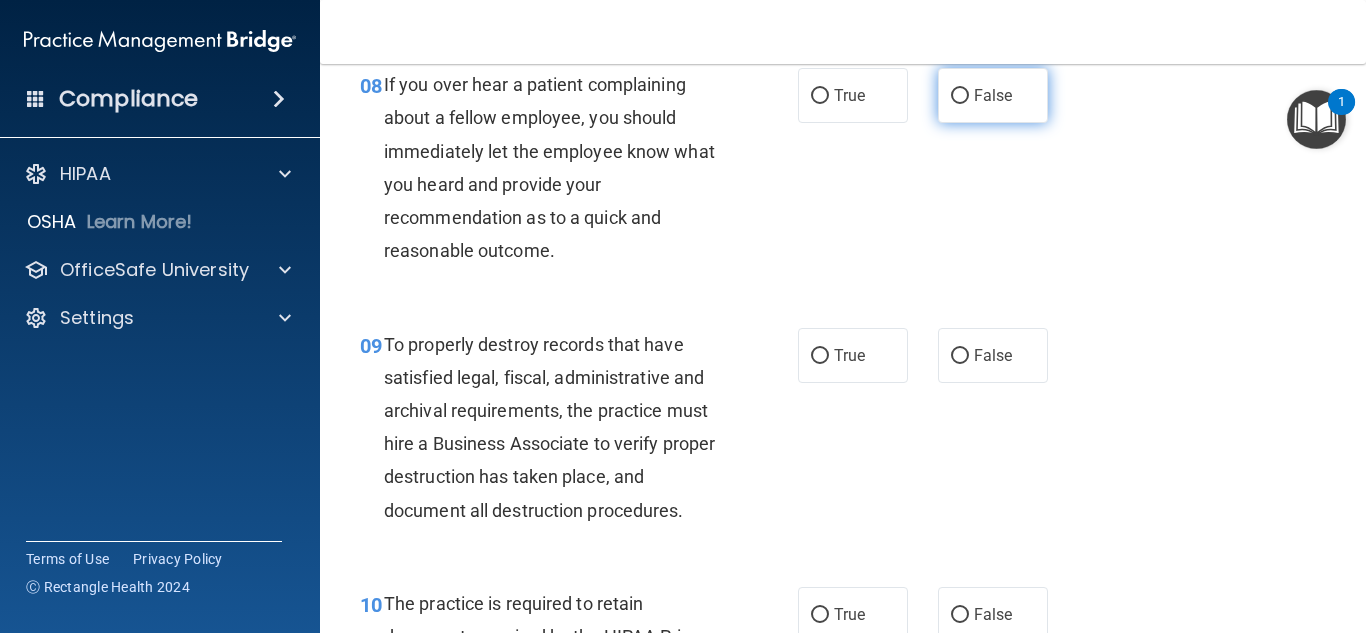 click on "False" at bounding box center [993, 95] 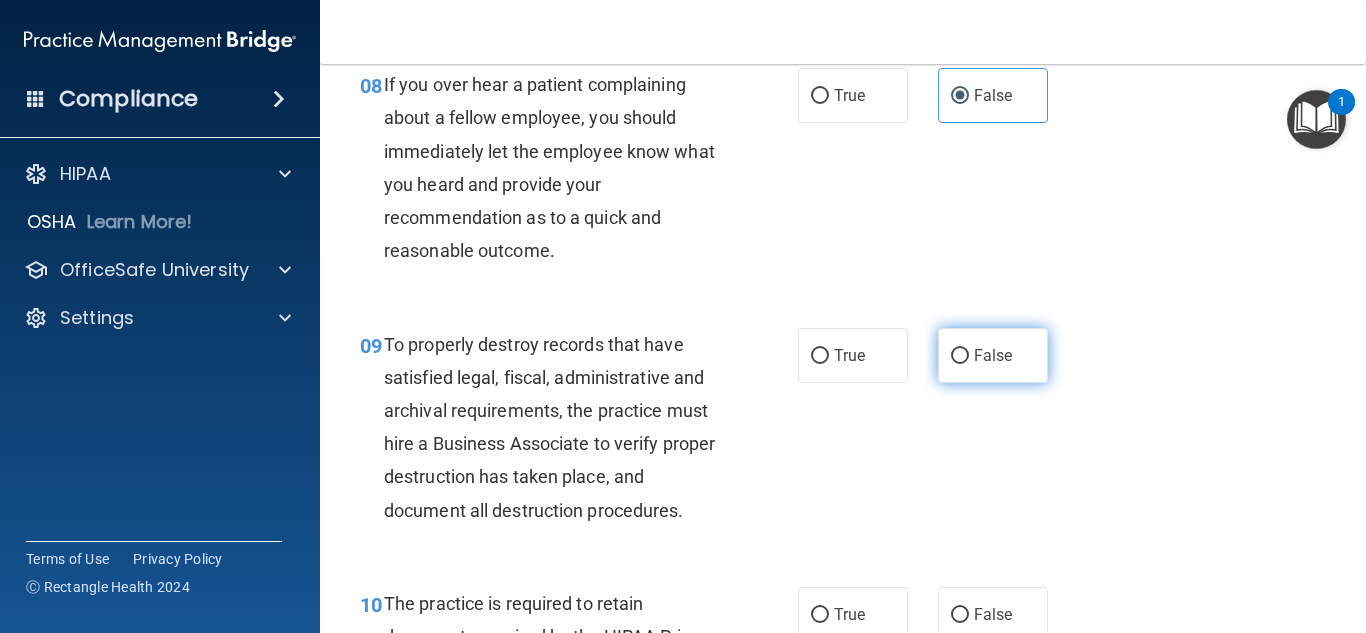 click on "False" at bounding box center [993, 355] 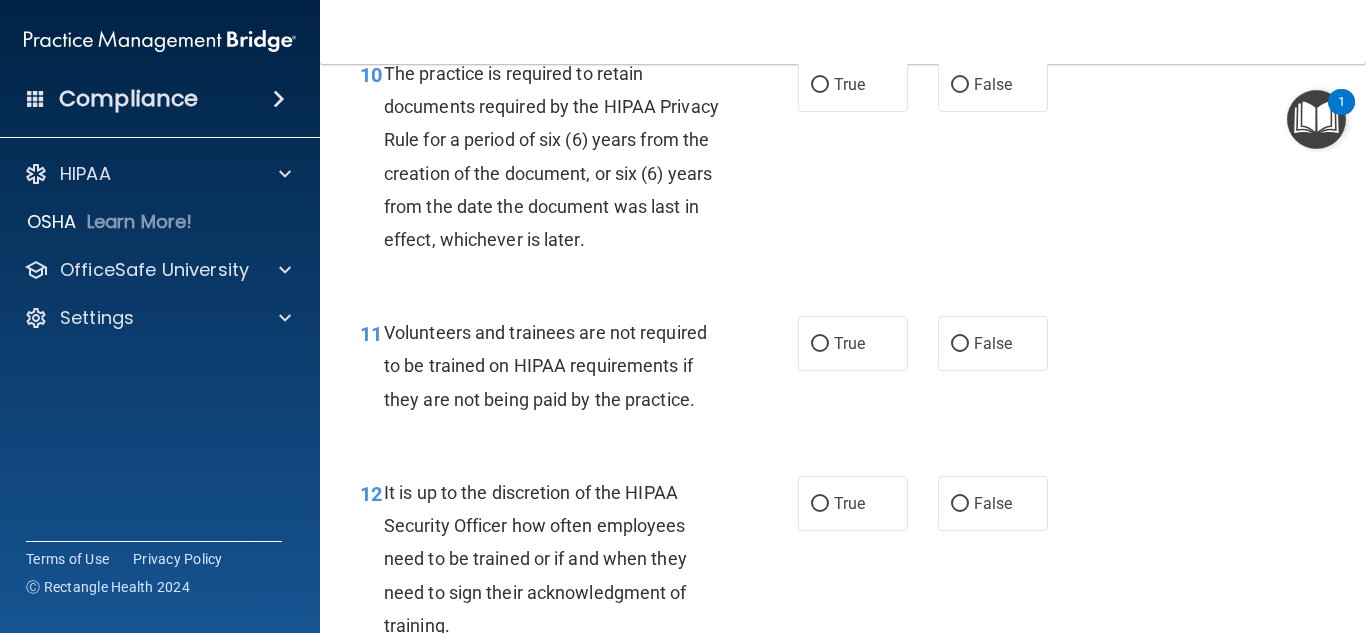 scroll, scrollTop: 2237, scrollLeft: 0, axis: vertical 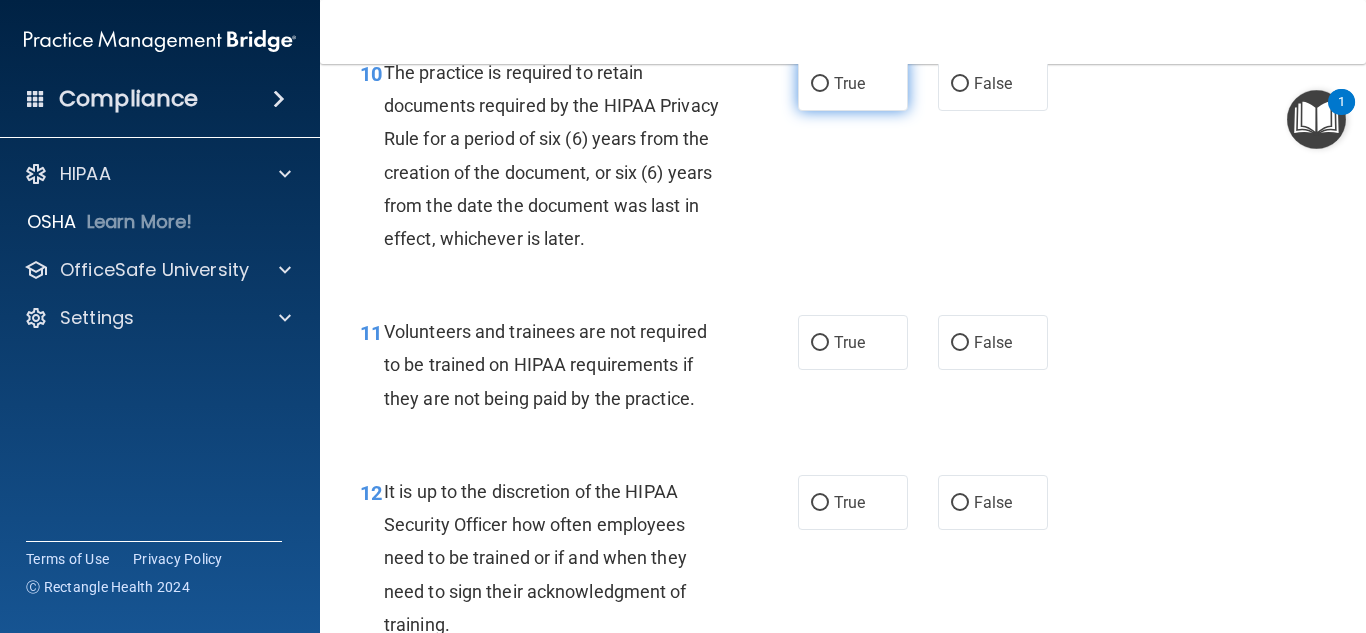 click on "True" at bounding box center (853, 83) 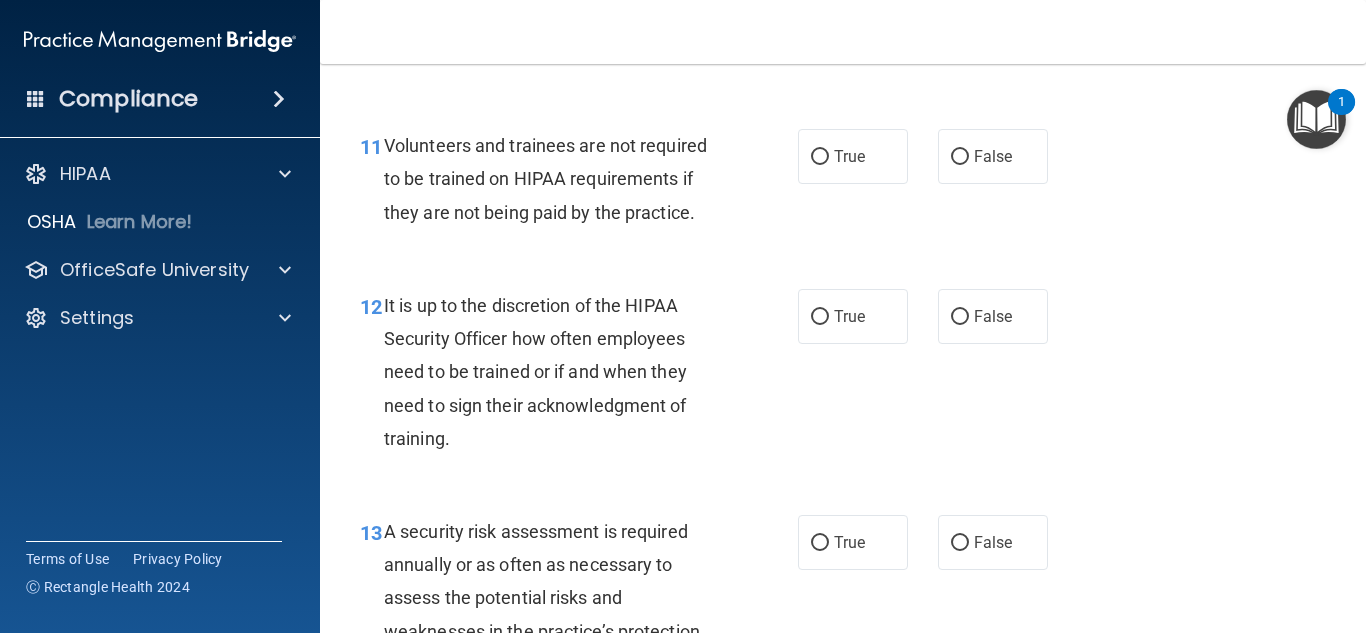 scroll, scrollTop: 2426, scrollLeft: 0, axis: vertical 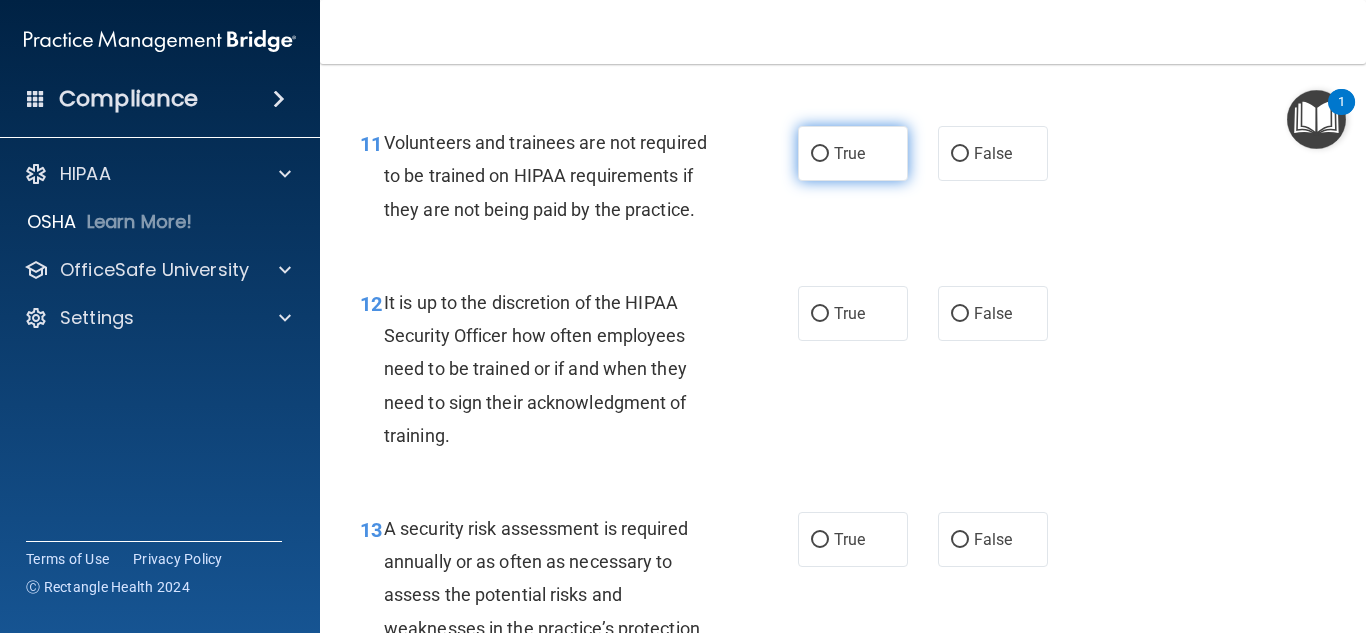 click on "True" at bounding box center (853, 153) 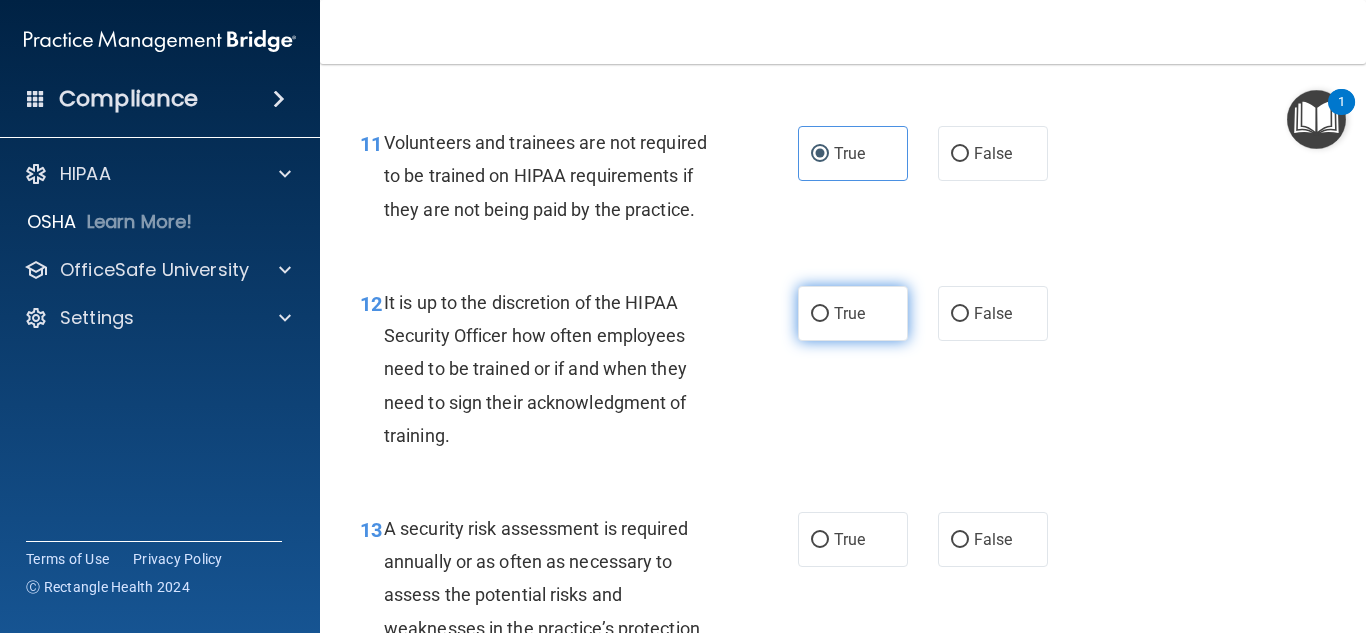 click on "True" at bounding box center [820, 314] 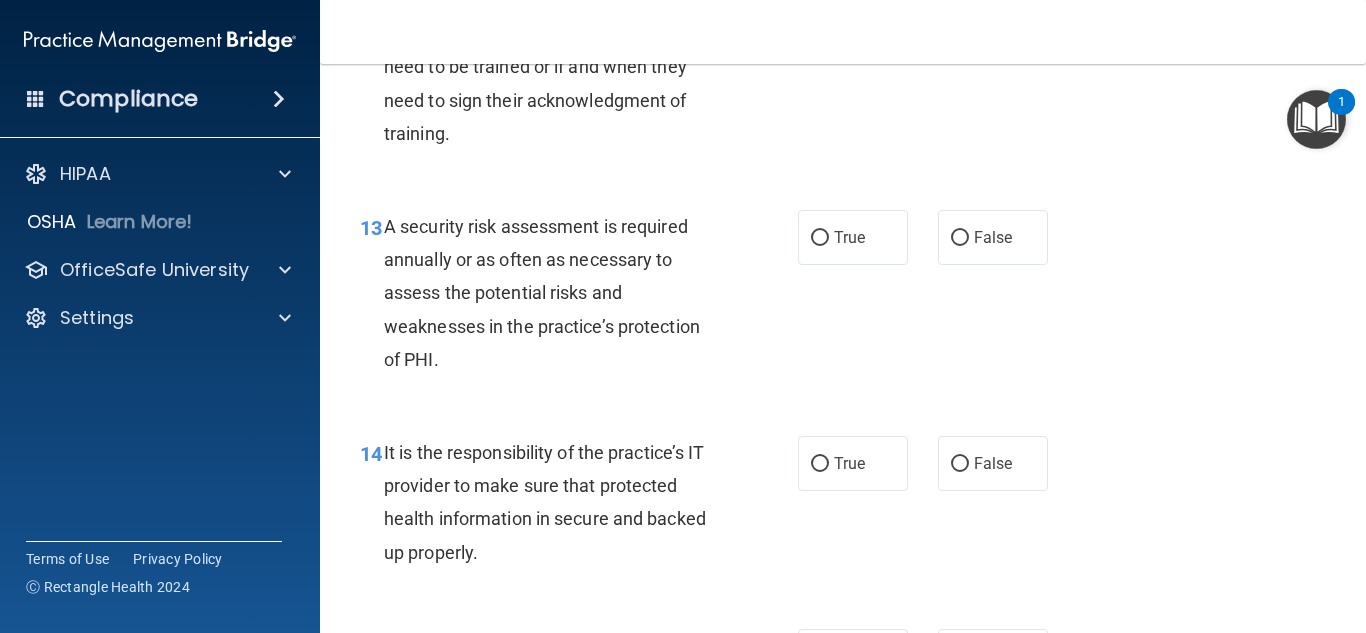 scroll, scrollTop: 2730, scrollLeft: 0, axis: vertical 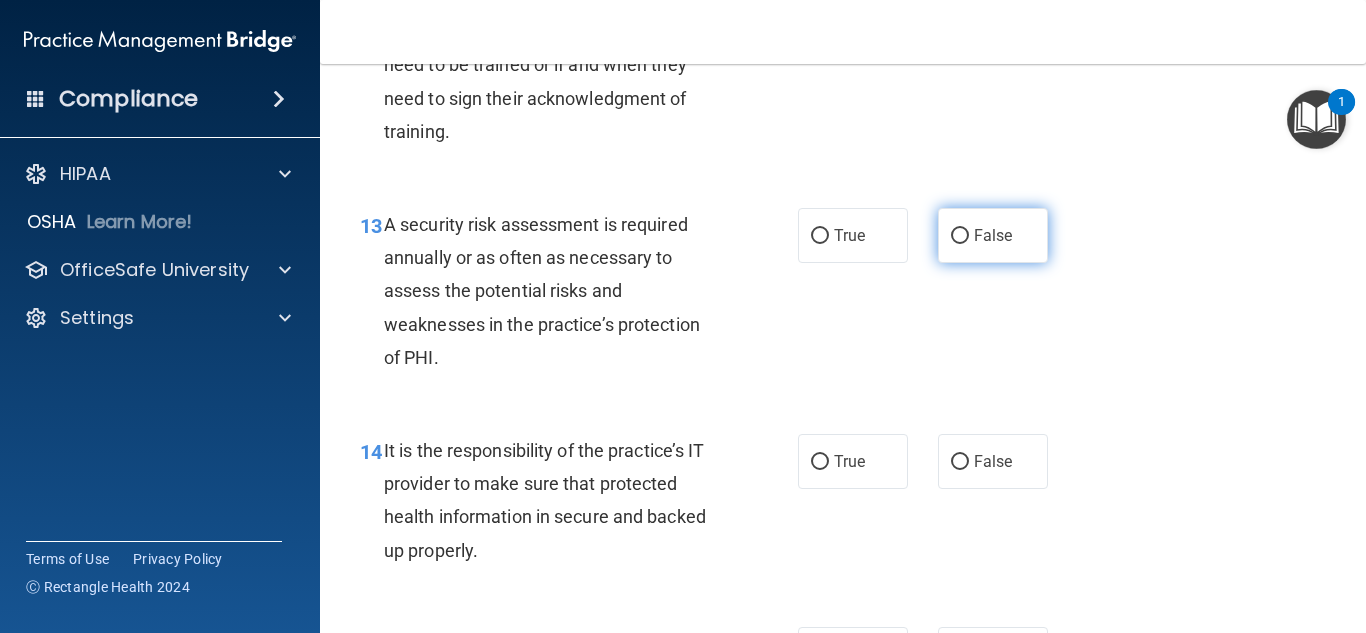 click on "False" at bounding box center [993, 235] 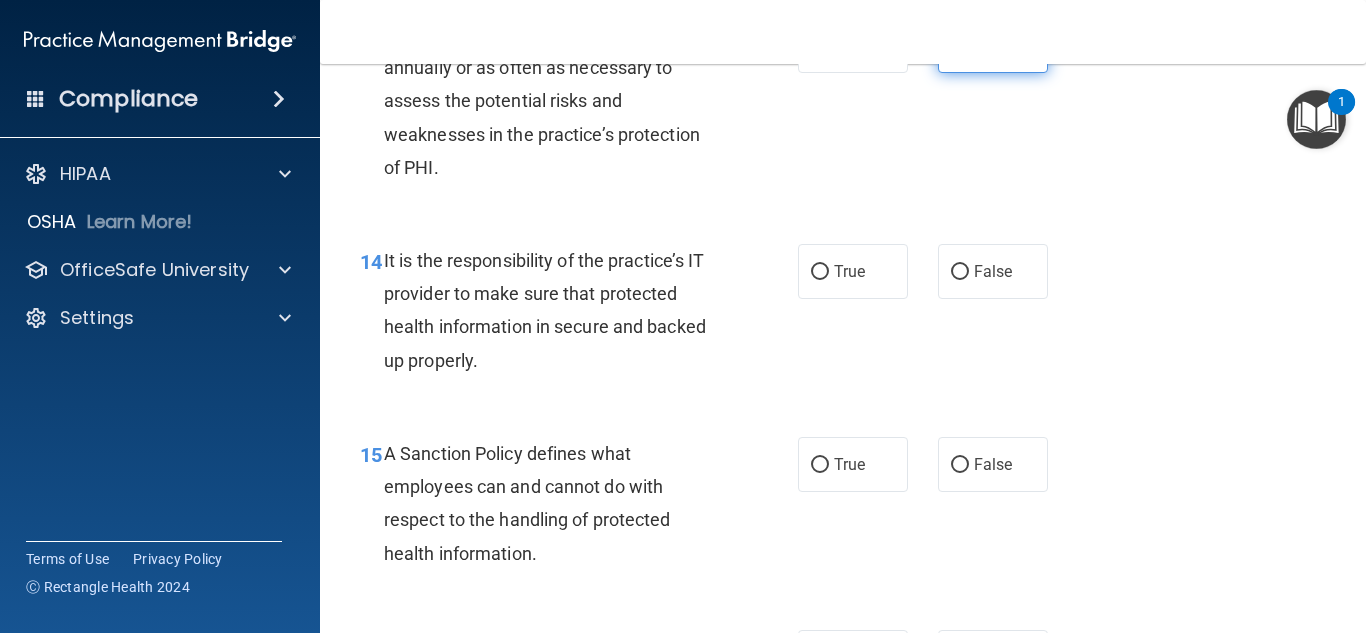 scroll, scrollTop: 2927, scrollLeft: 0, axis: vertical 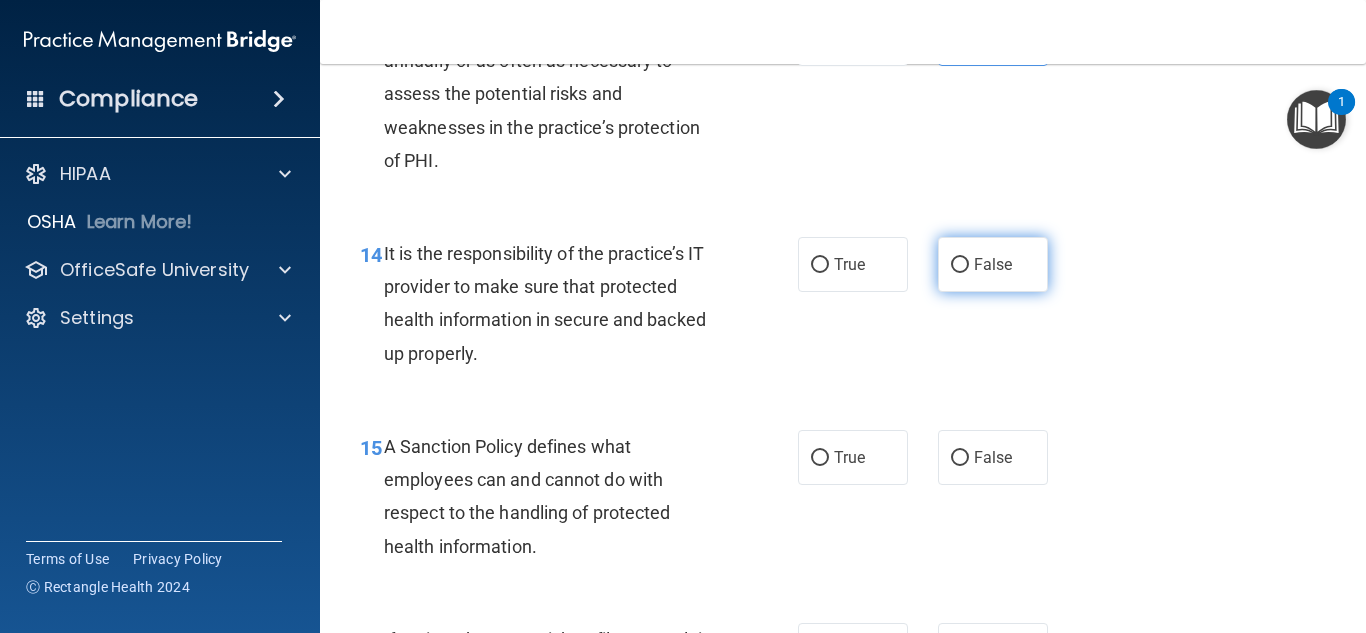 click on "False" at bounding box center (993, 264) 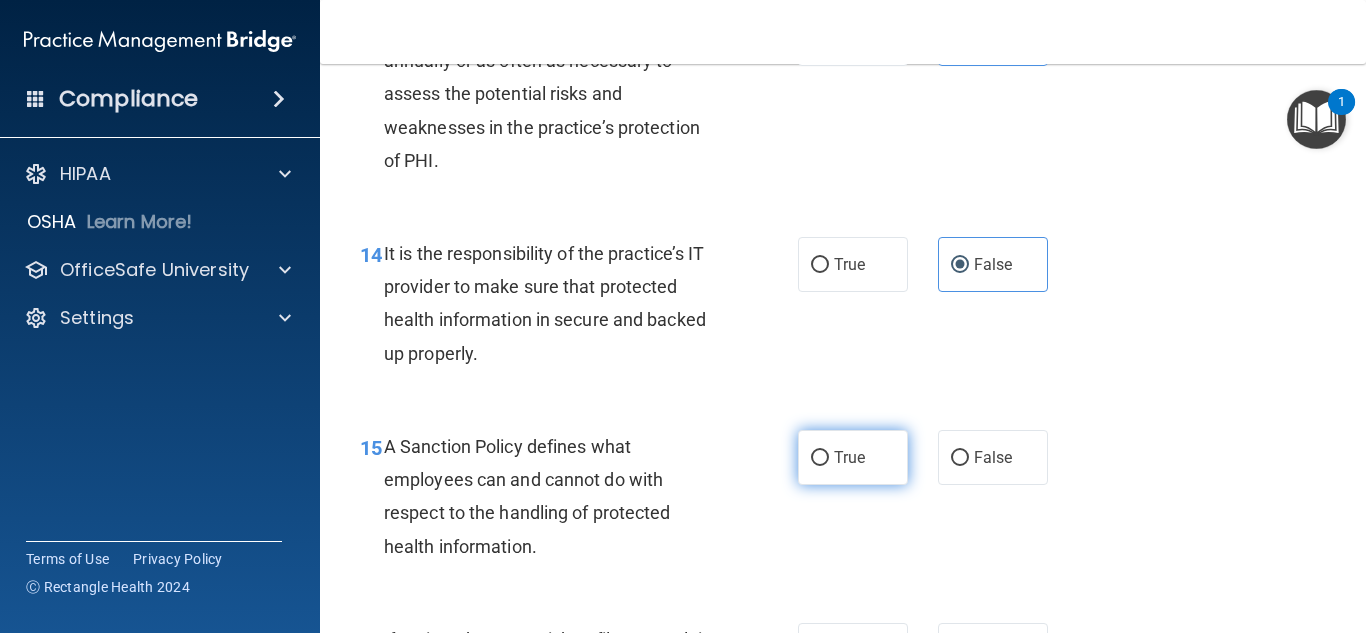 click on "True" at bounding box center (849, 457) 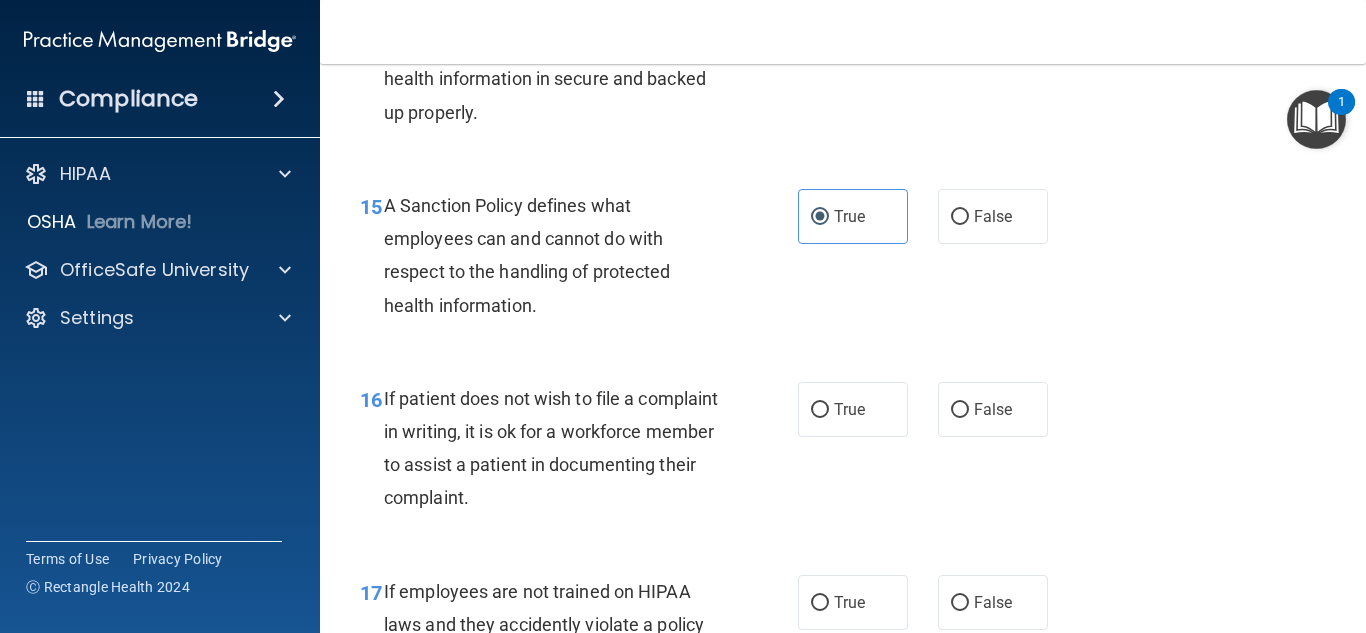 scroll, scrollTop: 3169, scrollLeft: 0, axis: vertical 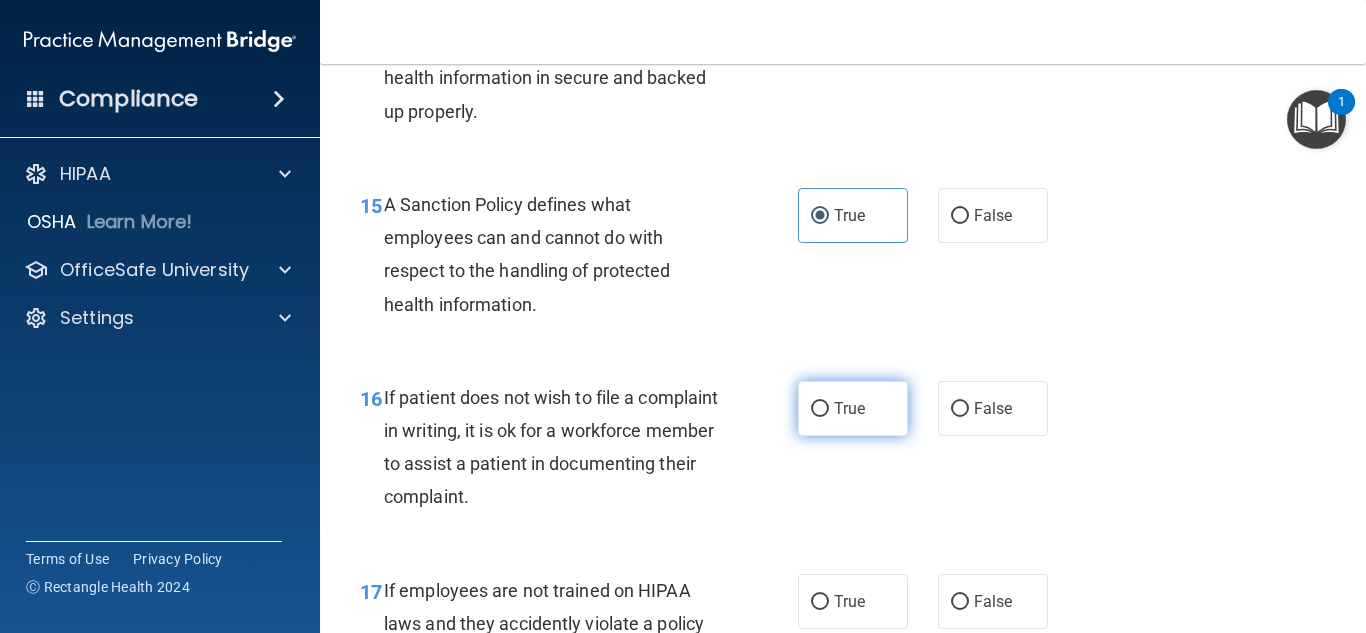 click on "True" at bounding box center [820, 409] 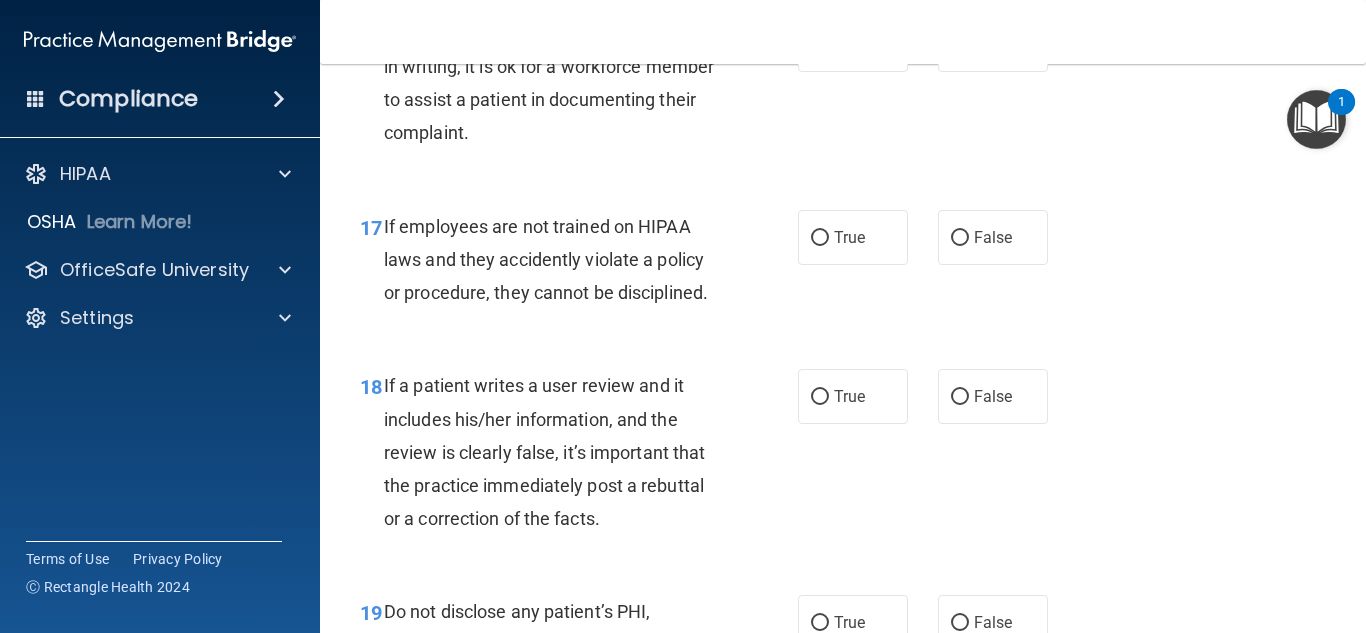 scroll, scrollTop: 3534, scrollLeft: 0, axis: vertical 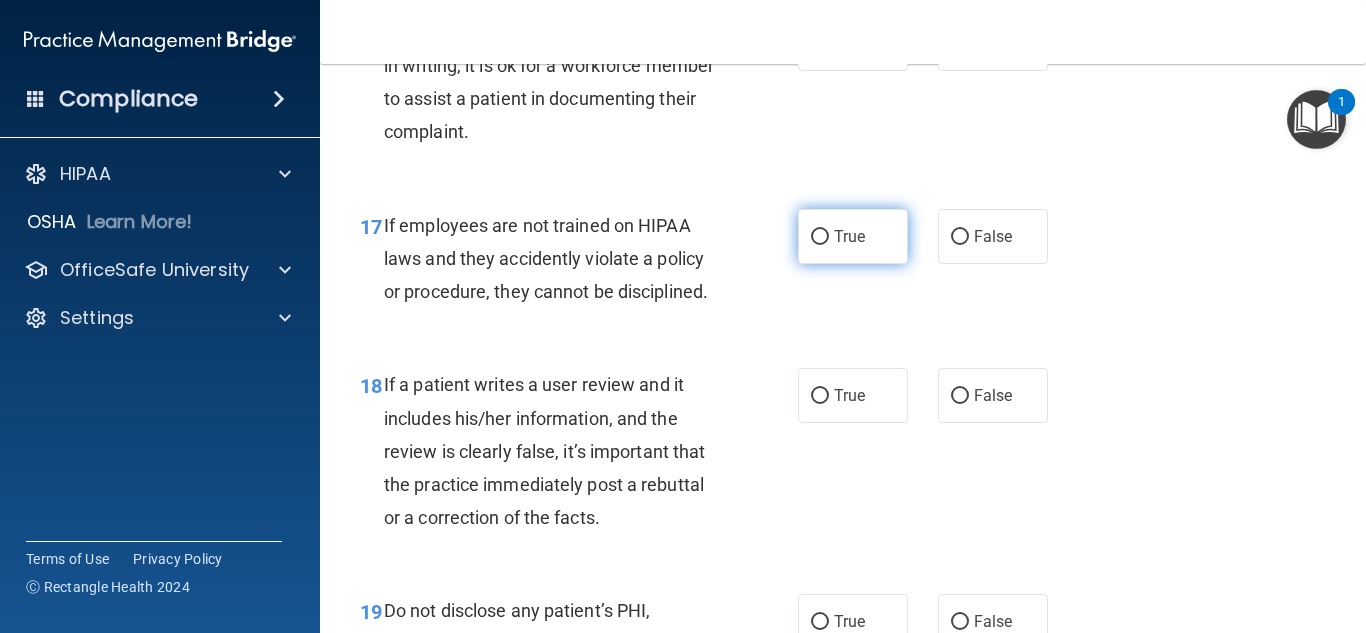 click on "True" at bounding box center [853, 236] 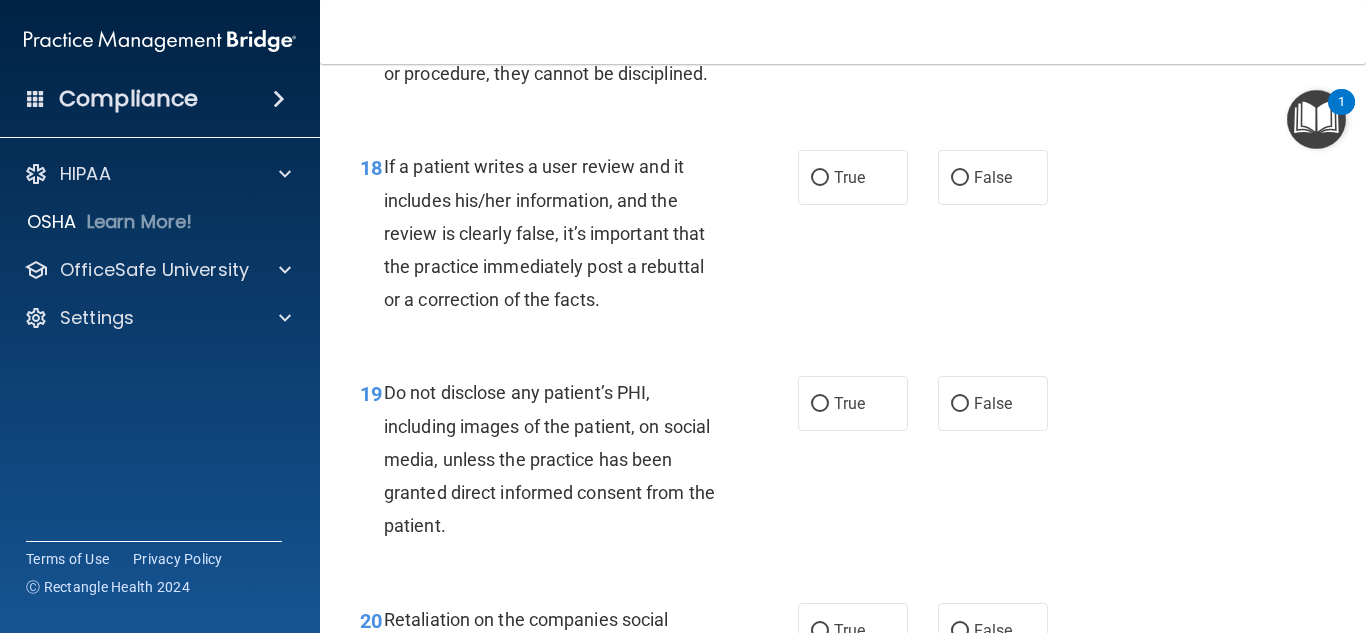 scroll, scrollTop: 3749, scrollLeft: 0, axis: vertical 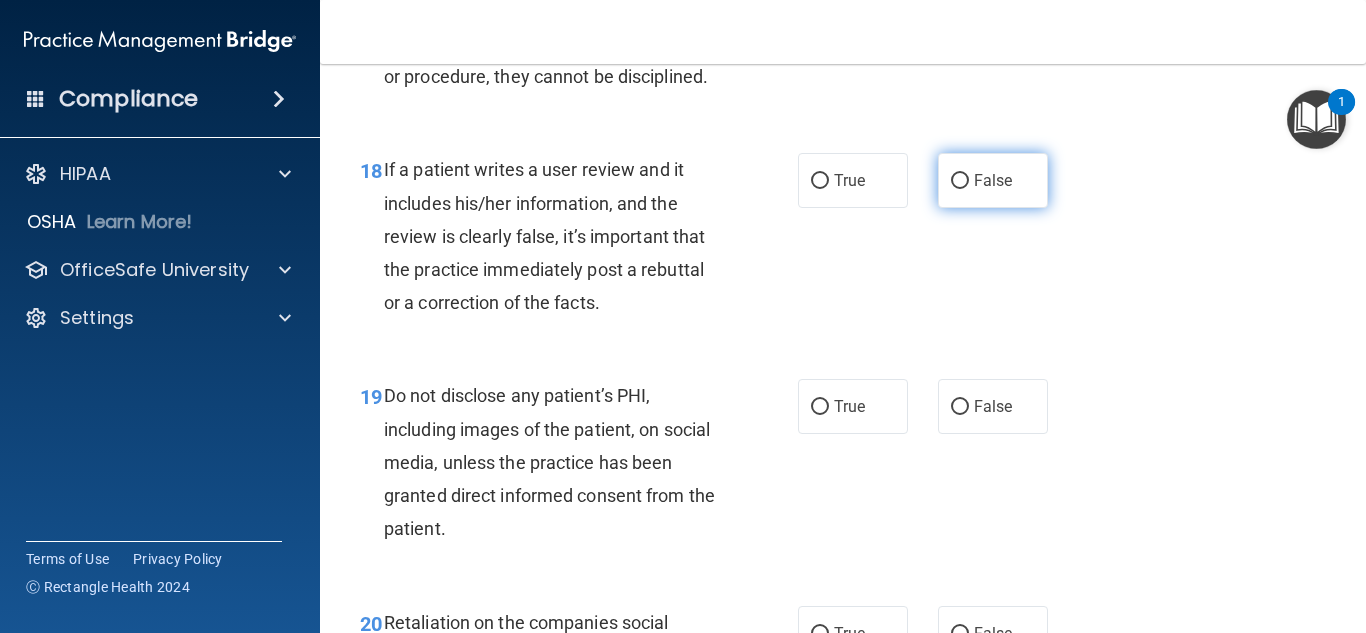 click on "False" at bounding box center (993, 180) 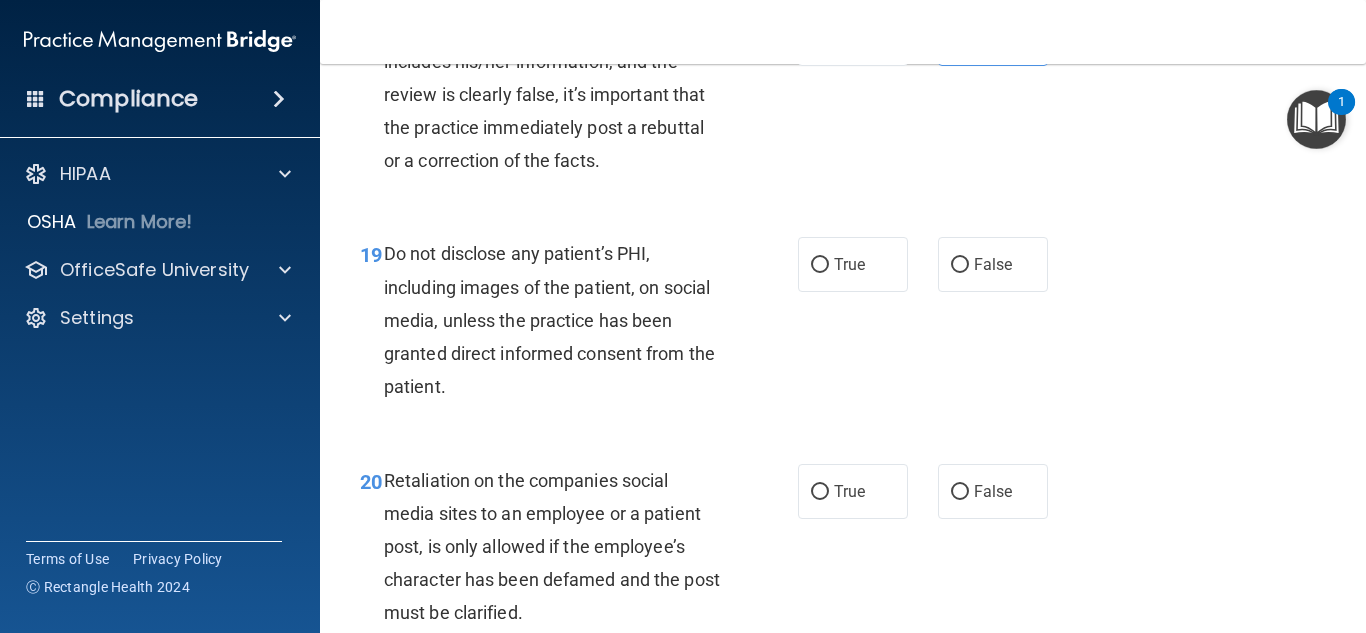 scroll, scrollTop: 3893, scrollLeft: 0, axis: vertical 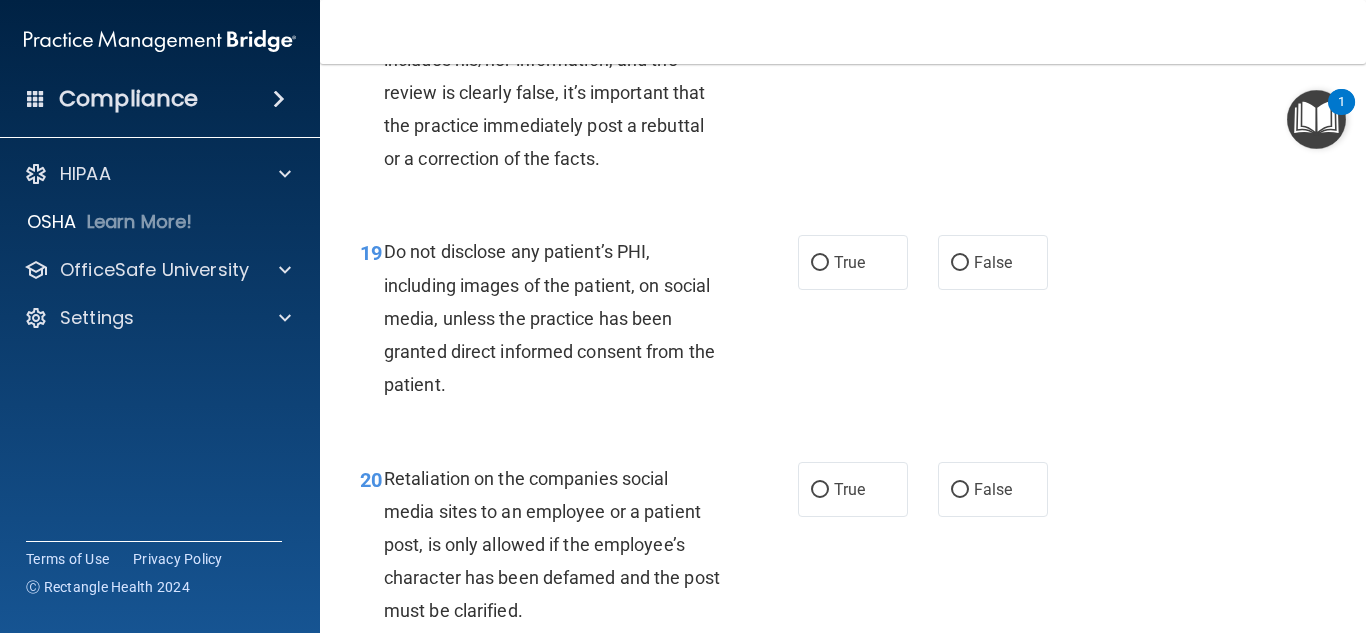 click on "False" at bounding box center [993, 262] 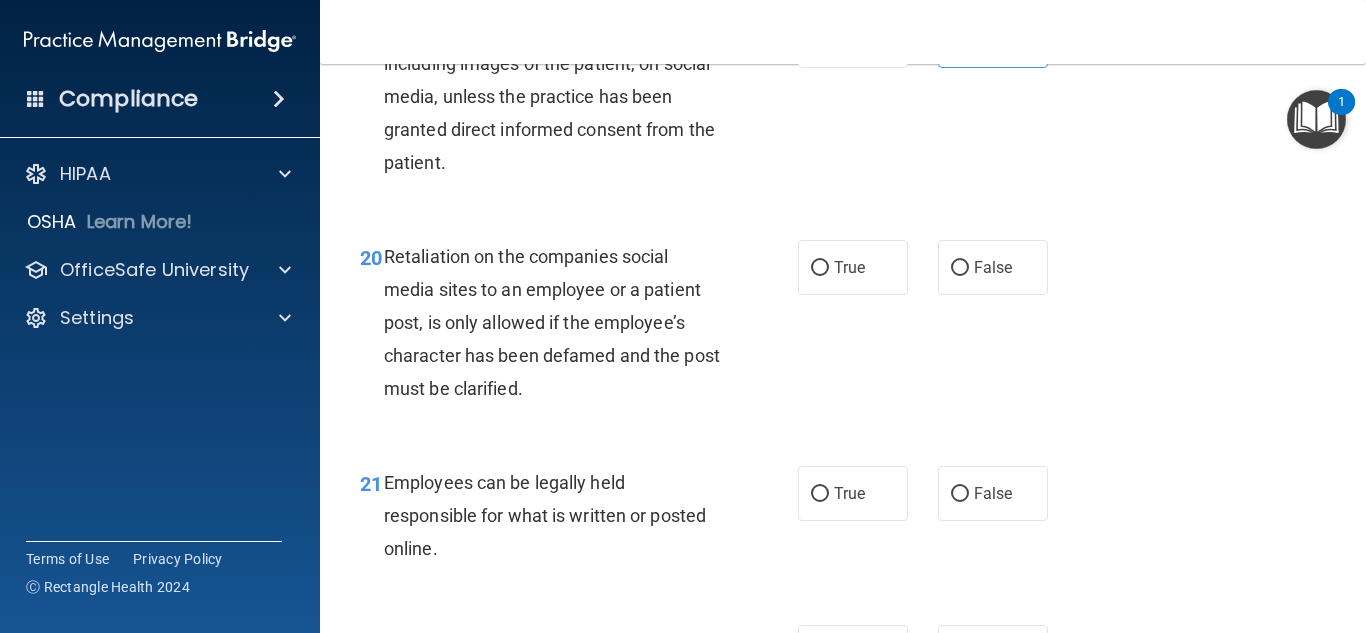 scroll, scrollTop: 4119, scrollLeft: 0, axis: vertical 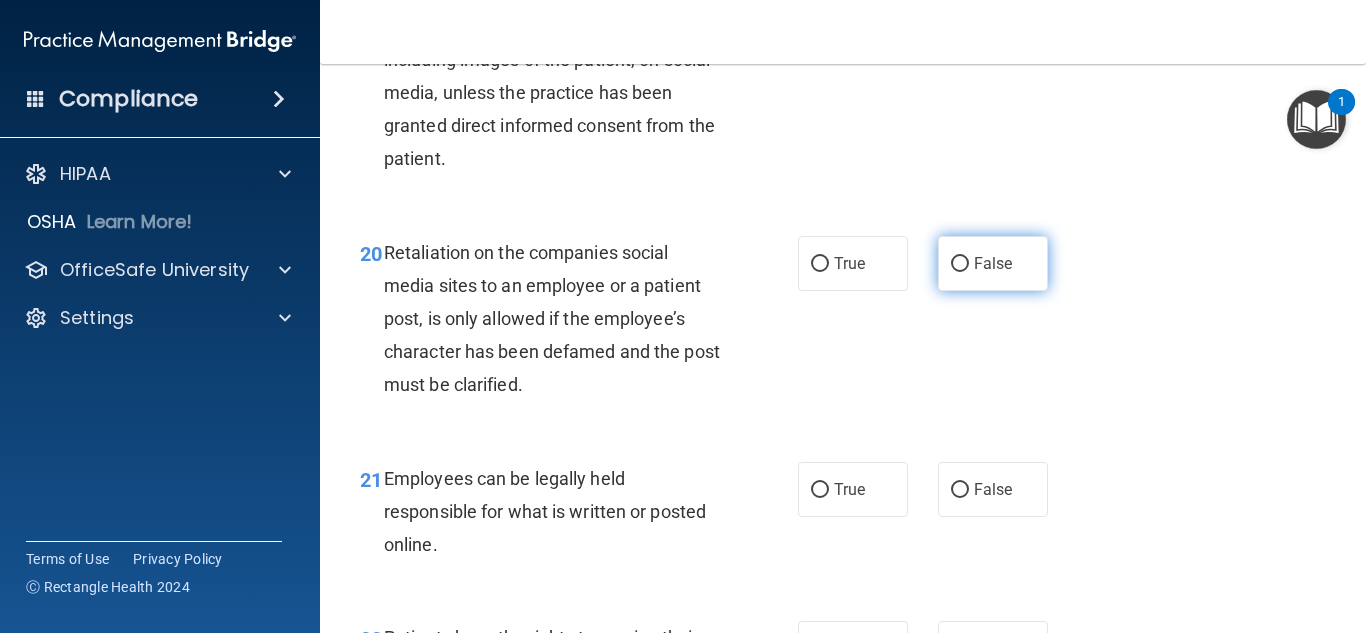 click on "False" at bounding box center [993, 263] 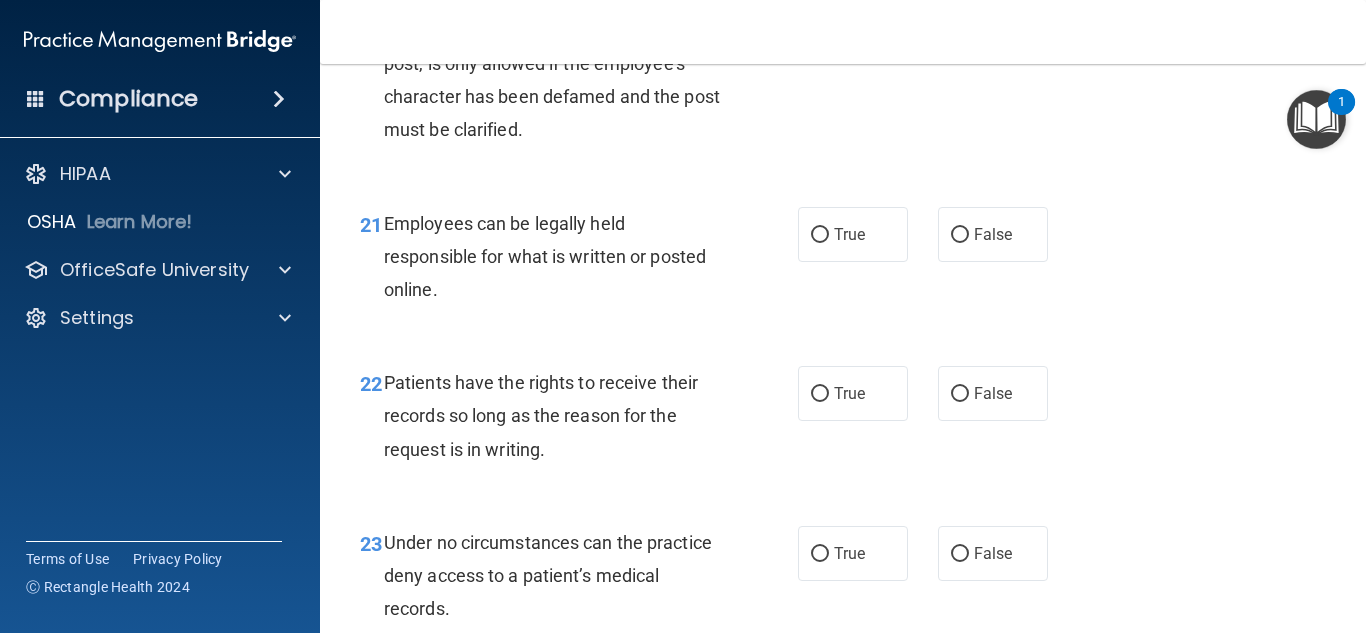 scroll, scrollTop: 4379, scrollLeft: 0, axis: vertical 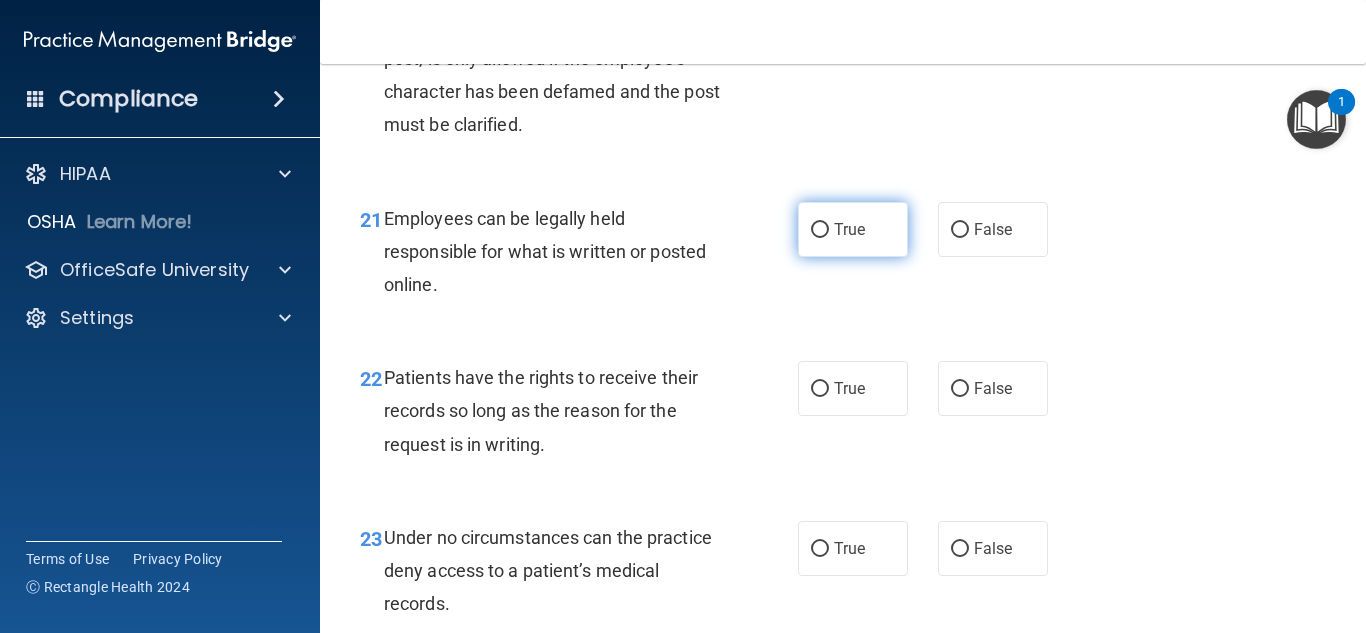 click on "True" at bounding box center (849, 229) 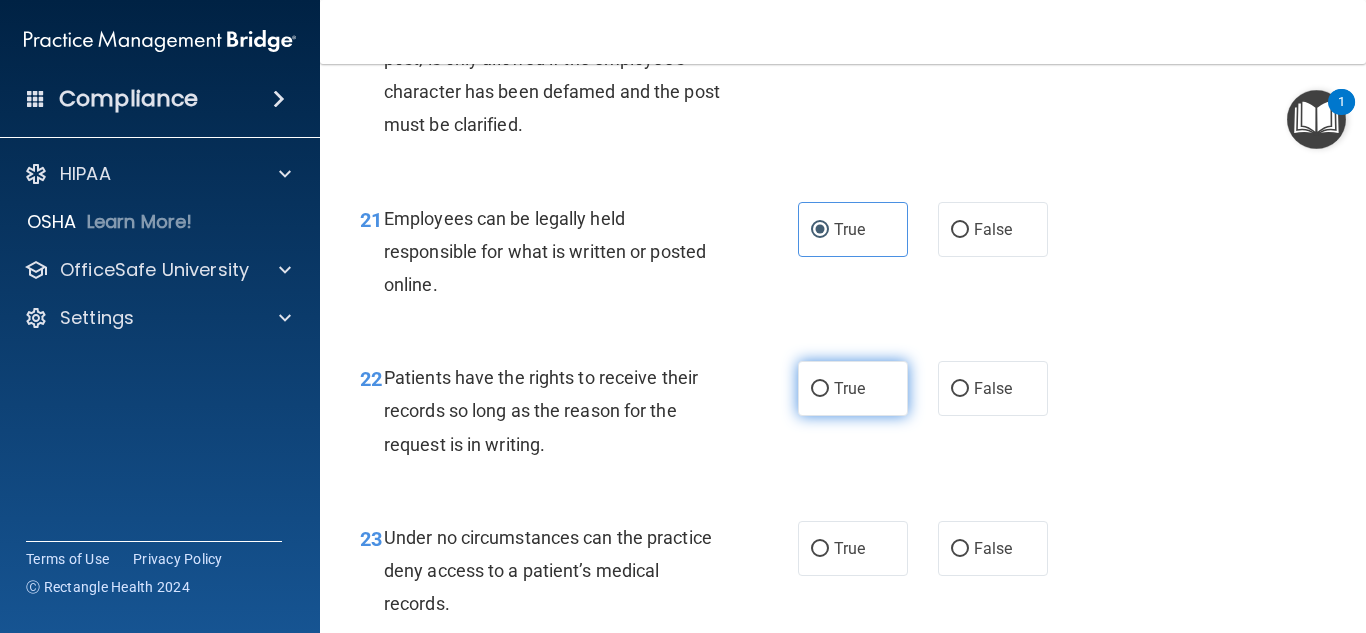 click on "True" at bounding box center (849, 388) 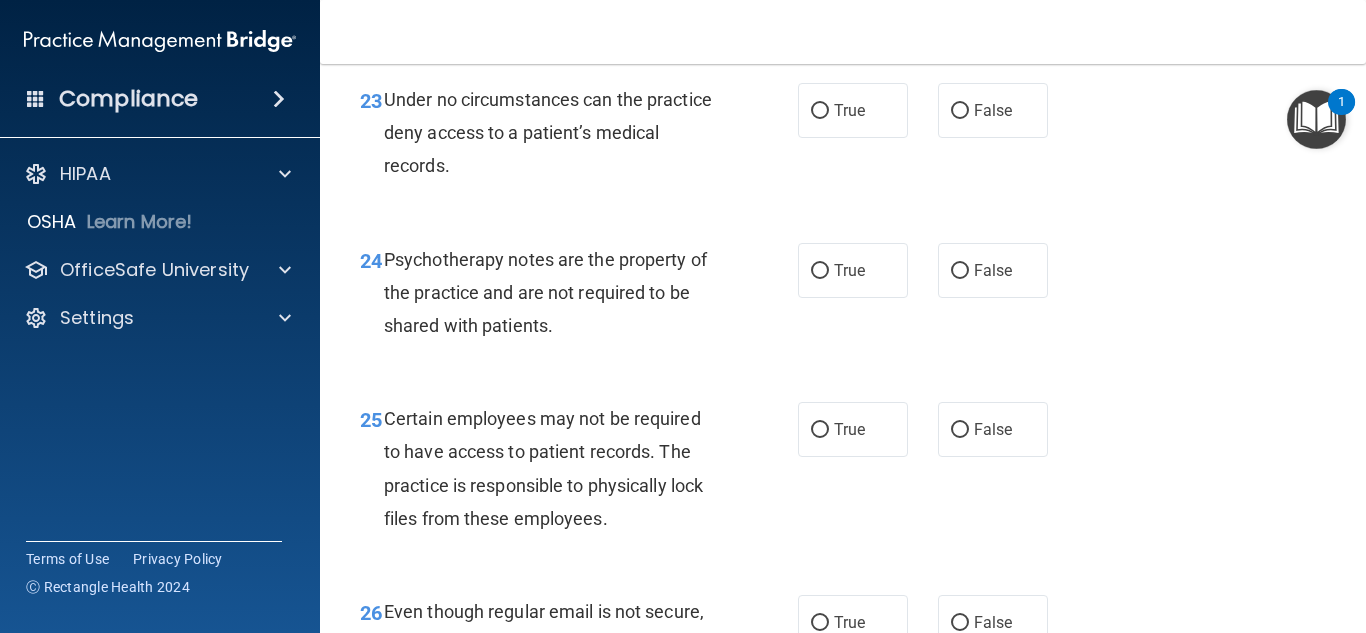 scroll, scrollTop: 4822, scrollLeft: 0, axis: vertical 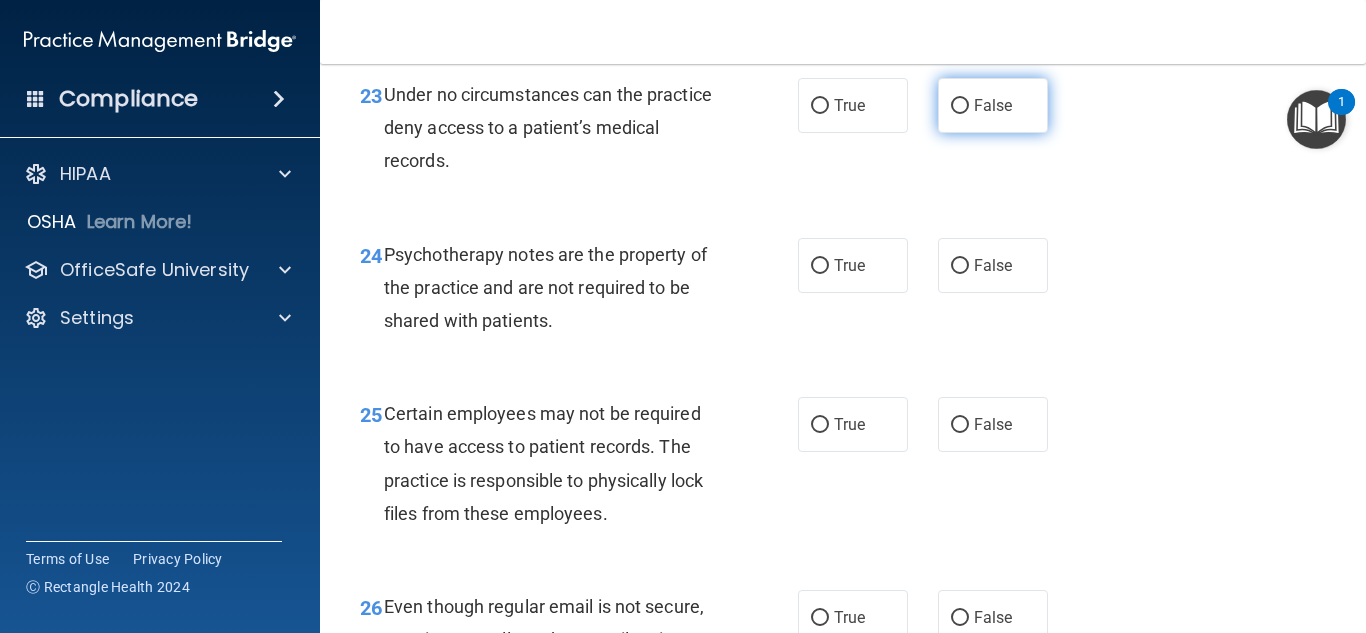 click on "False" at bounding box center [993, 105] 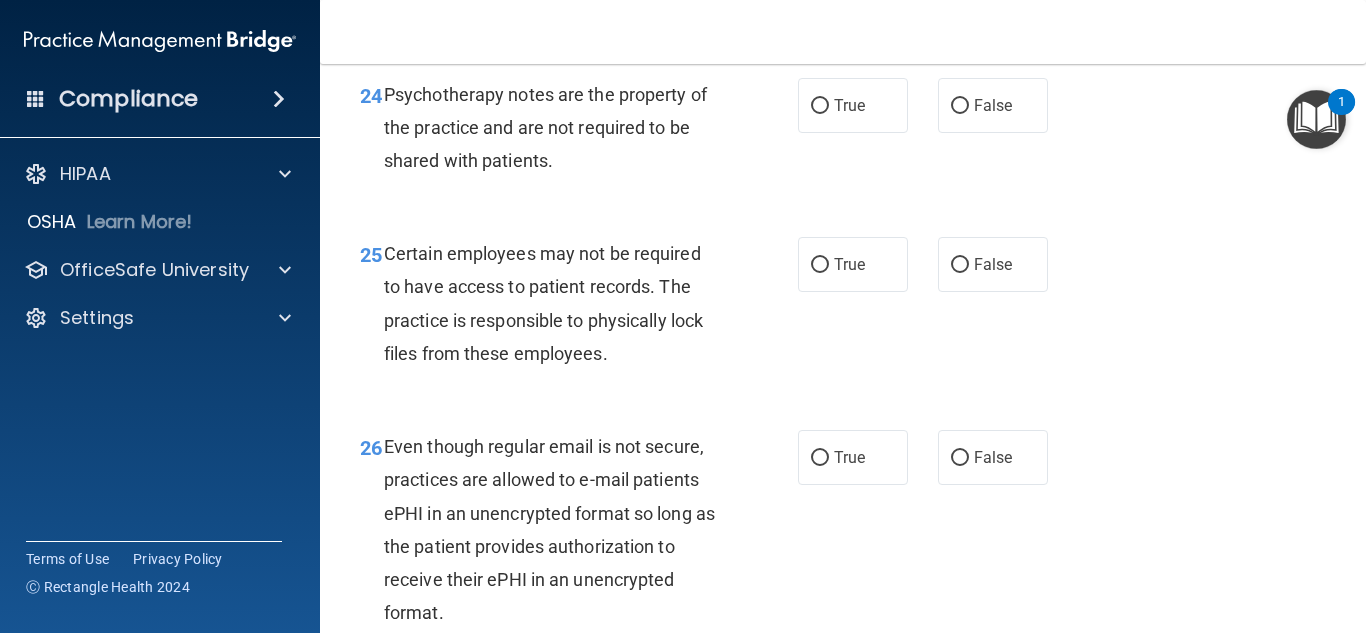 scroll, scrollTop: 4984, scrollLeft: 0, axis: vertical 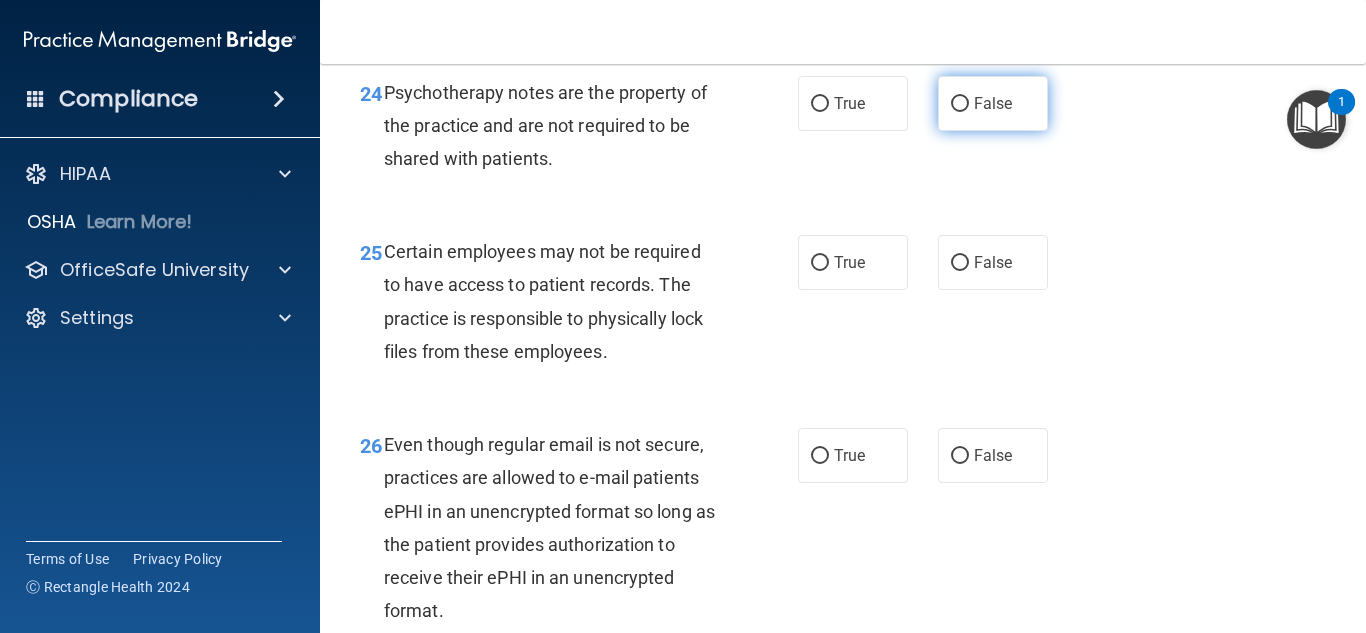 click on "False" at bounding box center [993, 103] 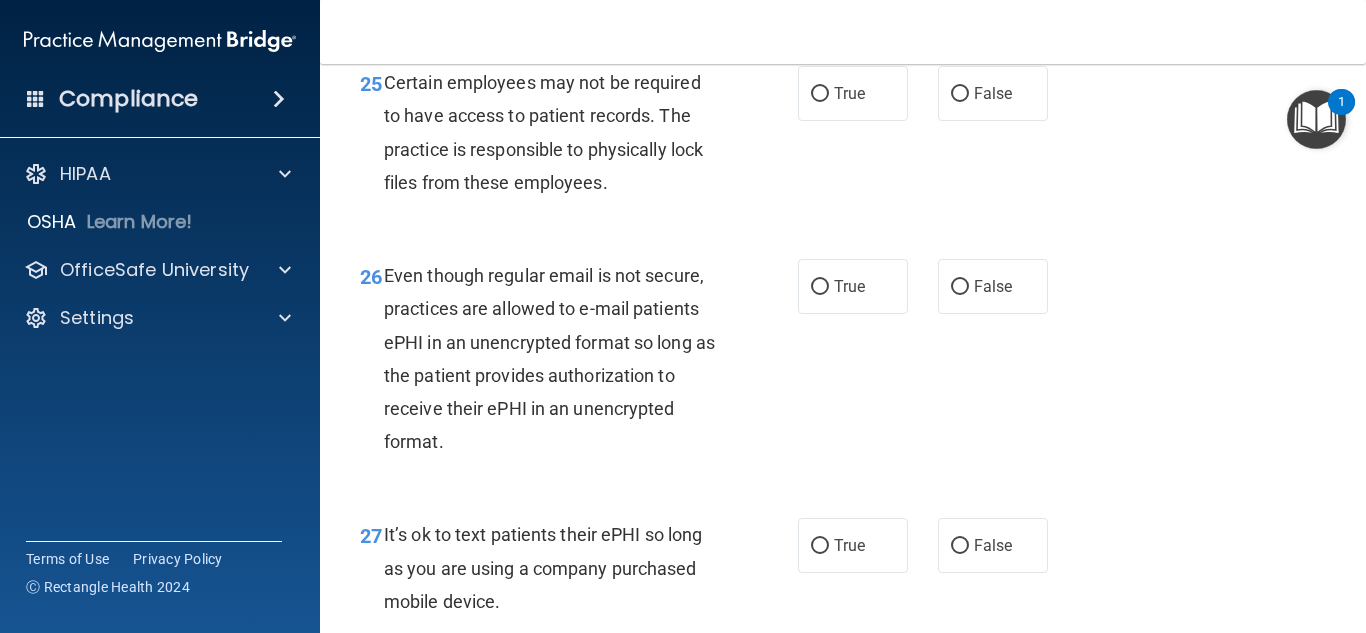 scroll, scrollTop: 5154, scrollLeft: 0, axis: vertical 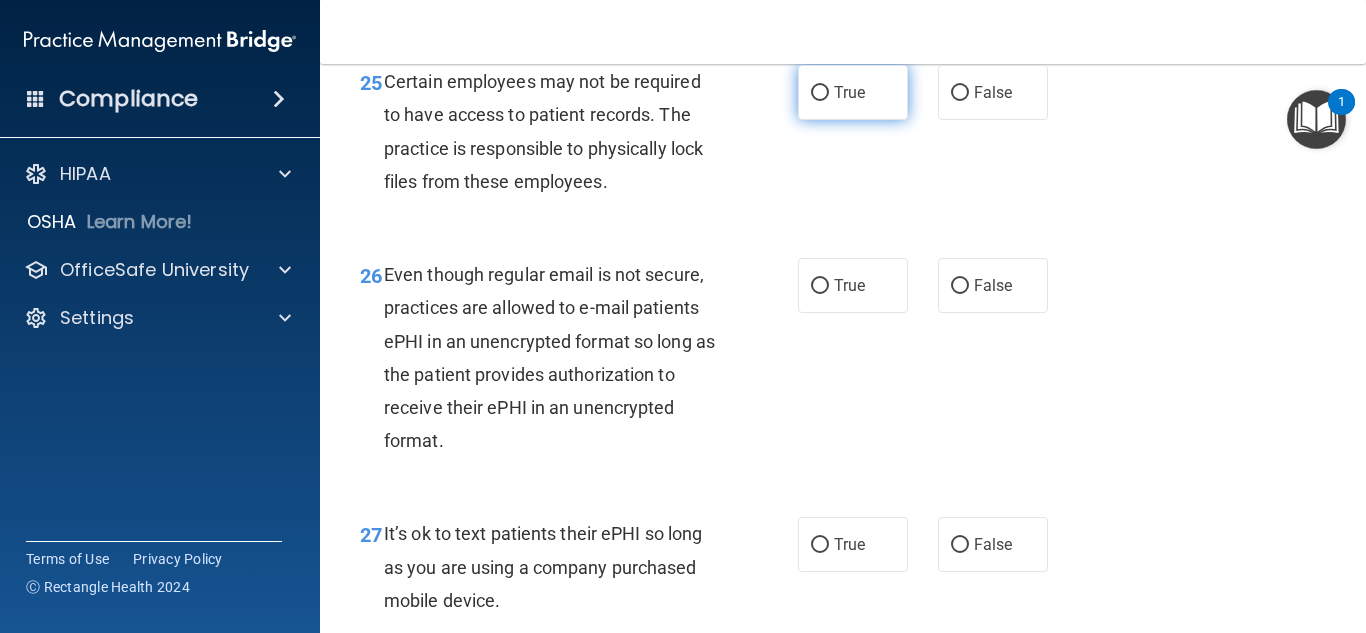 click on "True" at bounding box center (853, 92) 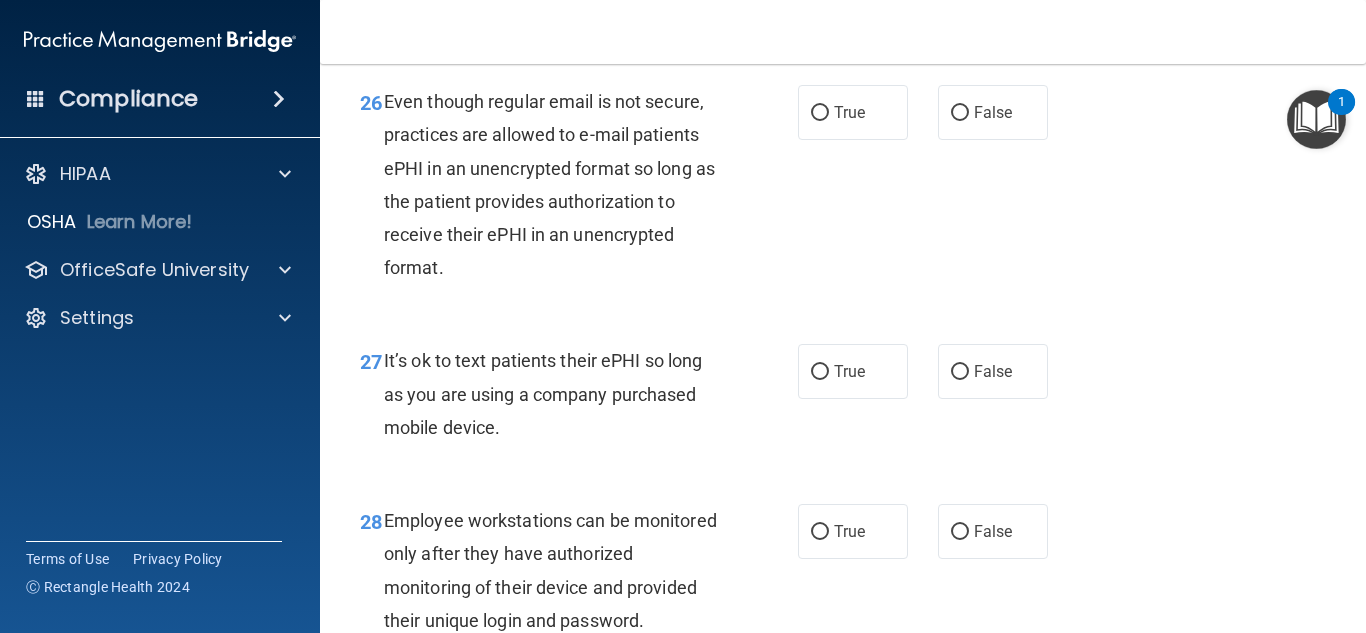 scroll, scrollTop: 5328, scrollLeft: 0, axis: vertical 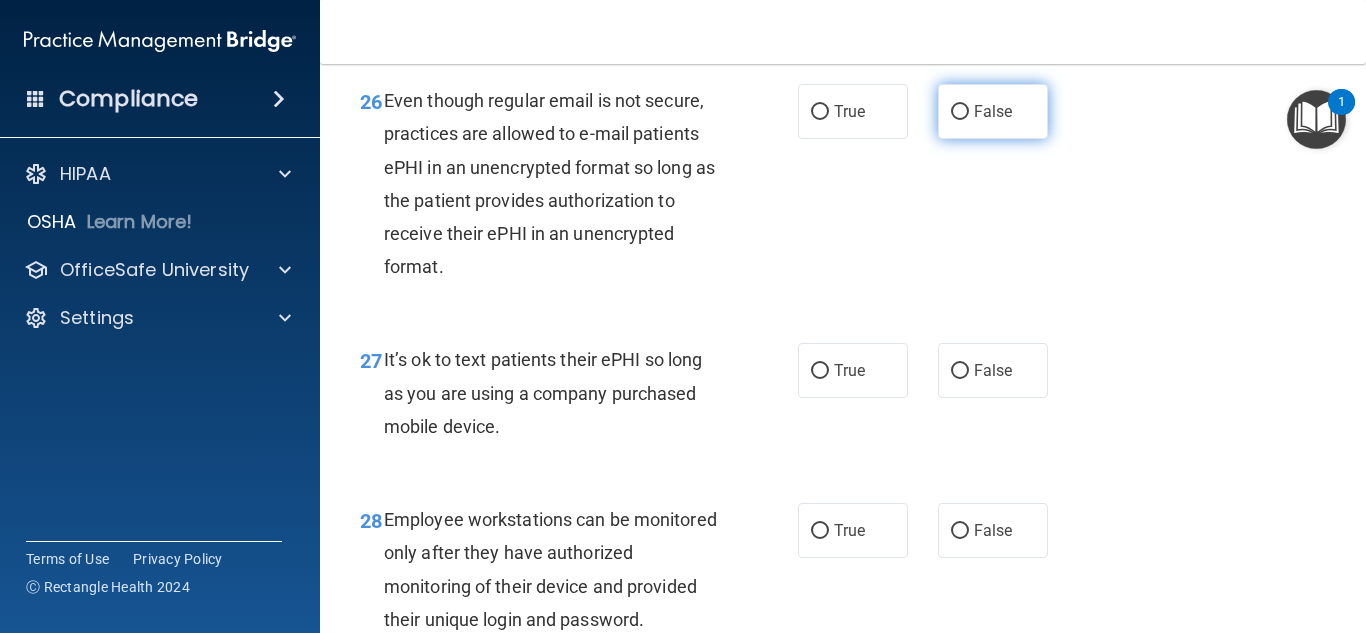 click on "False" at bounding box center [993, 111] 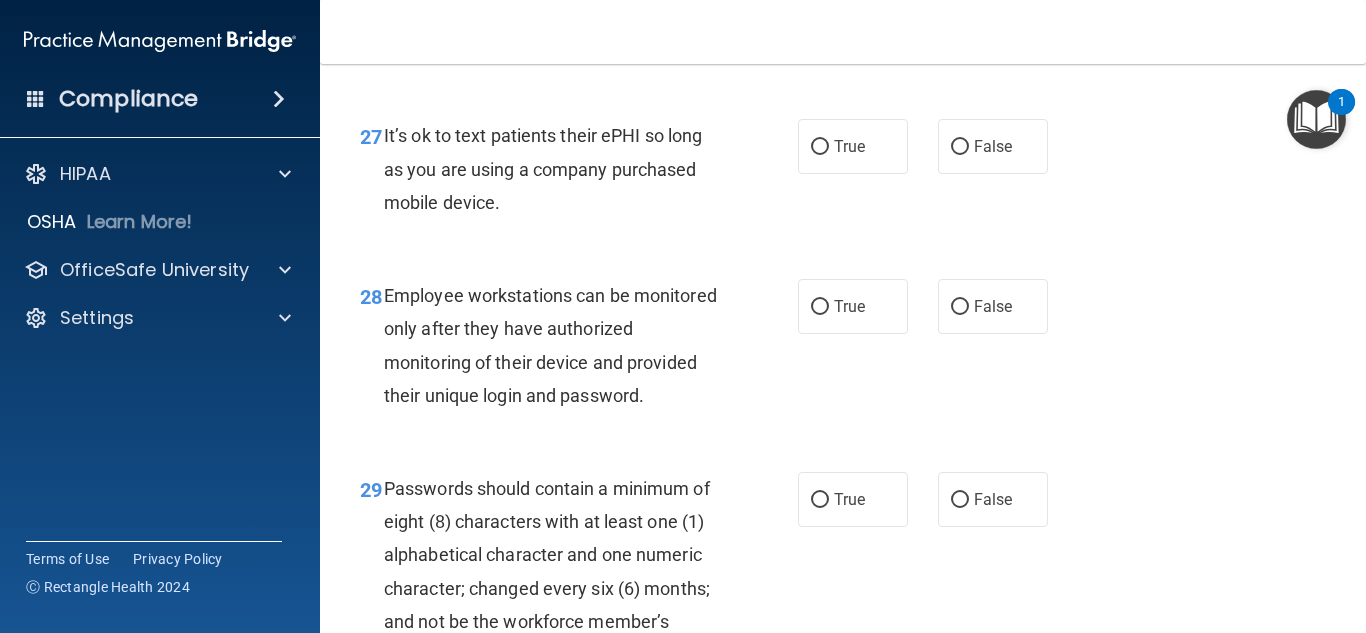 scroll, scrollTop: 5554, scrollLeft: 0, axis: vertical 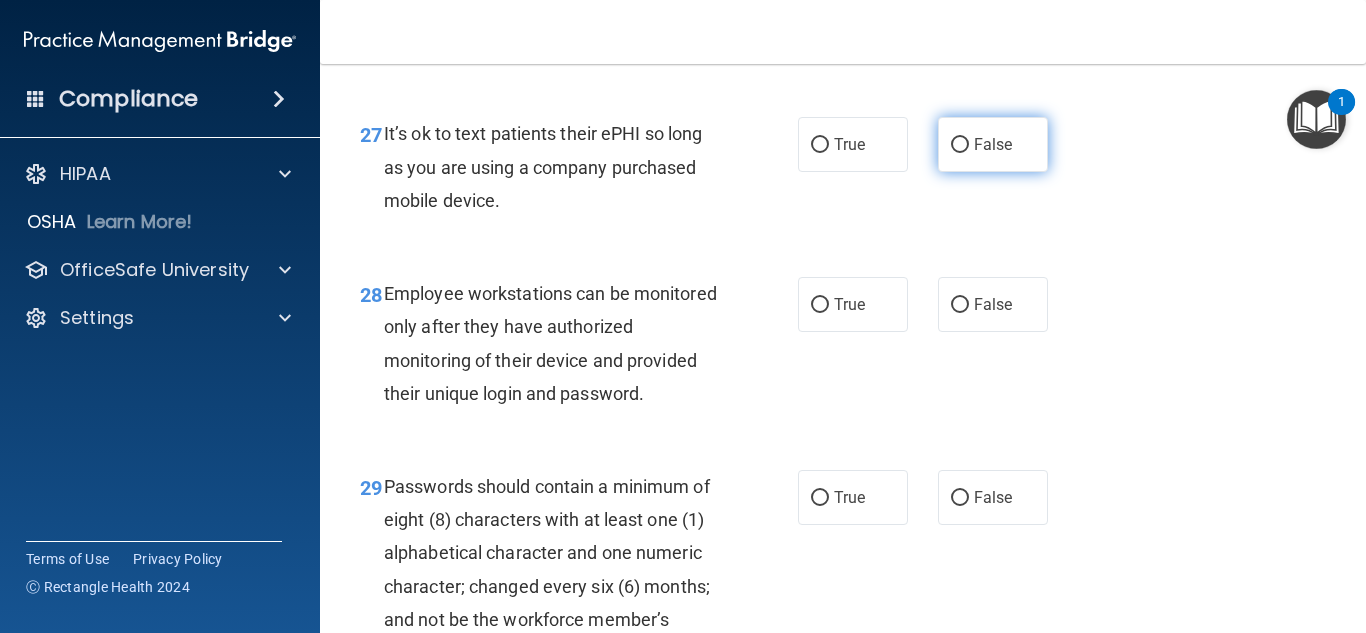 click on "False" at bounding box center [993, 144] 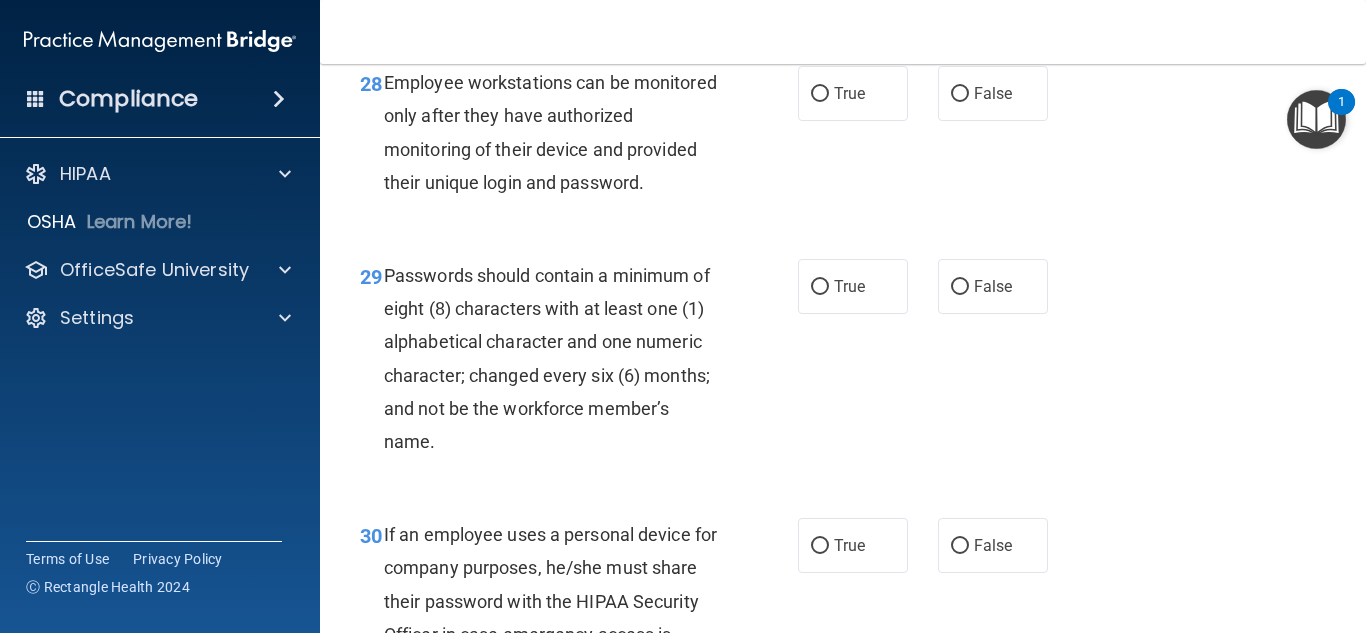 scroll, scrollTop: 5767, scrollLeft: 0, axis: vertical 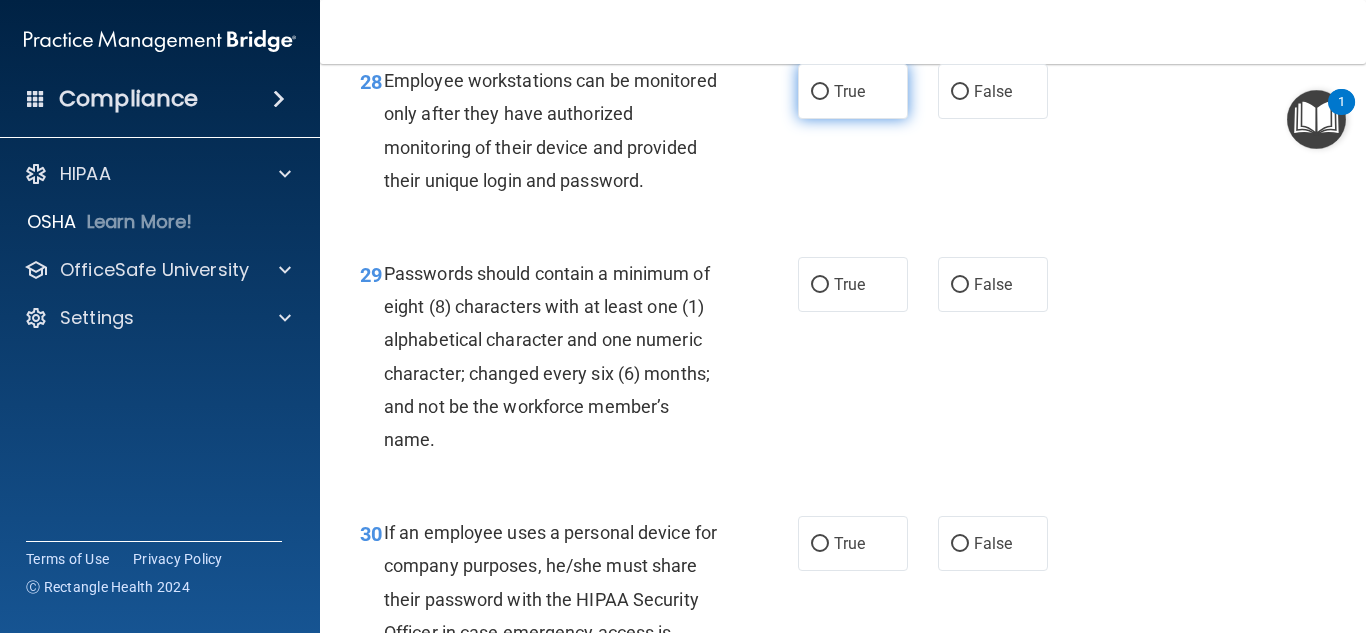 click on "True" at bounding box center [853, 91] 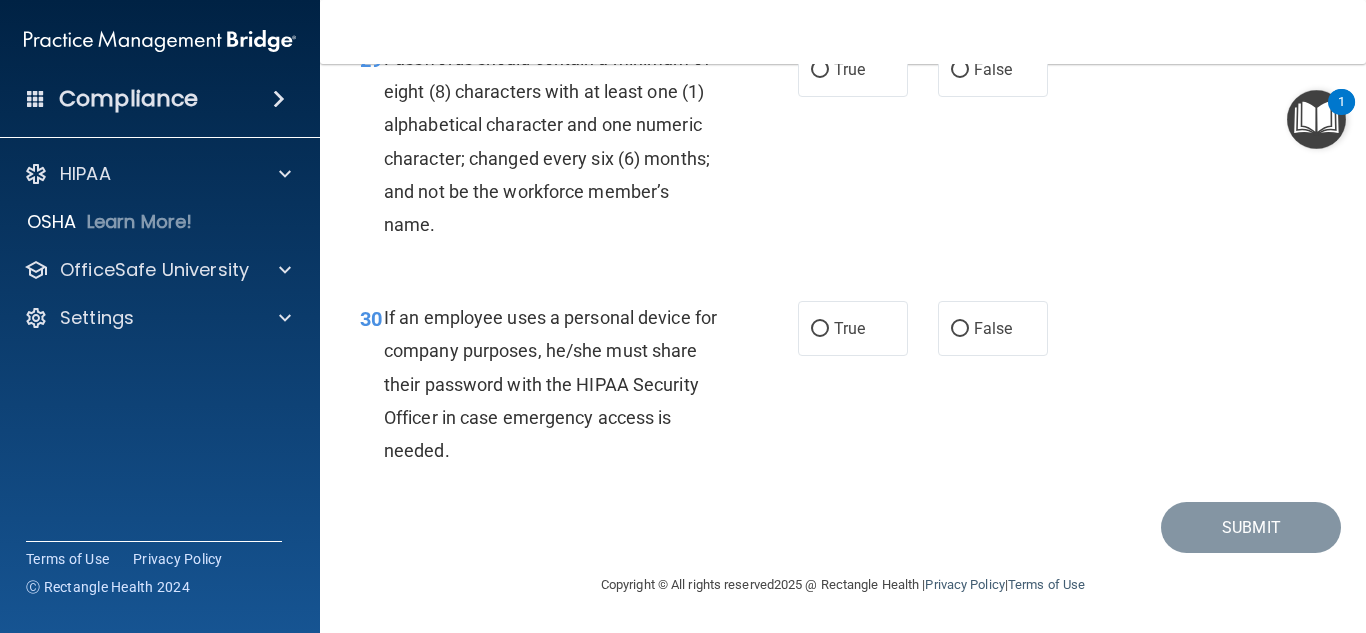 scroll, scrollTop: 6008, scrollLeft: 0, axis: vertical 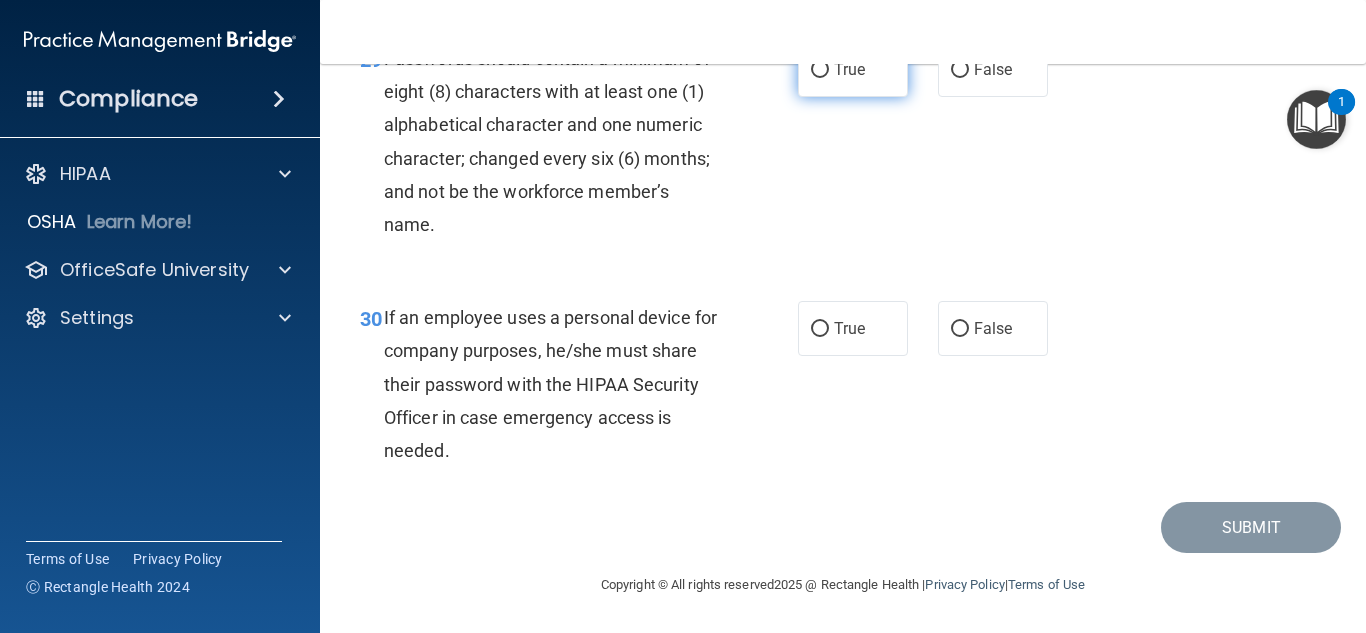 click on "True" at bounding box center (849, 69) 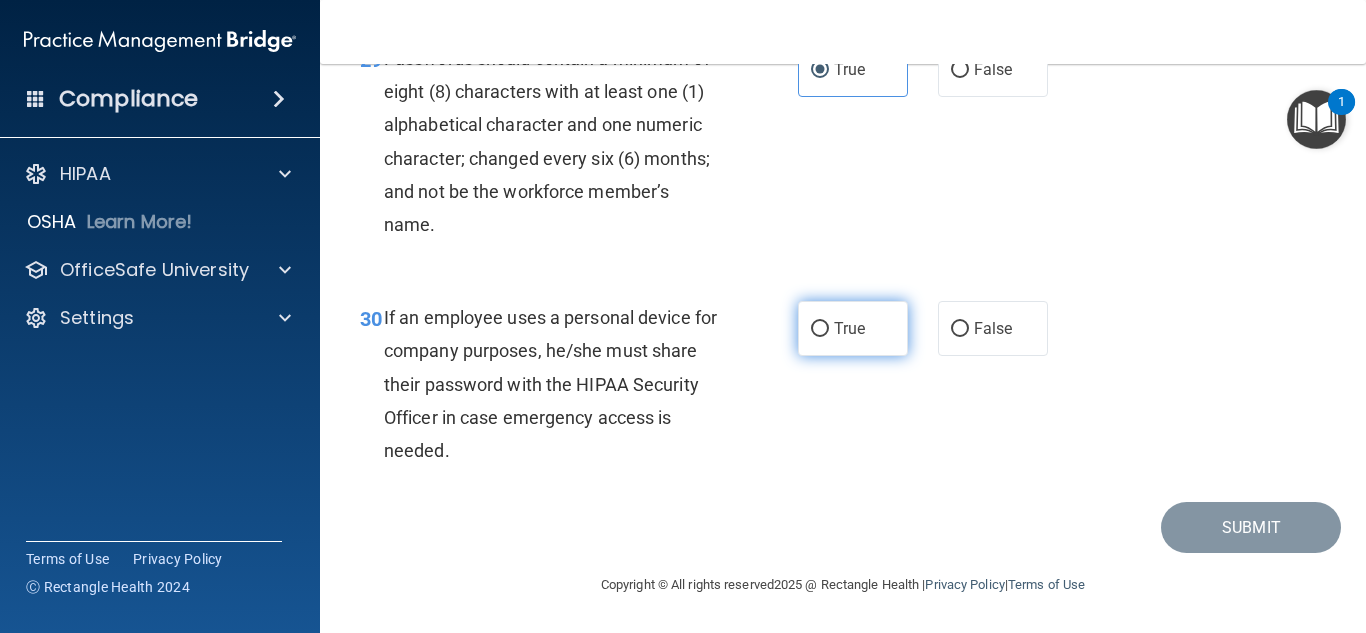 click on "True" at bounding box center [849, 328] 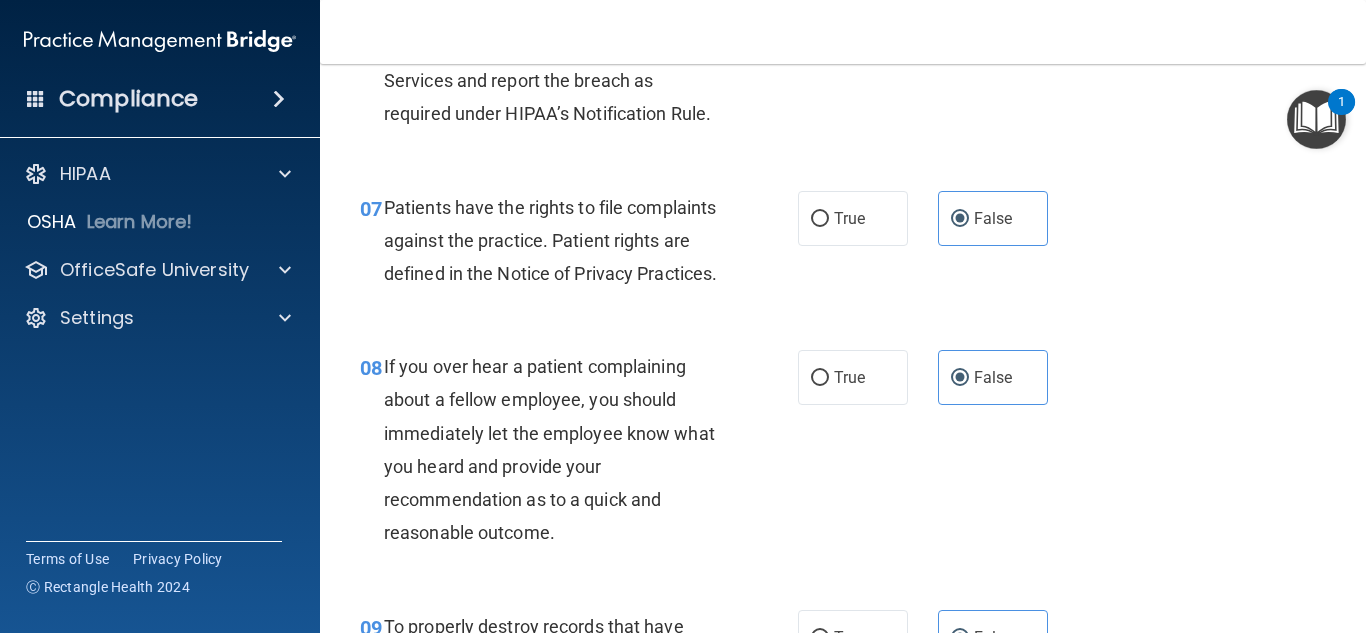 scroll, scrollTop: 1426, scrollLeft: 0, axis: vertical 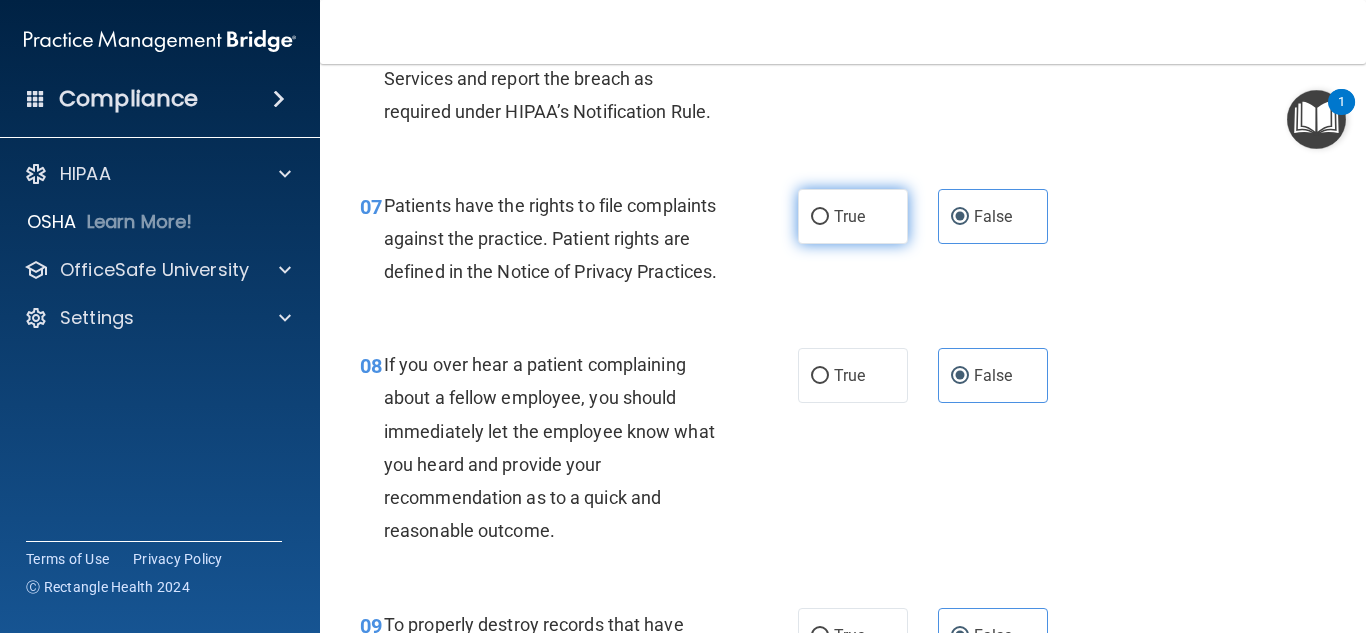 click on "True" at bounding box center [853, 216] 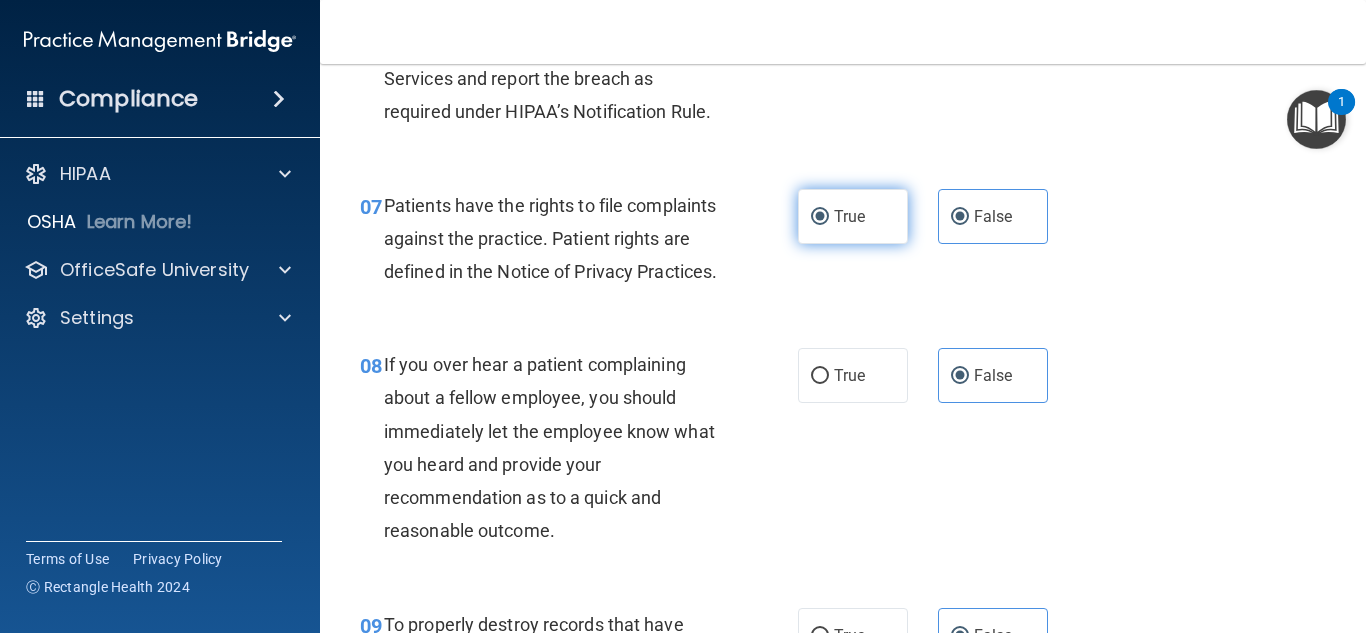 radio on "false" 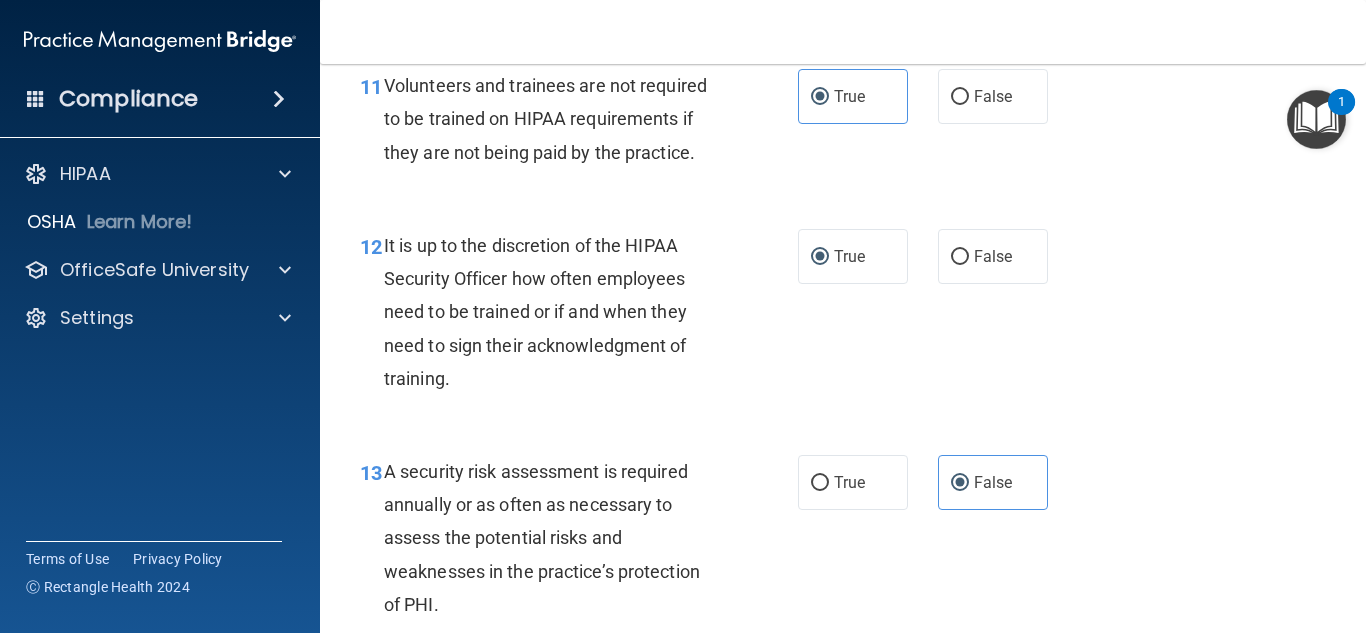 scroll, scrollTop: 2492, scrollLeft: 0, axis: vertical 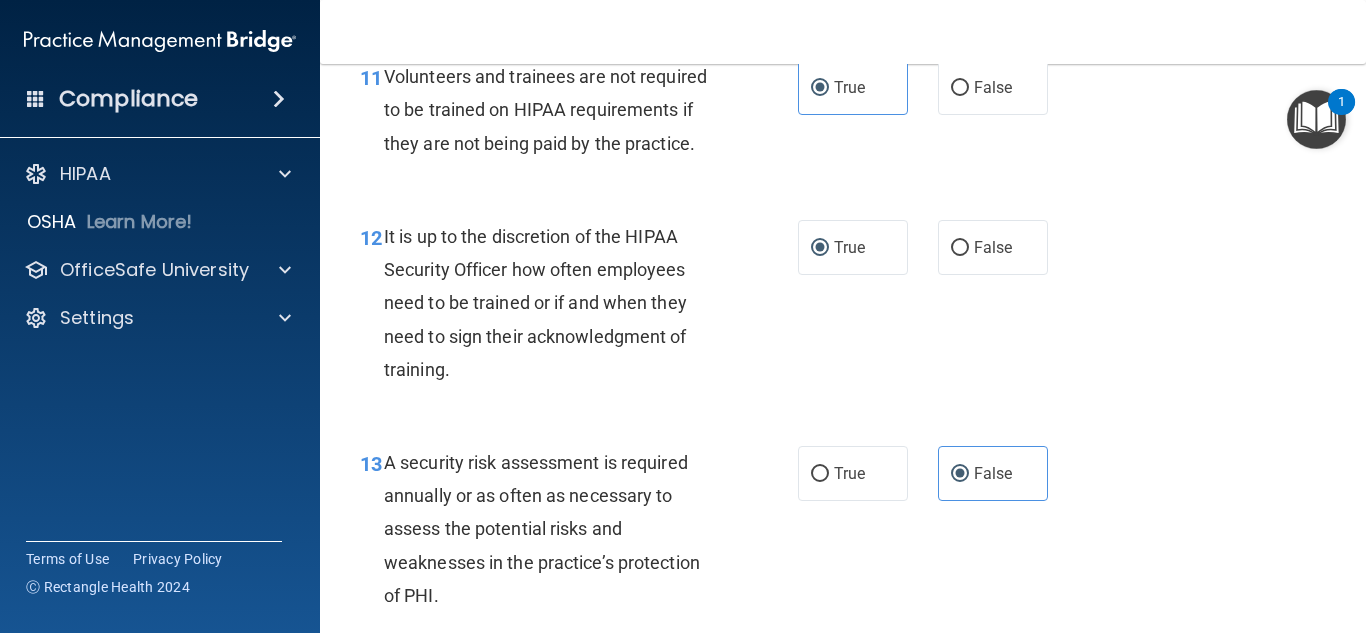 click on "Volunteers and trainees are not required to be trained on HIPAA requirements if they are not being paid by the practice." at bounding box center (559, 110) 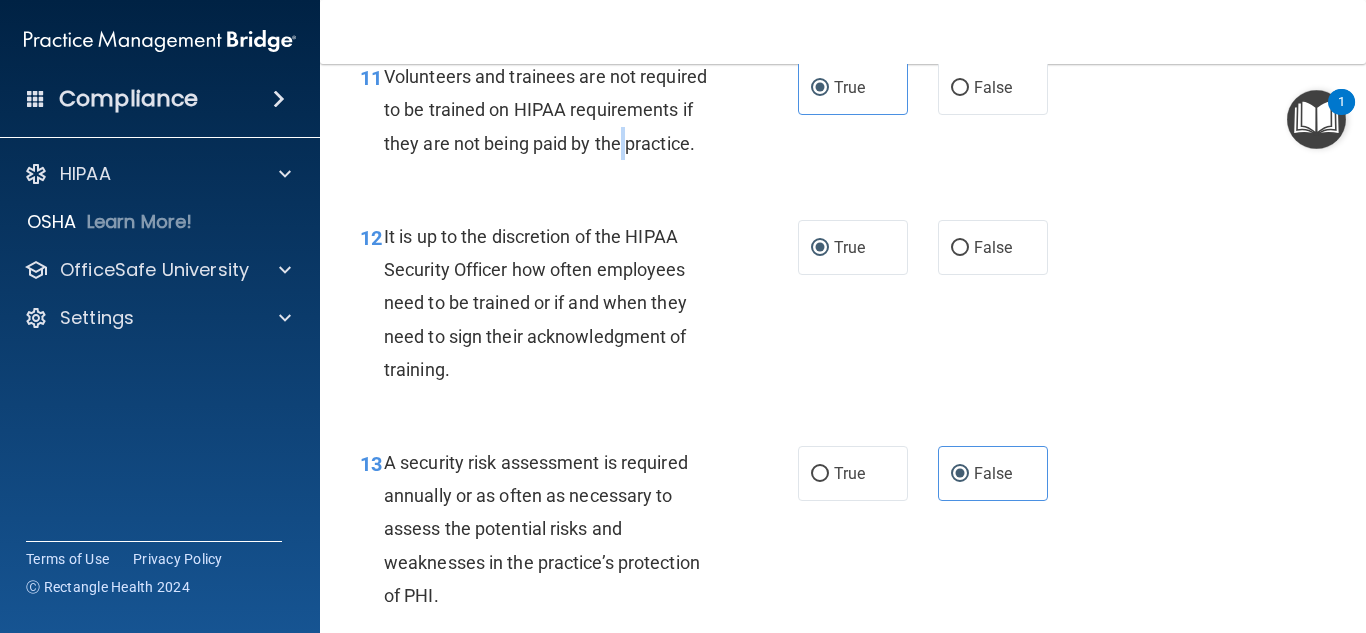 click on "Volunteers and trainees are not required to be trained on HIPAA requirements if they are not being paid by the practice." at bounding box center [559, 110] 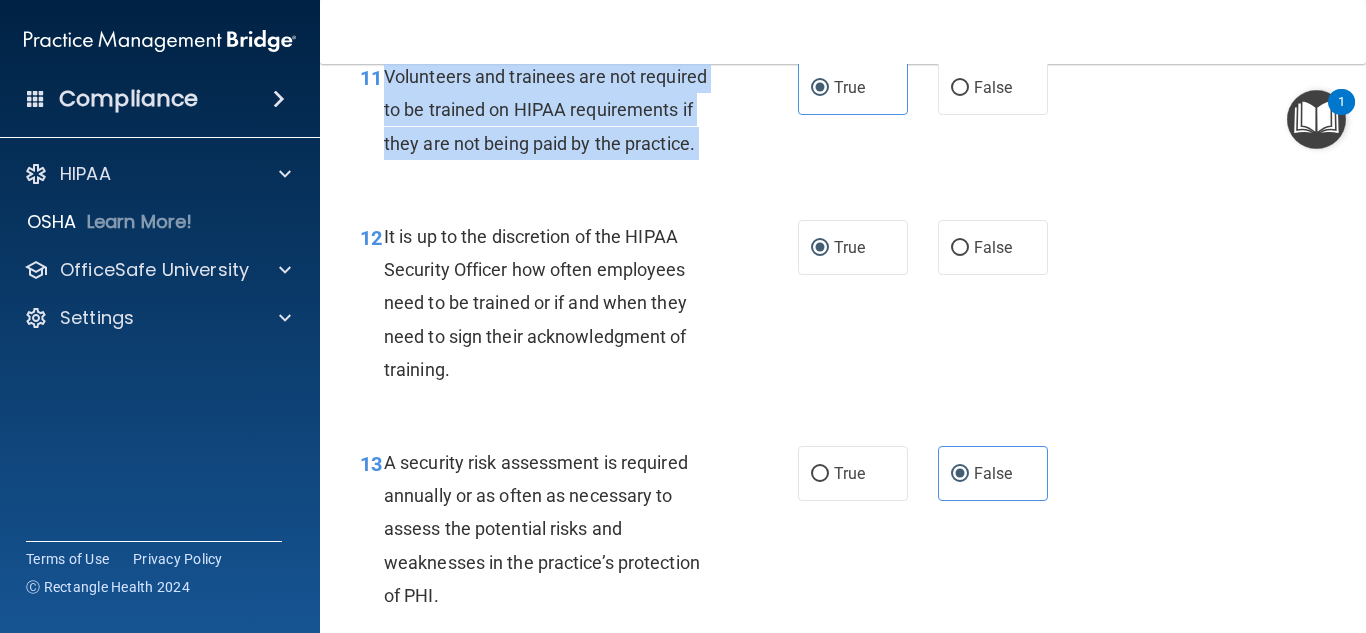 click on "Volunteers and trainees are not required to be trained on HIPAA requirements if they are not being paid by the practice." at bounding box center [559, 110] 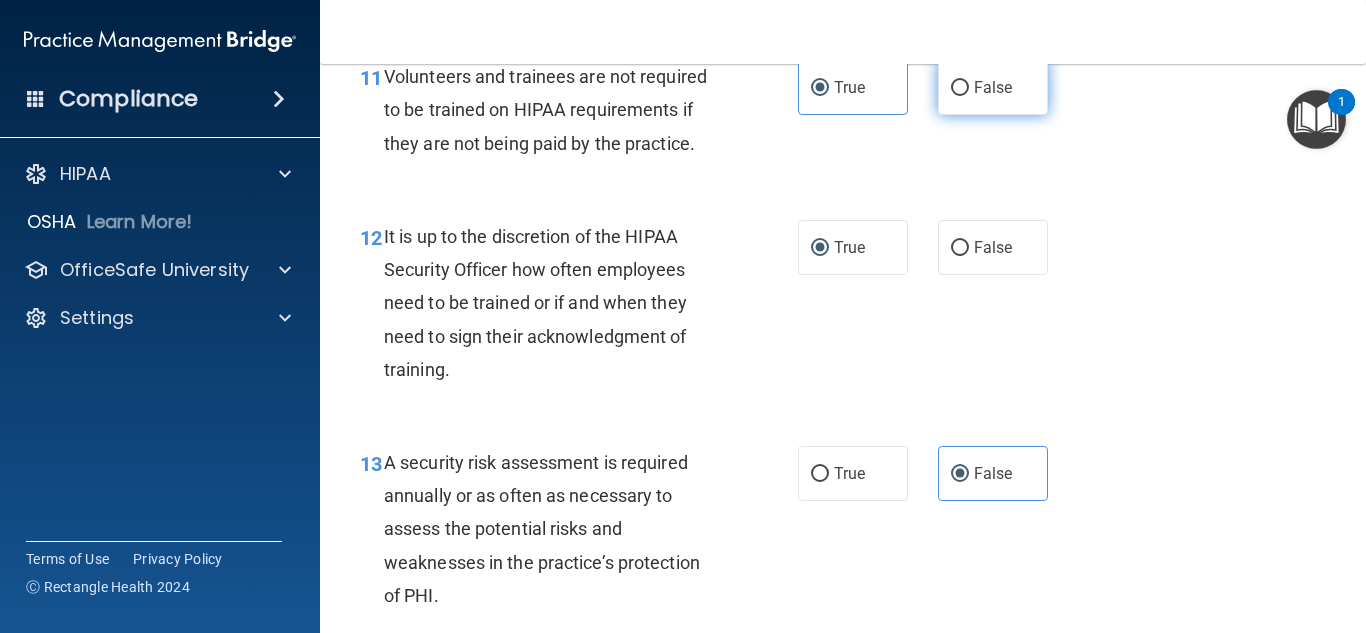 click on "False" at bounding box center (993, 87) 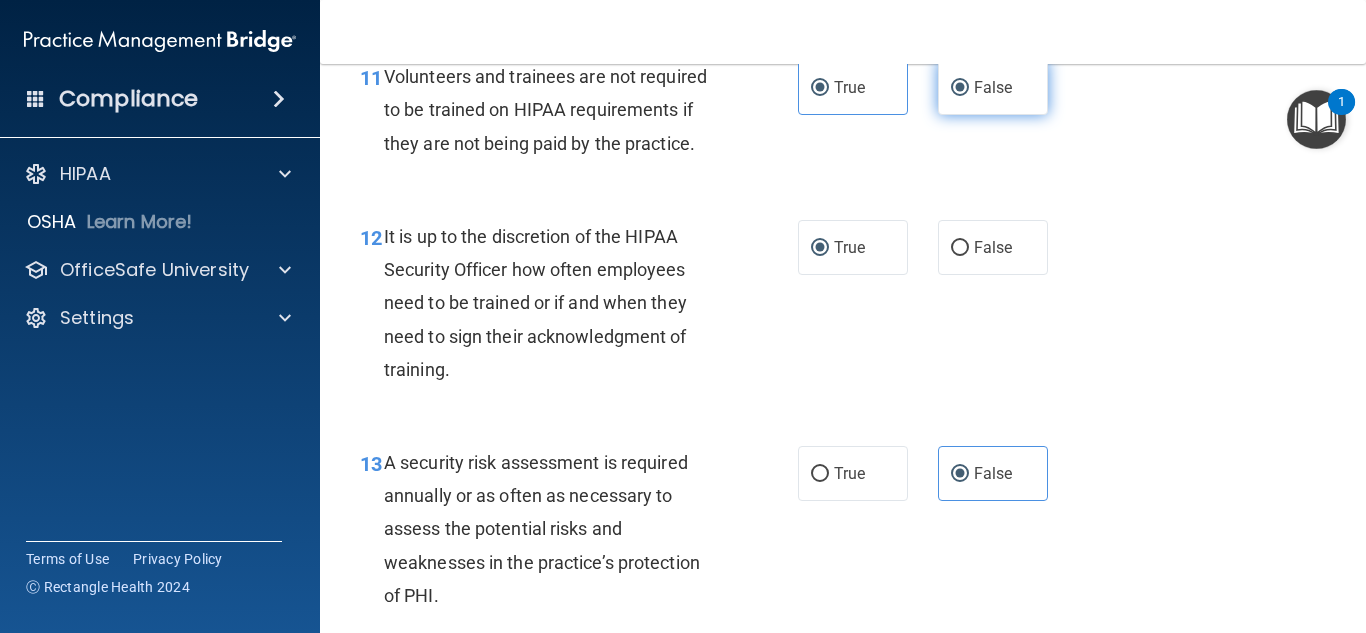 radio on "false" 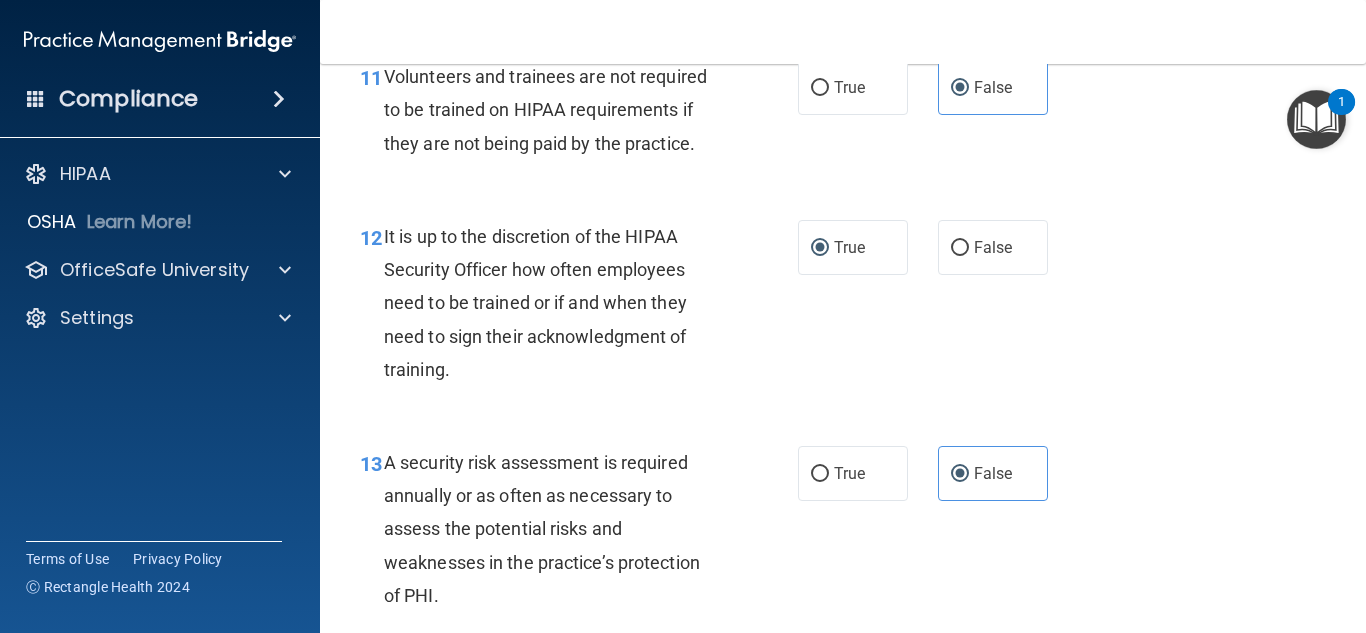 click on "It is up to the discretion of the HIPAA Security Officer how often employees need to be trained or if and when they need to sign their acknowledgment of training." at bounding box center [559, 303] 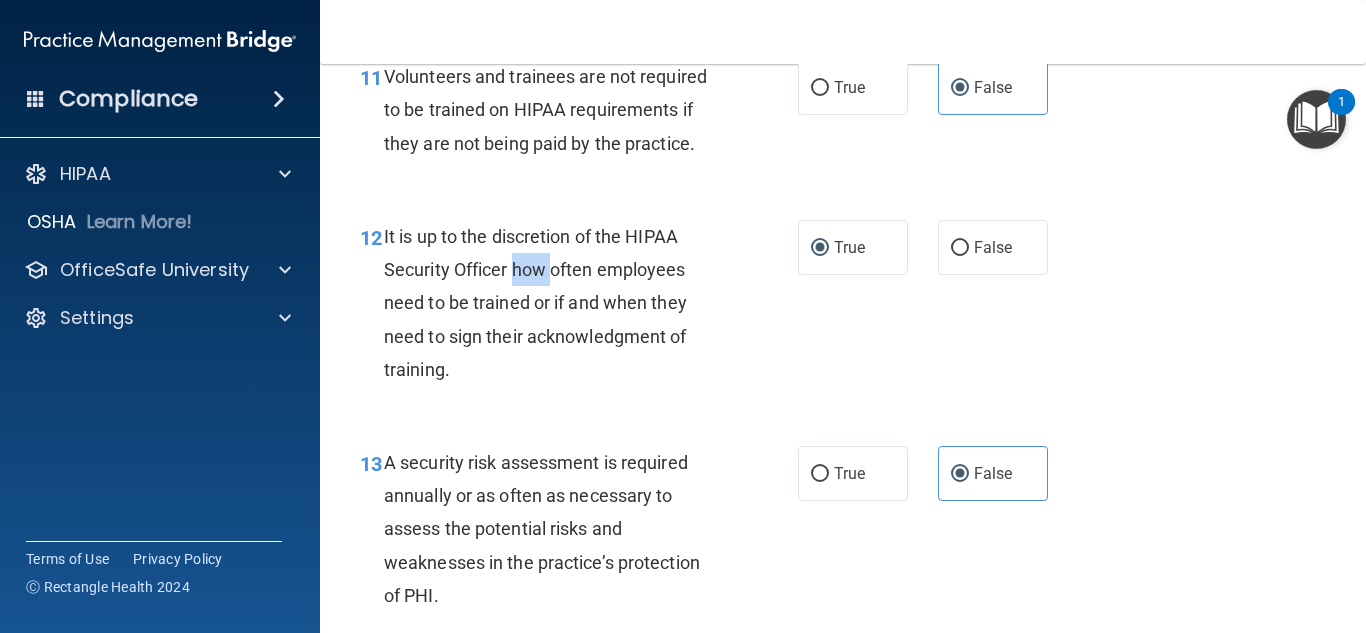 click on "It is up to the discretion of the HIPAA Security Officer how often employees need to be trained or if and when they need to sign their acknowledgment of training." at bounding box center (559, 303) 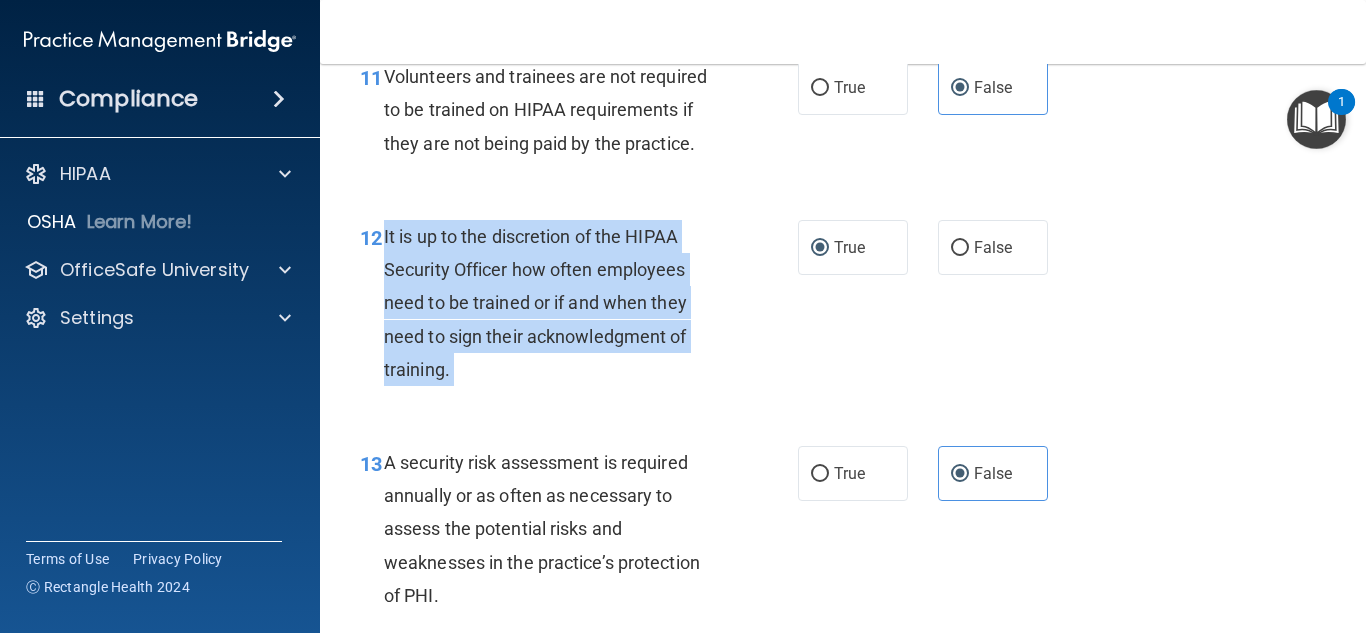 click on "It is up to the discretion of the HIPAA Security Officer how often employees need to be trained or if and when they need to sign their acknowledgment of training." at bounding box center (559, 303) 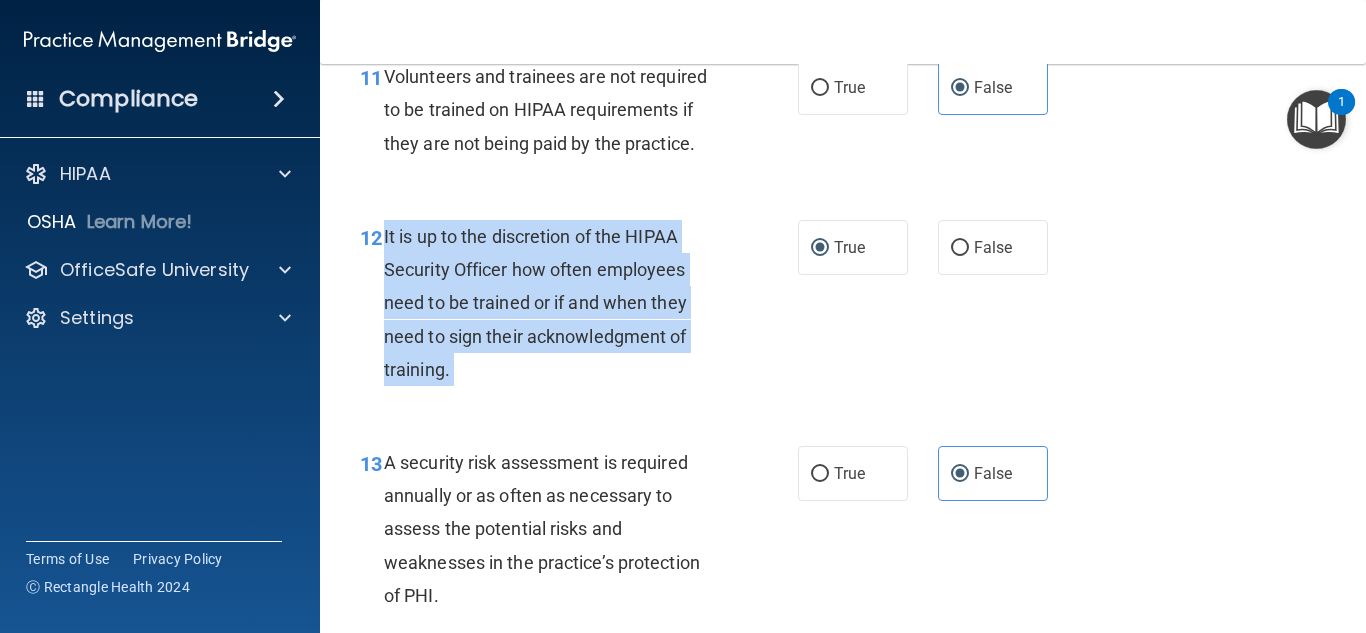 click on "It is up to the discretion of the HIPAA Security Officer how often employees need to be trained or if and when they need to sign their acknowledgment of training." at bounding box center [559, 303] 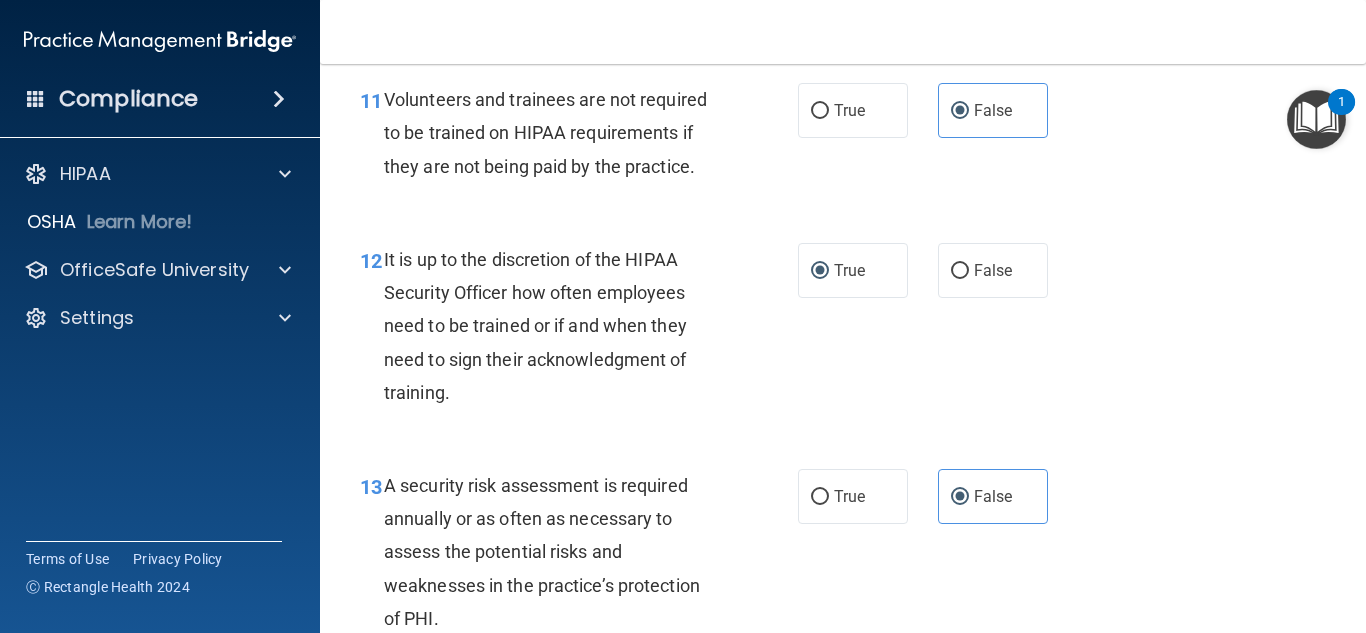 scroll, scrollTop: 2462, scrollLeft: 0, axis: vertical 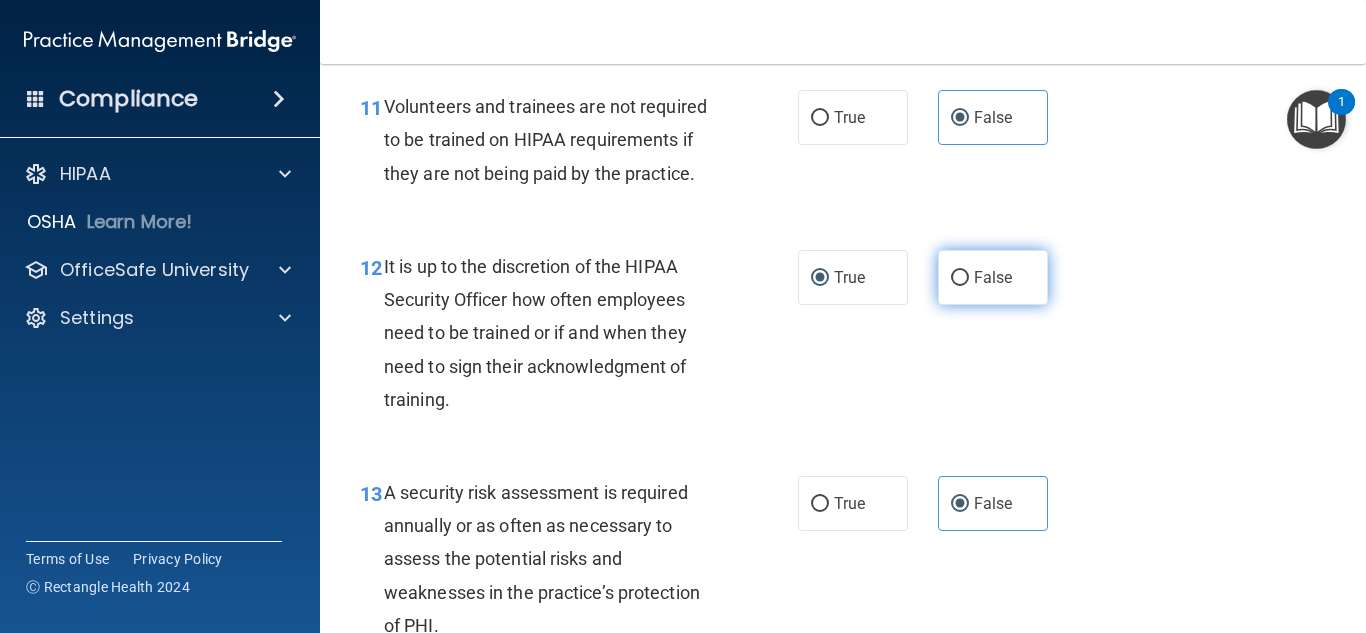 click on "False" at bounding box center (993, 277) 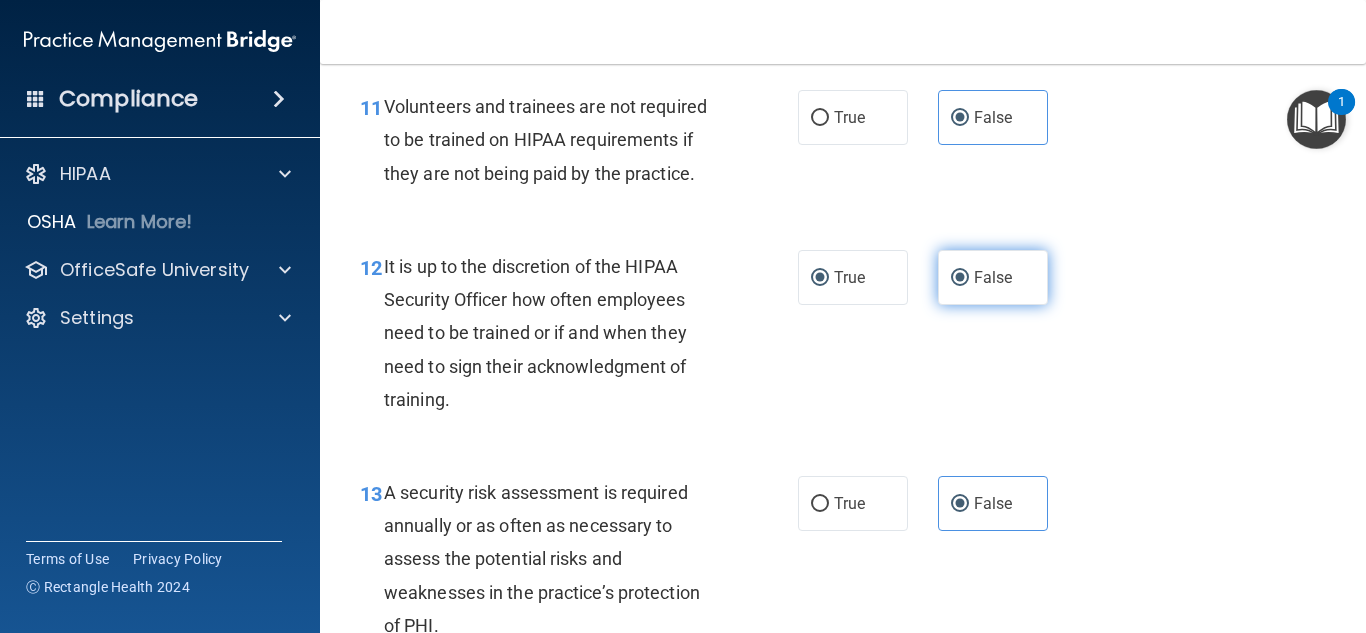 radio on "false" 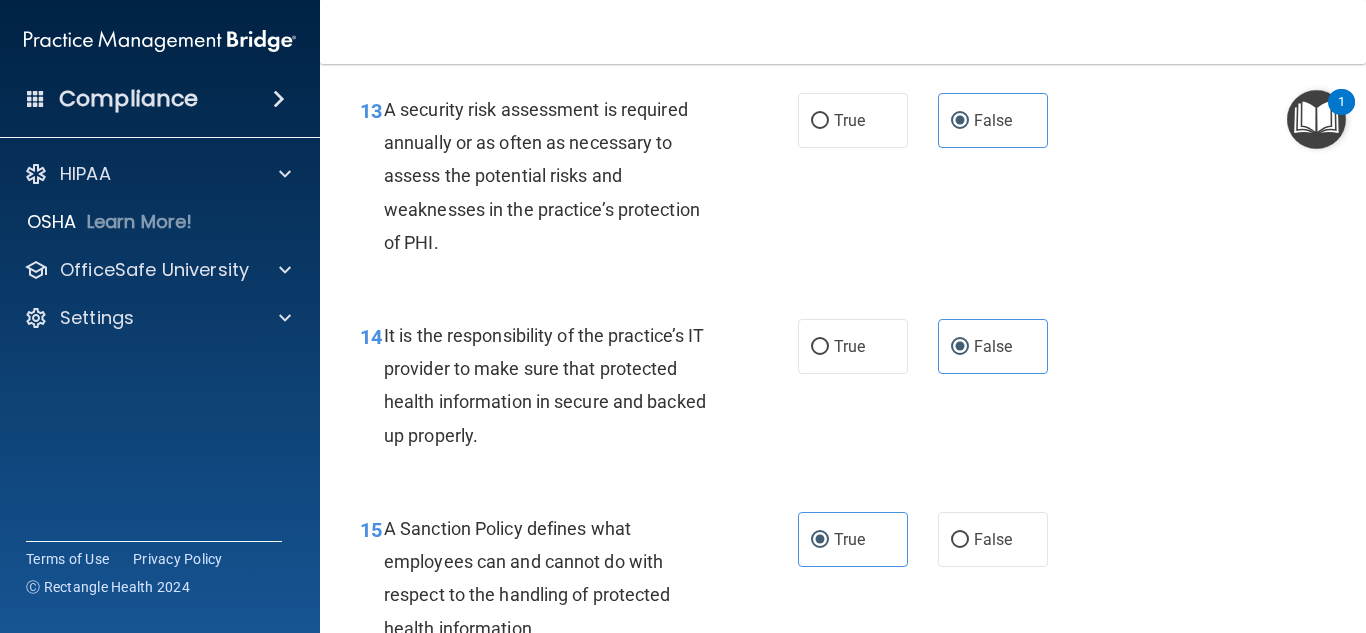 scroll, scrollTop: 2846, scrollLeft: 0, axis: vertical 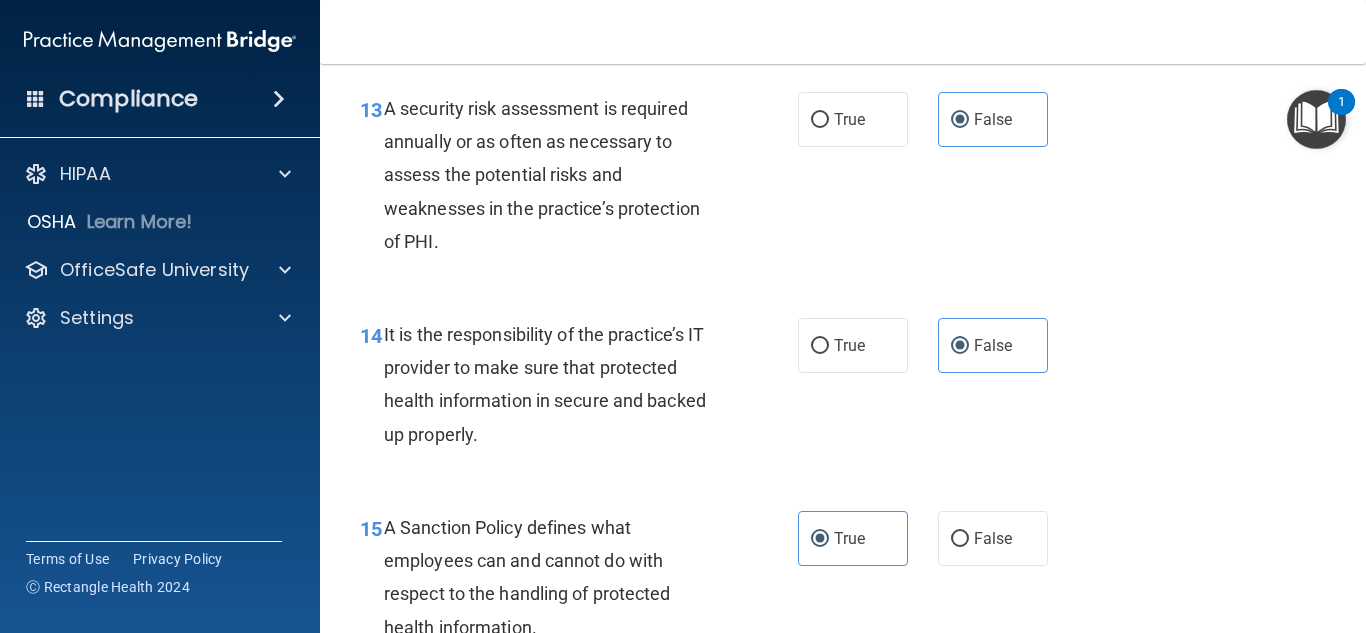 click on "A security risk assessment is required annually or as often as necessary to assess the potential risks and weaknesses in the practice’s protection of PHI." at bounding box center [559, 175] 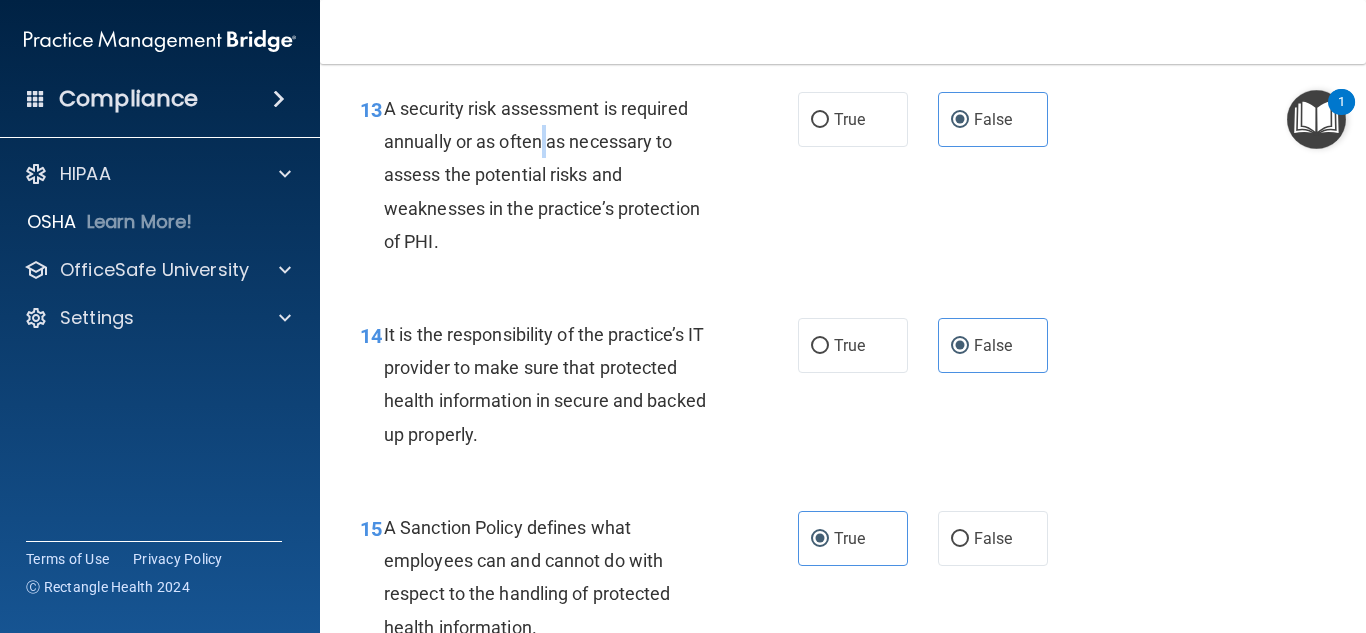 click on "A security risk assessment is required annually or as often as necessary to assess the potential risks and weaknesses in the practice’s protection of PHI." at bounding box center (559, 175) 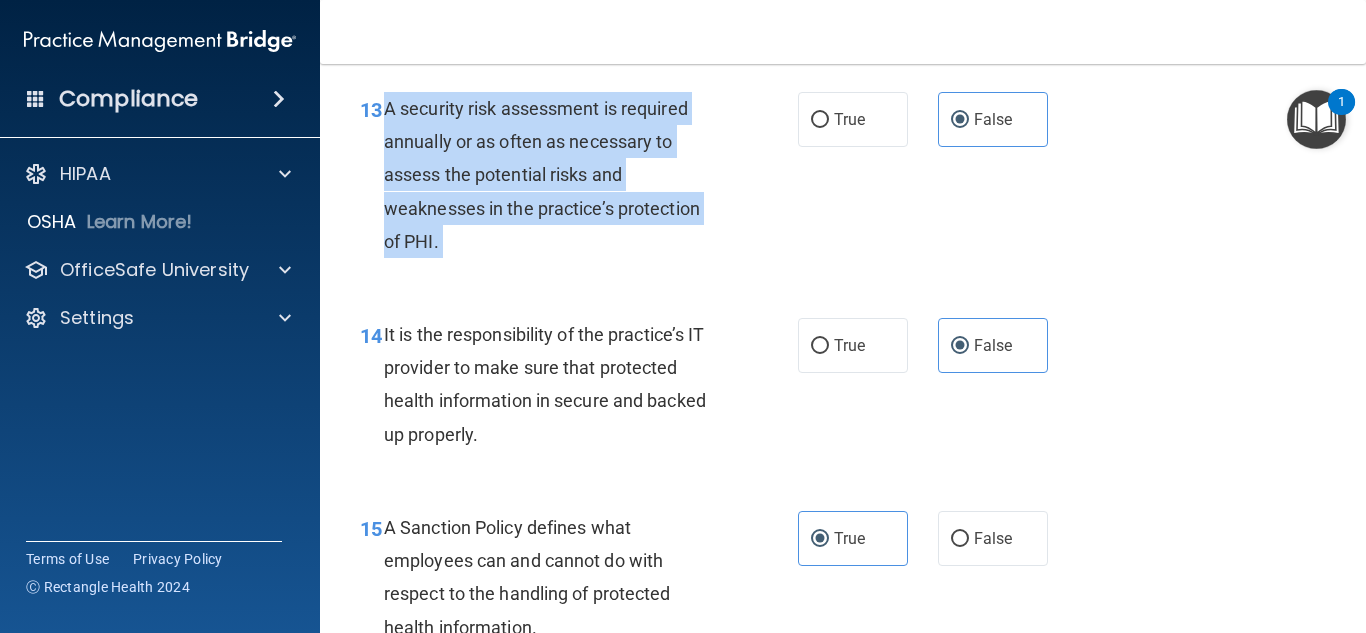 click on "A security risk assessment is required annually or as often as necessary to assess the potential risks and weaknesses in the practice’s protection of PHI." at bounding box center [559, 175] 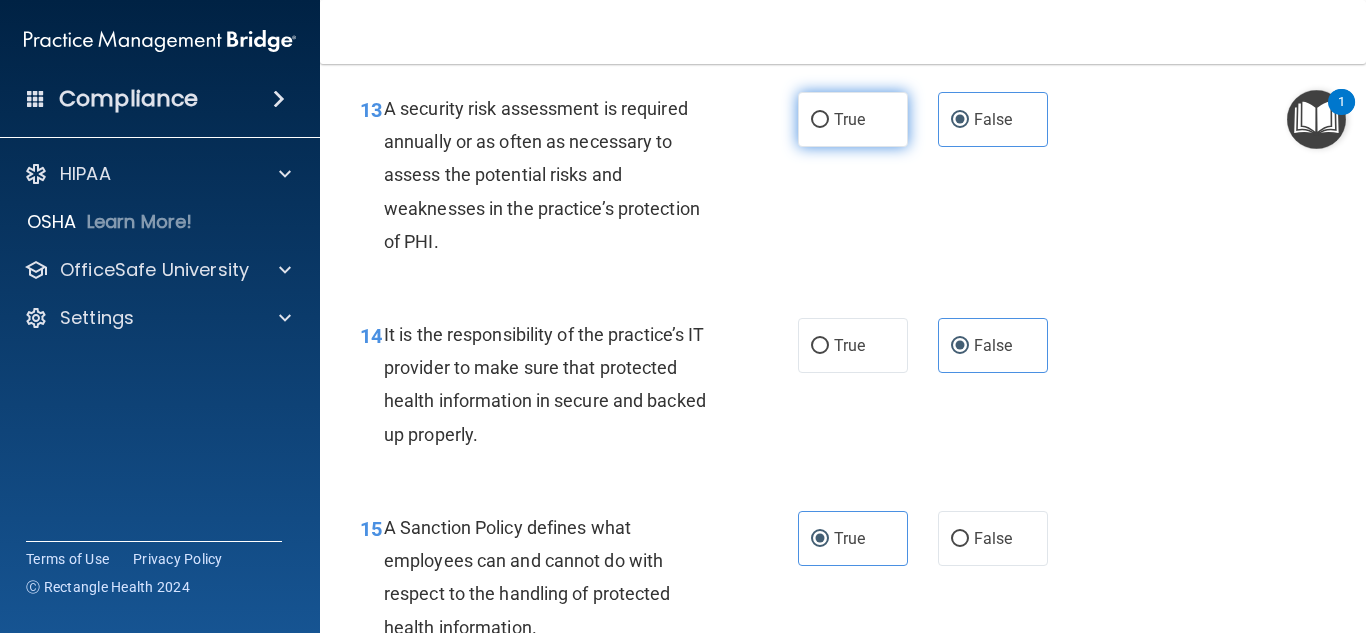 click on "True" at bounding box center (853, 119) 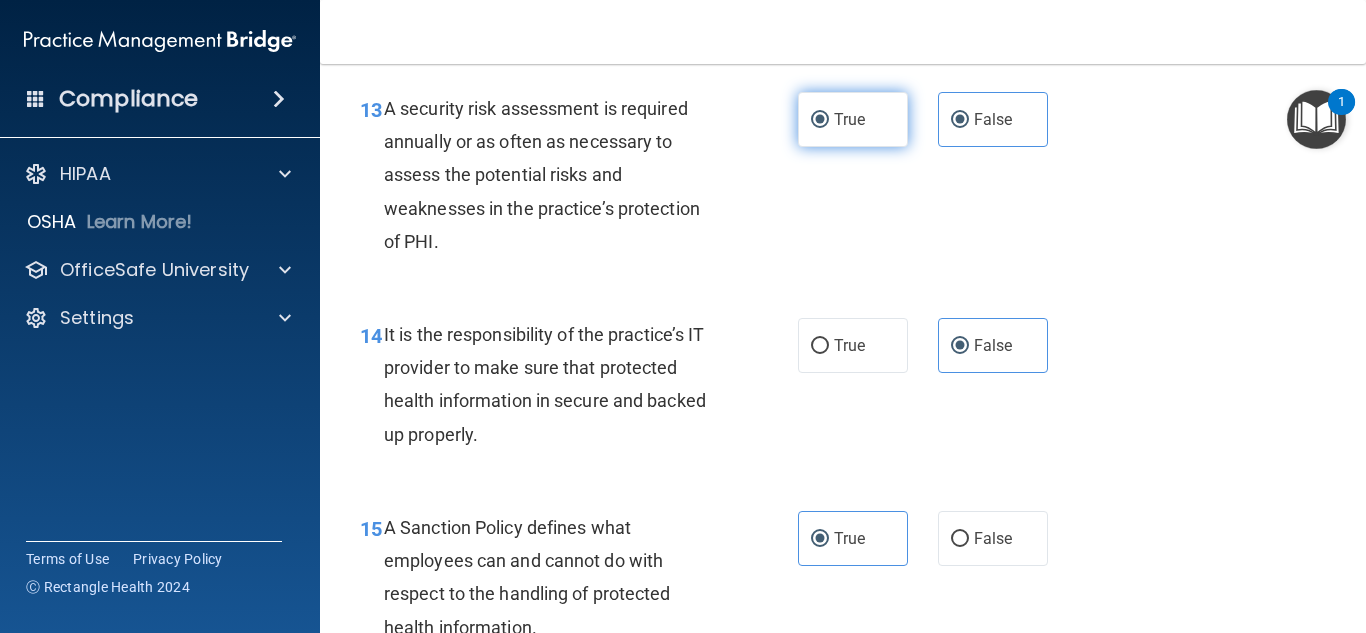 radio on "false" 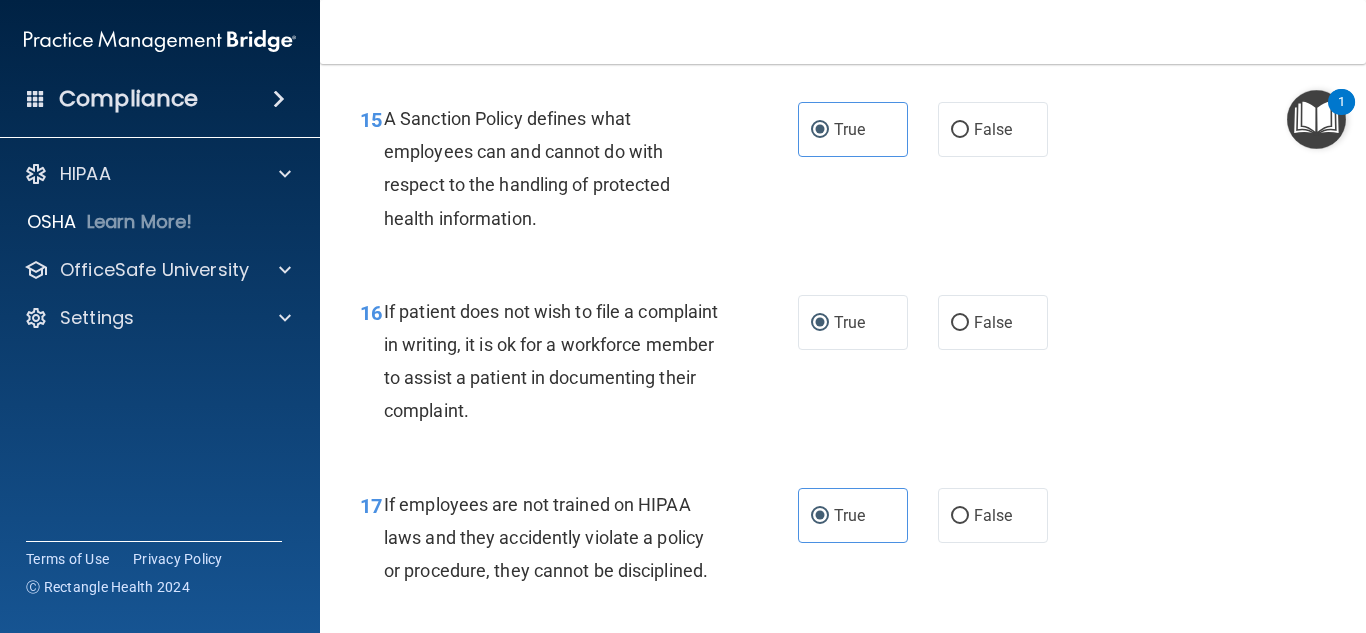 scroll, scrollTop: 3260, scrollLeft: 0, axis: vertical 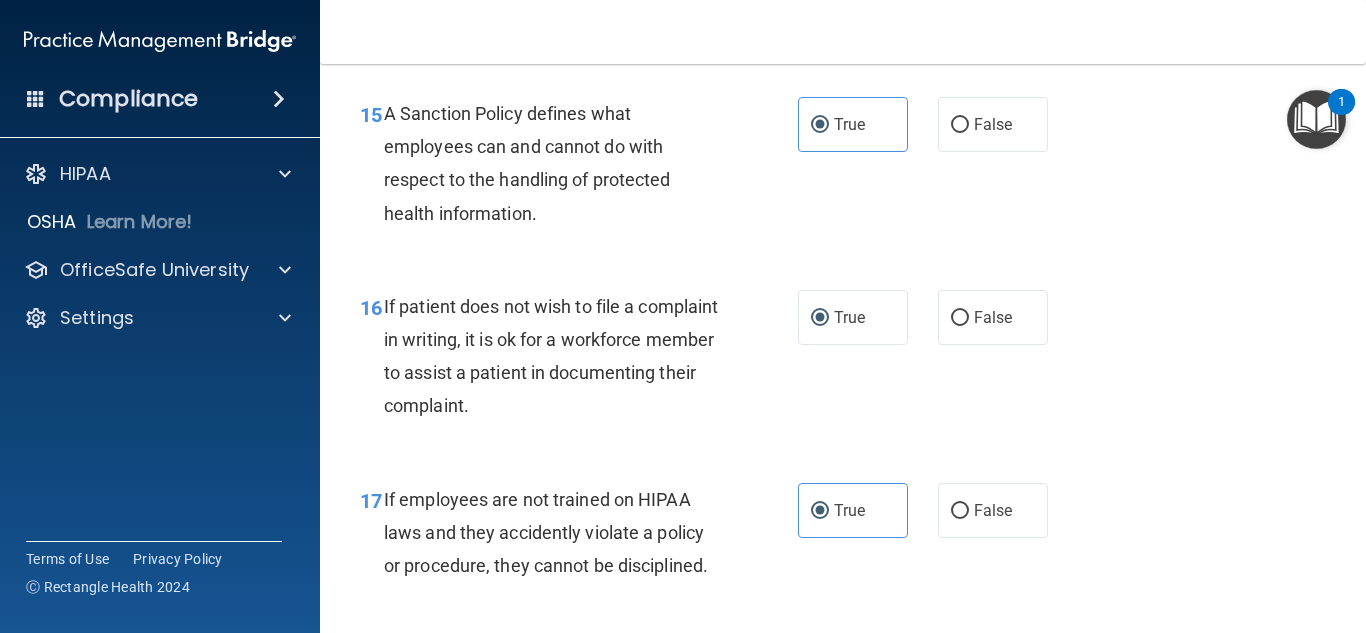 click on "A Sanction Policy defines what employees can and cannot do with respect to the handling of protected health information." at bounding box center [527, 163] 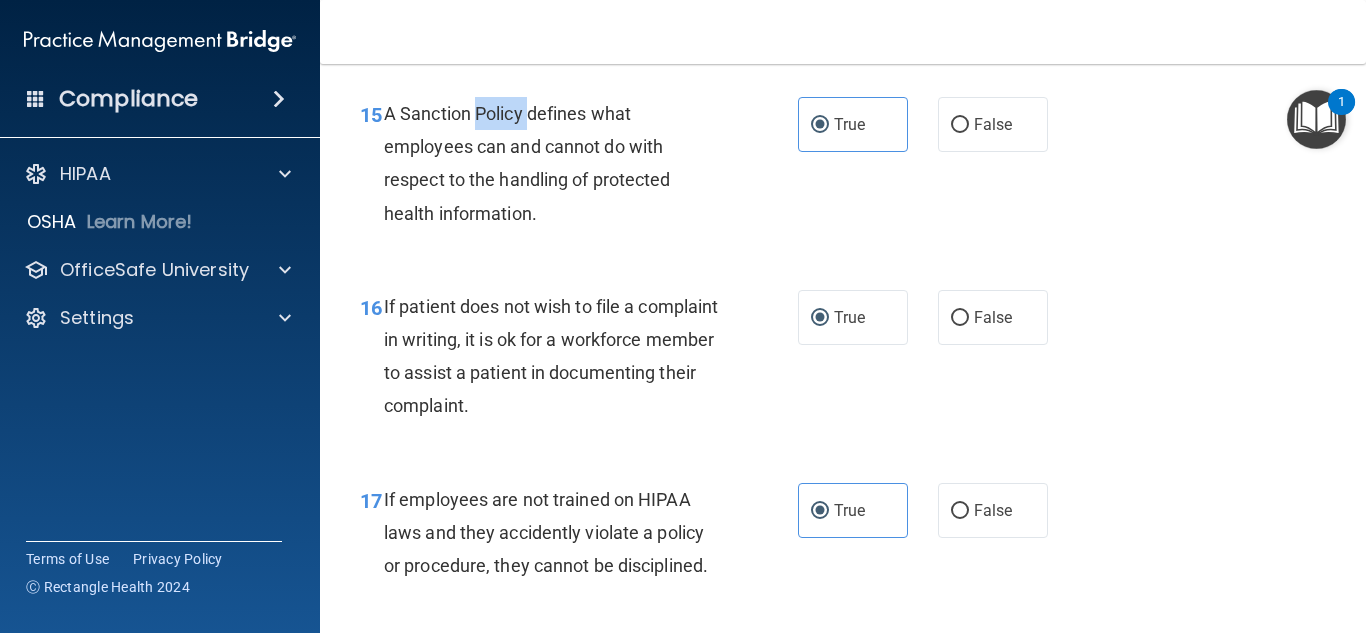 click on "A Sanction Policy defines what employees can and cannot do with respect to the handling of protected health information." at bounding box center [527, 163] 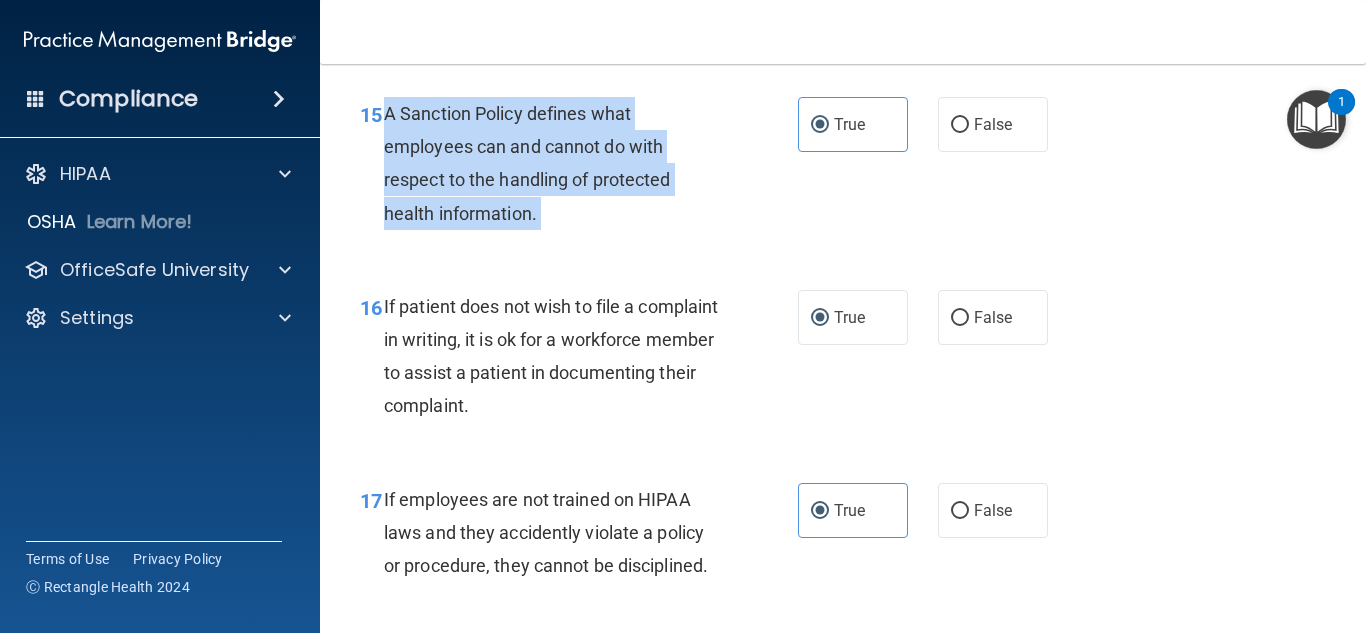click on "A Sanction Policy defines what employees can and cannot do with respect to the handling of protected health information." at bounding box center (527, 163) 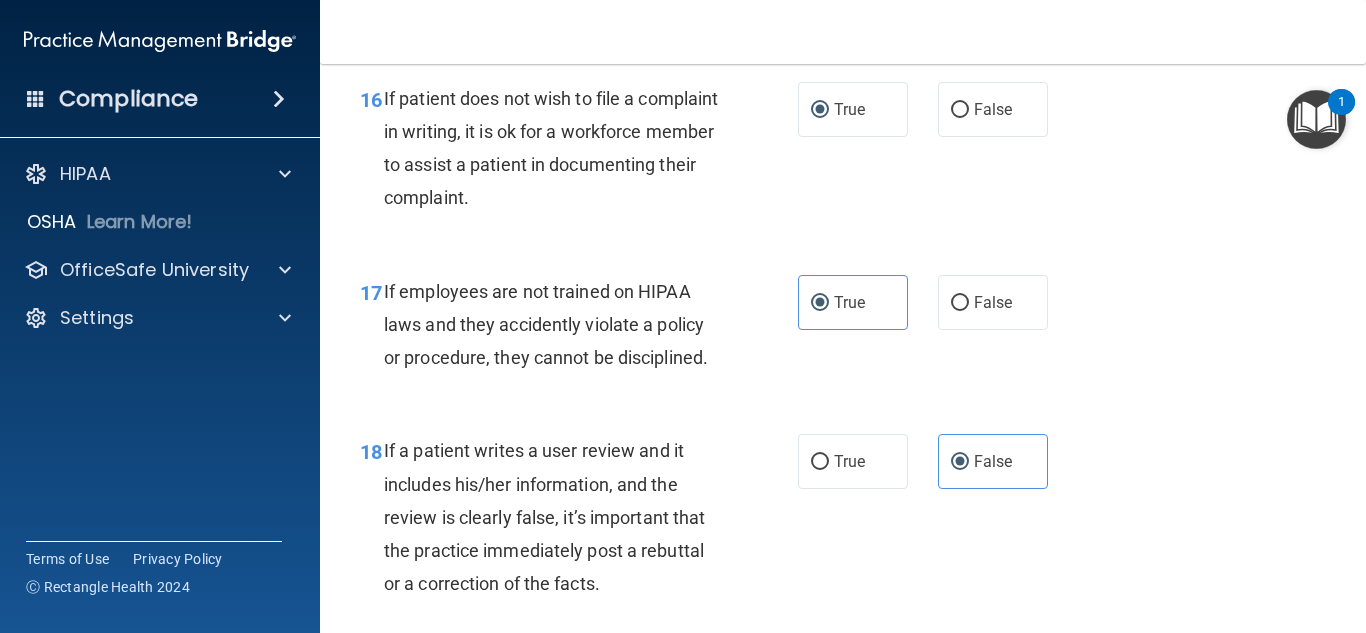 scroll, scrollTop: 3469, scrollLeft: 0, axis: vertical 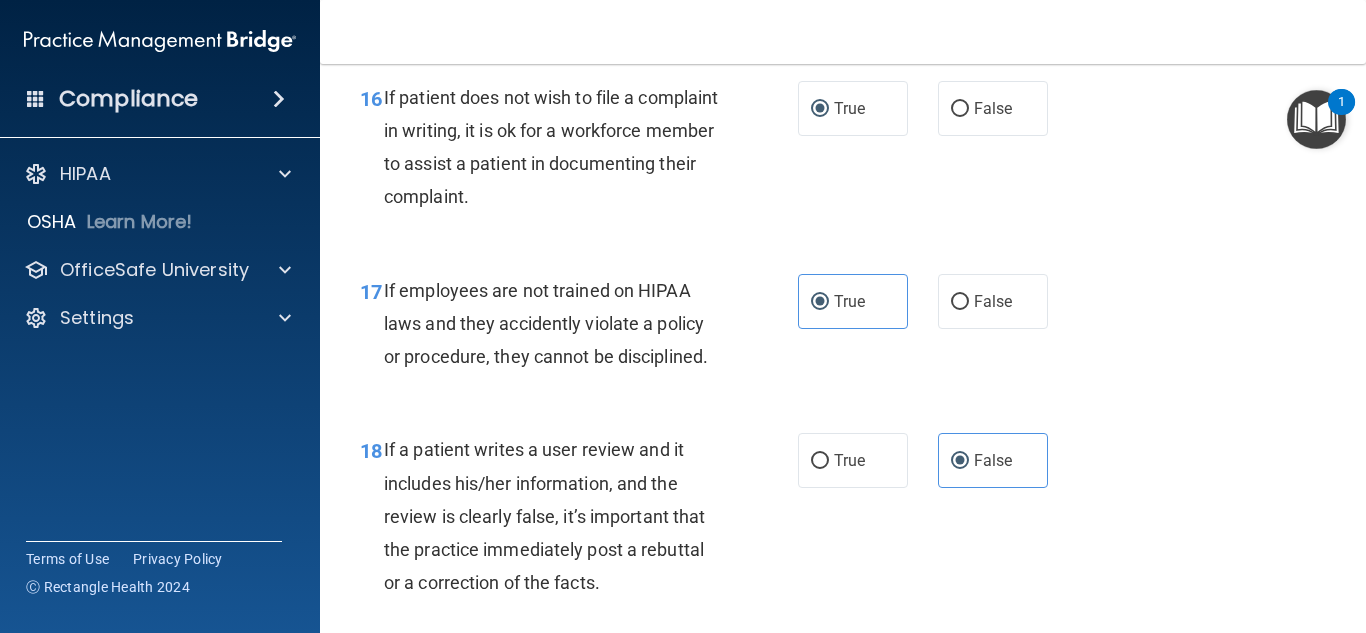 click on "If patient does not wish to file a complaint in writing, it is ok for a workforce member to assist a patient in documenting their complaint." at bounding box center (559, 147) 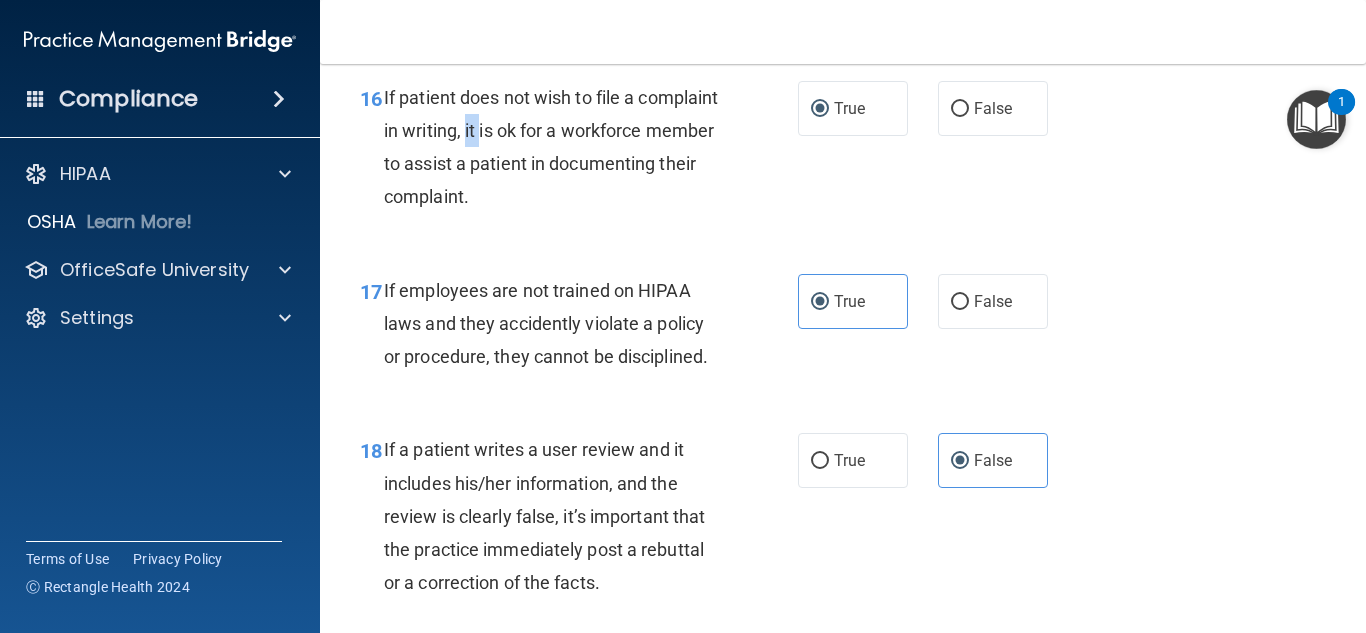 click on "If patient does not wish to file a complaint in writing, it is ok for a workforce member to assist a patient in documenting their complaint." at bounding box center (559, 147) 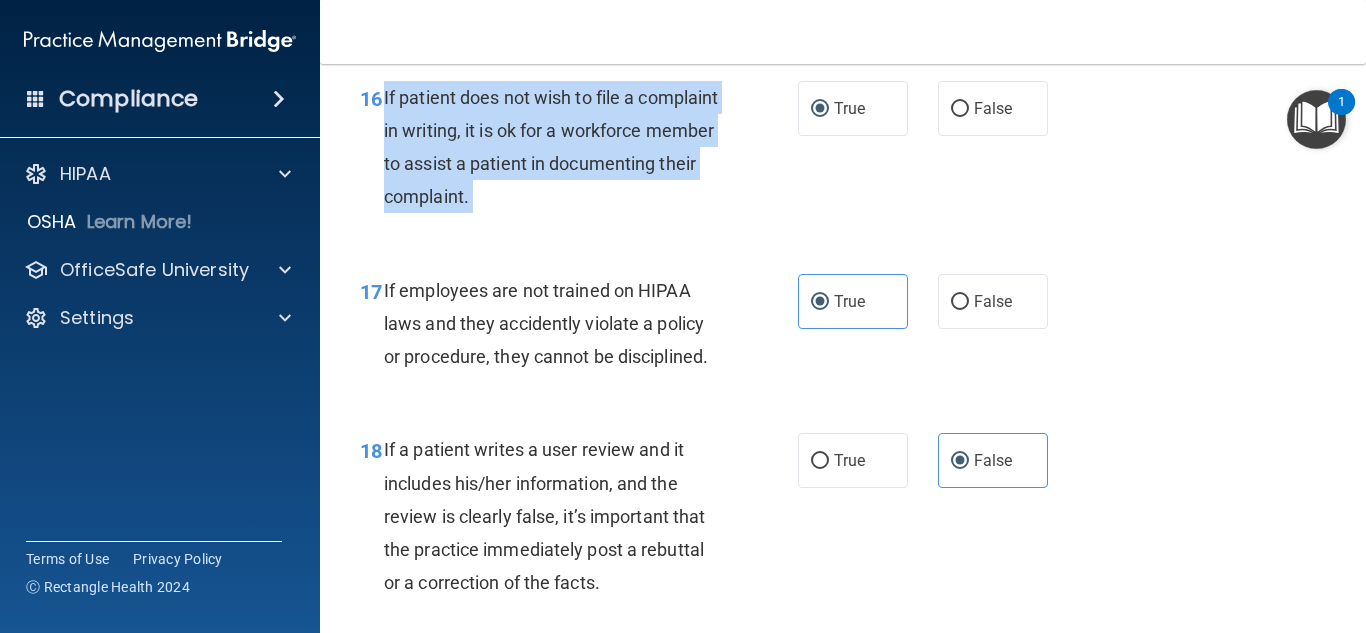 click on "If patient does not wish to file a complaint in writing, it is ok for a workforce member to assist a patient in documenting their complaint." at bounding box center [559, 147] 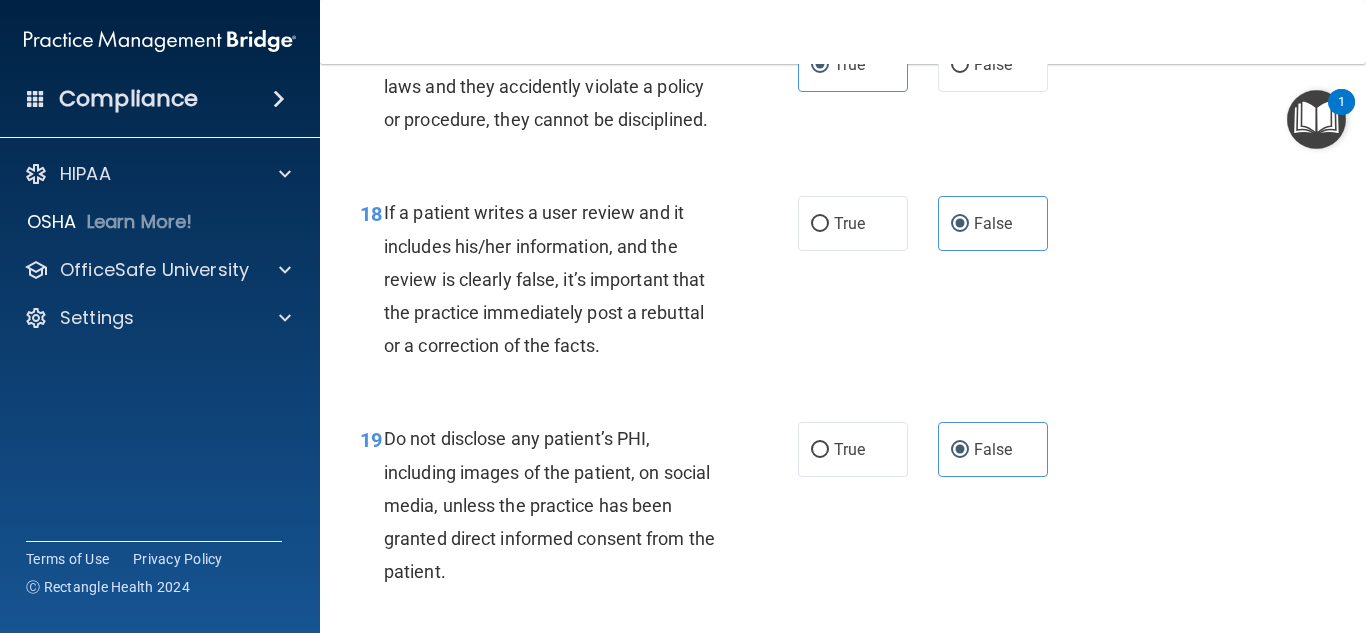scroll, scrollTop: 3707, scrollLeft: 0, axis: vertical 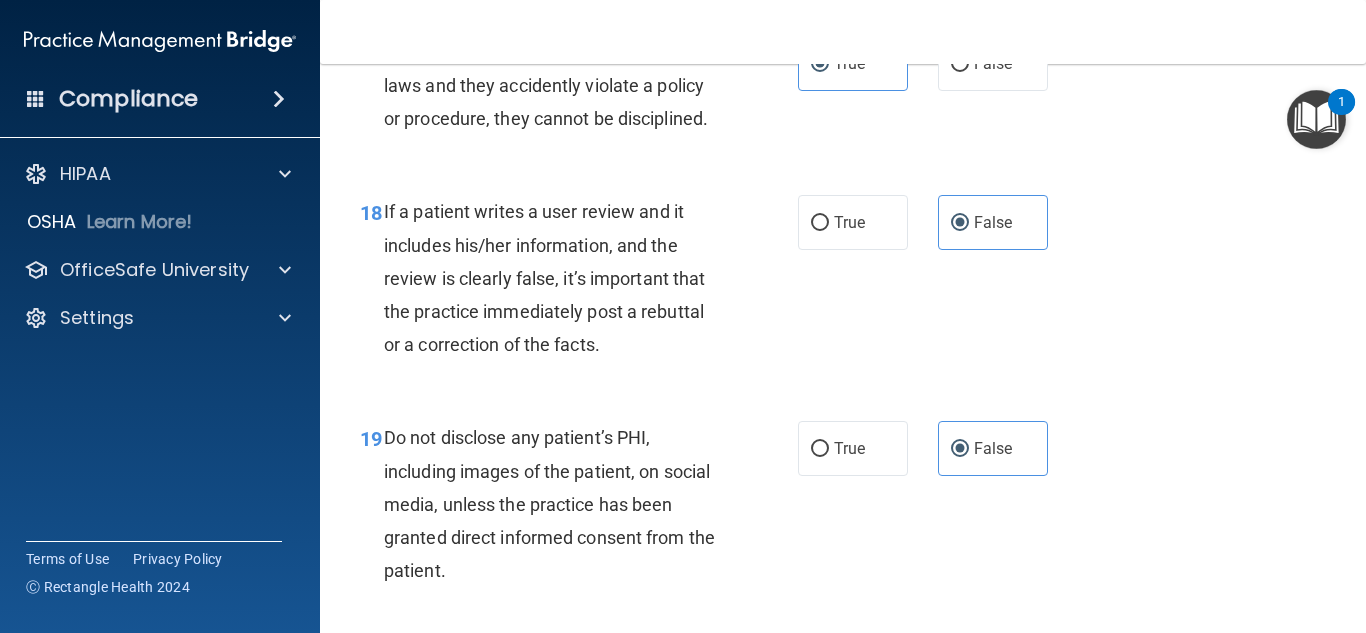 click on "If employees are not trained on HIPAA laws and they accidently violate a policy or procedure, they cannot be disciplined." at bounding box center [546, 85] 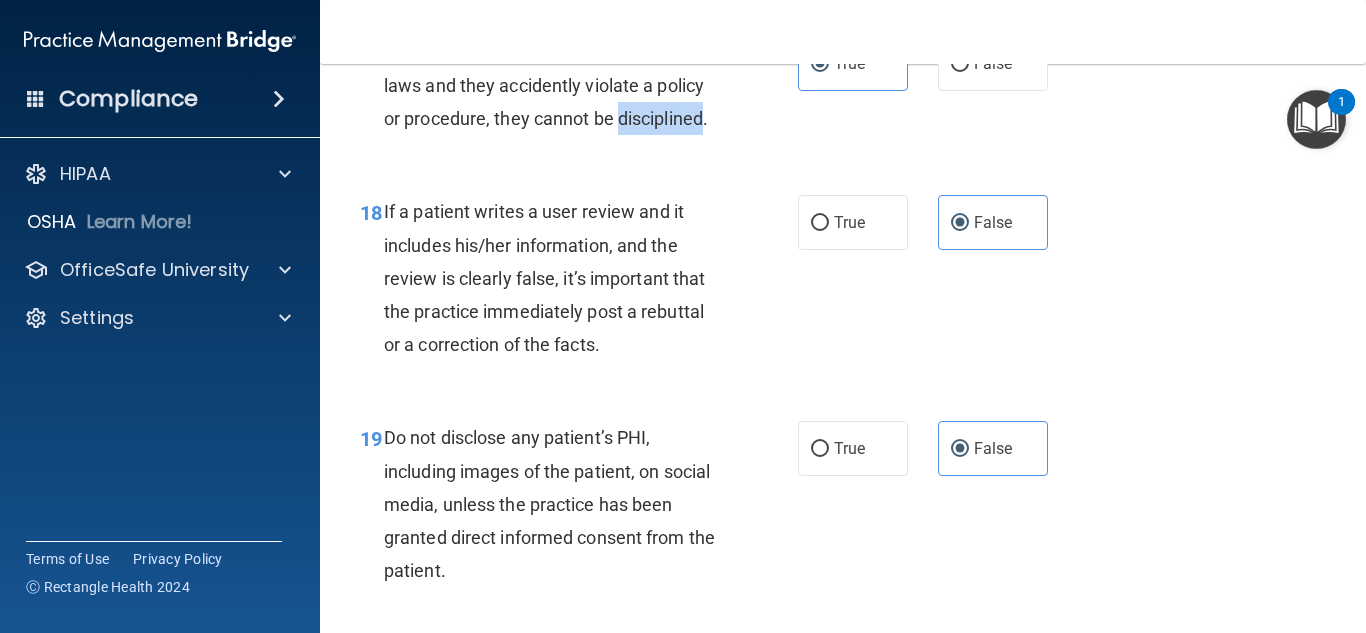 click on "If employees are not trained on HIPAA laws and they accidently violate a policy or procedure, they cannot be disciplined." at bounding box center [546, 85] 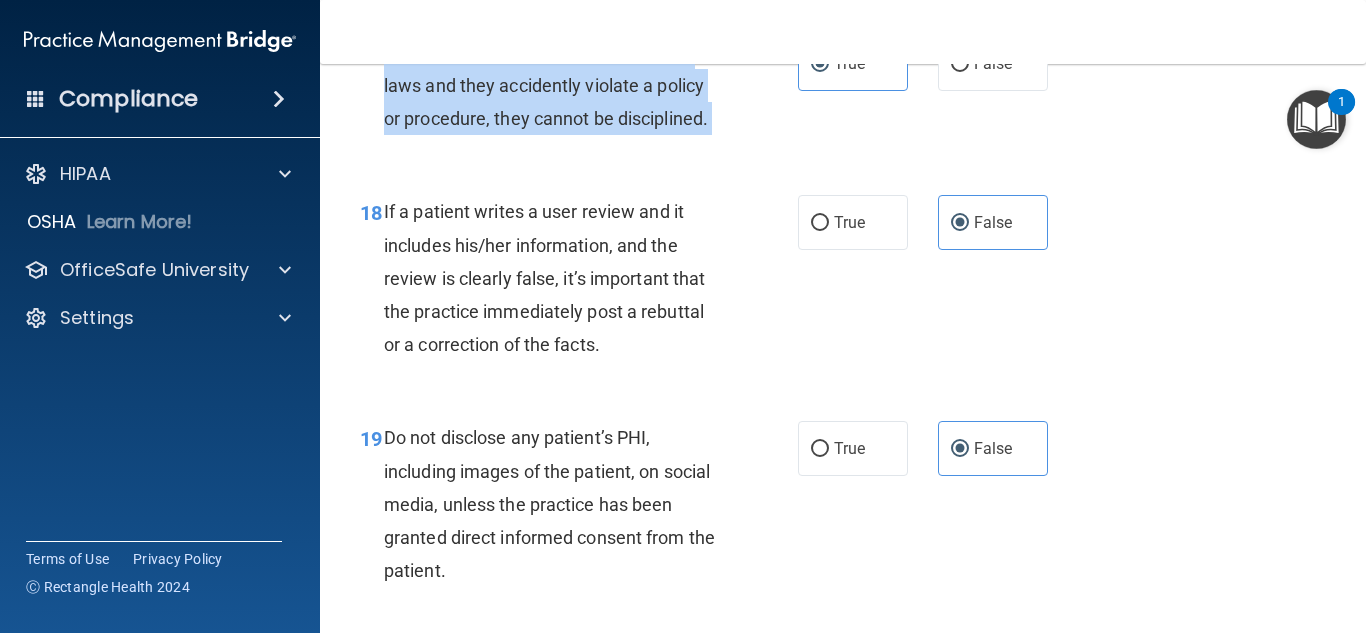 click on "If employees are not trained on HIPAA laws and they accidently violate a policy or procedure, they cannot be disciplined." at bounding box center [546, 85] 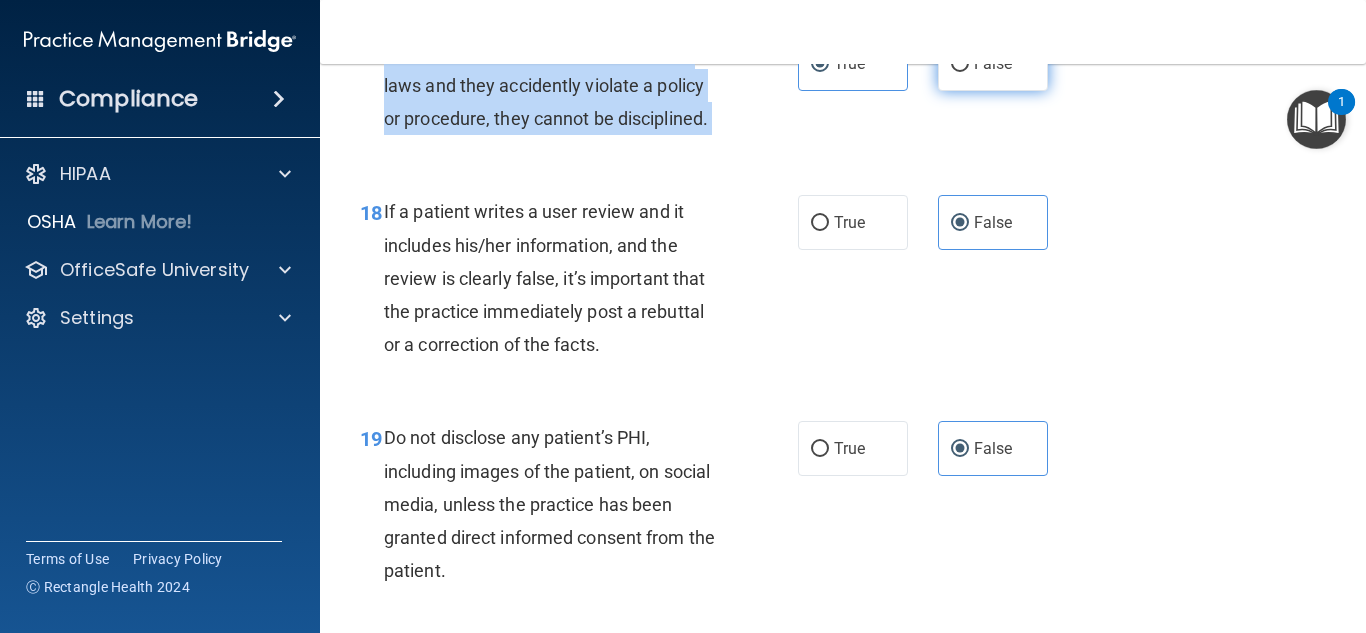 click on "False" at bounding box center [960, 64] 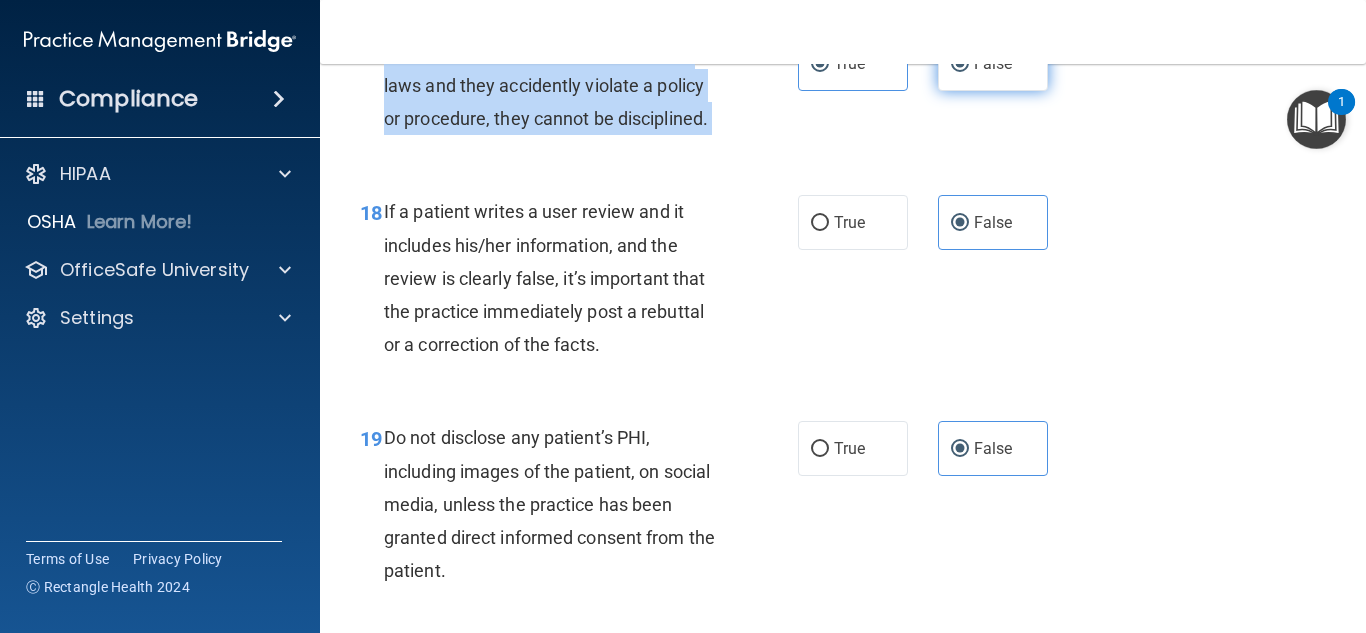 radio on "false" 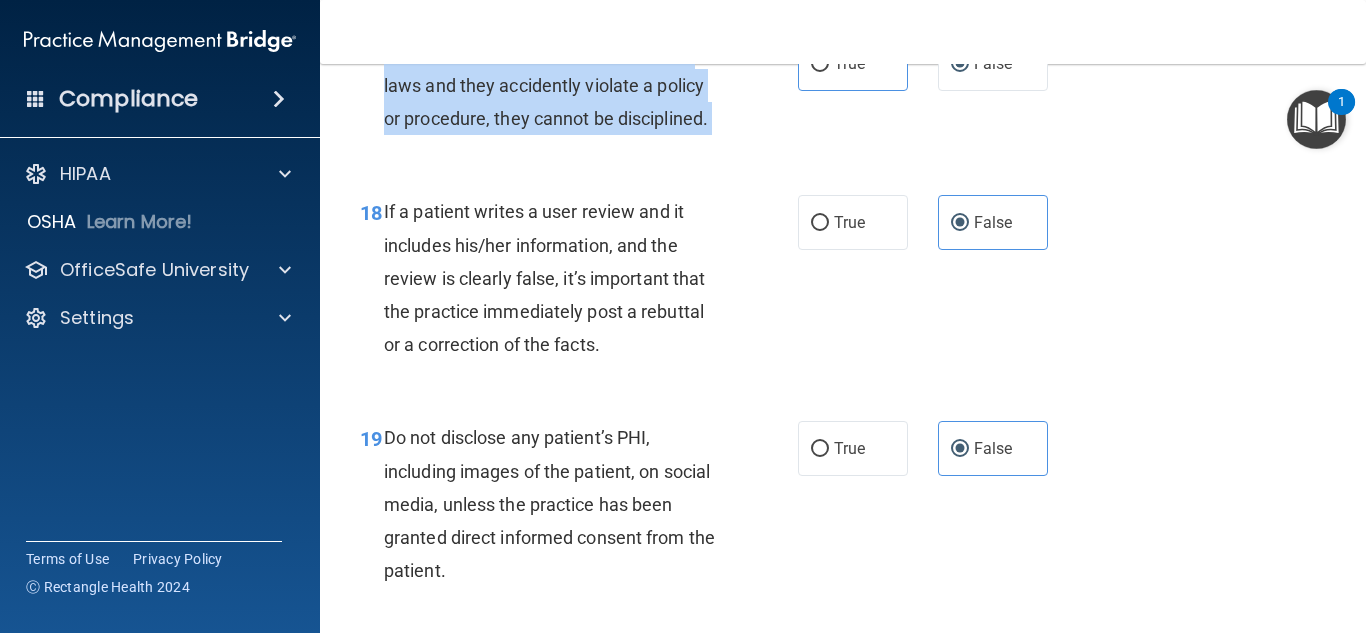 scroll, scrollTop: 3762, scrollLeft: 0, axis: vertical 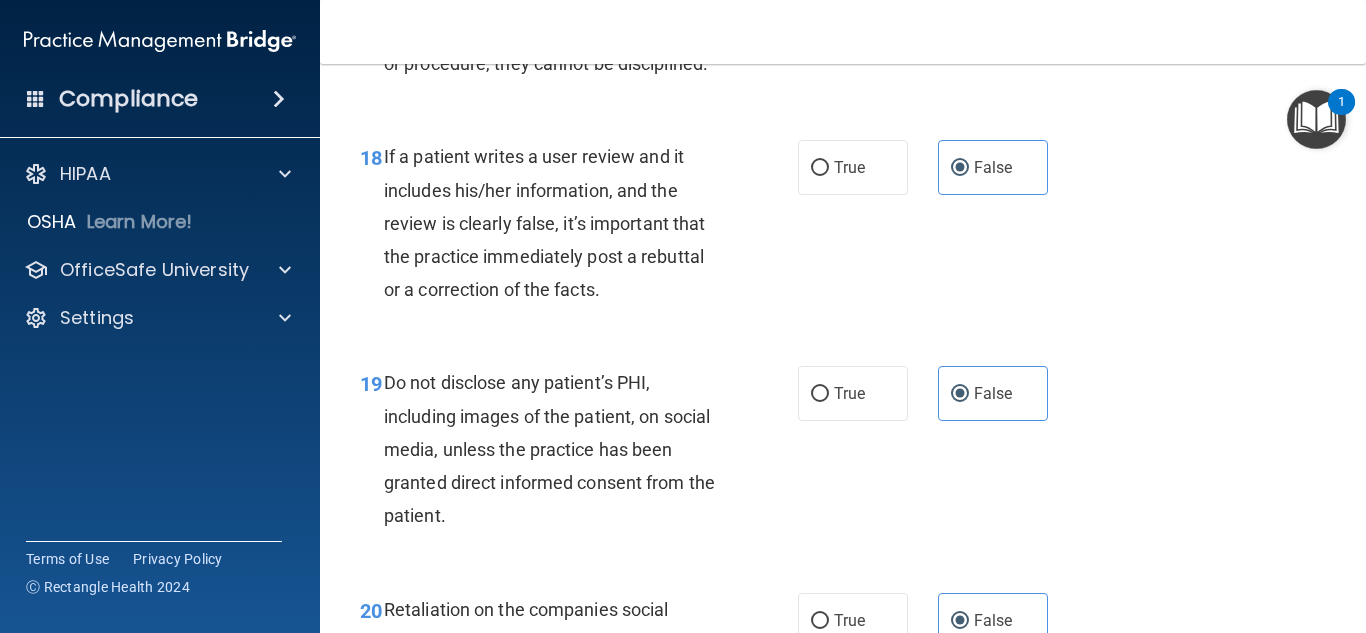 click on "17       If employees are not trained on HIPAA laws and they accidently violate a policy or procedure, they cannot be disciplined.                 True           False" at bounding box center [843, 36] 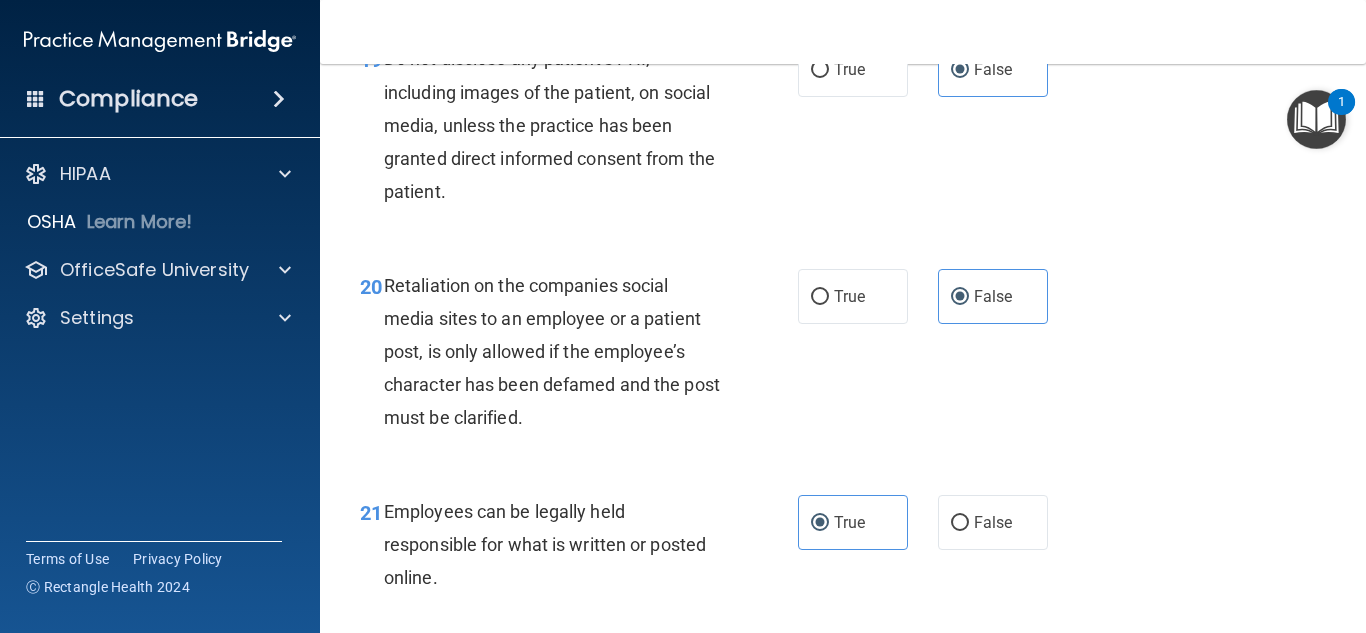 scroll, scrollTop: 4086, scrollLeft: 0, axis: vertical 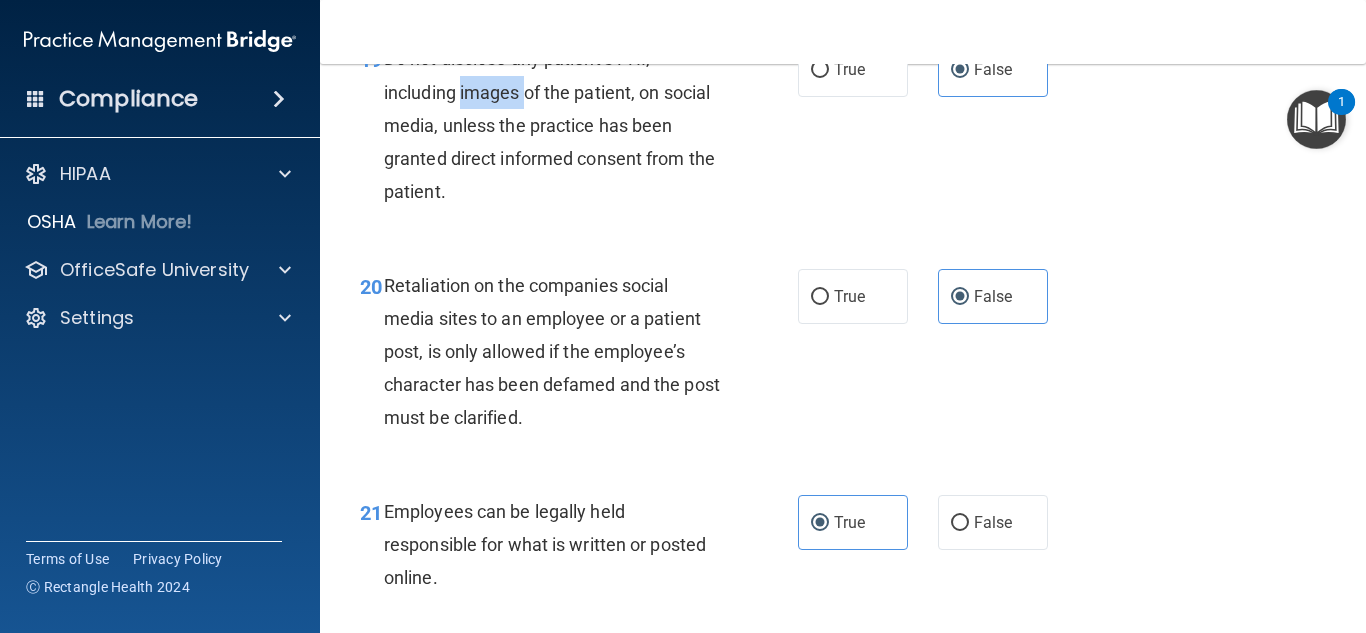 click on "Do not disclose any patient’s PHI, including images of the patient, on social media, unless the practice has been granted direct informed consent from the patient." at bounding box center (549, 125) 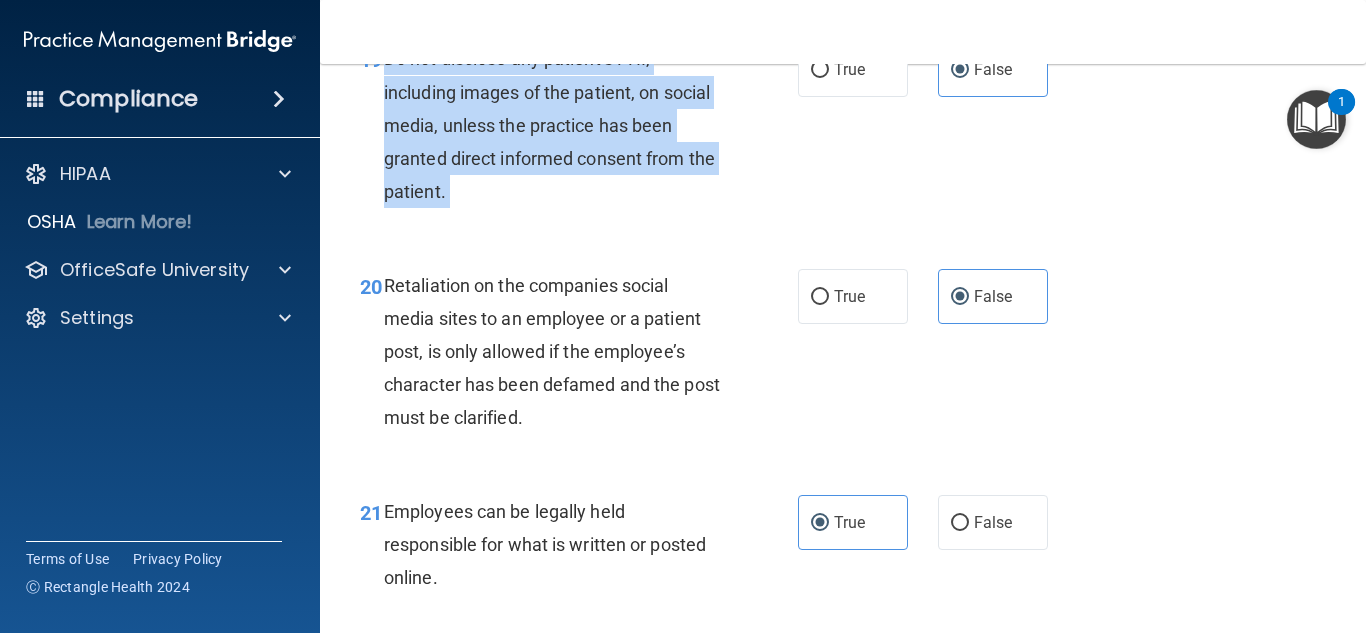 click on "Do not disclose any patient’s PHI, including images of the patient, on social media, unless the practice has been granted direct informed consent from the patient." at bounding box center [549, 125] 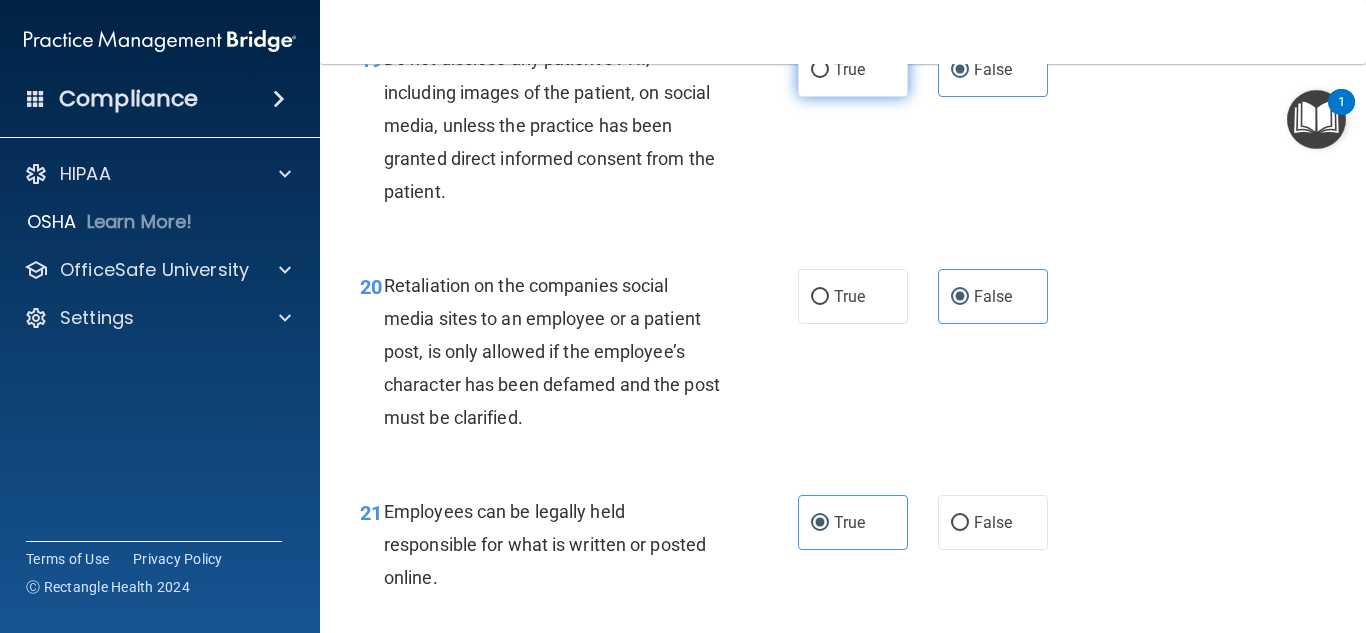 click on "True" at bounding box center (853, 69) 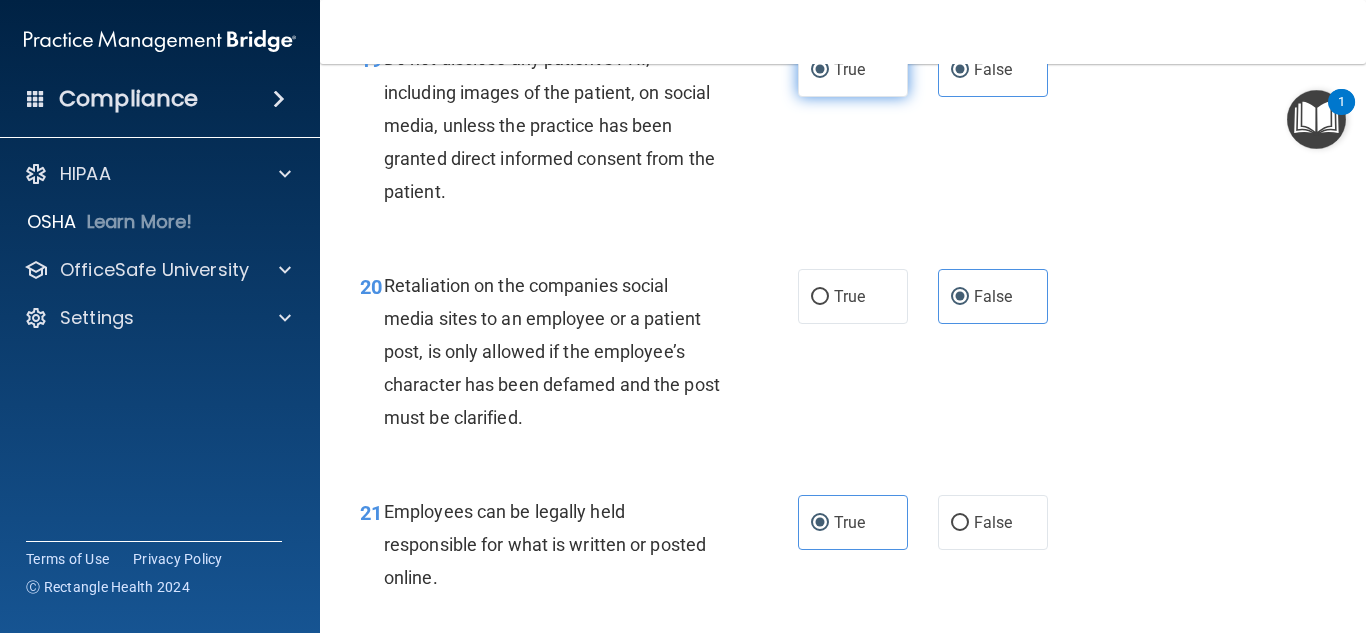 radio on "false" 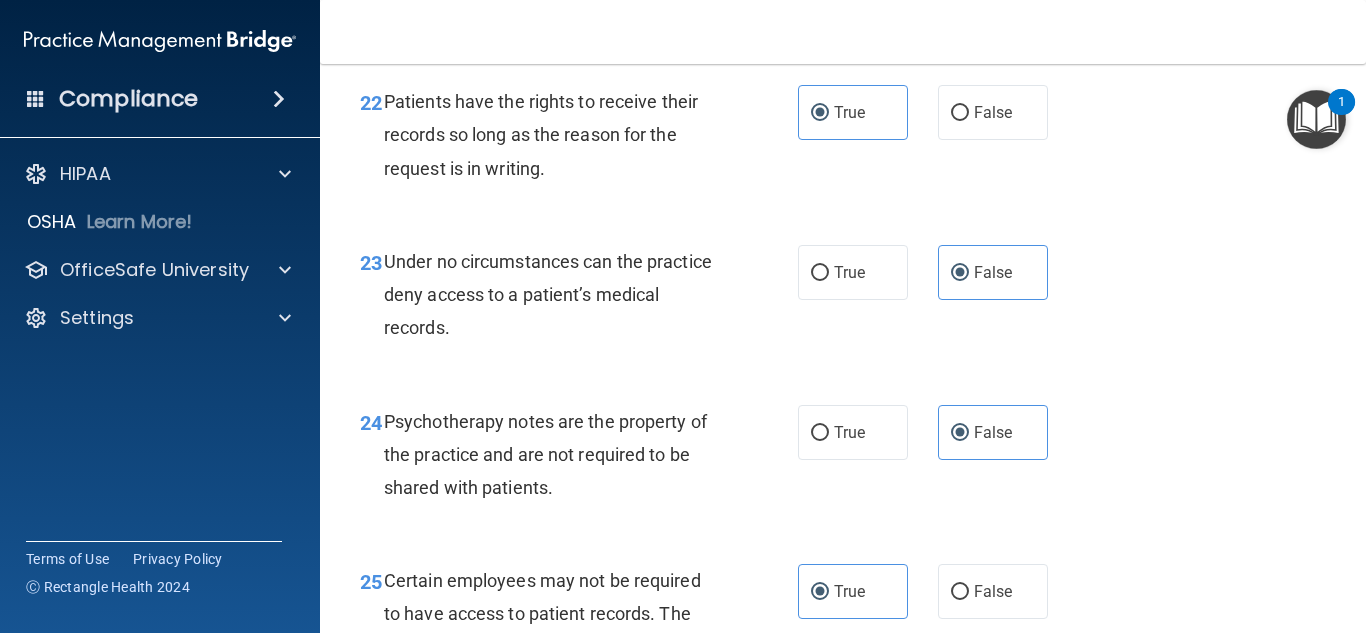 scroll, scrollTop: 4656, scrollLeft: 0, axis: vertical 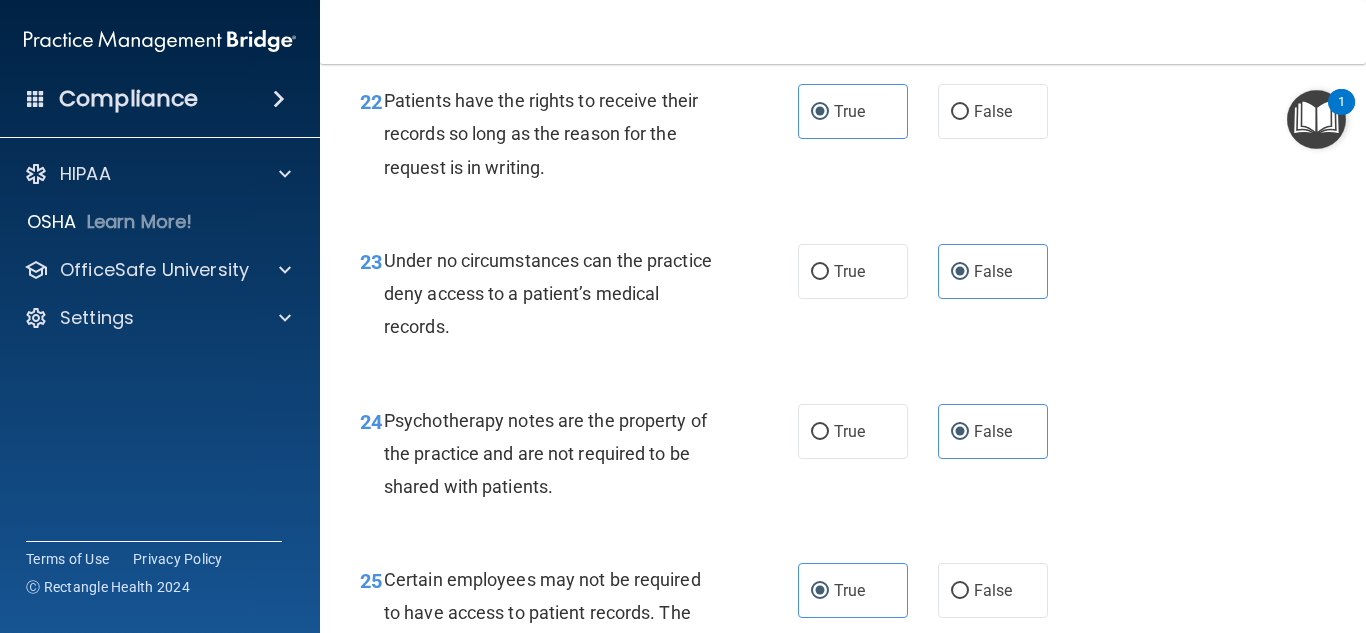 click on "Patients have the rights to receive their records so long as the reason for the request is in writing." at bounding box center [559, 134] 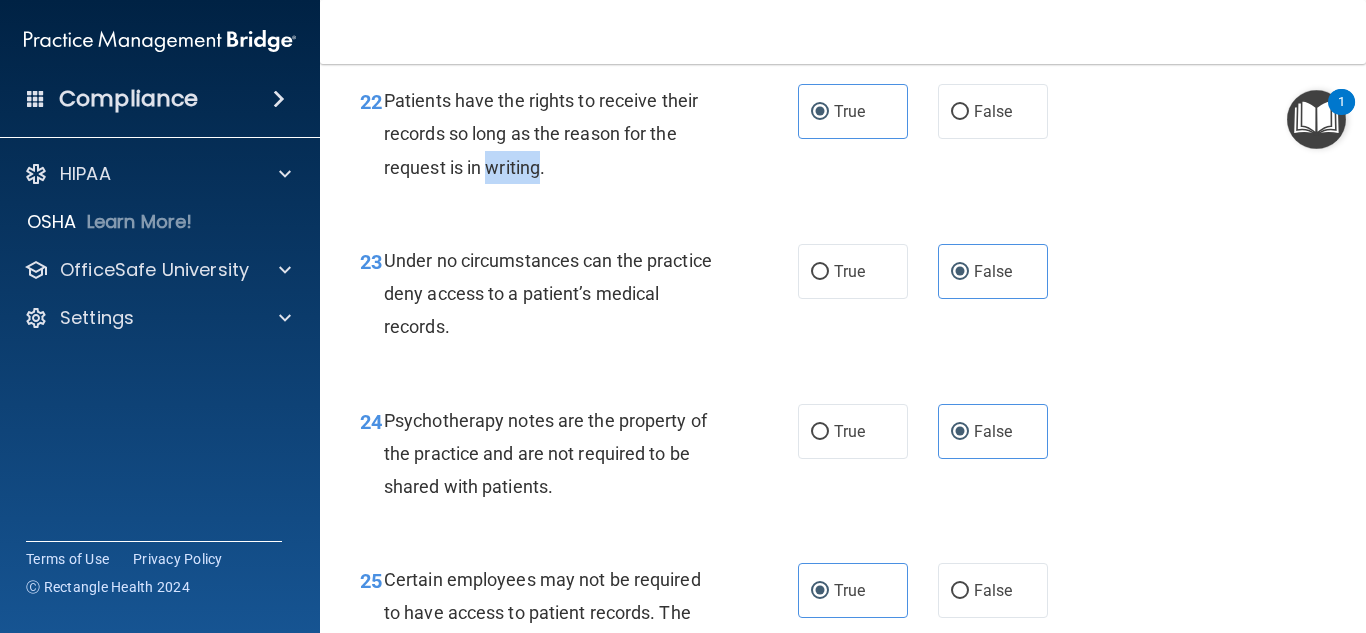 click on "Patients have the rights to receive their records so long as the reason for the request is in writing." at bounding box center [559, 134] 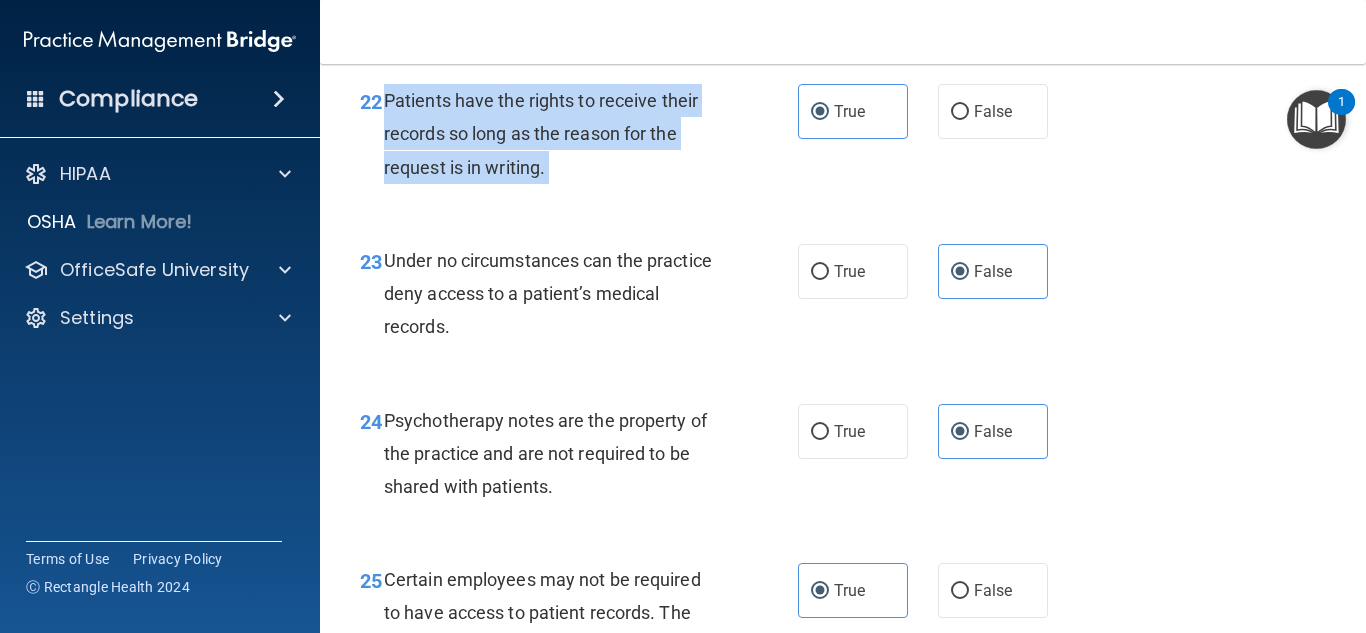 click on "Patients have the rights to receive their records so long as the reason for the request is in writing." at bounding box center [559, 134] 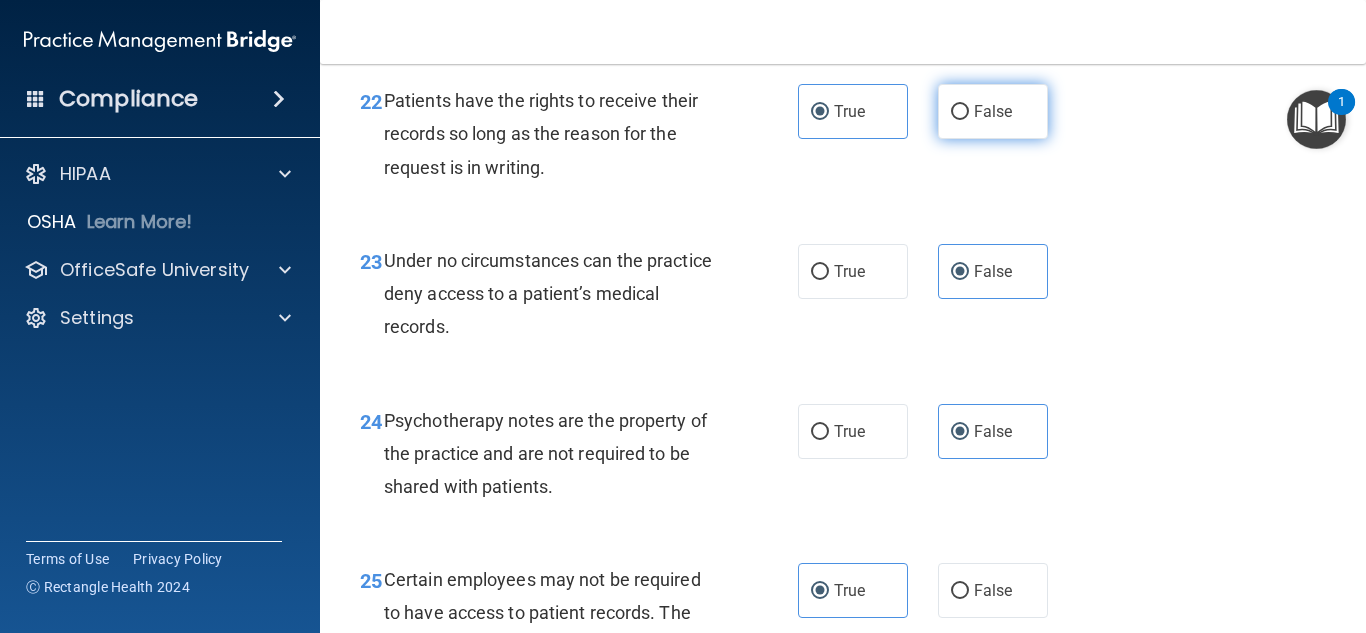 click on "False" at bounding box center [993, 111] 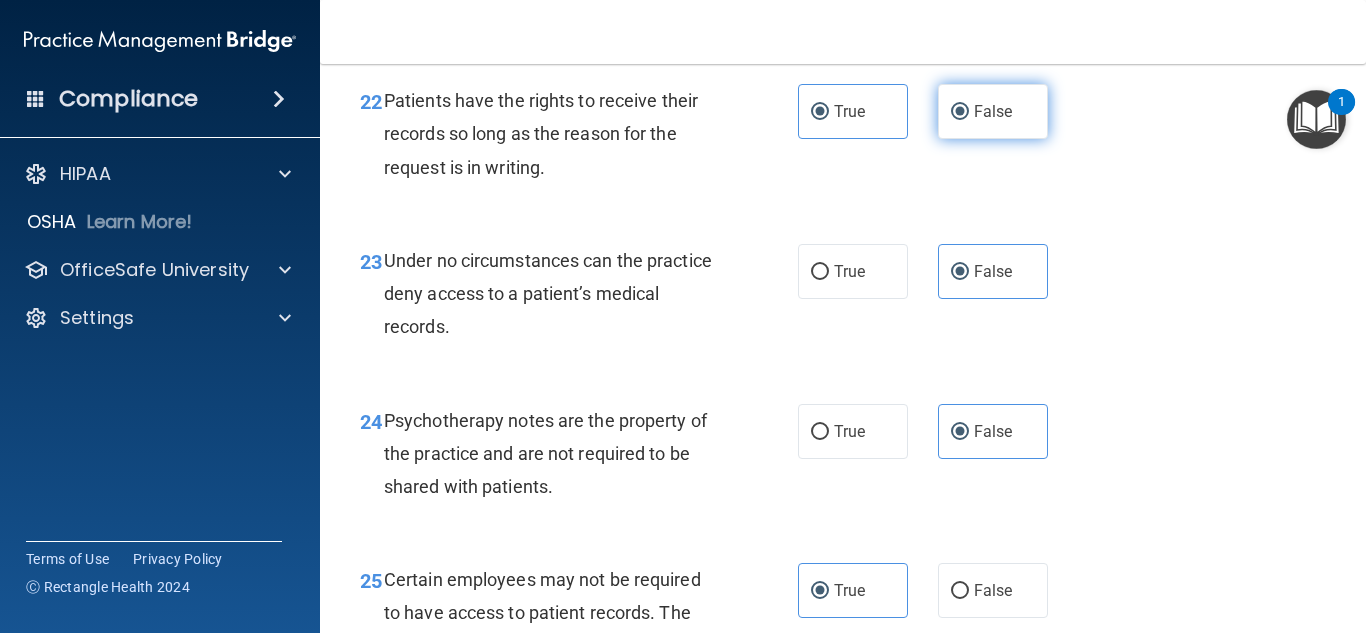 radio on "false" 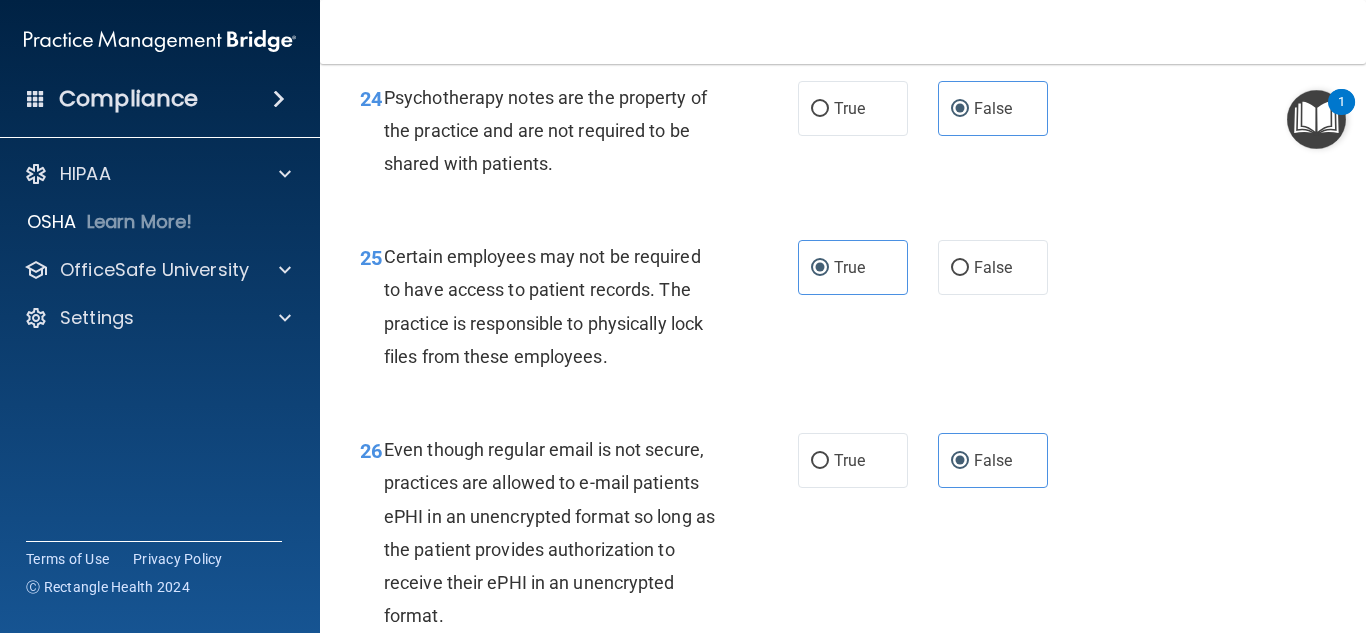 scroll, scrollTop: 4983, scrollLeft: 0, axis: vertical 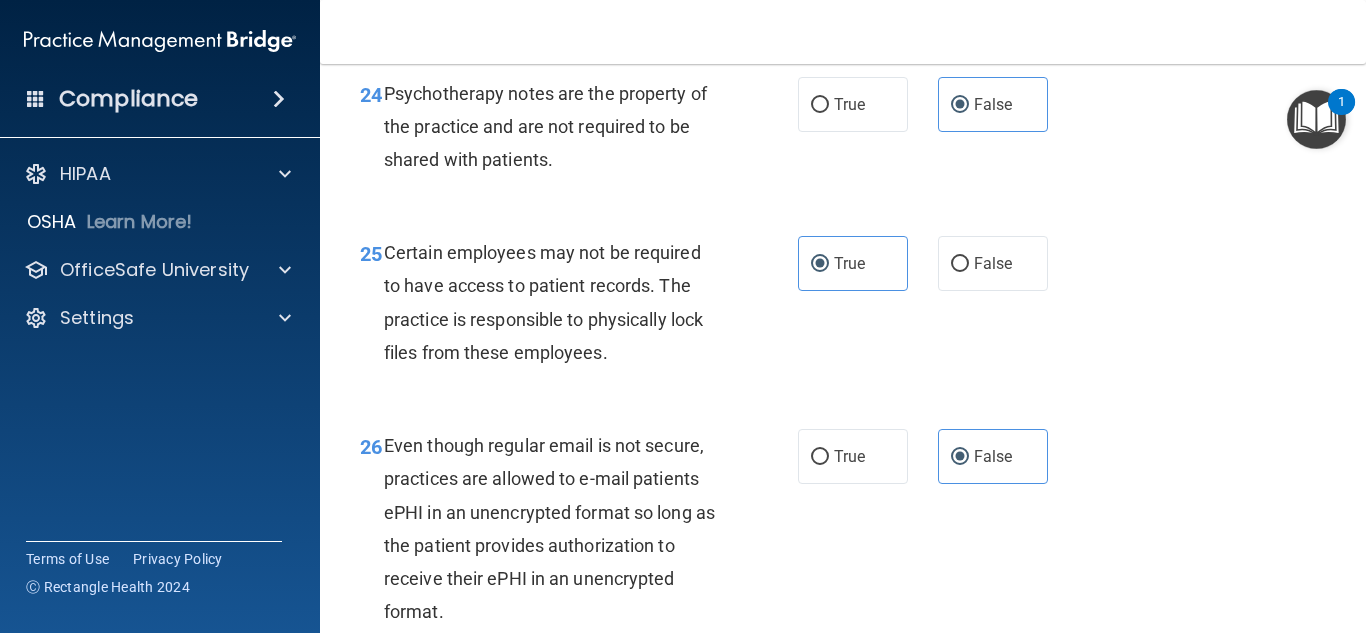 click on "Psychotherapy notes are the property of the practice and are not required to be shared with patients." at bounding box center [559, 127] 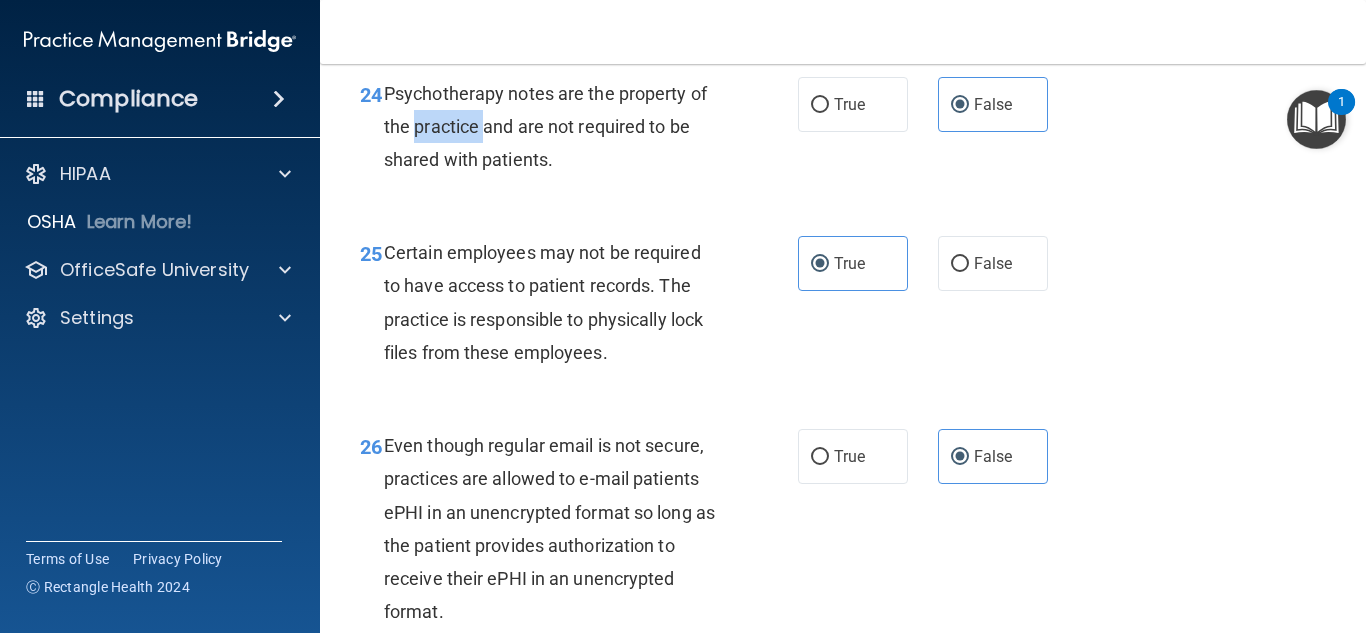 click on "Psychotherapy notes are the property of the practice and are not required to be shared with patients." at bounding box center [559, 127] 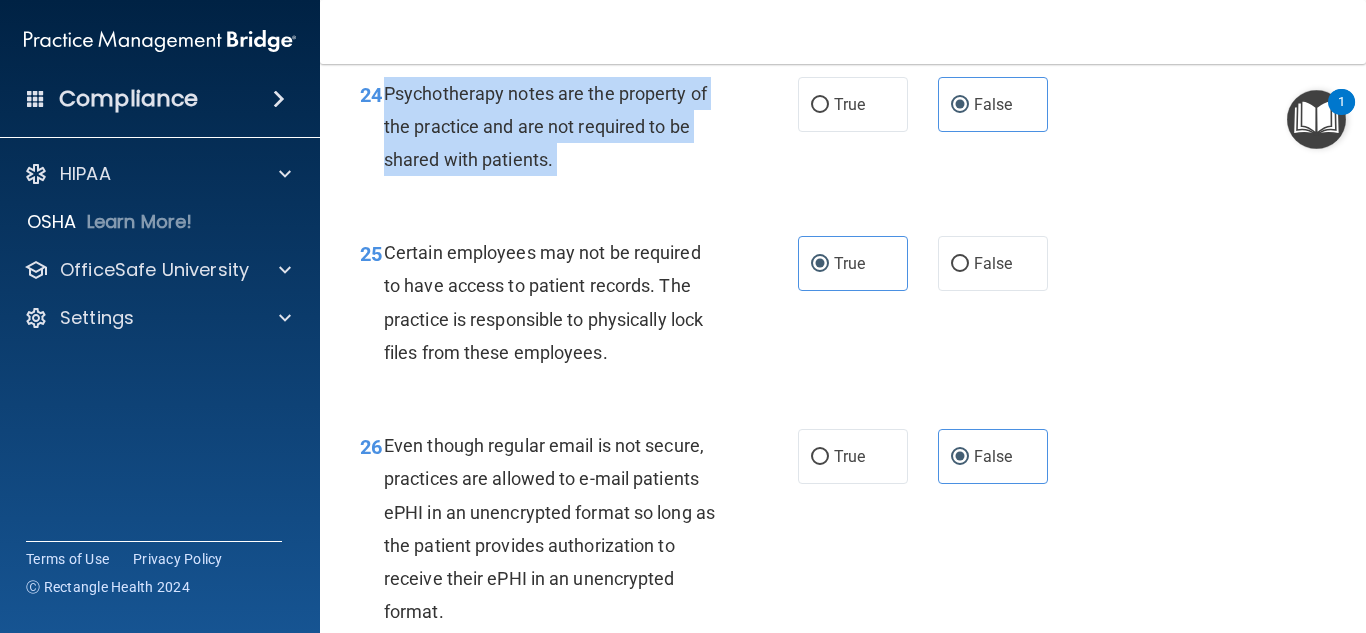 click on "Psychotherapy notes are the property of the practice and are not required to be shared with patients." at bounding box center (559, 127) 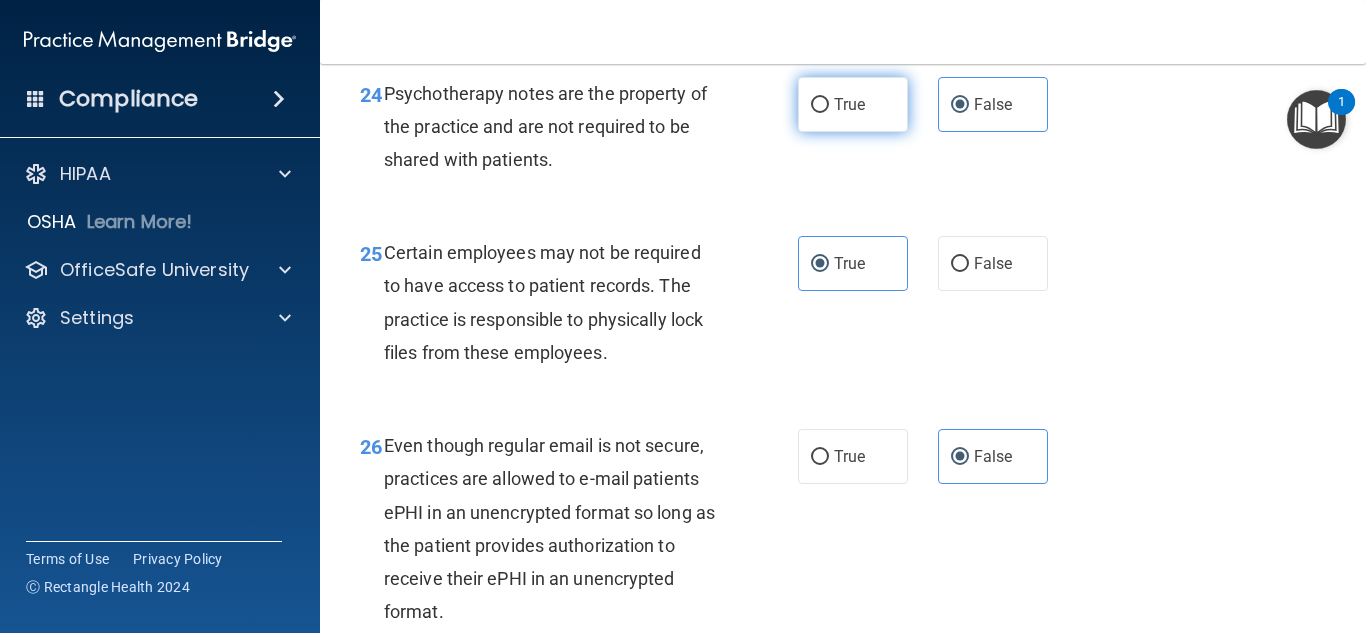 click on "True" at bounding box center [853, 104] 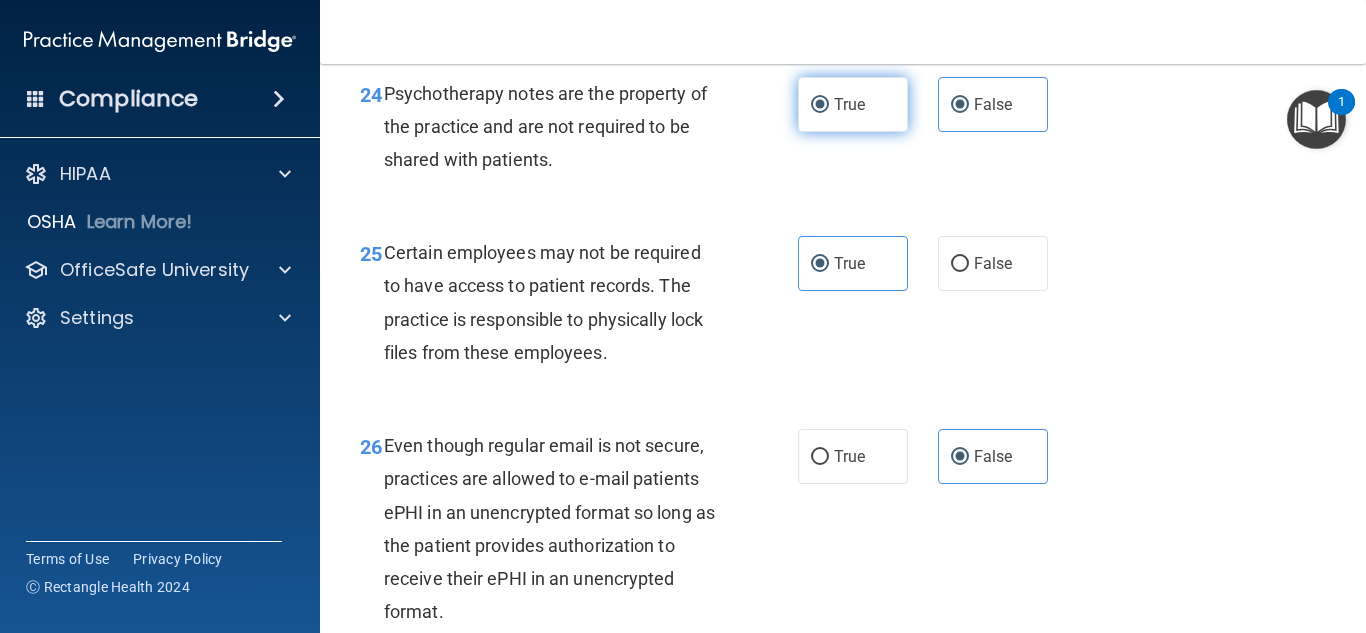radio on "false" 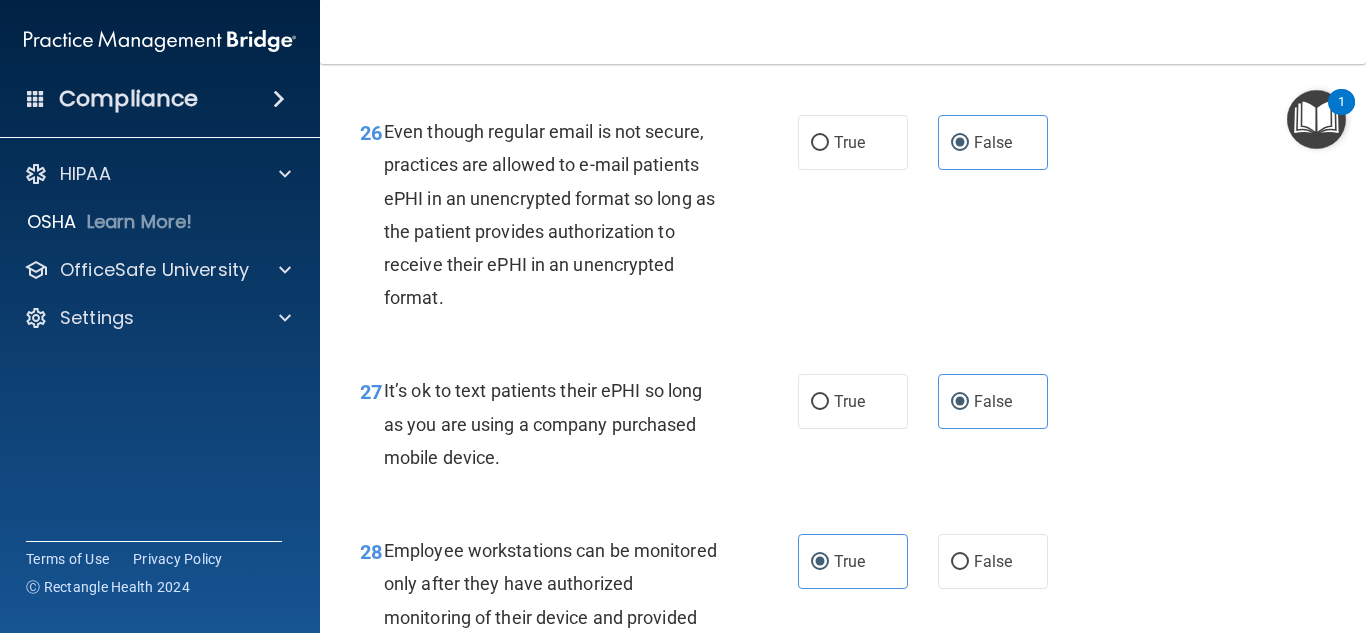 scroll, scrollTop: 5298, scrollLeft: 0, axis: vertical 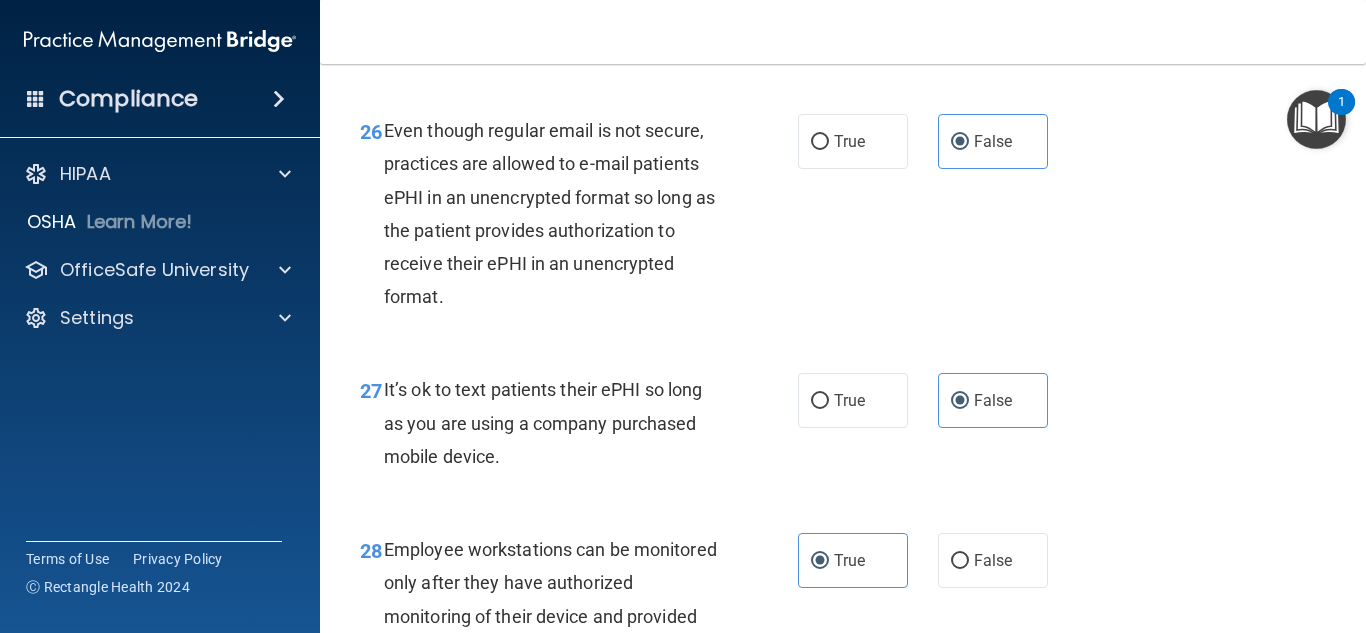 click on "Even though regular email is not secure, practices are allowed to e-mail patients ePHI in an unencrypted format so long as the patient provides authorization to receive their ePHI in an unencrypted format." at bounding box center (549, 213) 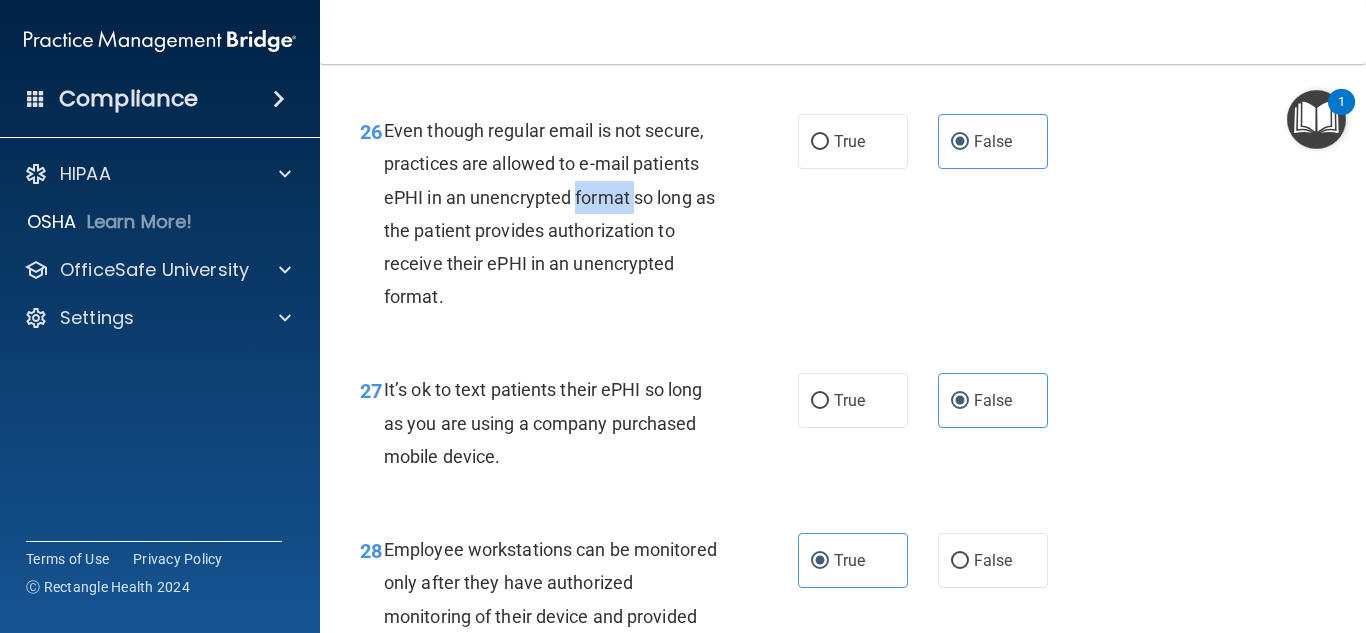click on "Even though regular email is not secure, practices are allowed to e-mail patients ePHI in an unencrypted format so long as the patient provides authorization to receive their ePHI in an unencrypted format." at bounding box center (549, 213) 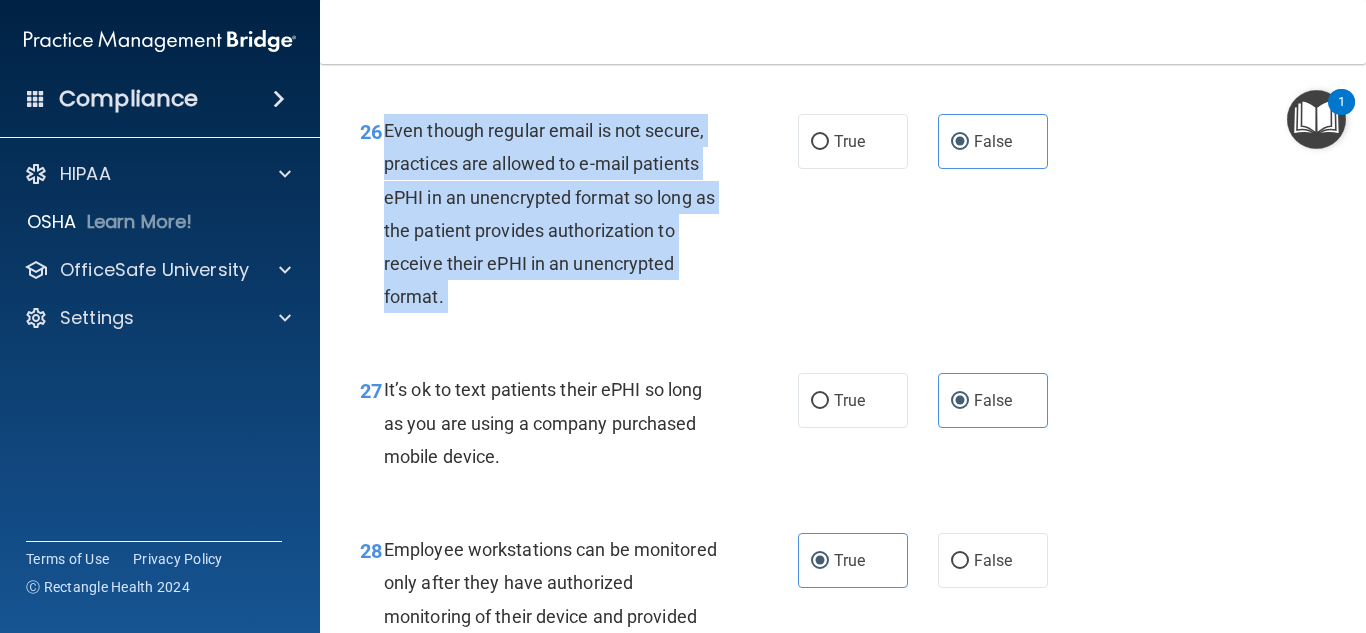click on "Even though regular email is not secure, practices are allowed to e-mail patients ePHI in an unencrypted format so long as the patient provides authorization to receive their ePHI in an unencrypted format." at bounding box center [549, 213] 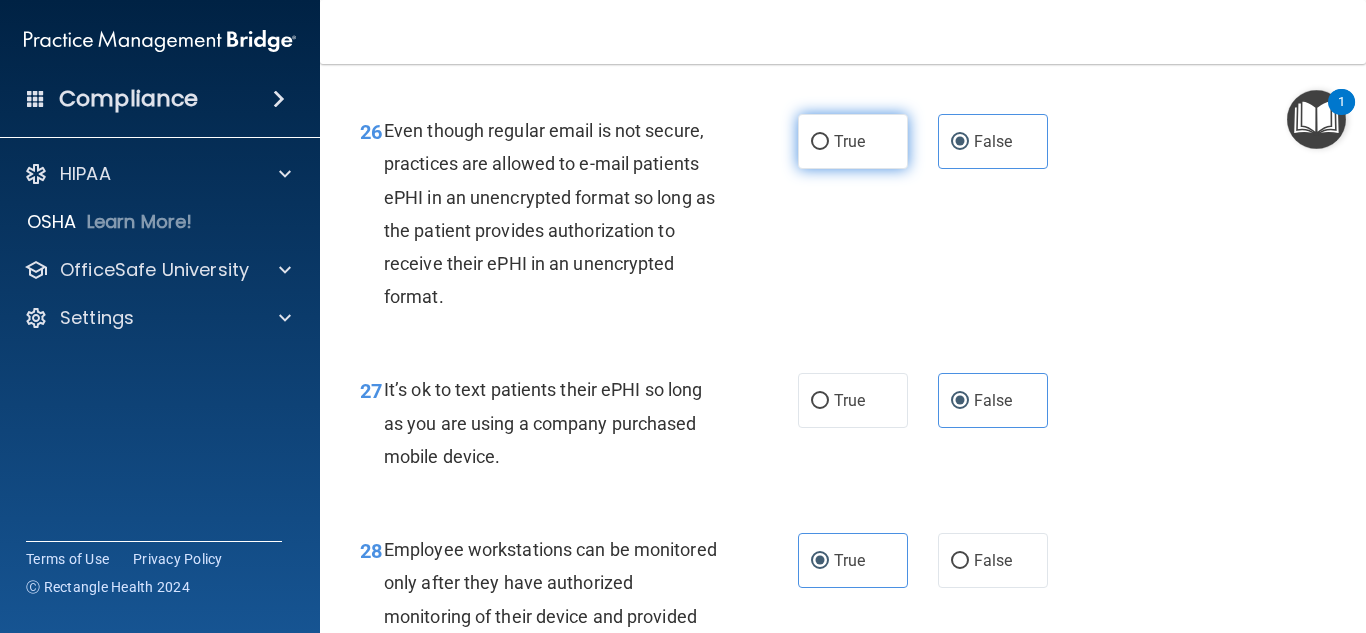 click on "True" at bounding box center (820, 142) 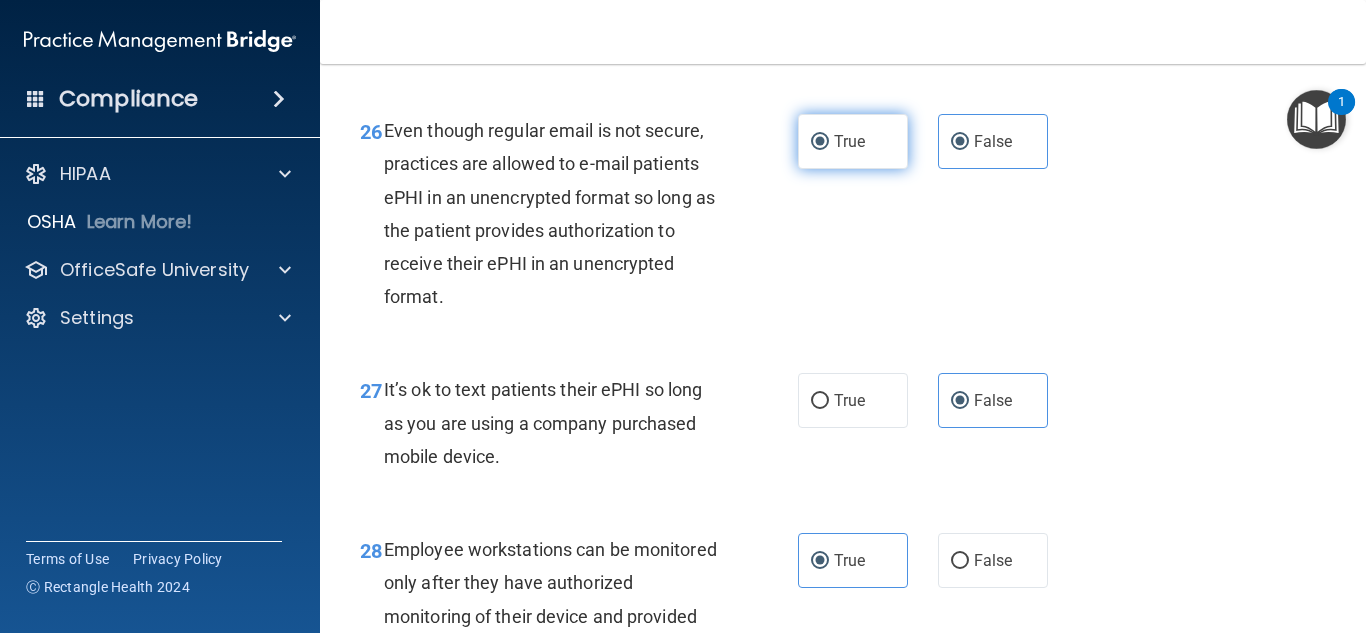 radio on "false" 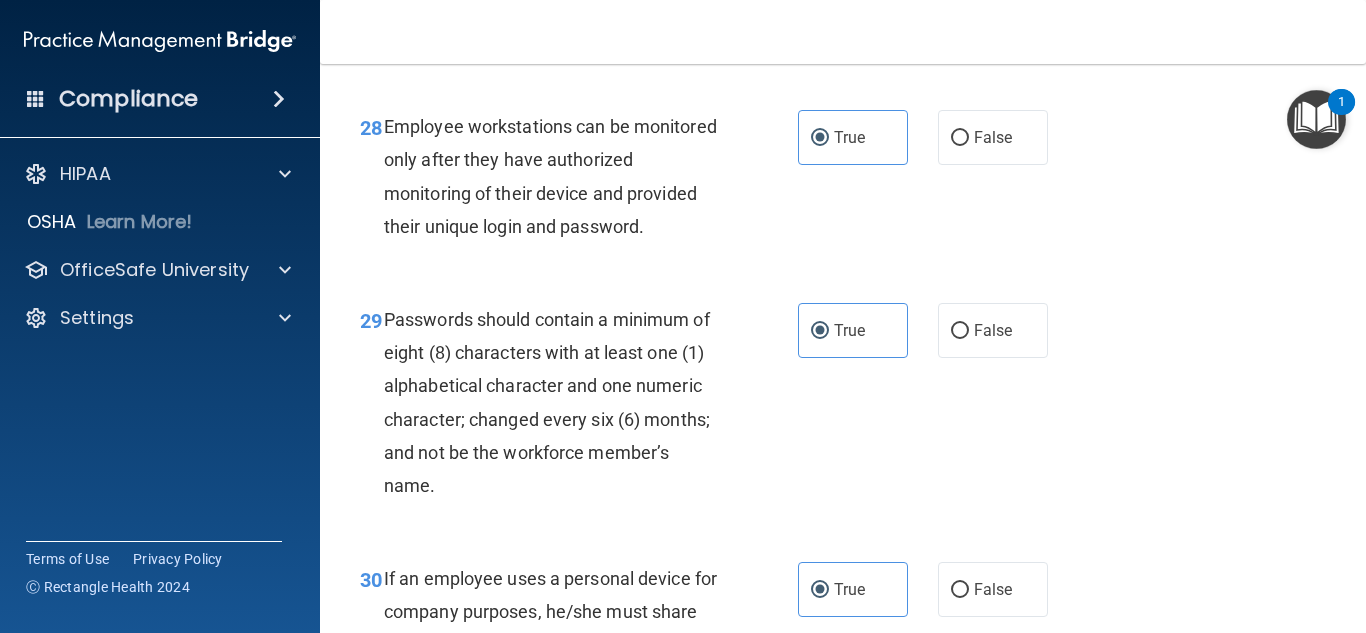scroll, scrollTop: 5722, scrollLeft: 0, axis: vertical 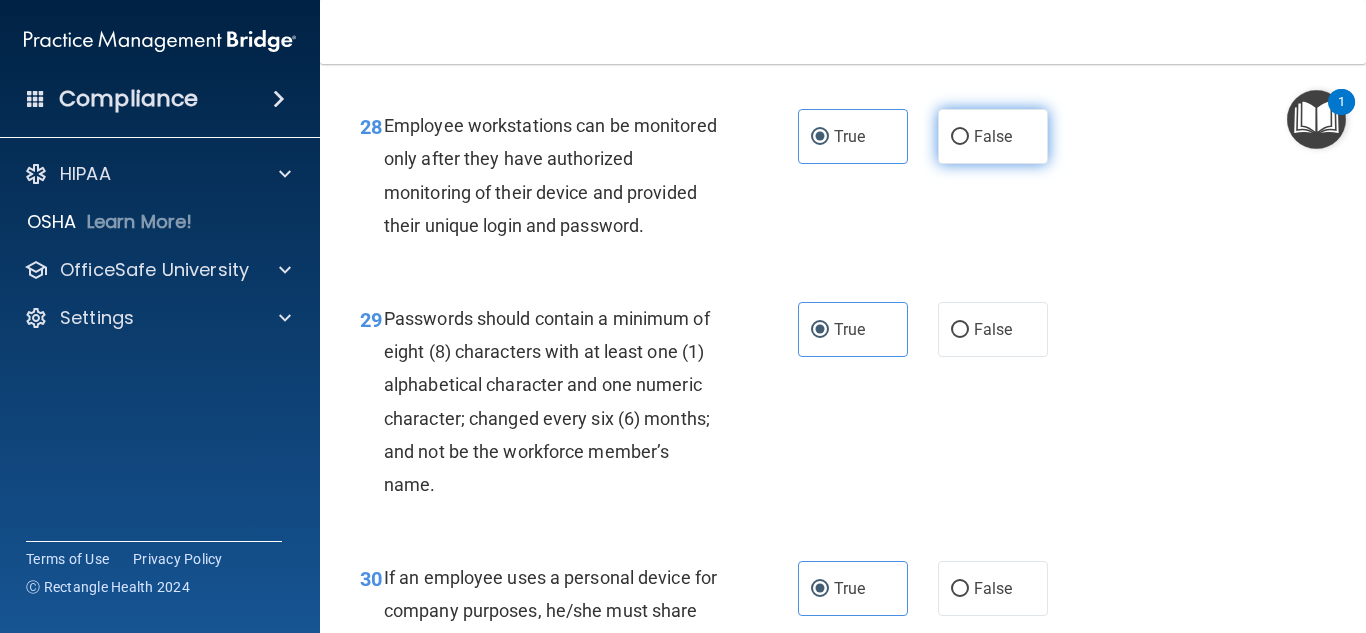 click on "False" at bounding box center [993, 136] 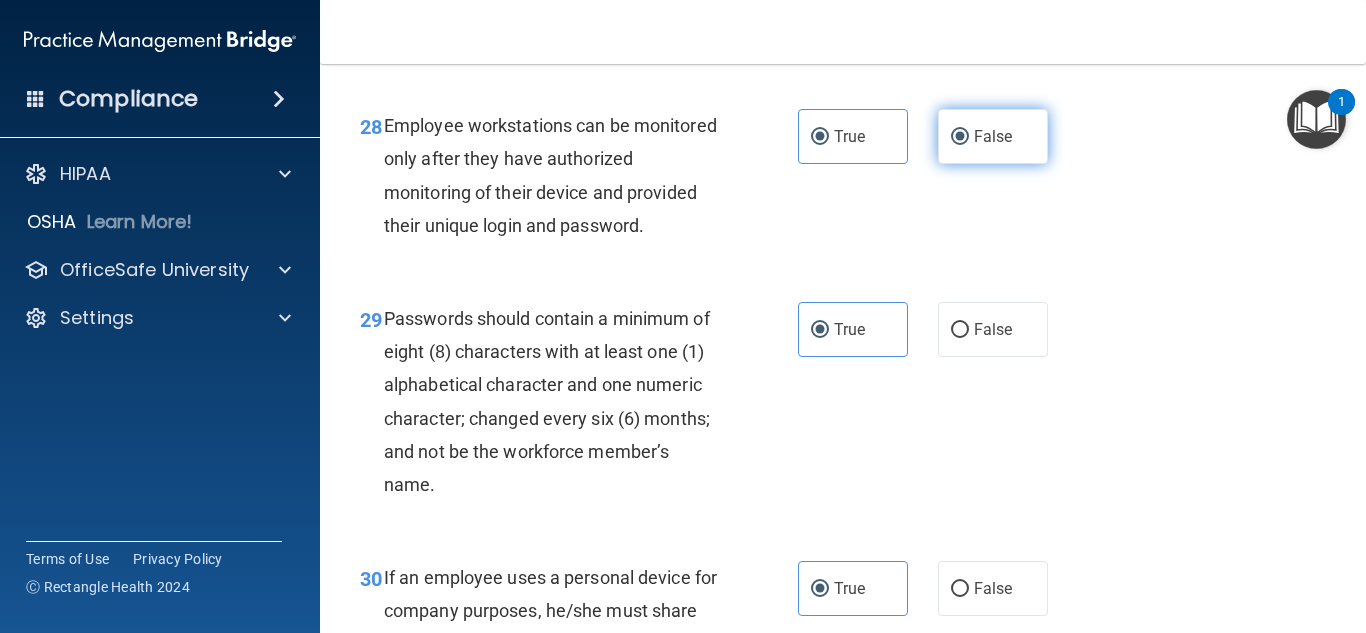 radio on "false" 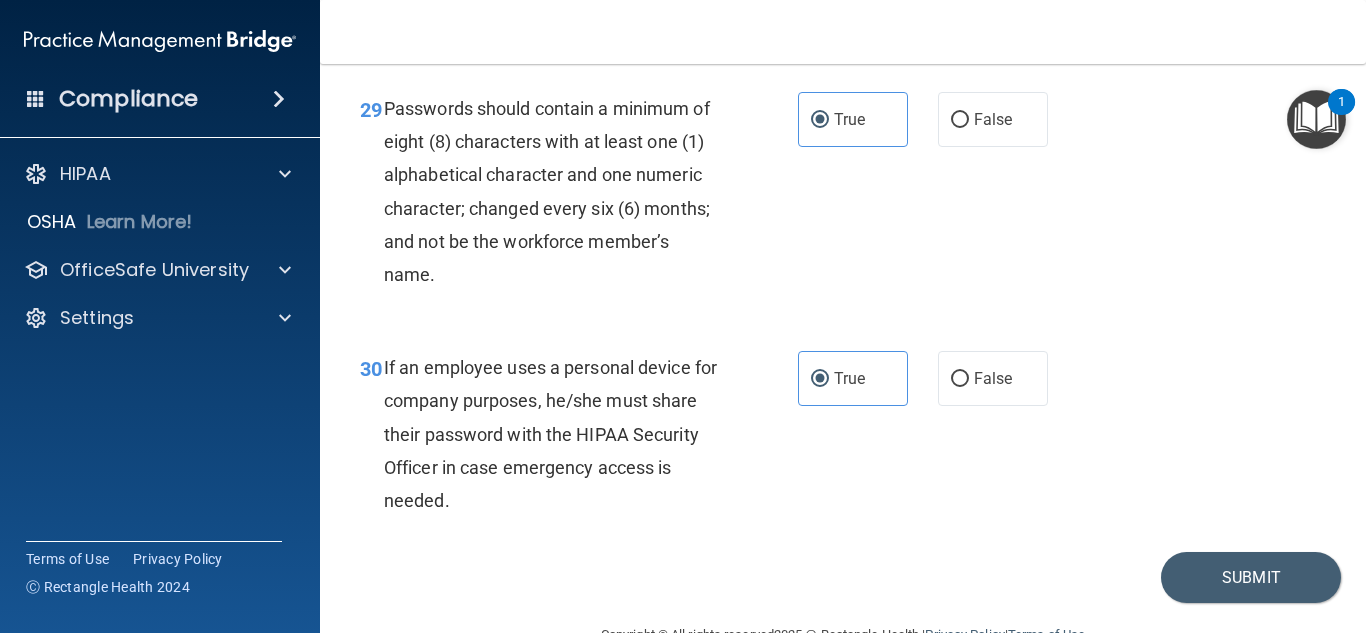 scroll, scrollTop: 6048, scrollLeft: 0, axis: vertical 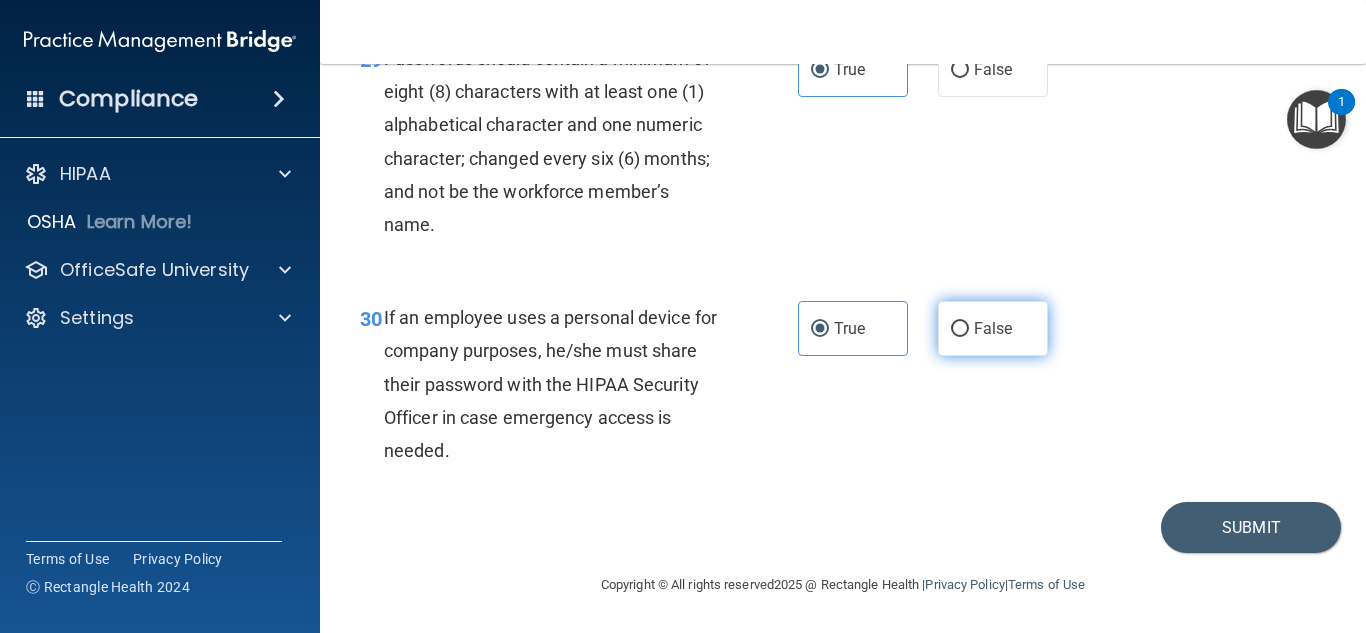 click on "False" at bounding box center (993, 328) 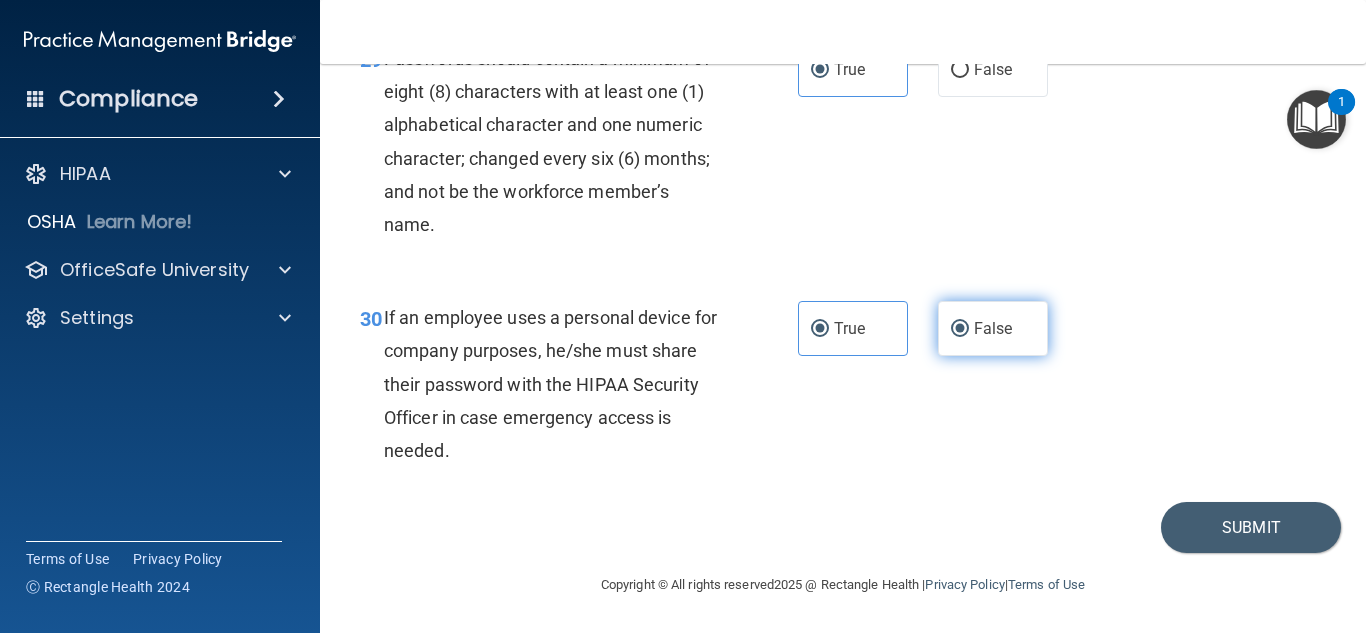 radio on "false" 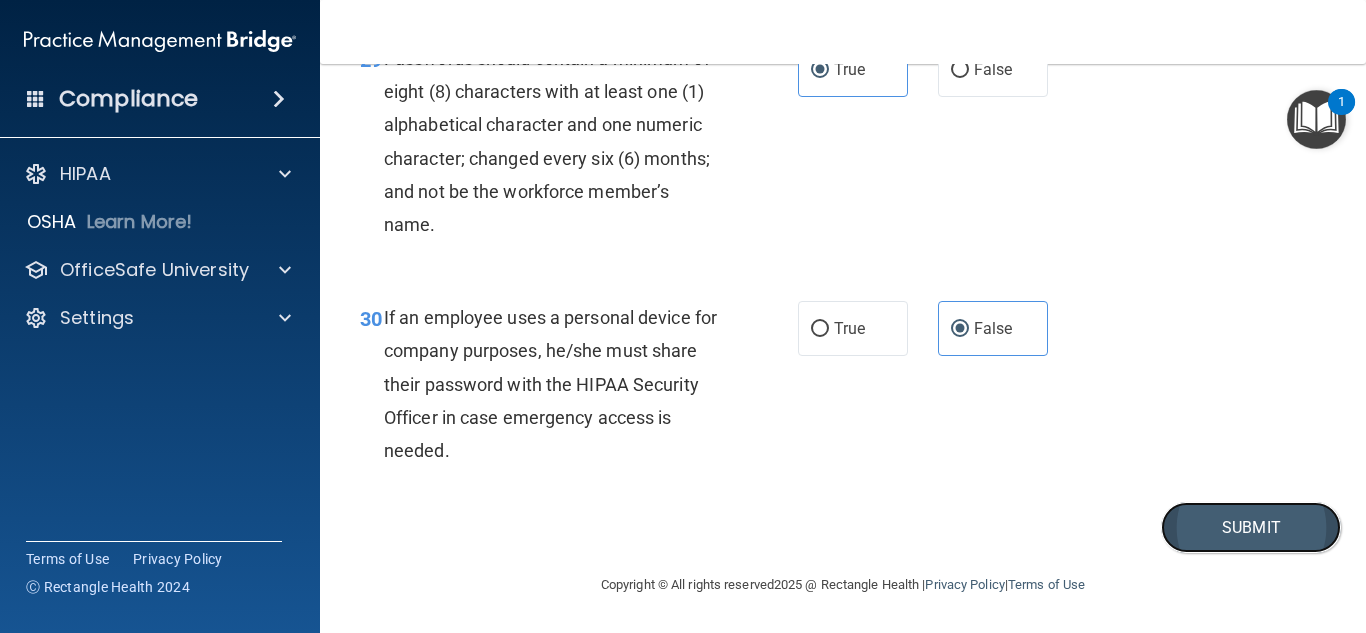 click on "Submit" at bounding box center [1251, 527] 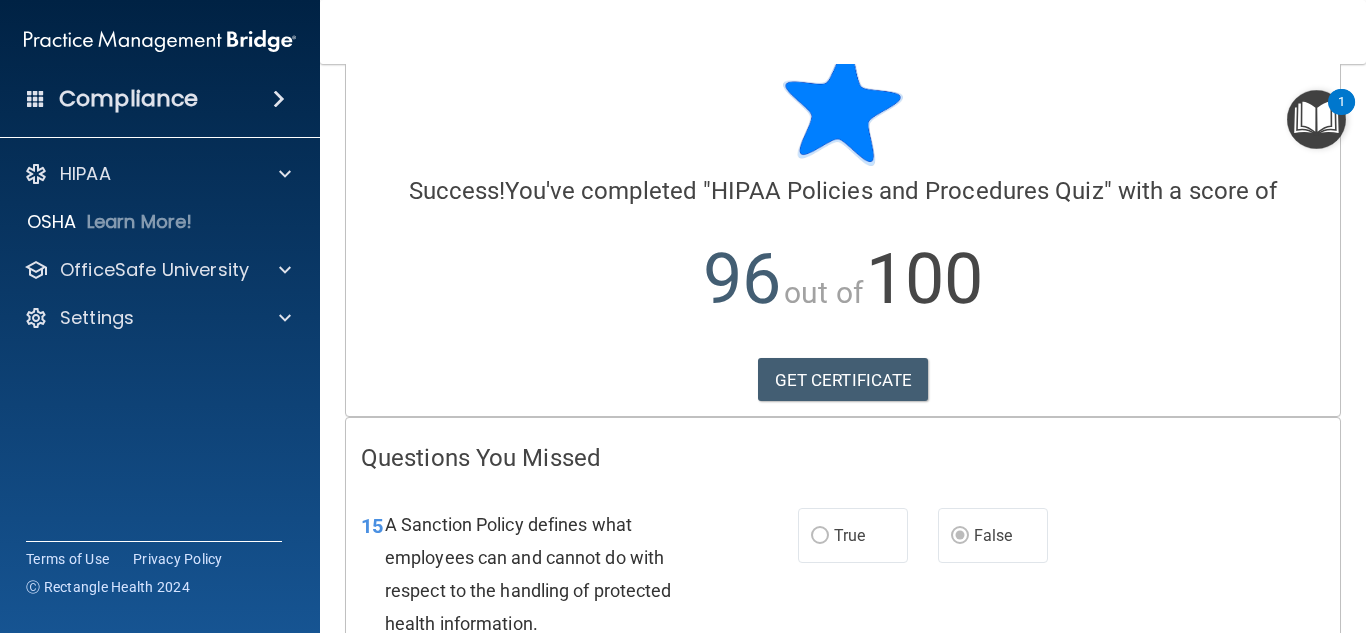 scroll, scrollTop: 53, scrollLeft: 0, axis: vertical 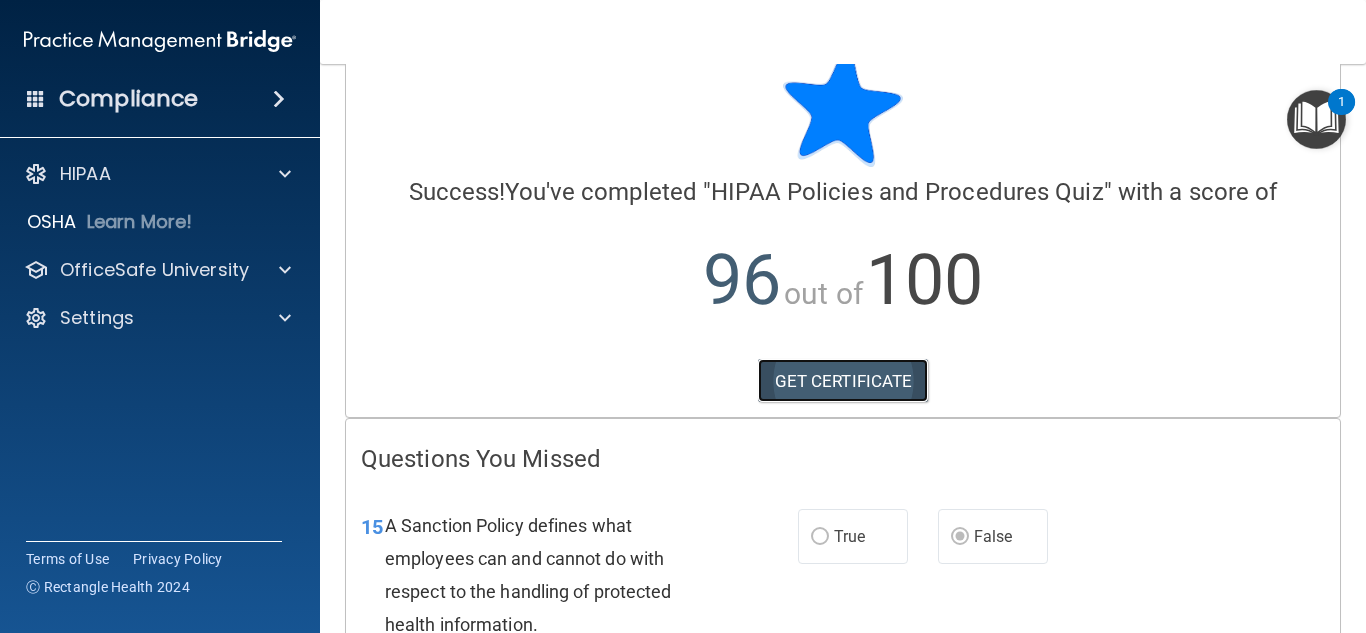 click on "GET CERTIFICATE" at bounding box center [843, 381] 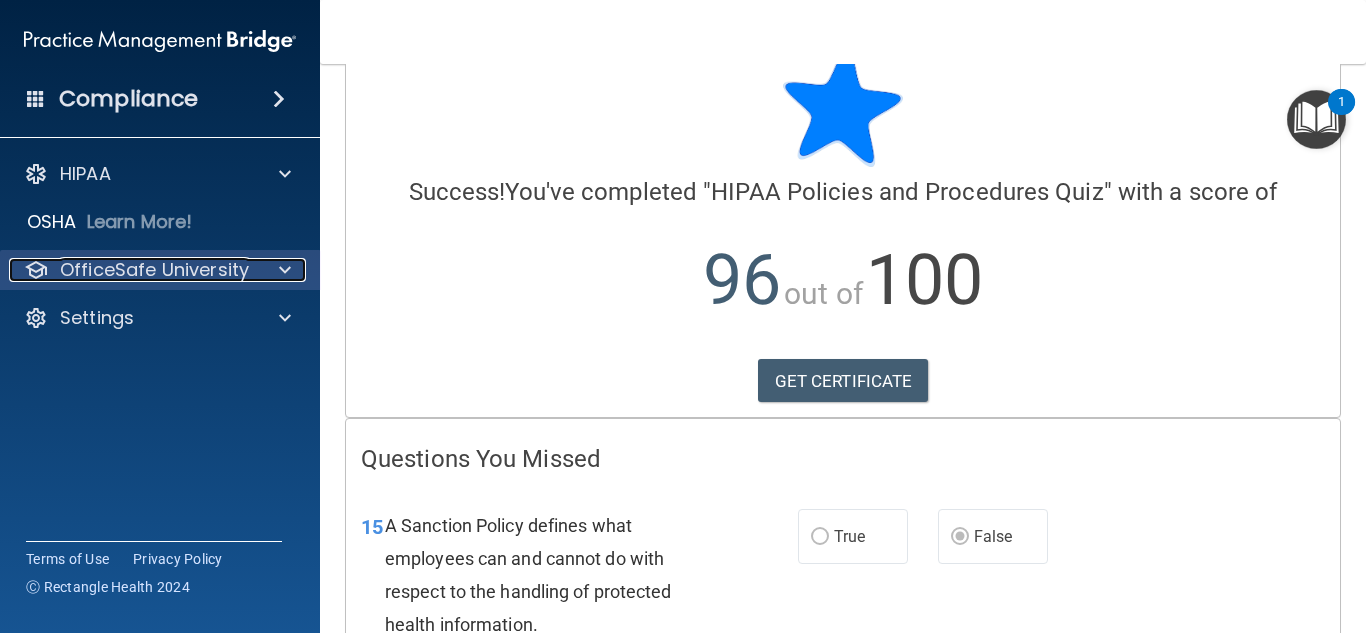 click on "OfficeSafe University" at bounding box center [154, 270] 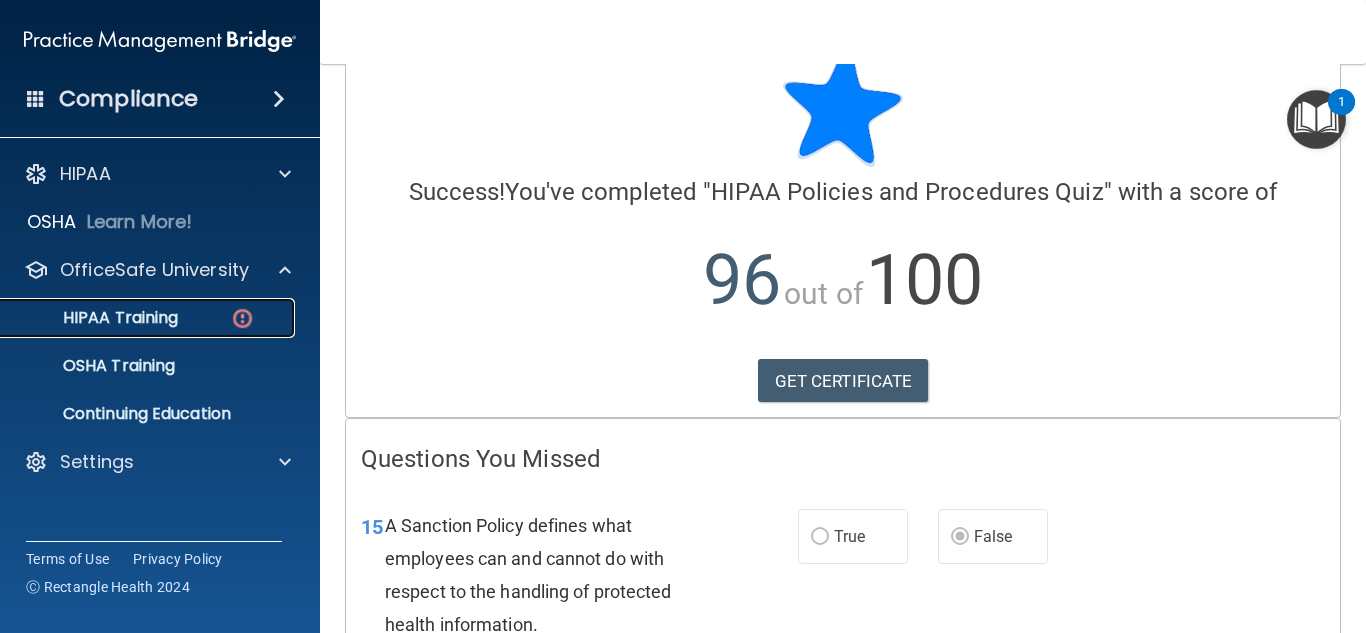 click on "HIPAA Training" at bounding box center [149, 318] 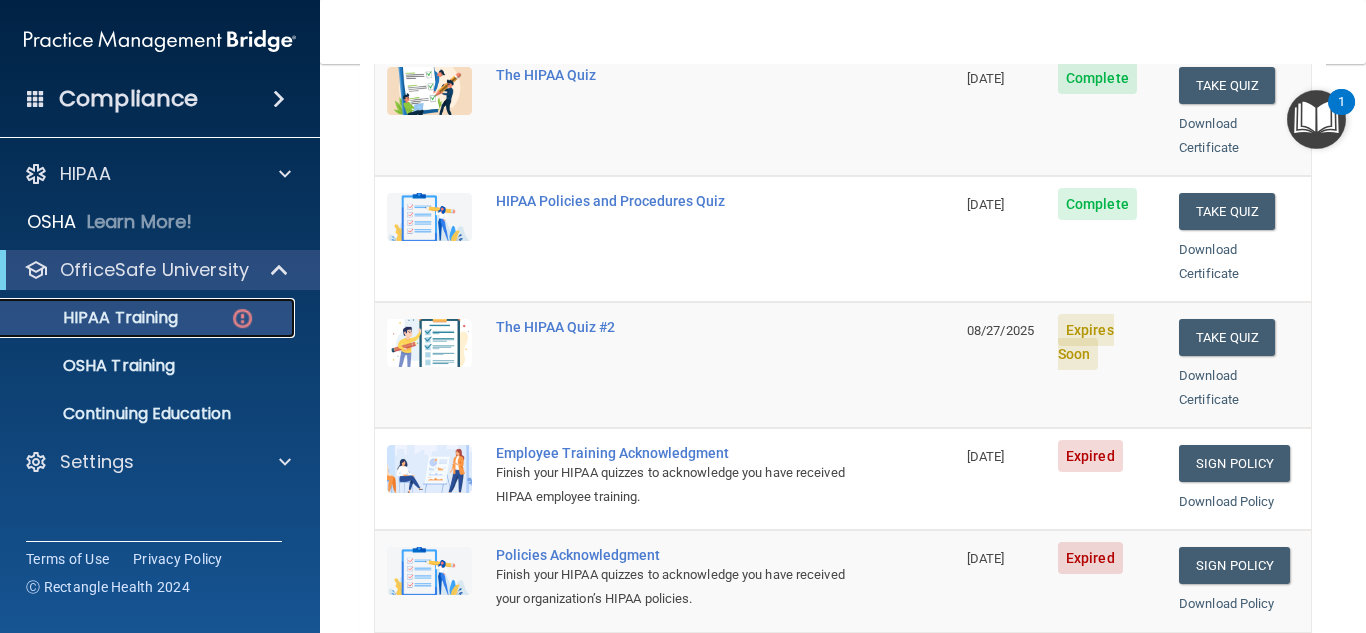 scroll, scrollTop: 303, scrollLeft: 0, axis: vertical 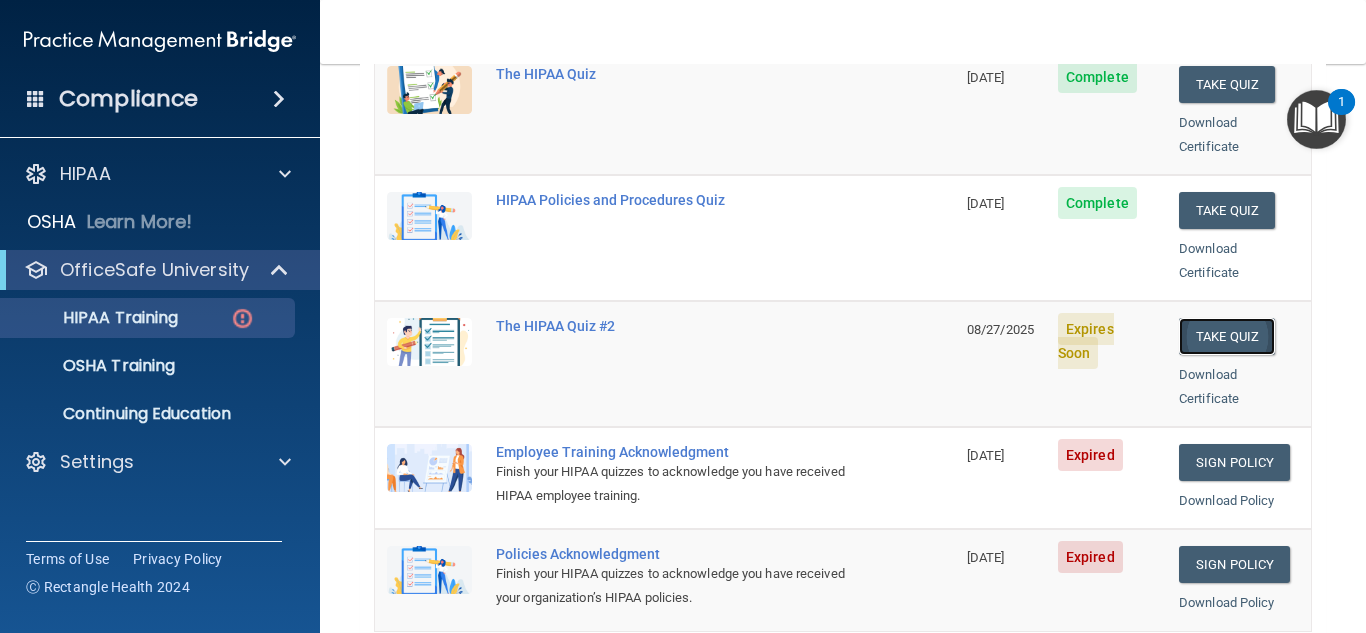 click on "Take Quiz" at bounding box center [1227, 336] 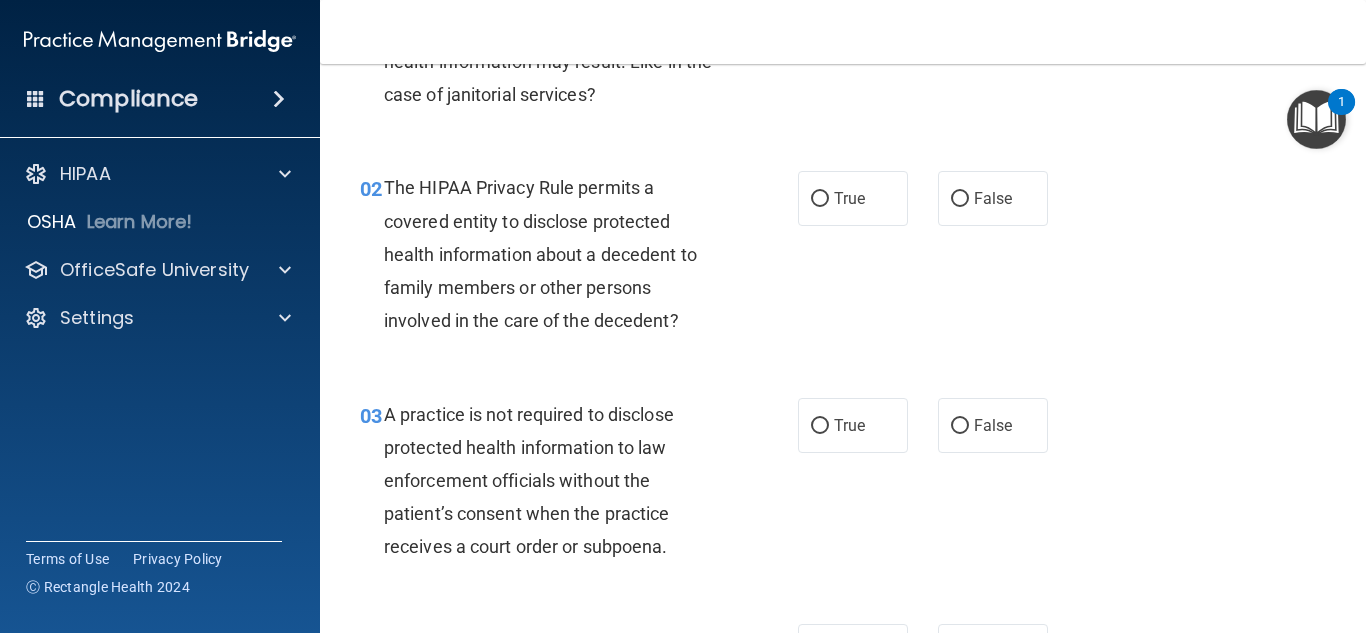 scroll, scrollTop: 214, scrollLeft: 0, axis: vertical 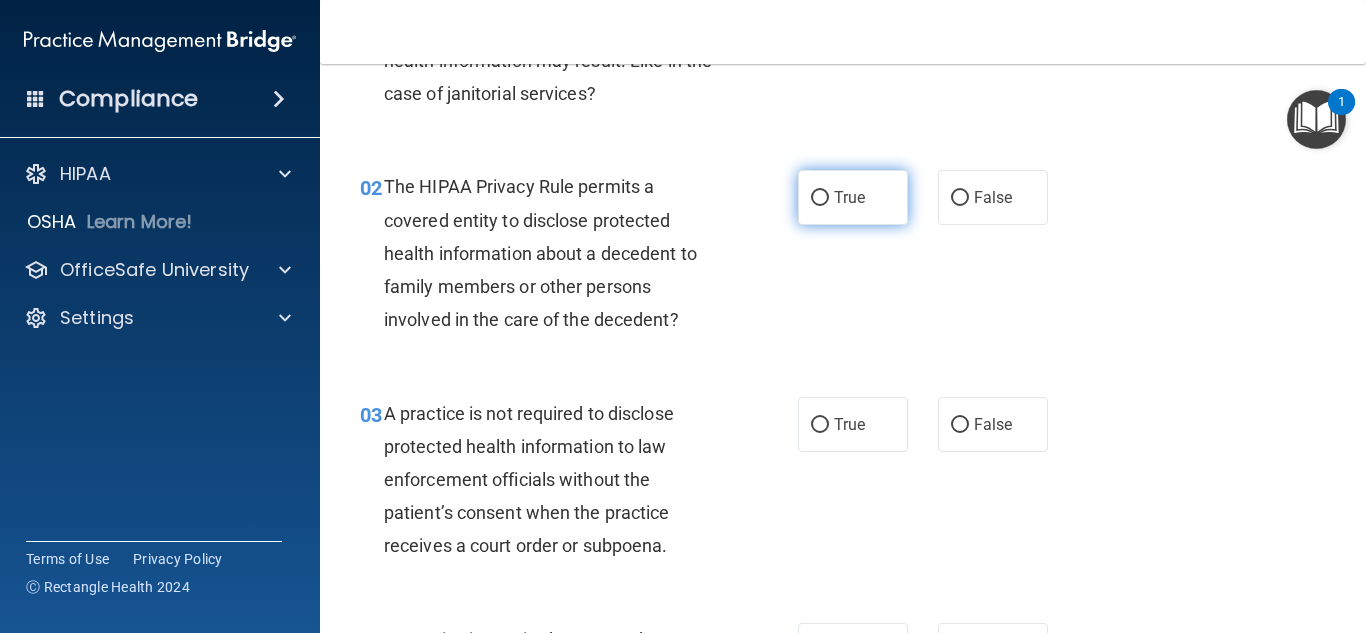 click on "True" at bounding box center (853, 197) 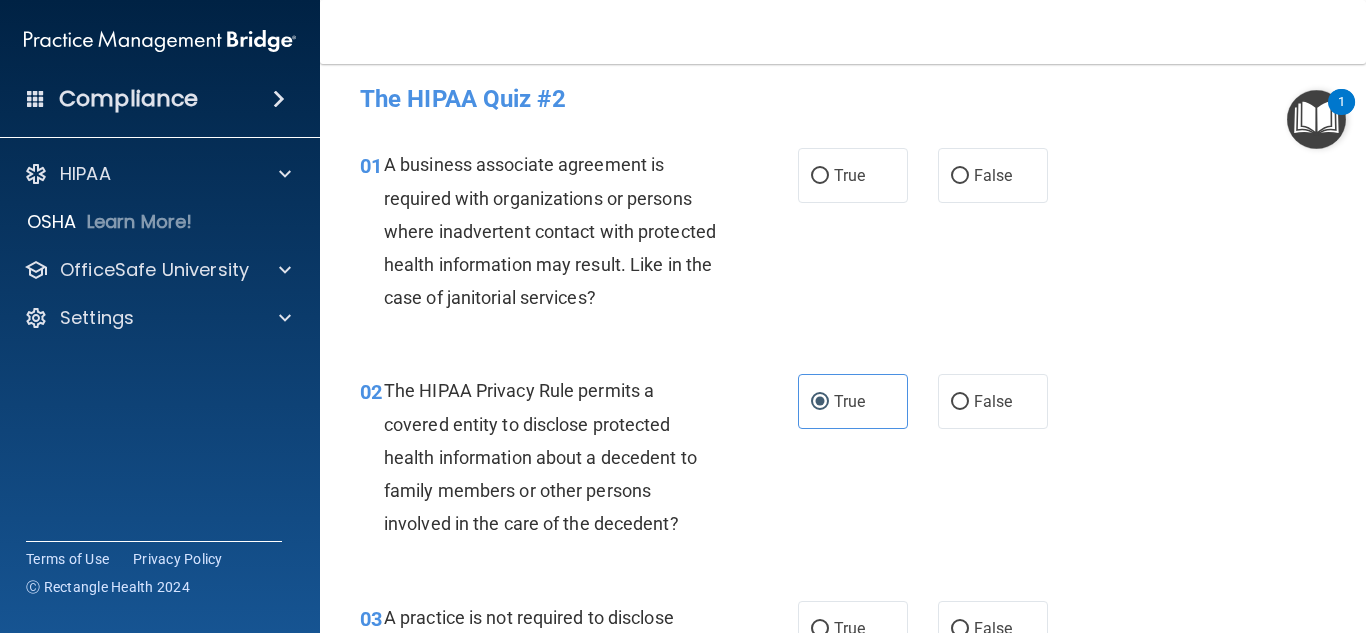 scroll, scrollTop: 9, scrollLeft: 0, axis: vertical 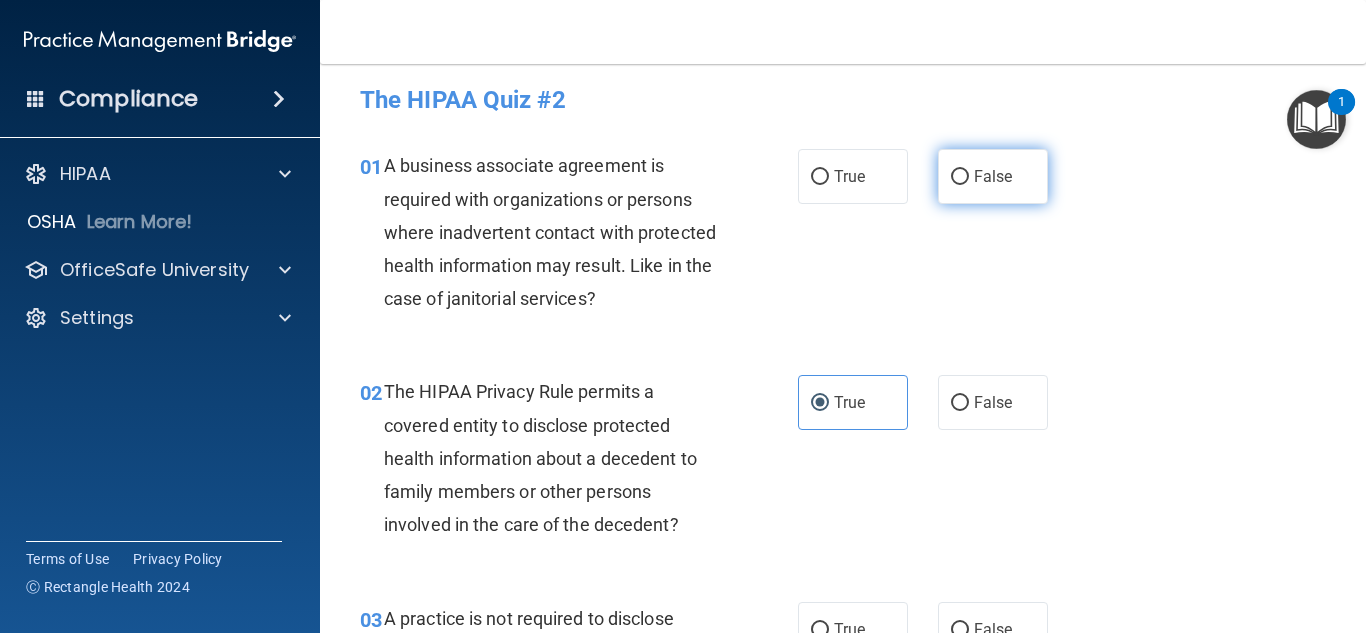 click on "False" at bounding box center (993, 176) 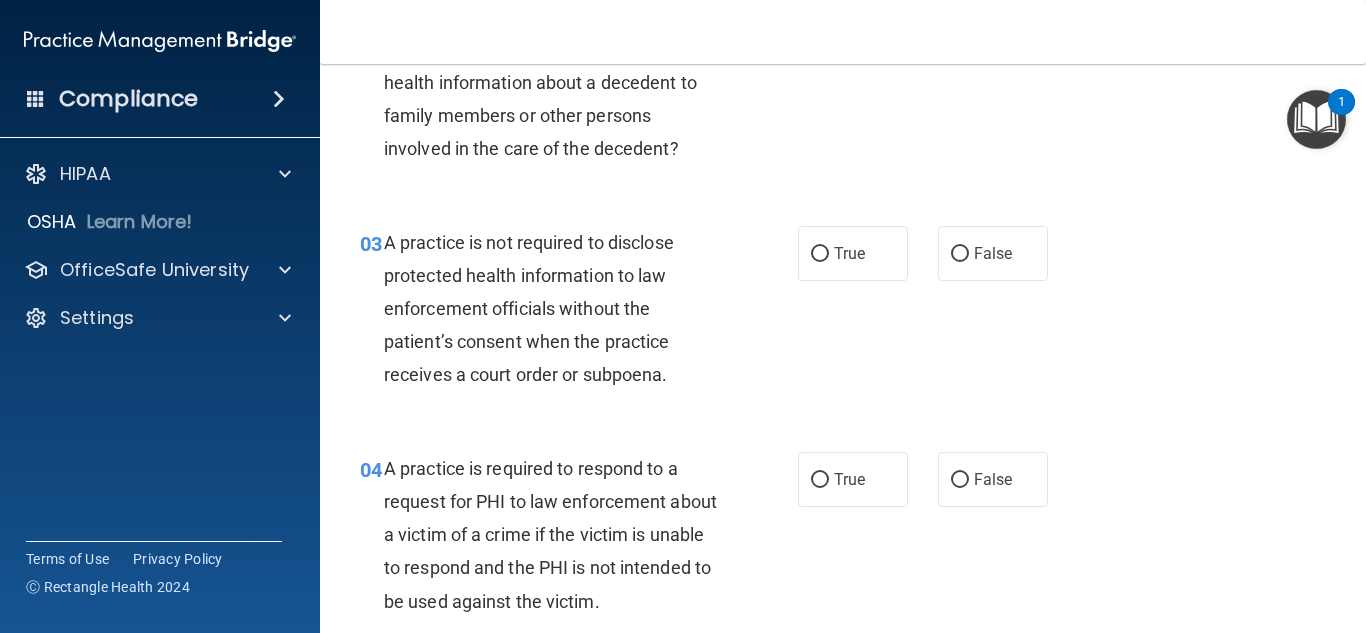 scroll, scrollTop: 386, scrollLeft: 0, axis: vertical 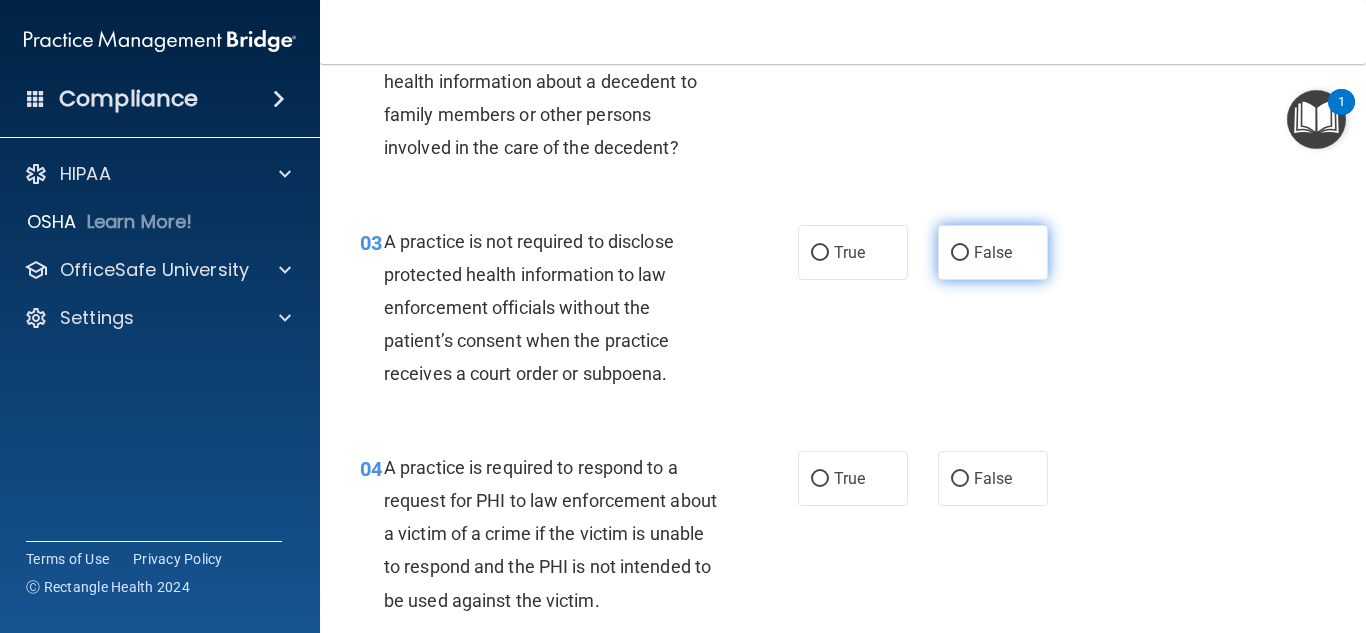 click on "False" at bounding box center [993, 252] 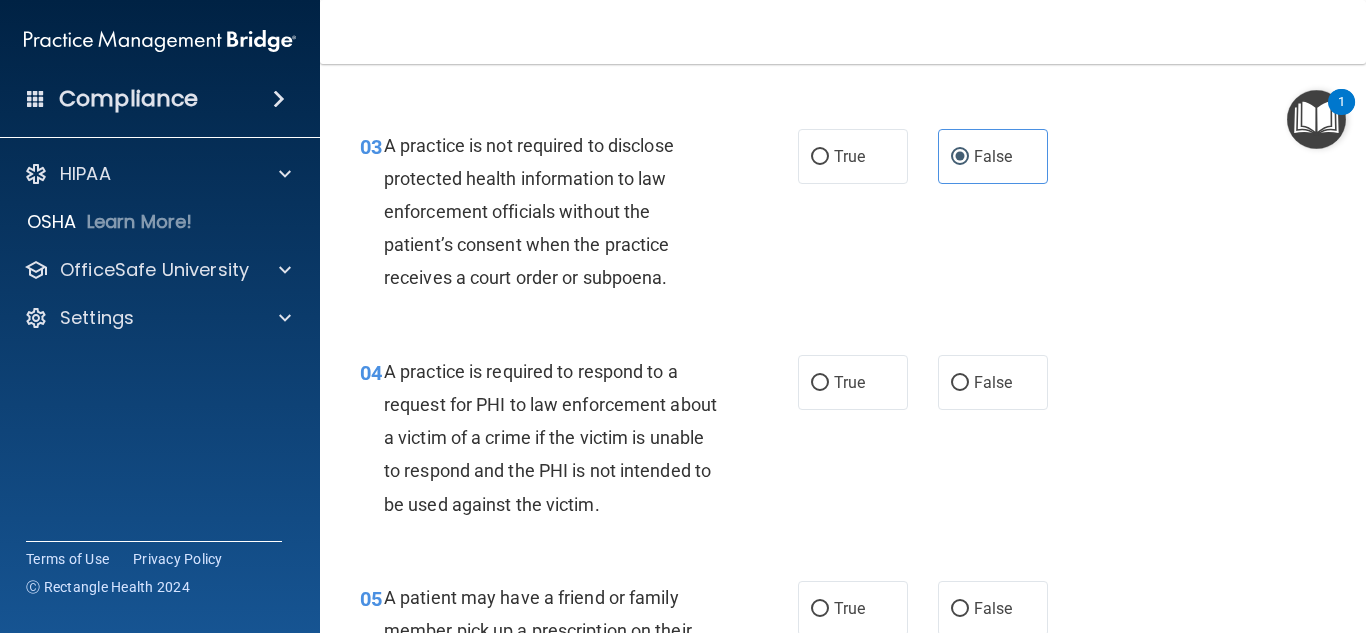 scroll, scrollTop: 483, scrollLeft: 0, axis: vertical 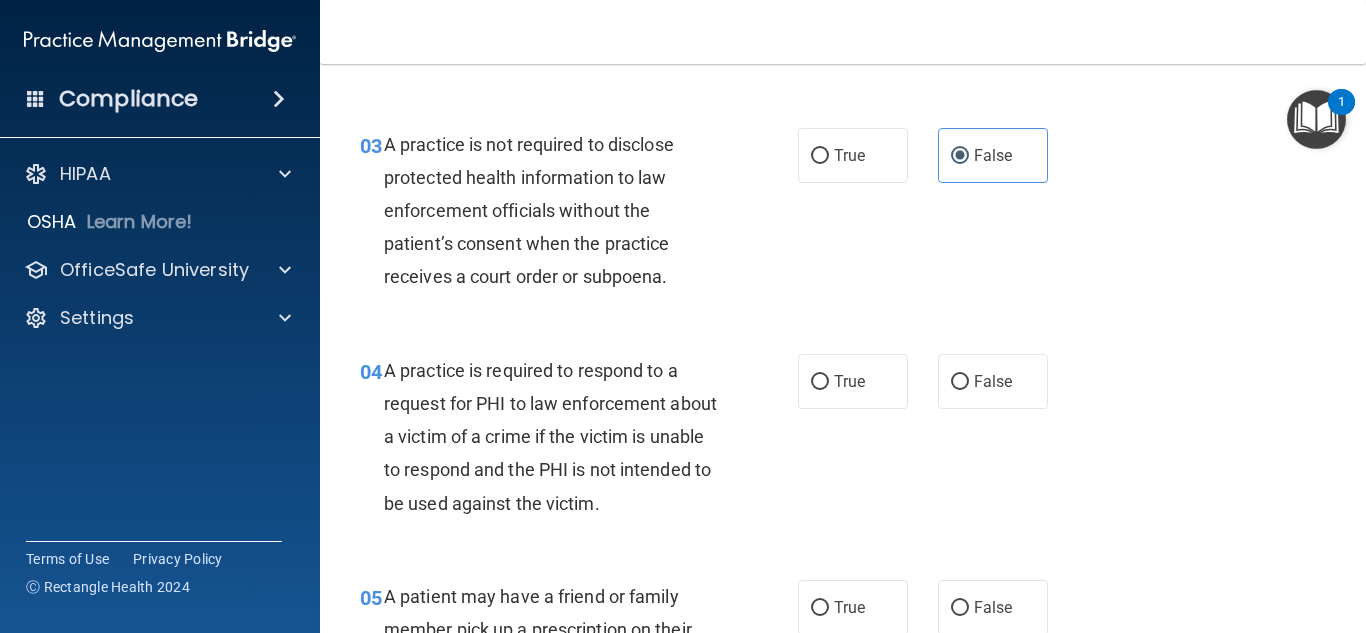 click on "A practice is not required to disclose protected health information to law enforcement officials without the patient’s consent when the practice receives  a court order or subpoena." at bounding box center [559, 211] 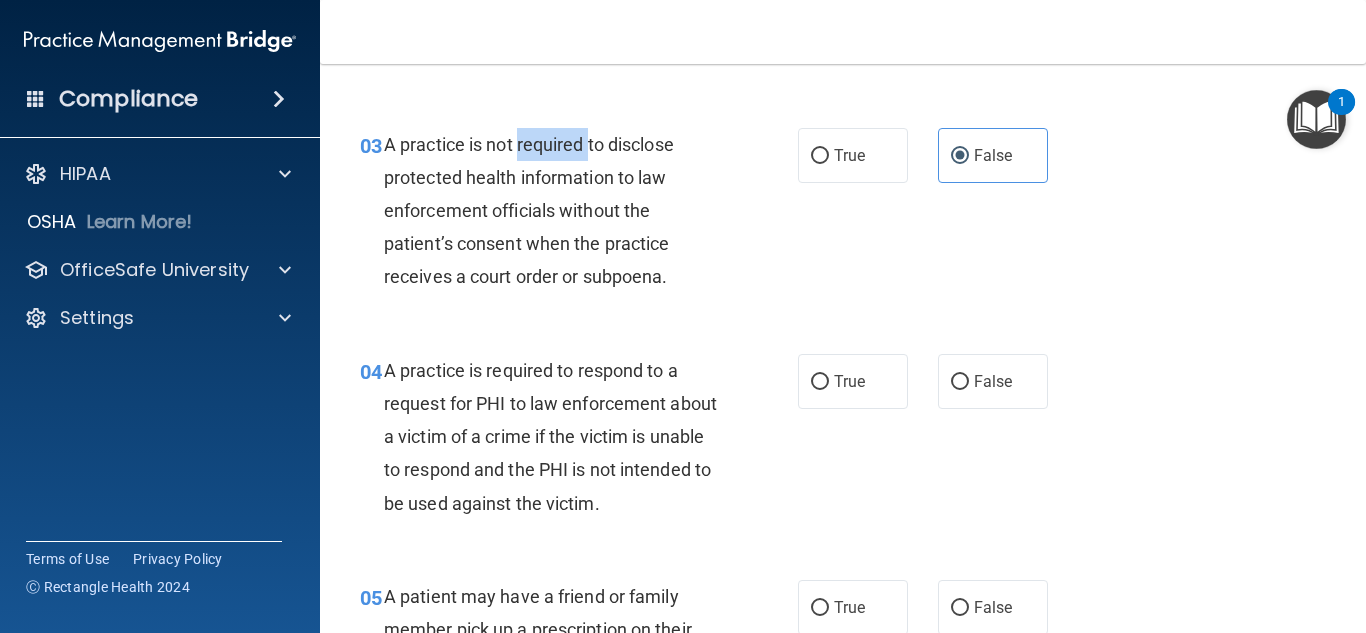 click on "A practice is not required to disclose protected health information to law enforcement officials without the patient’s consent when the practice receives  a court order or subpoena." at bounding box center [559, 211] 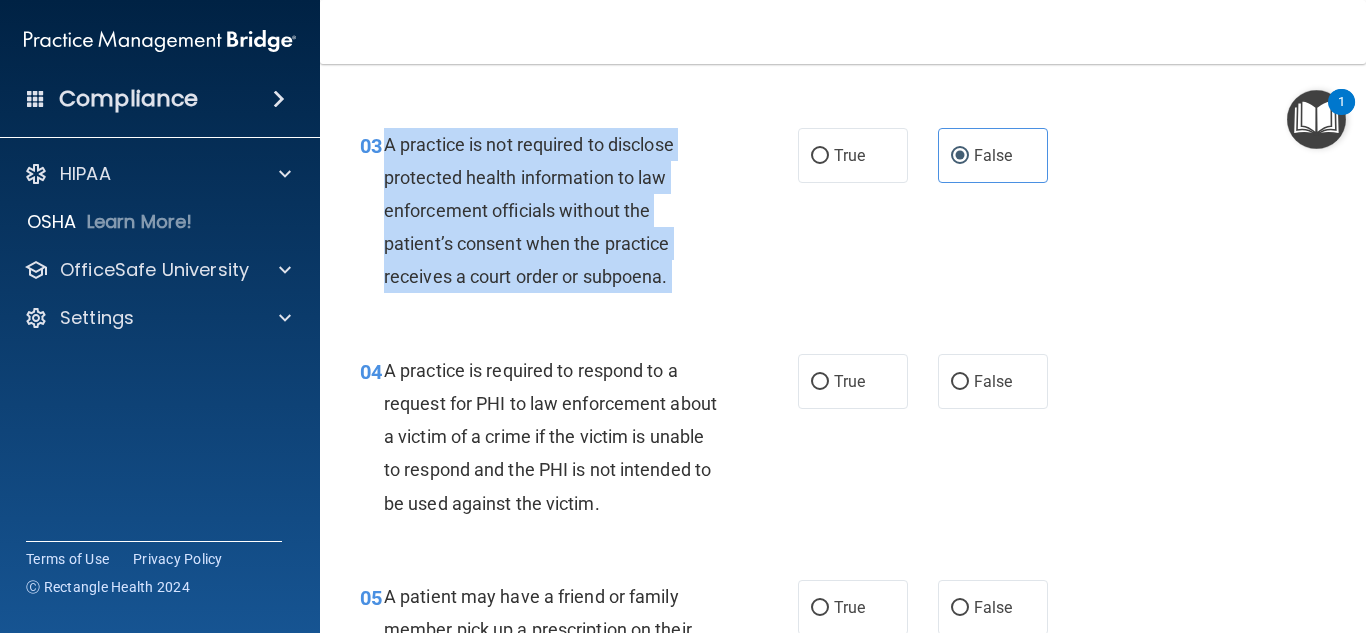 click on "A practice is not required to disclose protected health information to law enforcement officials without the patient’s consent when the practice receives  a court order or subpoena." at bounding box center [559, 211] 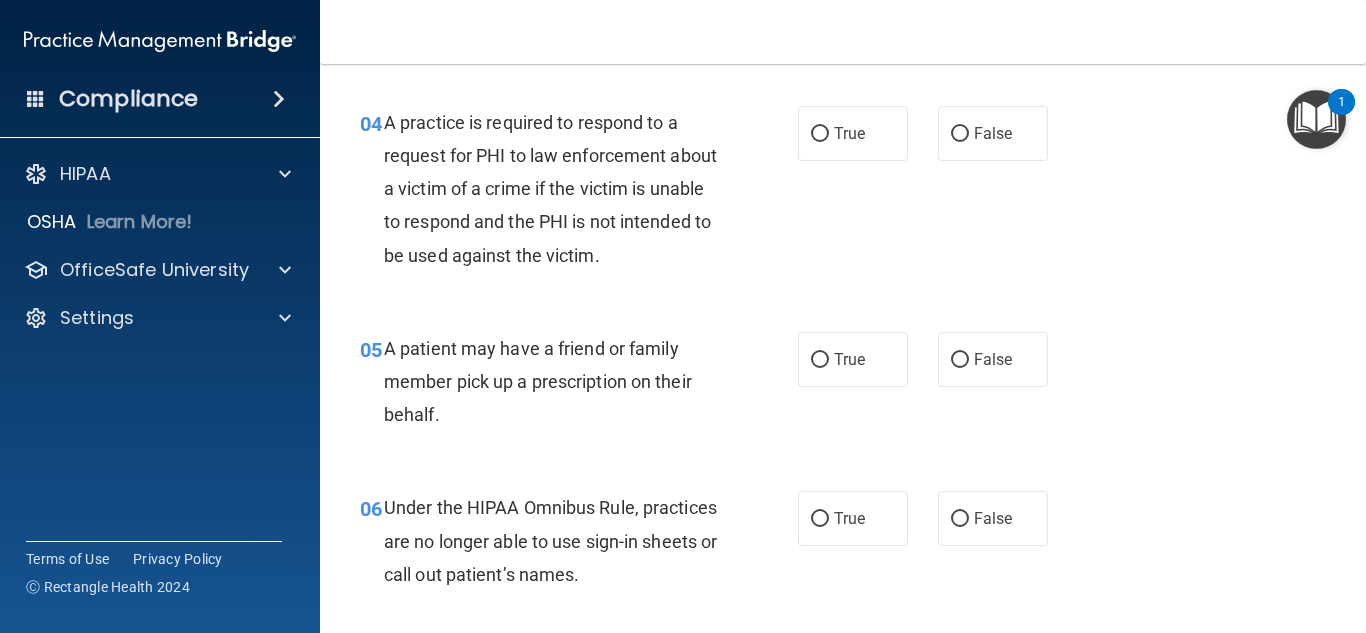 scroll, scrollTop: 732, scrollLeft: 0, axis: vertical 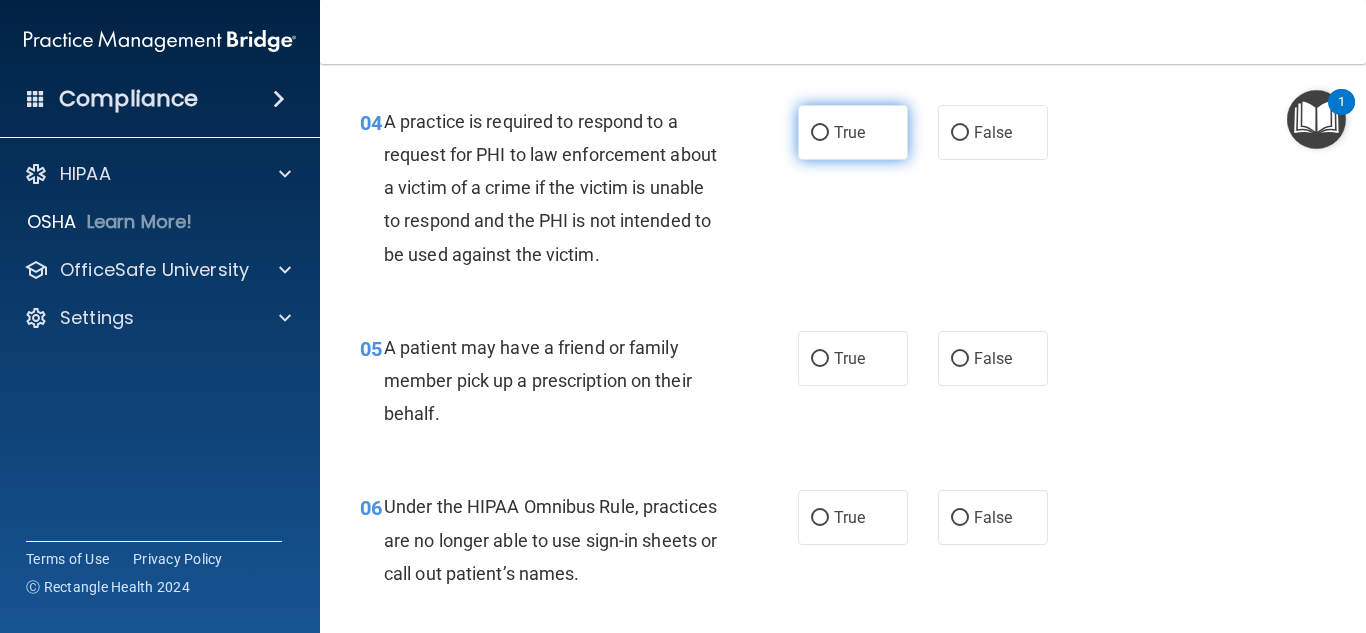 click on "True" at bounding box center (853, 132) 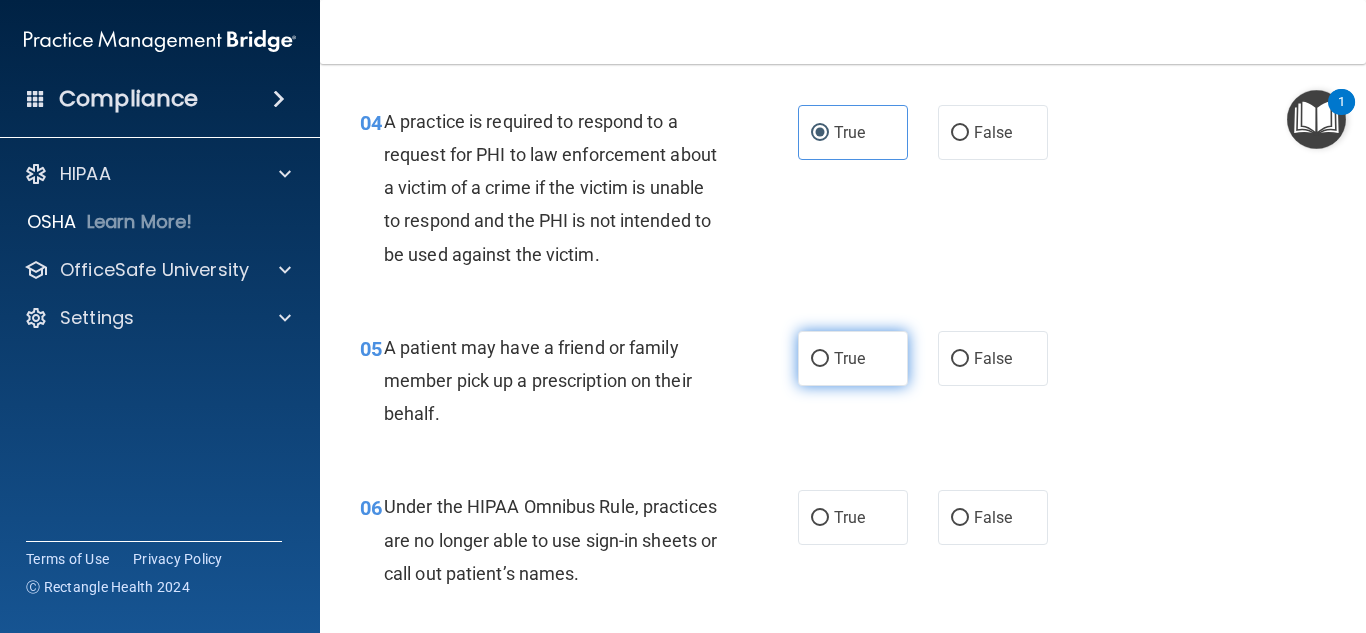 click on "True" at bounding box center [849, 358] 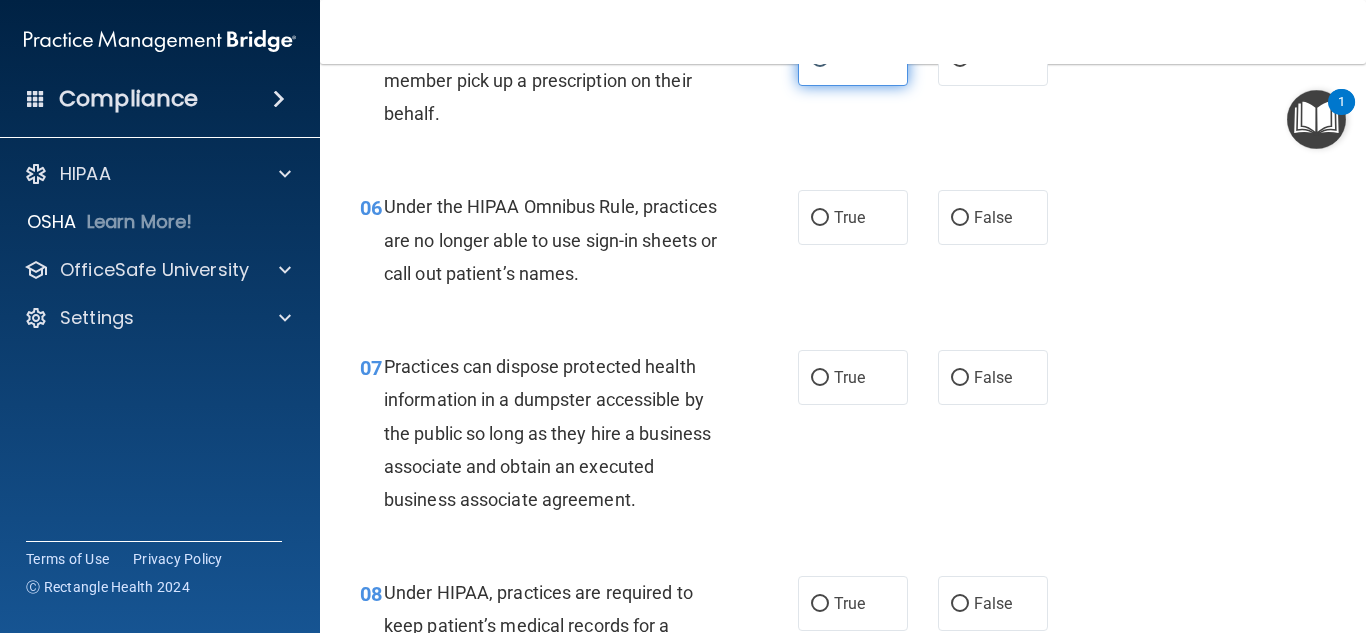 scroll, scrollTop: 1033, scrollLeft: 0, axis: vertical 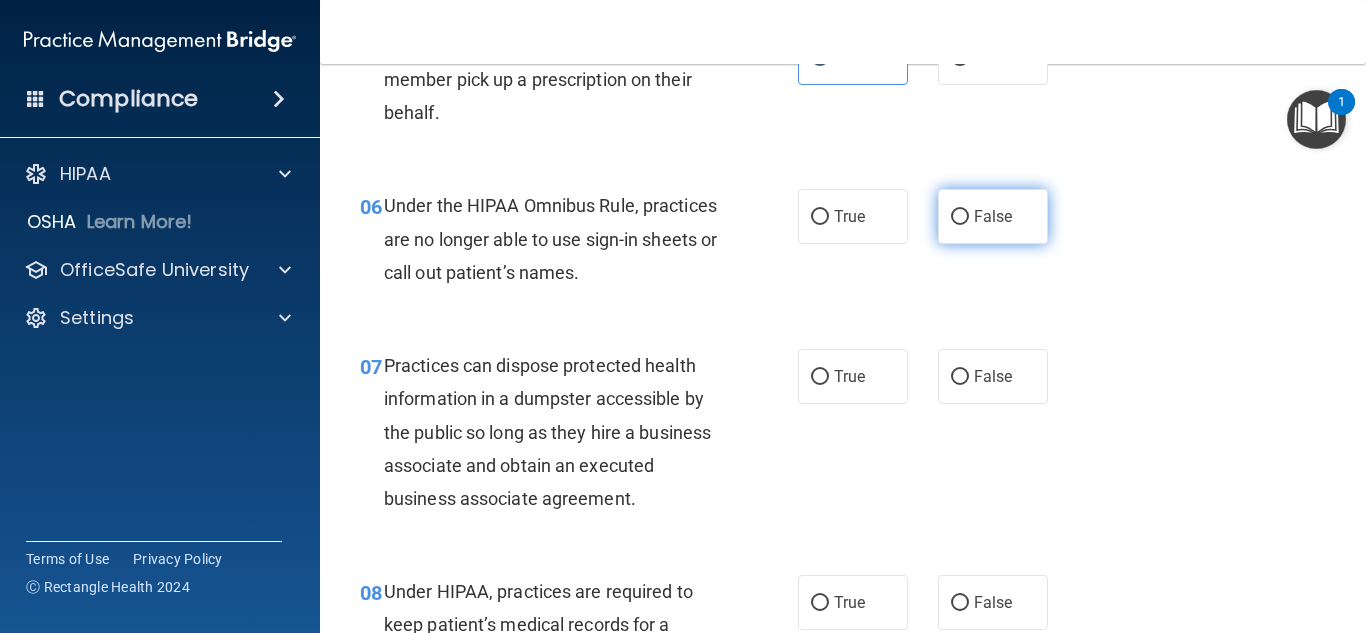 click on "False" at bounding box center [993, 216] 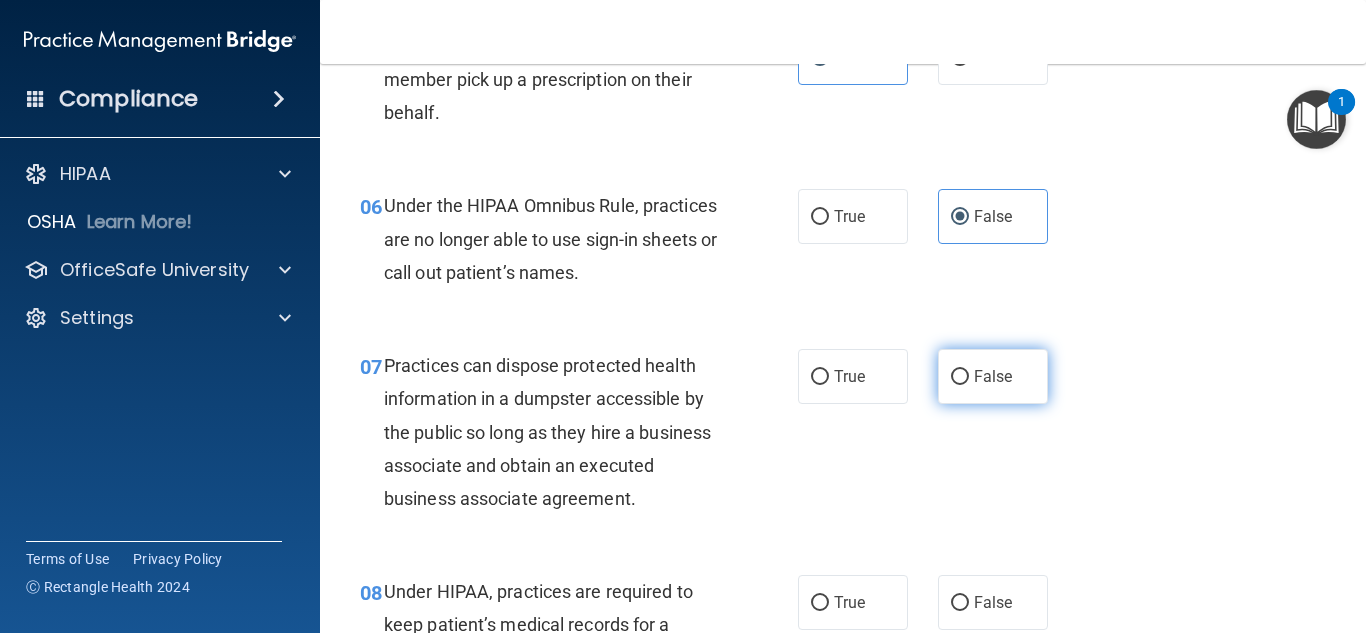click on "False" at bounding box center [993, 376] 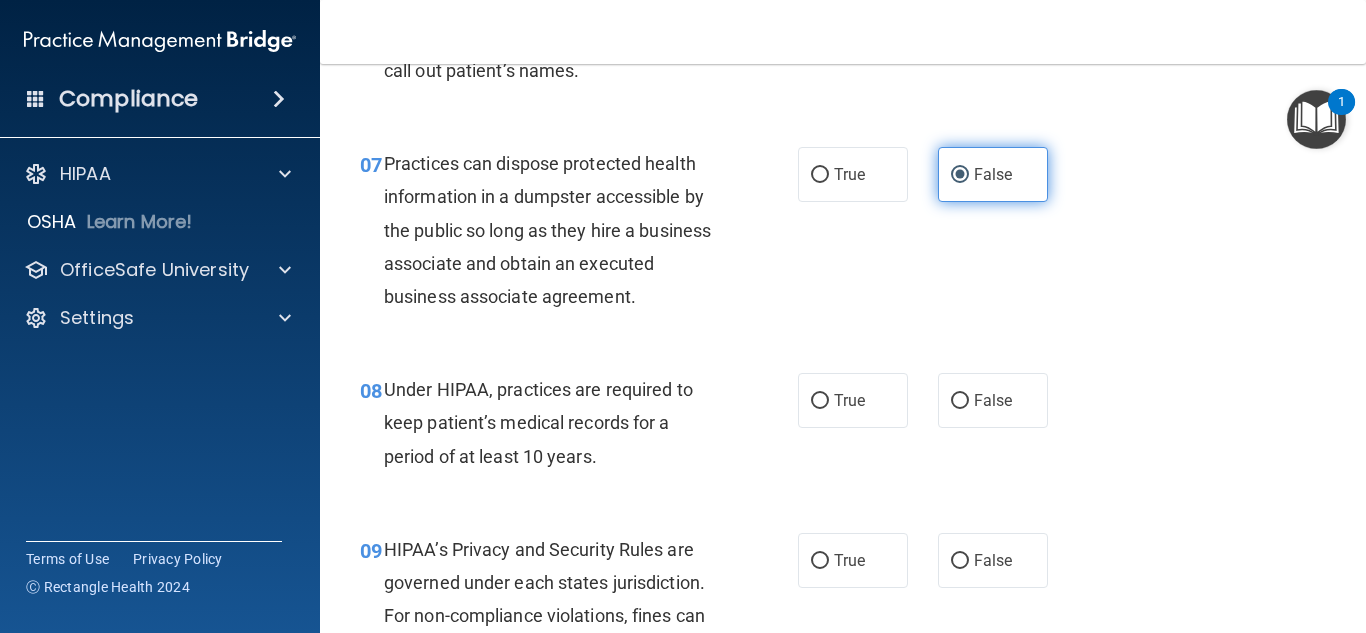 scroll, scrollTop: 1237, scrollLeft: 0, axis: vertical 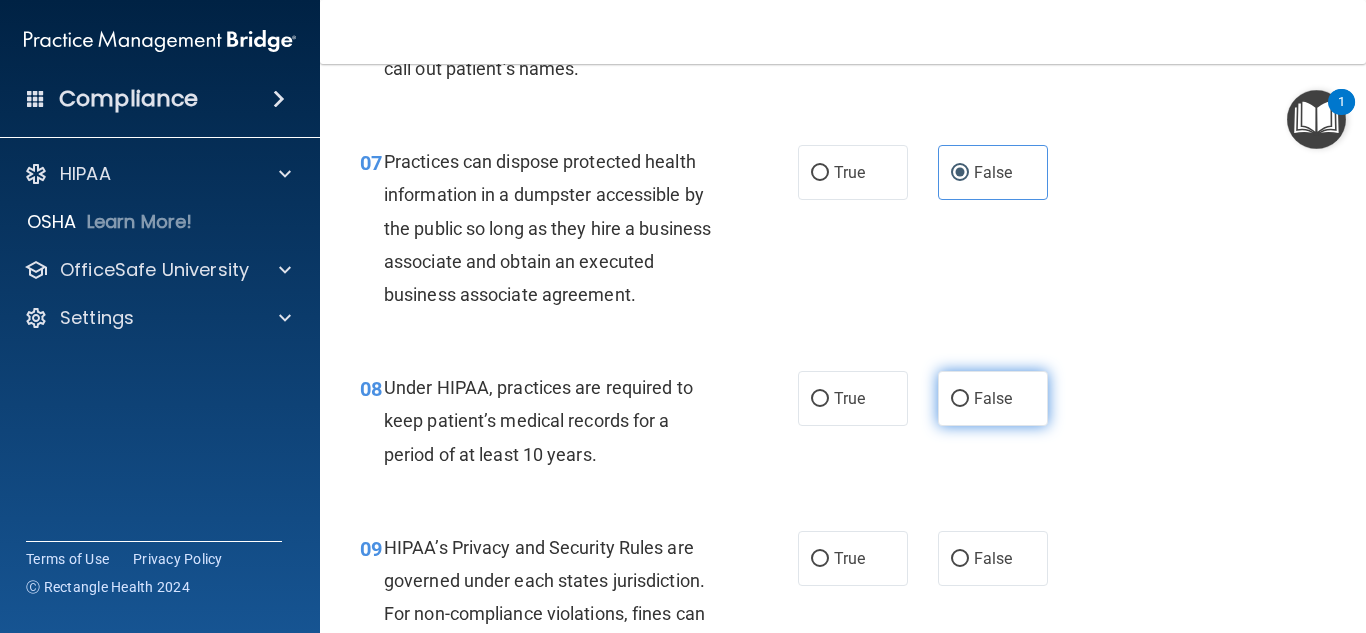 click on "False" at bounding box center (993, 398) 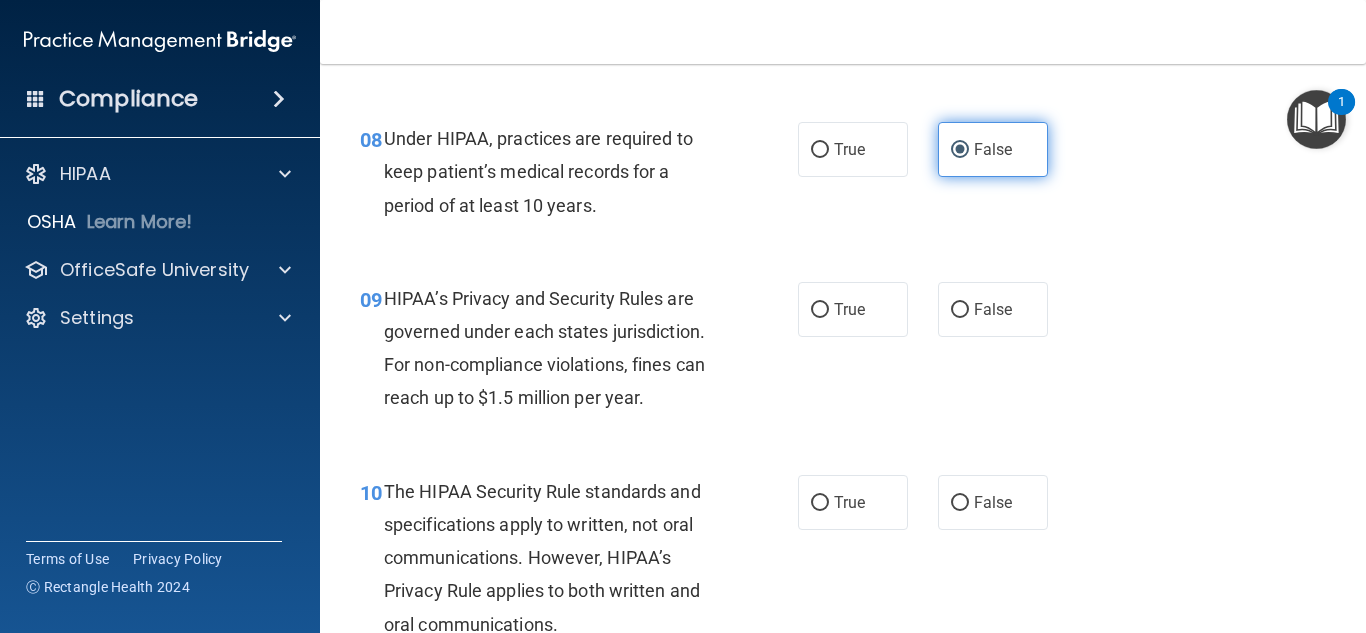 scroll, scrollTop: 1487, scrollLeft: 0, axis: vertical 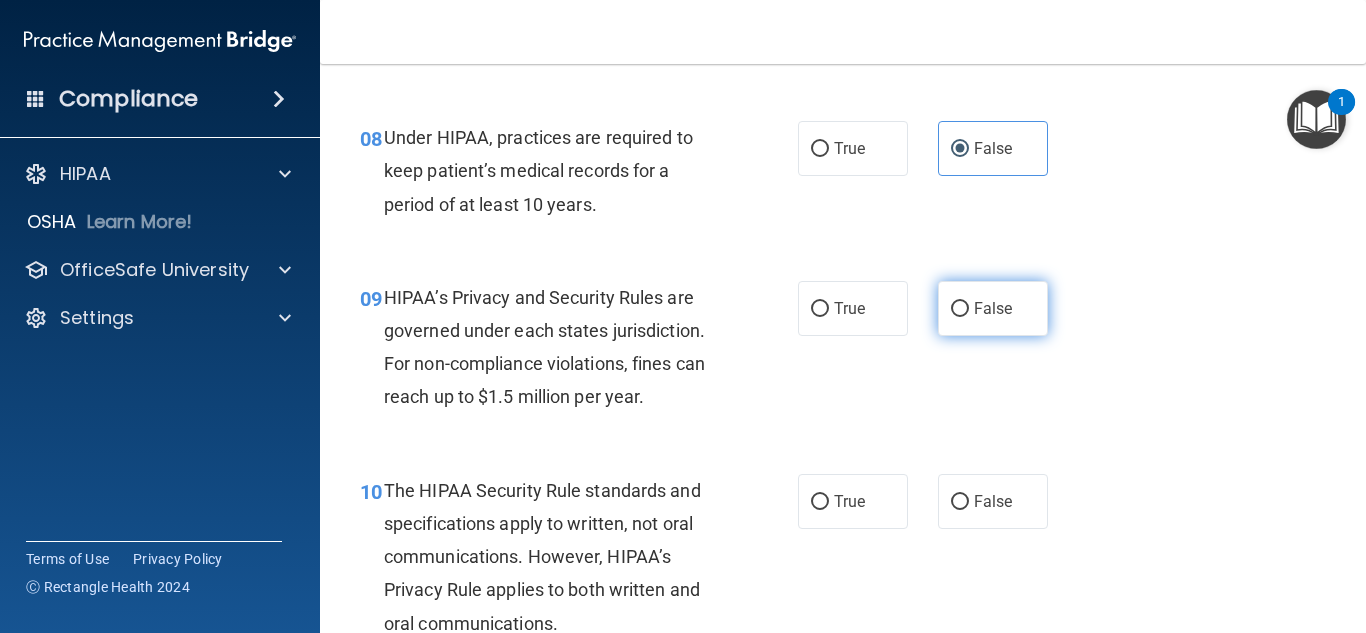 click on "False" at bounding box center (993, 308) 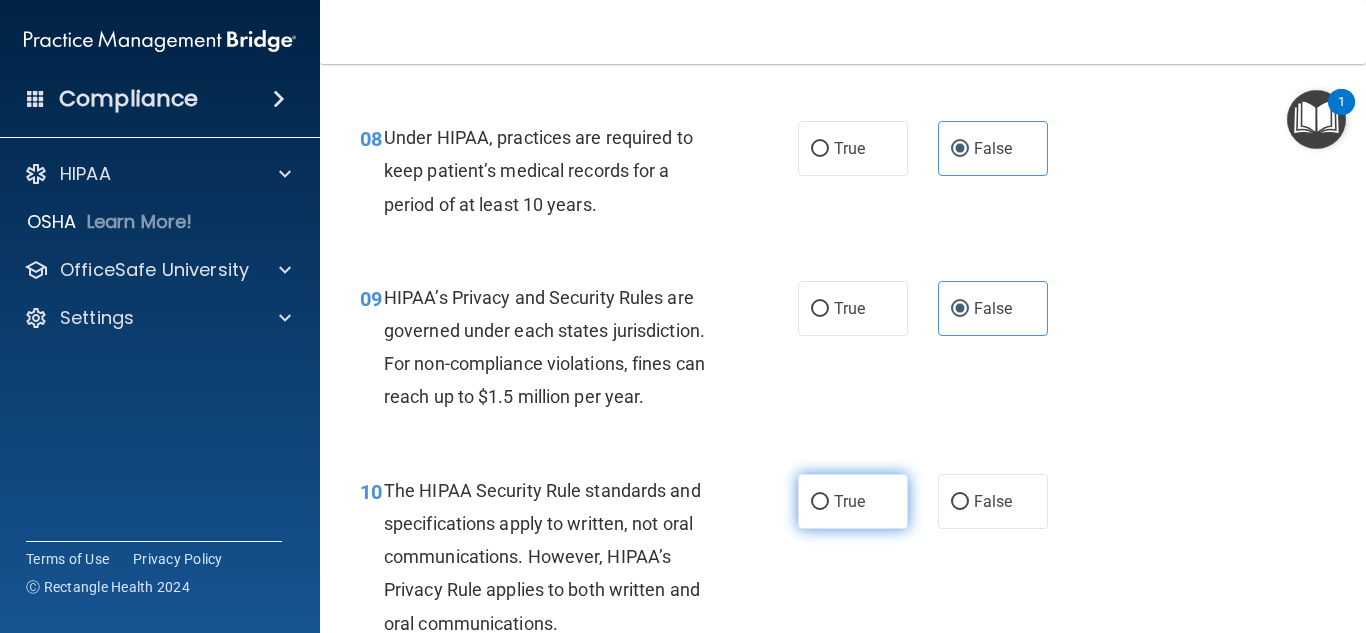 click on "True" at bounding box center [853, 501] 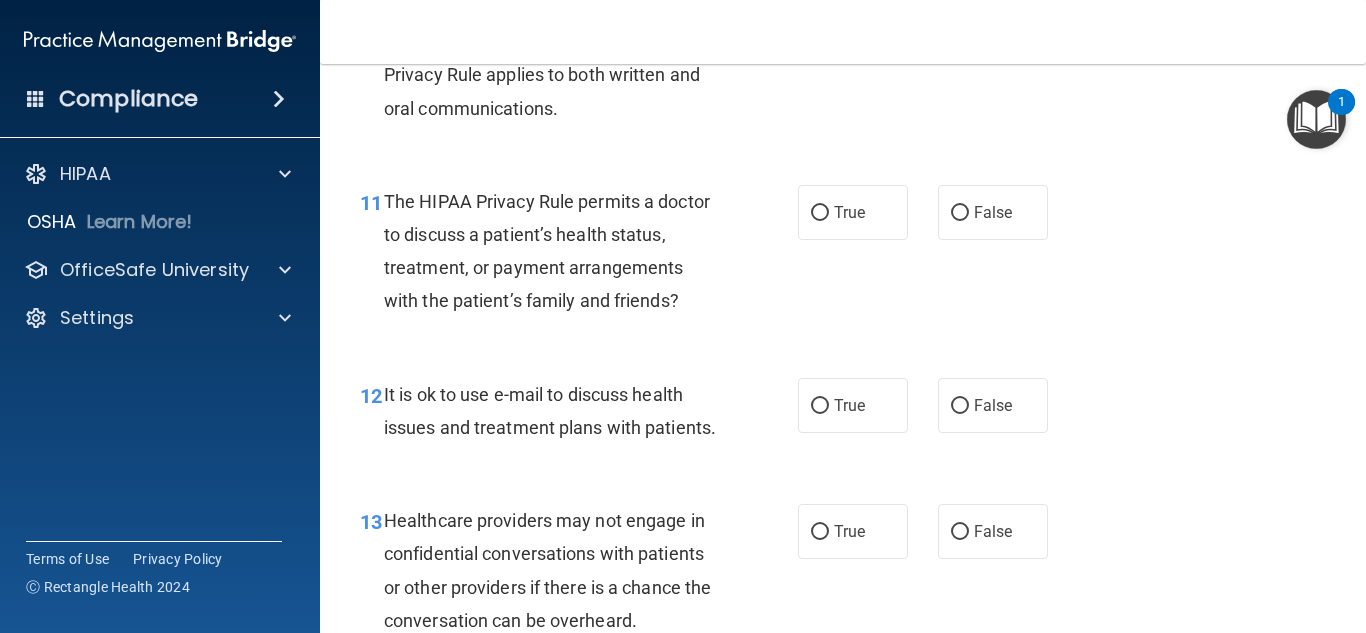 scroll, scrollTop: 2003, scrollLeft: 0, axis: vertical 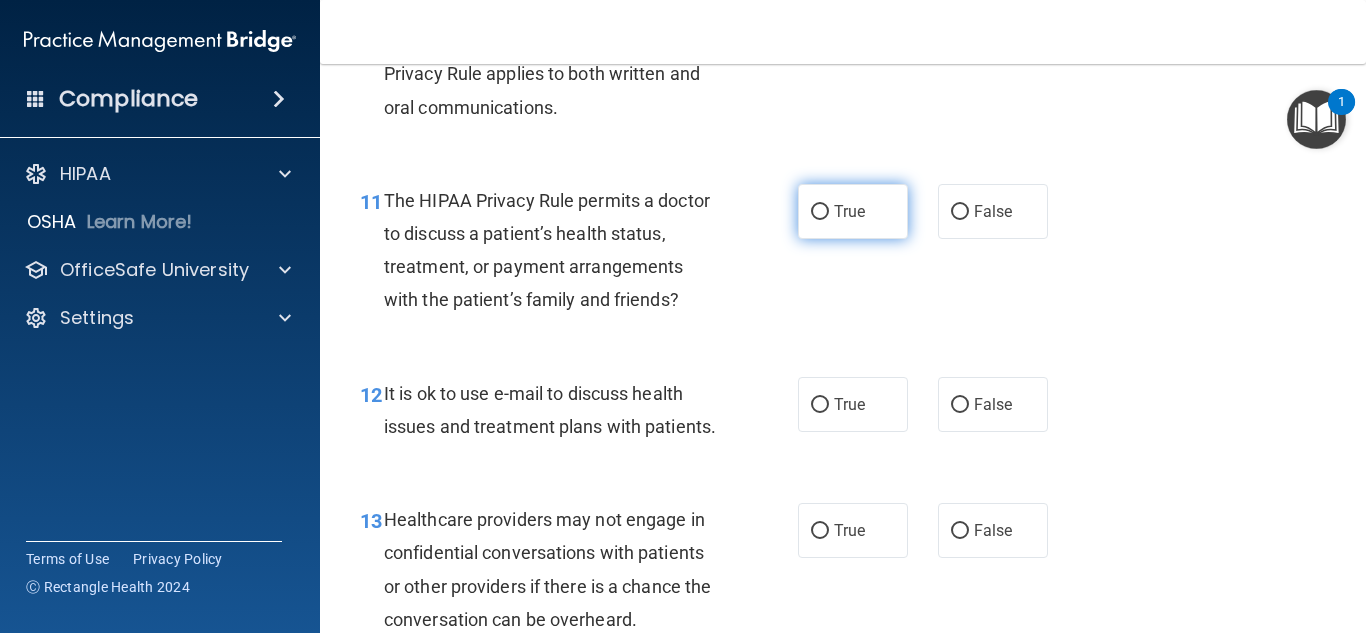 click on "True" at bounding box center (849, 211) 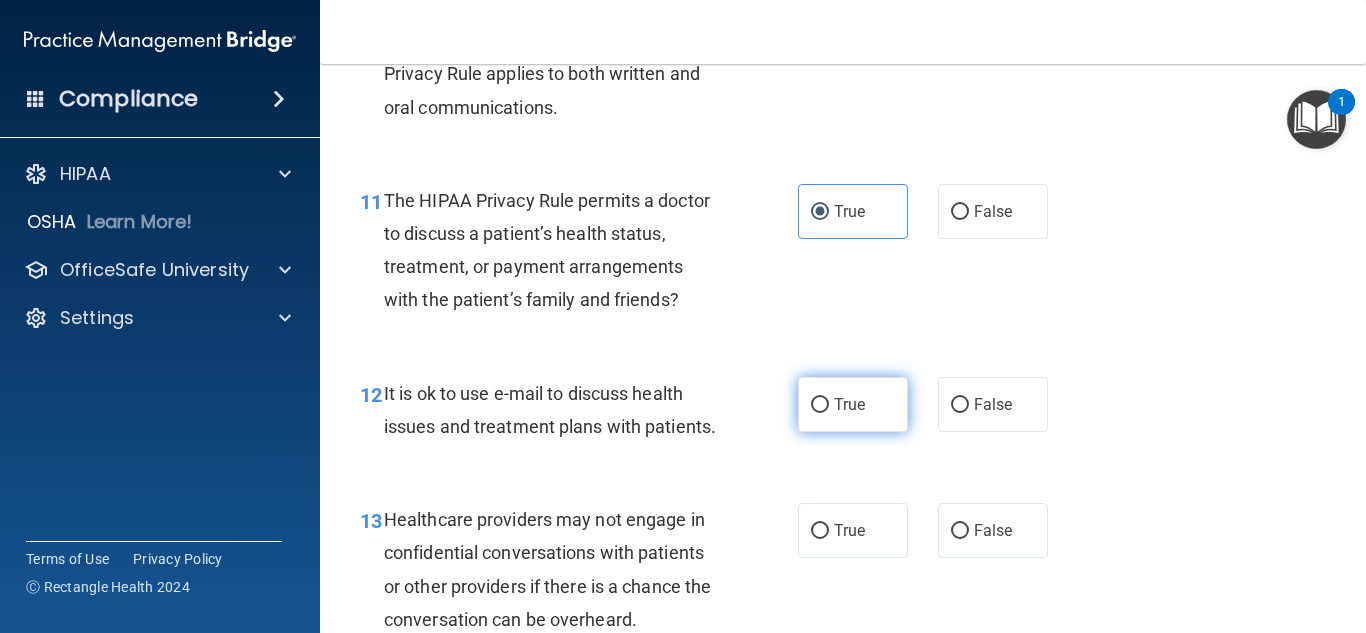 click on "True" at bounding box center [853, 404] 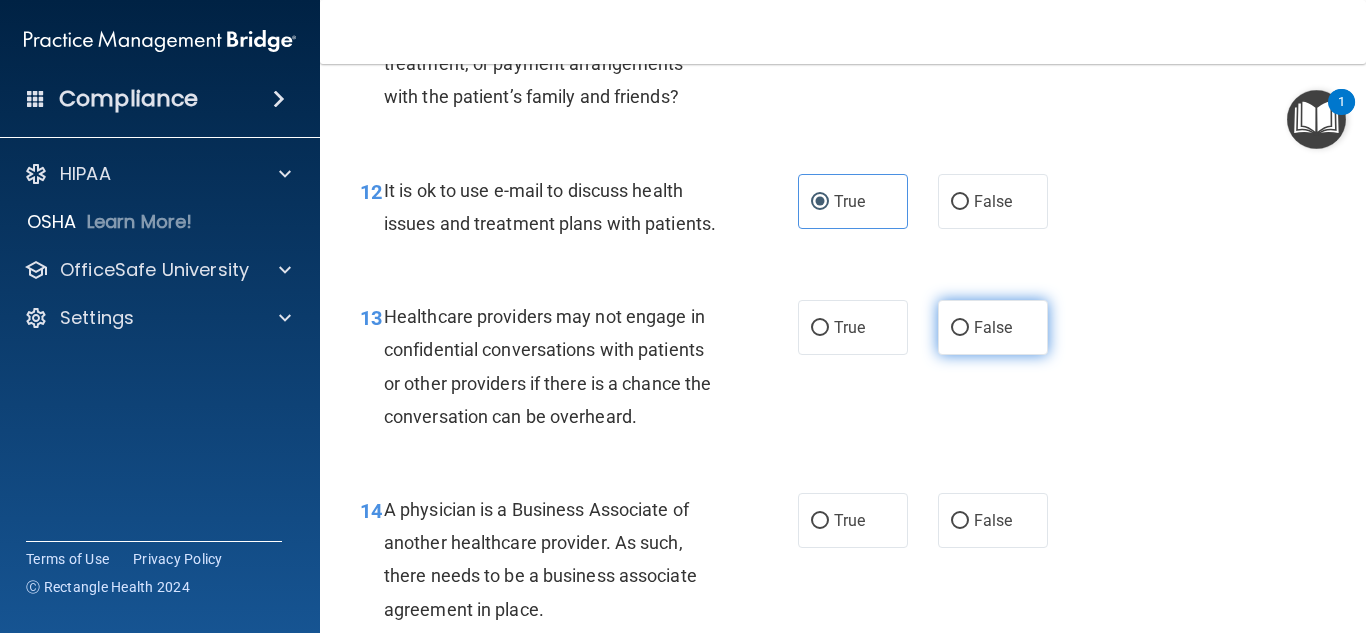 click on "False" at bounding box center [993, 327] 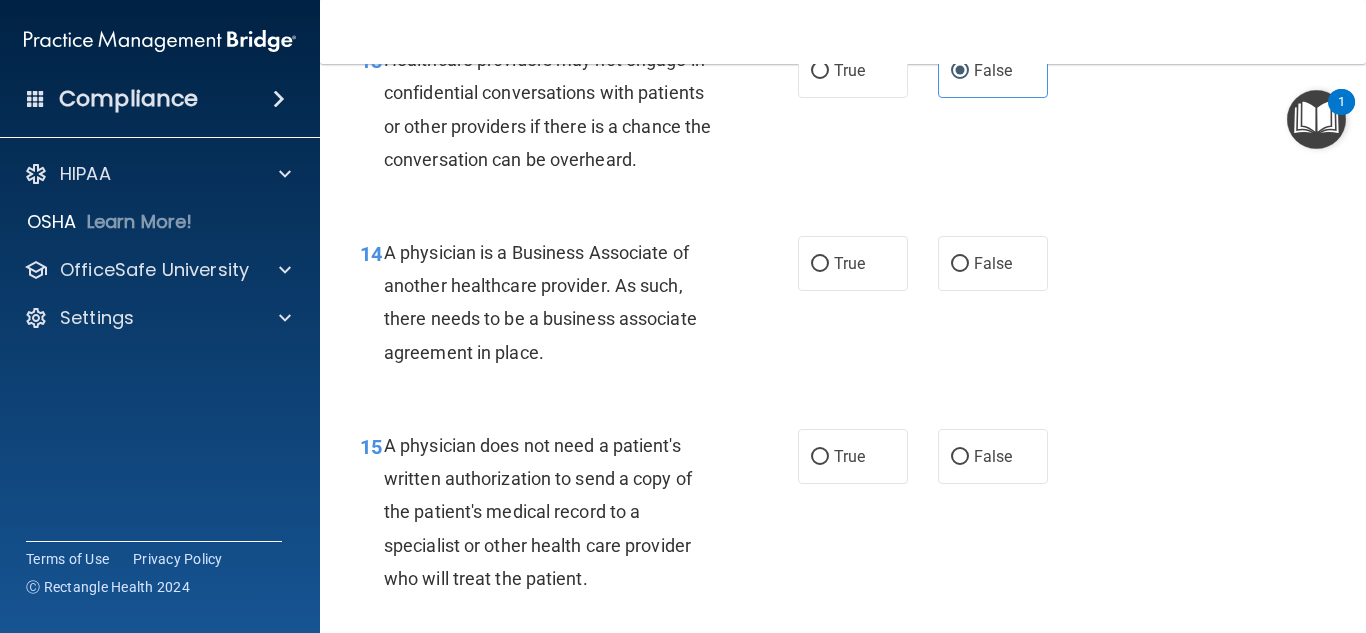 scroll, scrollTop: 2470, scrollLeft: 0, axis: vertical 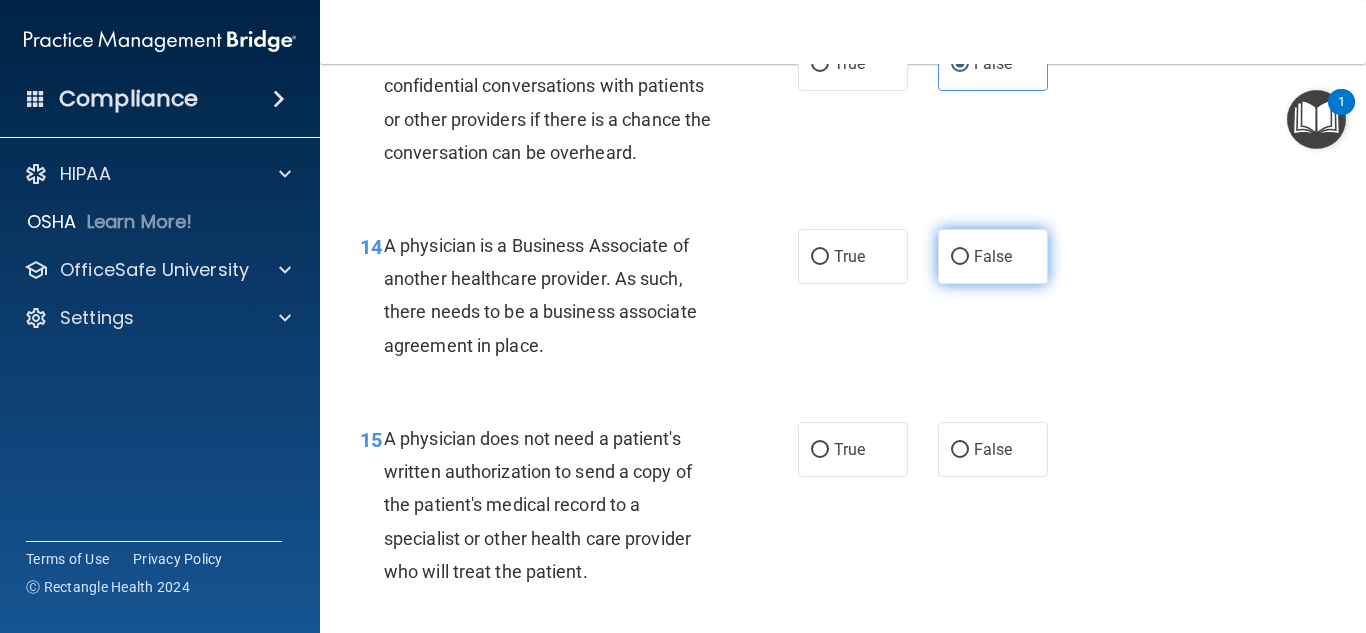 click on "False" at bounding box center [993, 256] 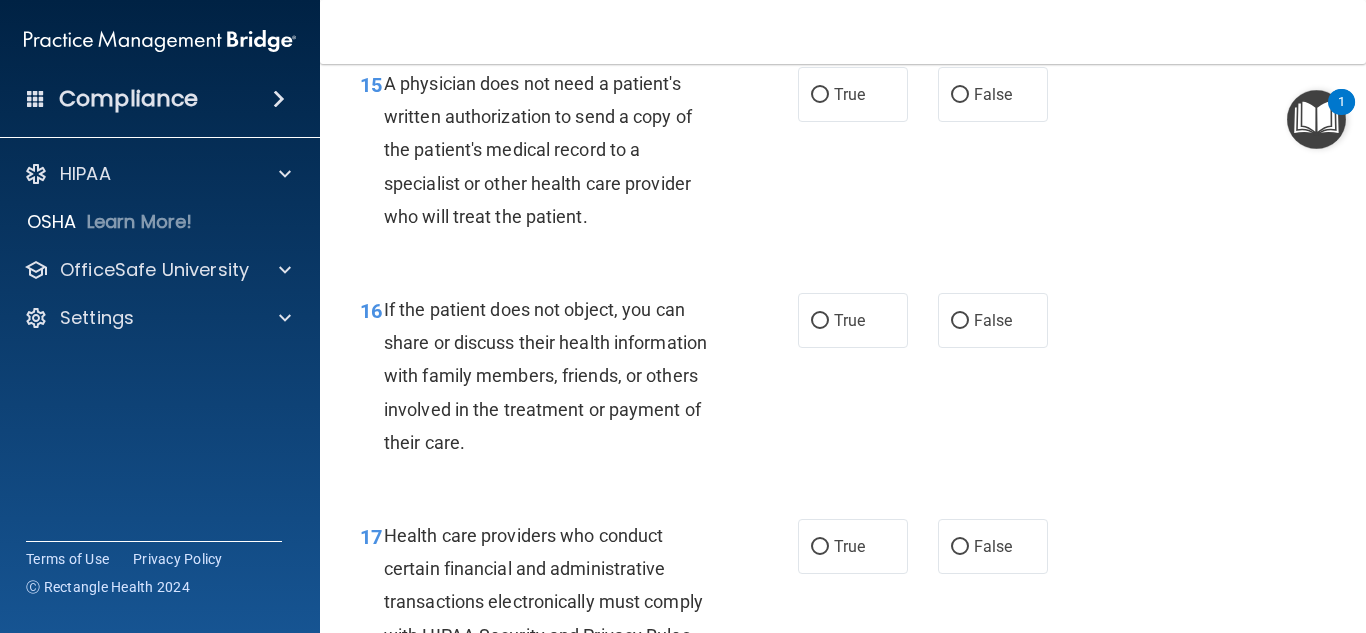 scroll, scrollTop: 2830, scrollLeft: 0, axis: vertical 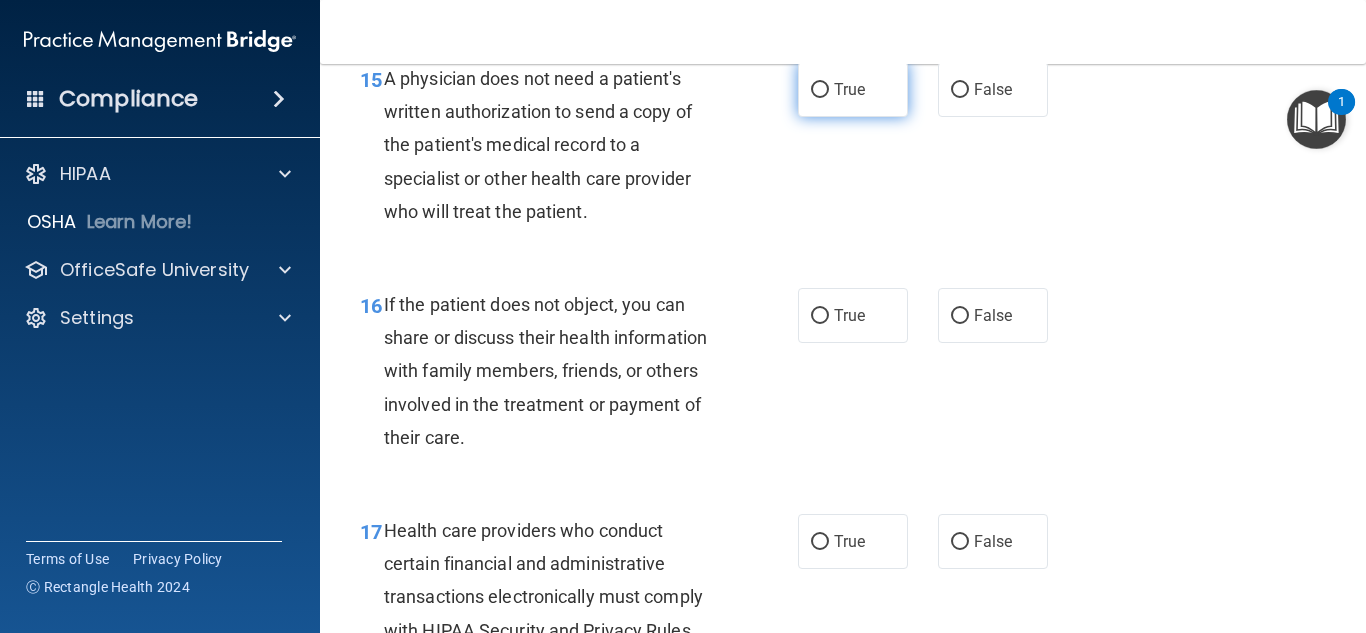 click on "True" at bounding box center (853, 89) 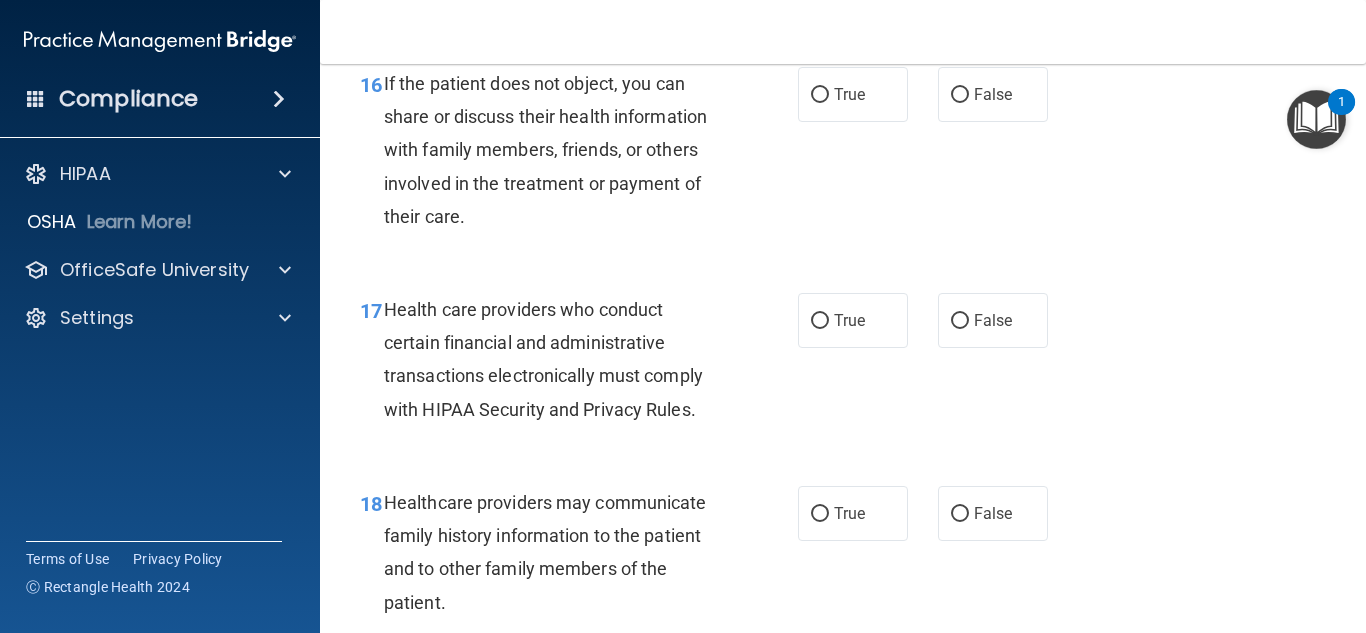 scroll, scrollTop: 3053, scrollLeft: 0, axis: vertical 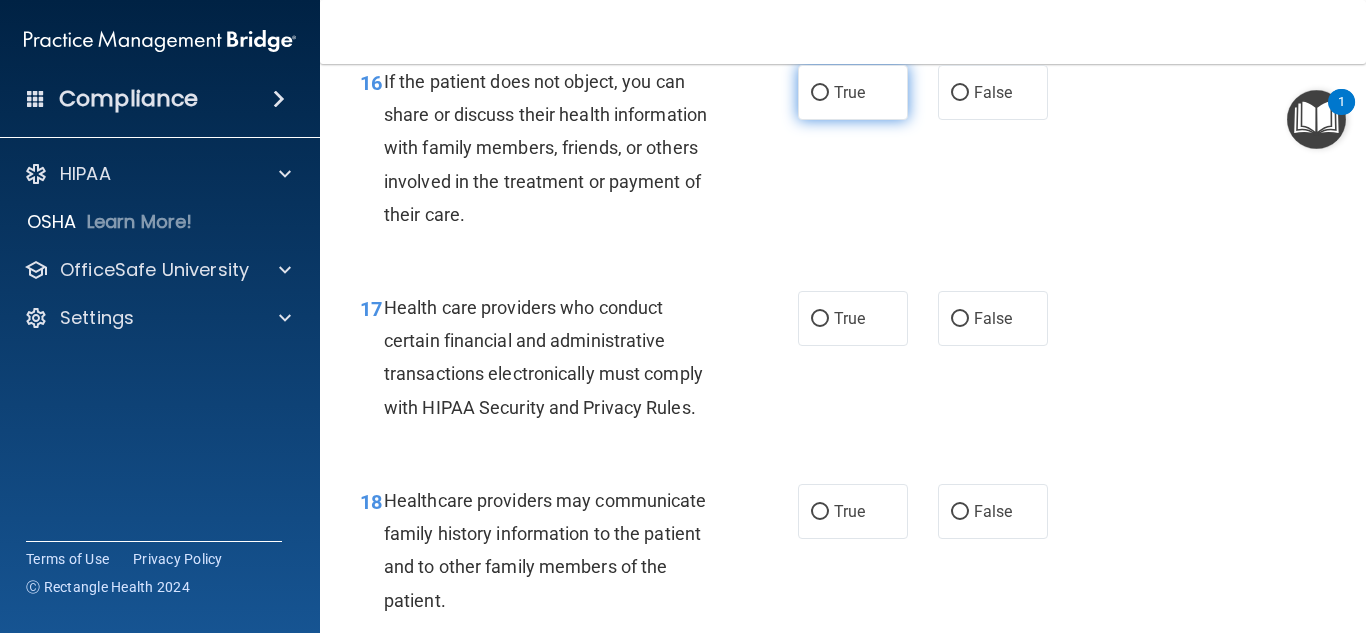 click on "True" at bounding box center [849, 92] 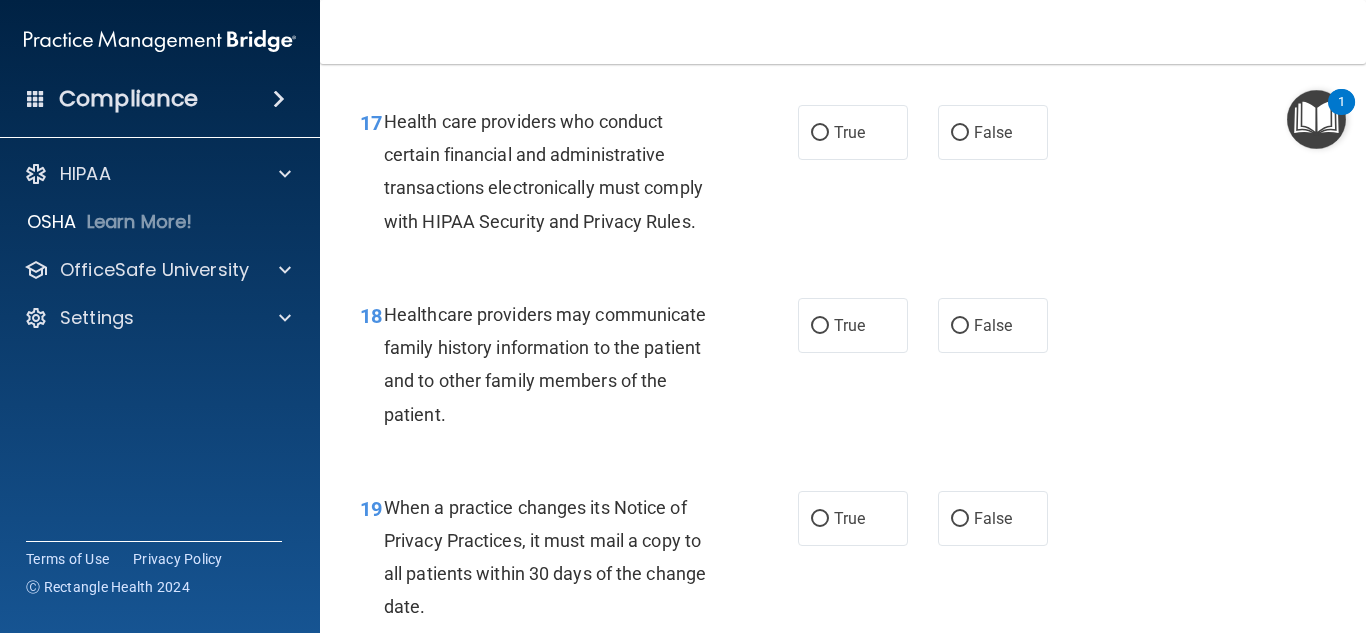 scroll, scrollTop: 3241, scrollLeft: 0, axis: vertical 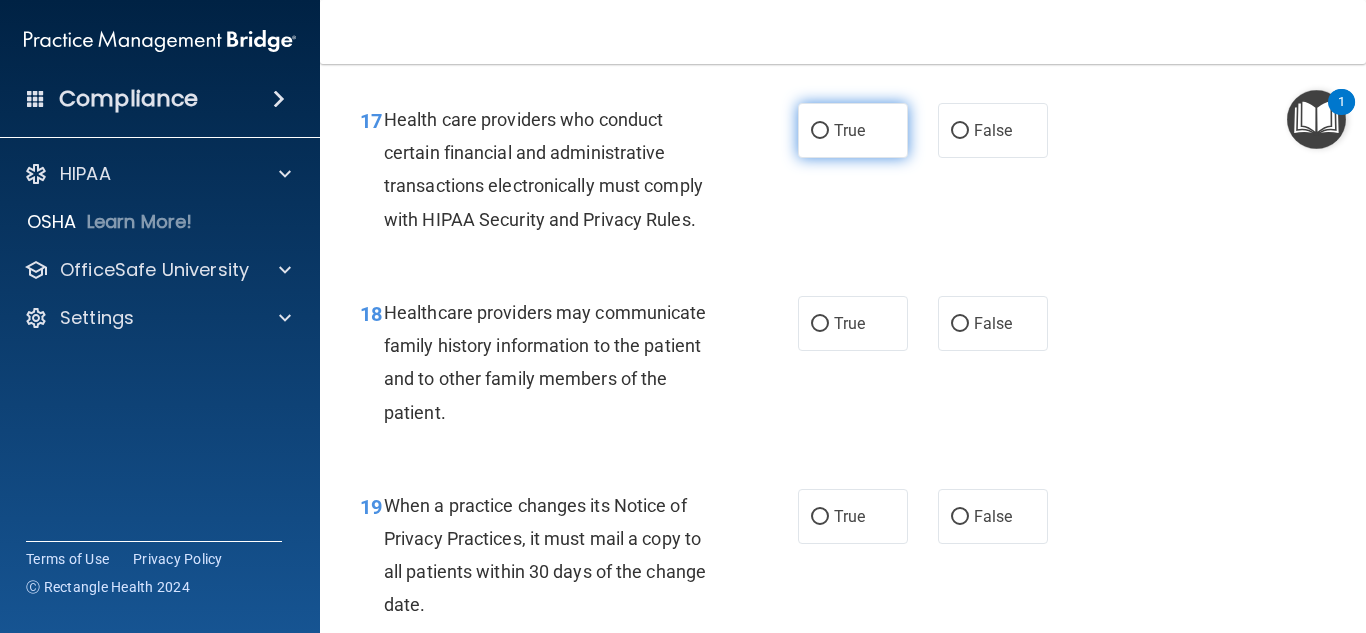 click on "True" at bounding box center [853, 130] 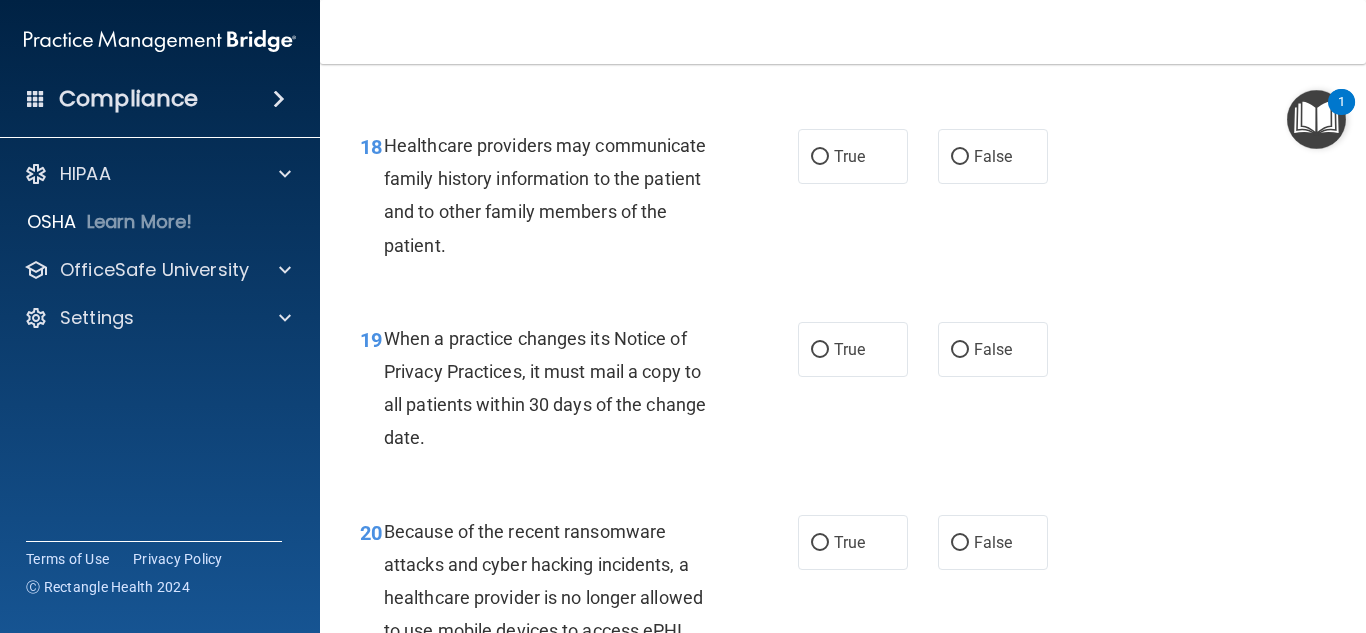scroll, scrollTop: 3419, scrollLeft: 0, axis: vertical 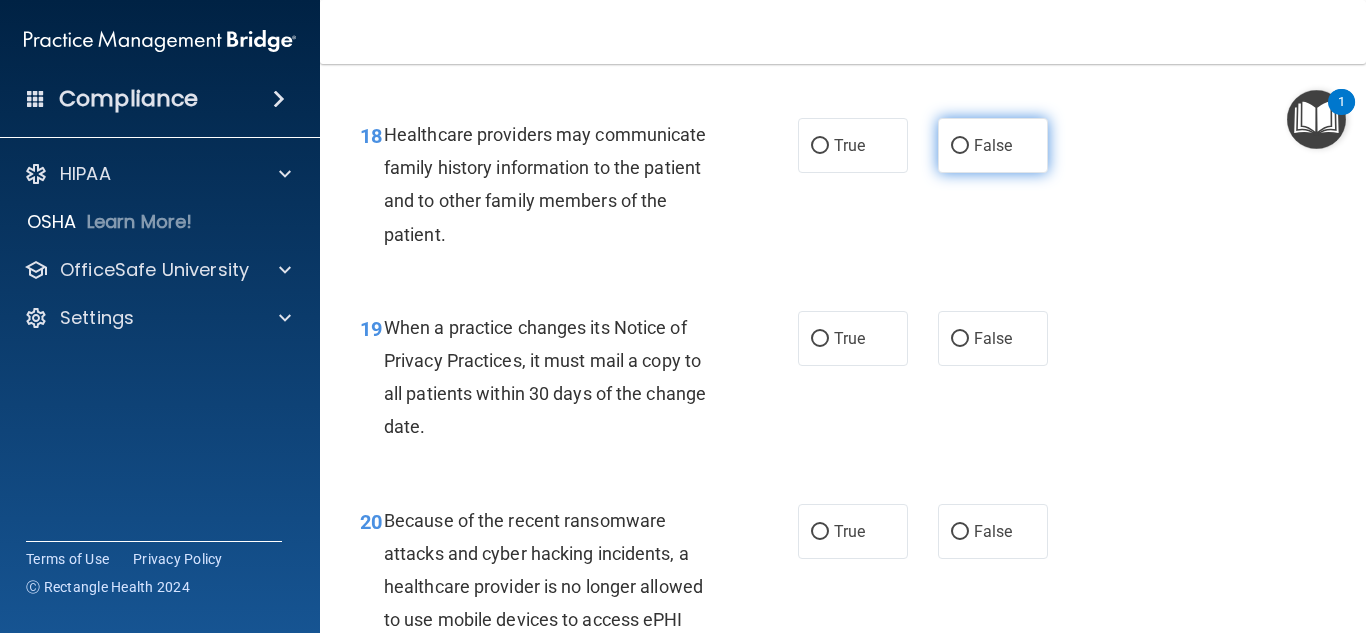 click on "False" at bounding box center (993, 145) 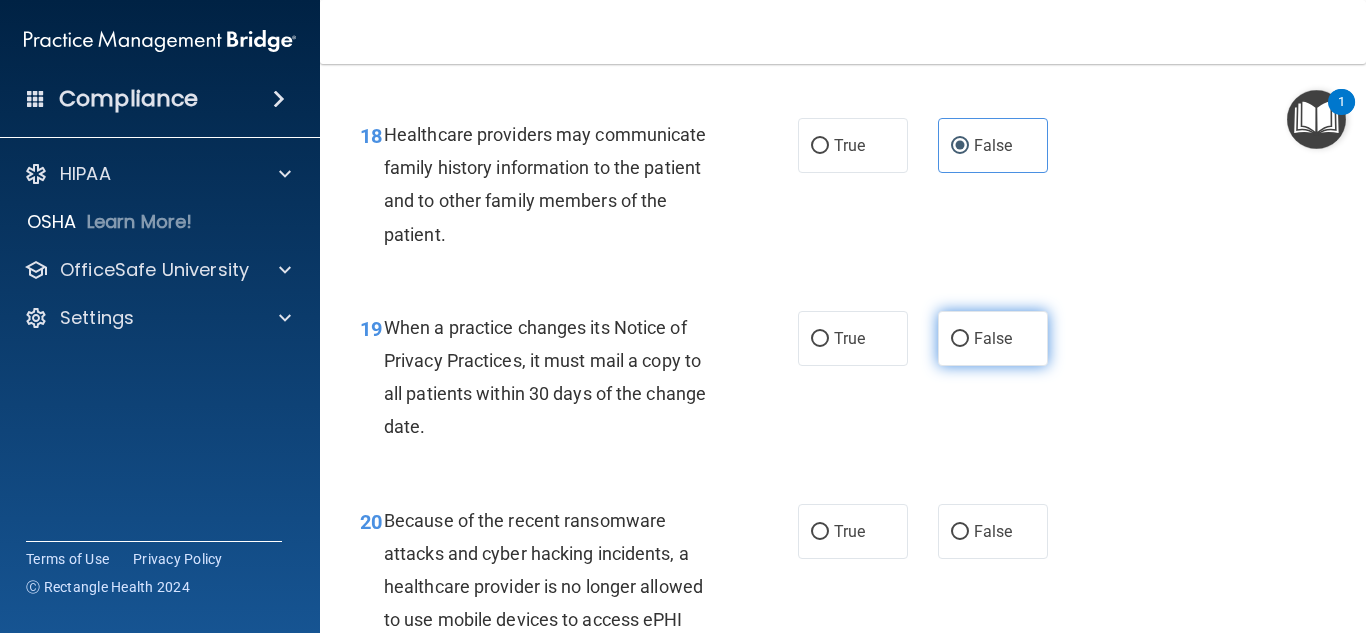 click on "False" at bounding box center (993, 338) 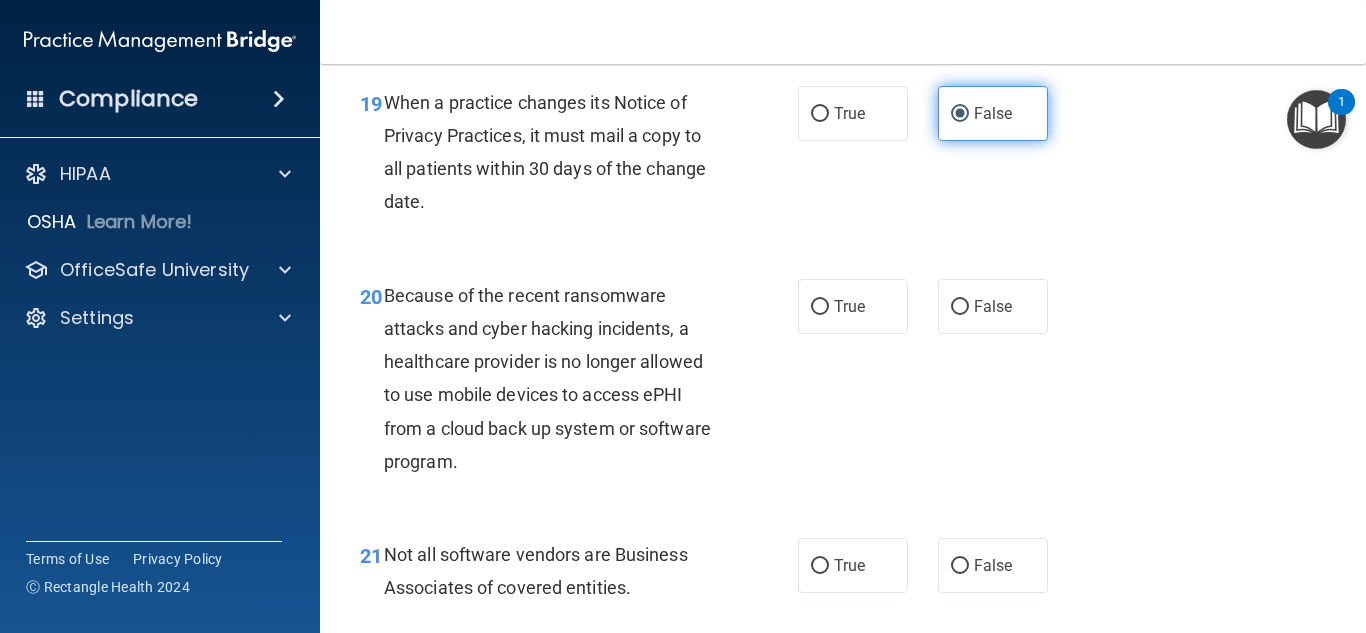scroll, scrollTop: 3674, scrollLeft: 0, axis: vertical 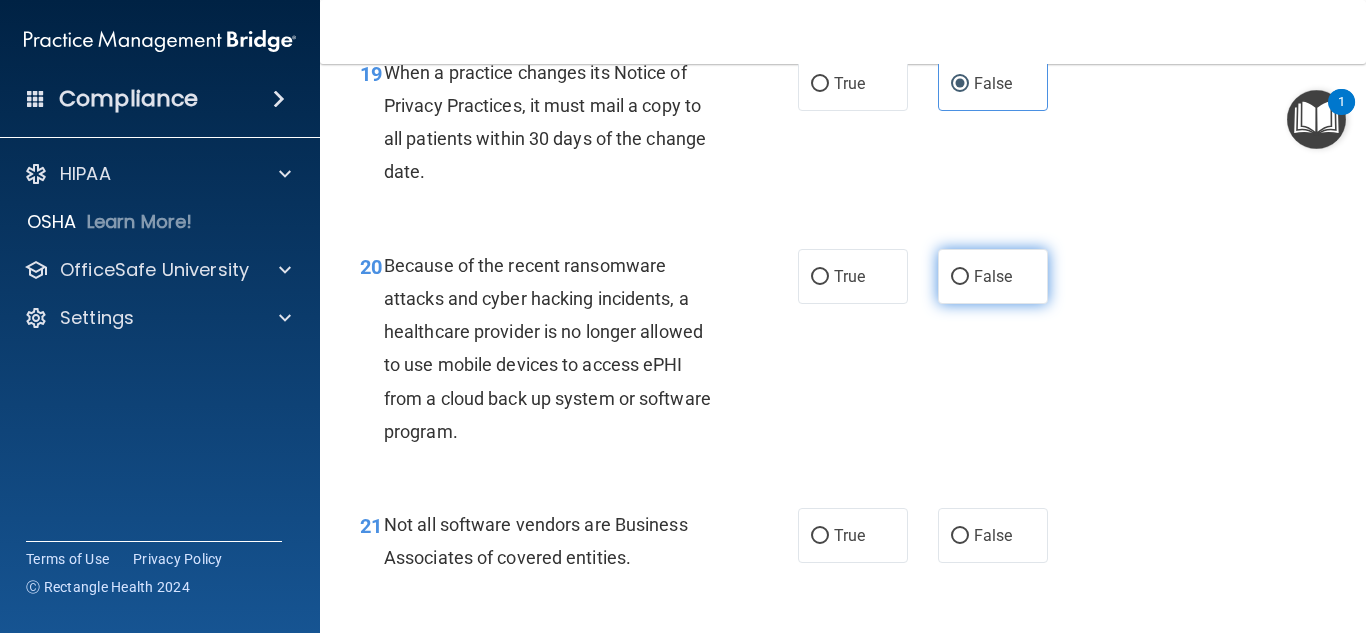 click on "False" at bounding box center (993, 276) 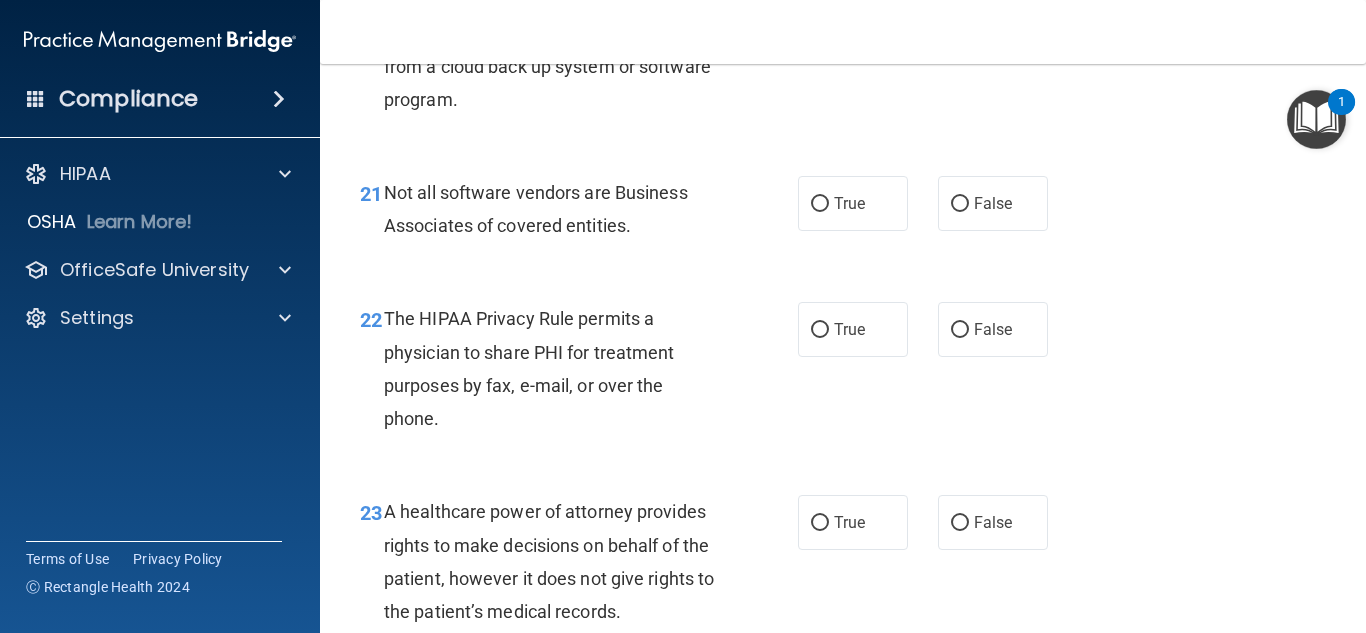 scroll, scrollTop: 4008, scrollLeft: 0, axis: vertical 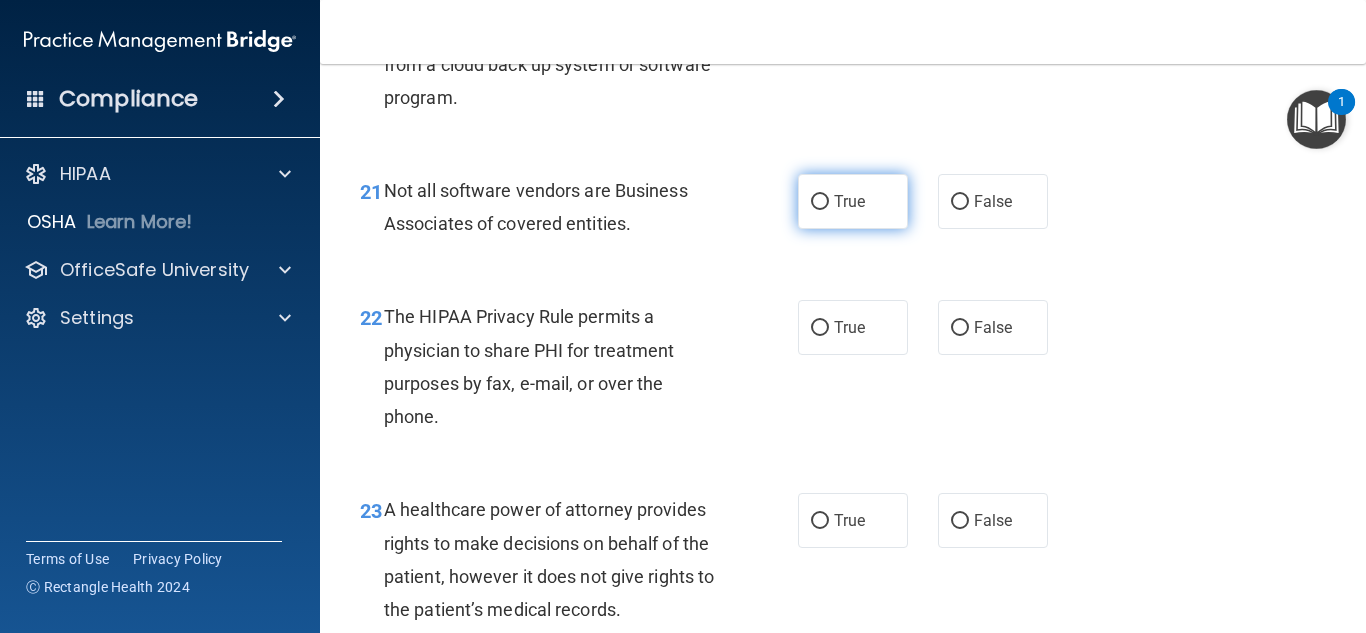 click on "True" at bounding box center (853, 201) 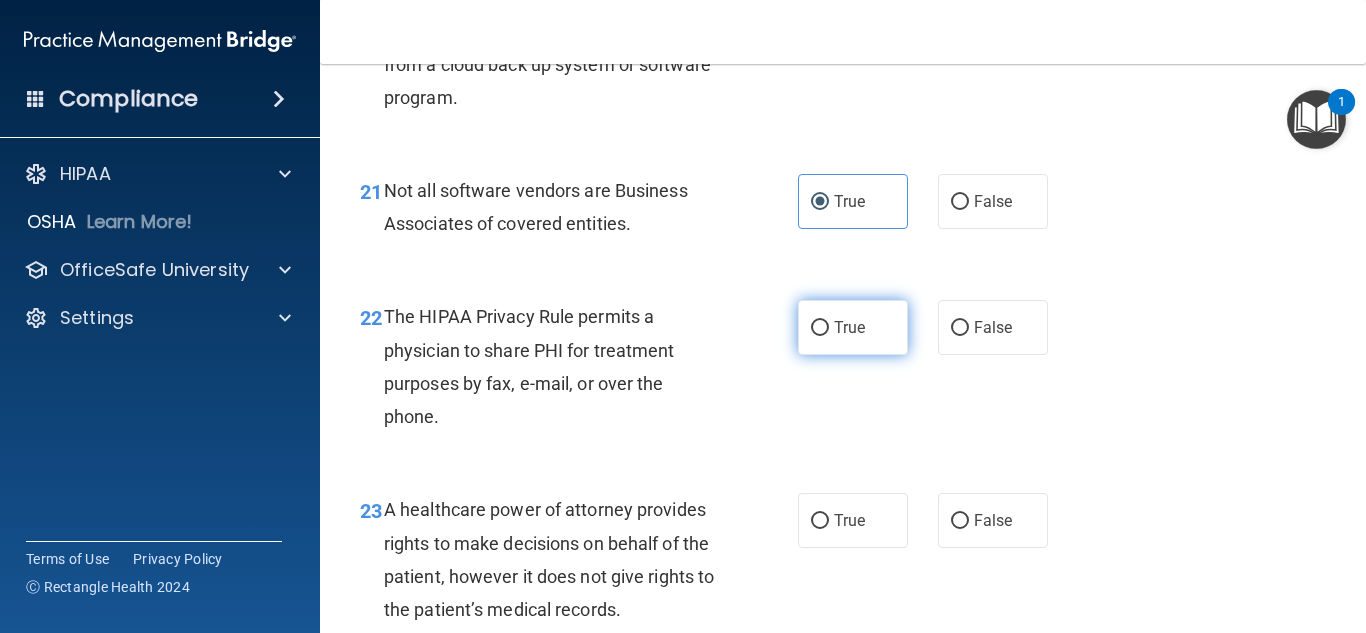 click on "True" at bounding box center (849, 327) 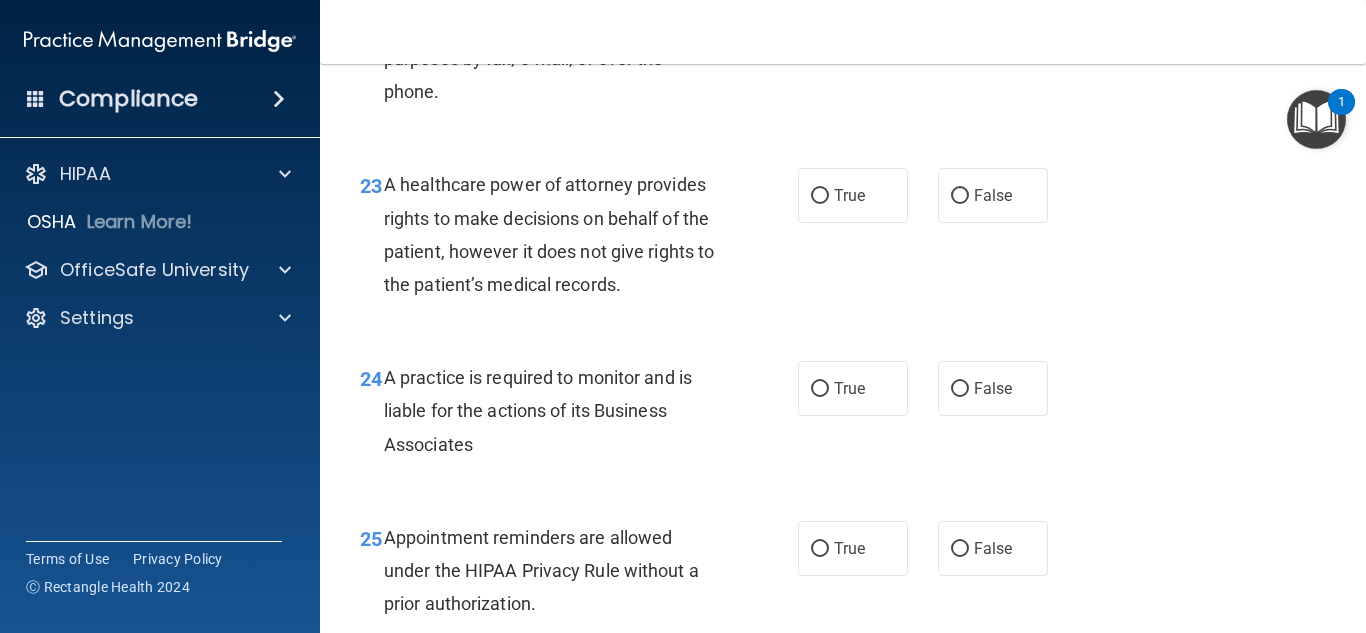 scroll, scrollTop: 4334, scrollLeft: 0, axis: vertical 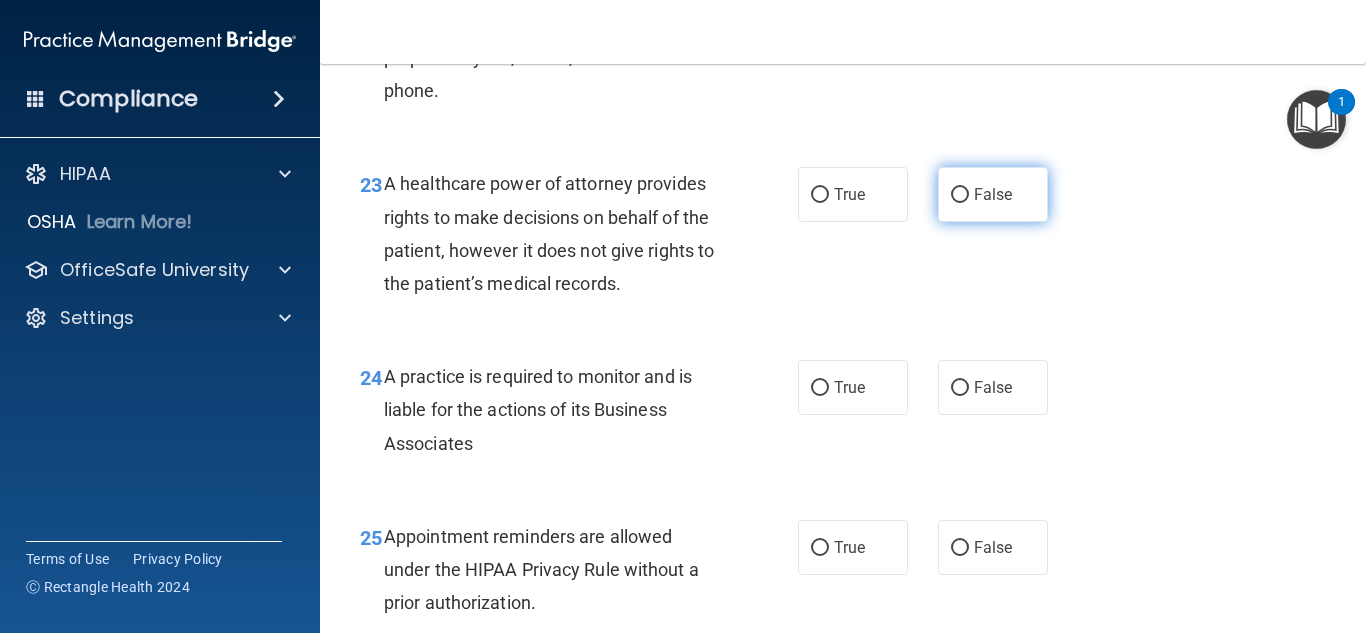 click on "False" at bounding box center [993, 194] 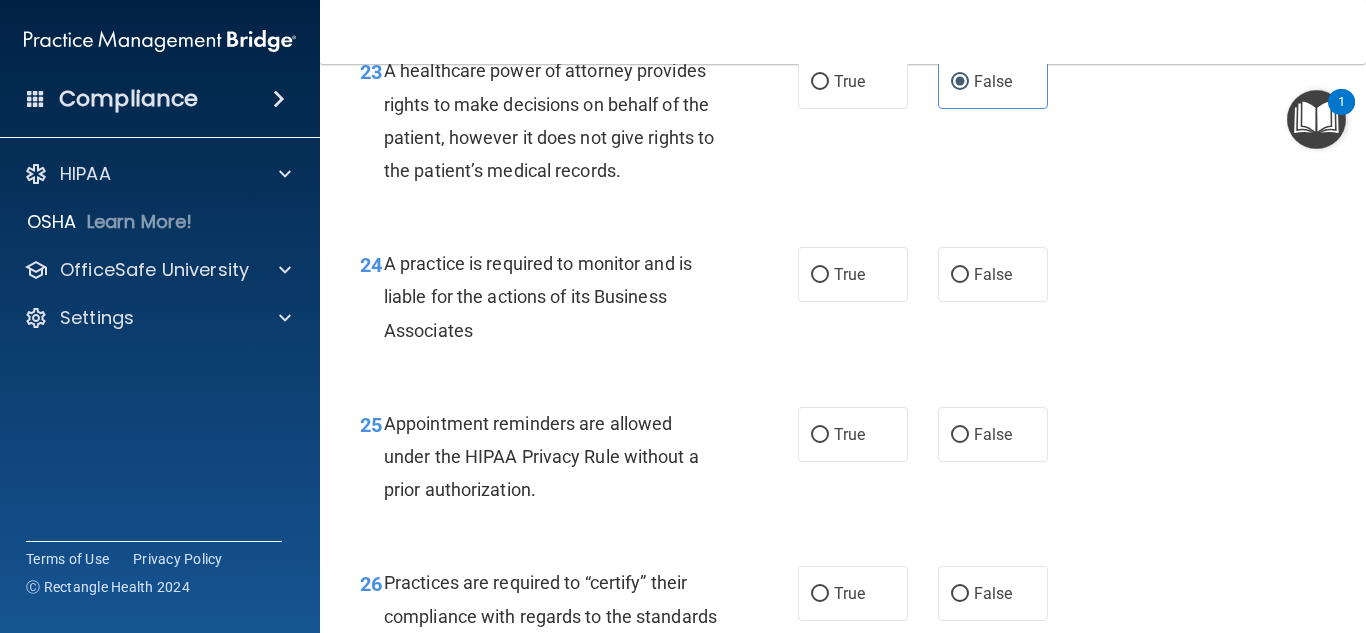 scroll, scrollTop: 4450, scrollLeft: 0, axis: vertical 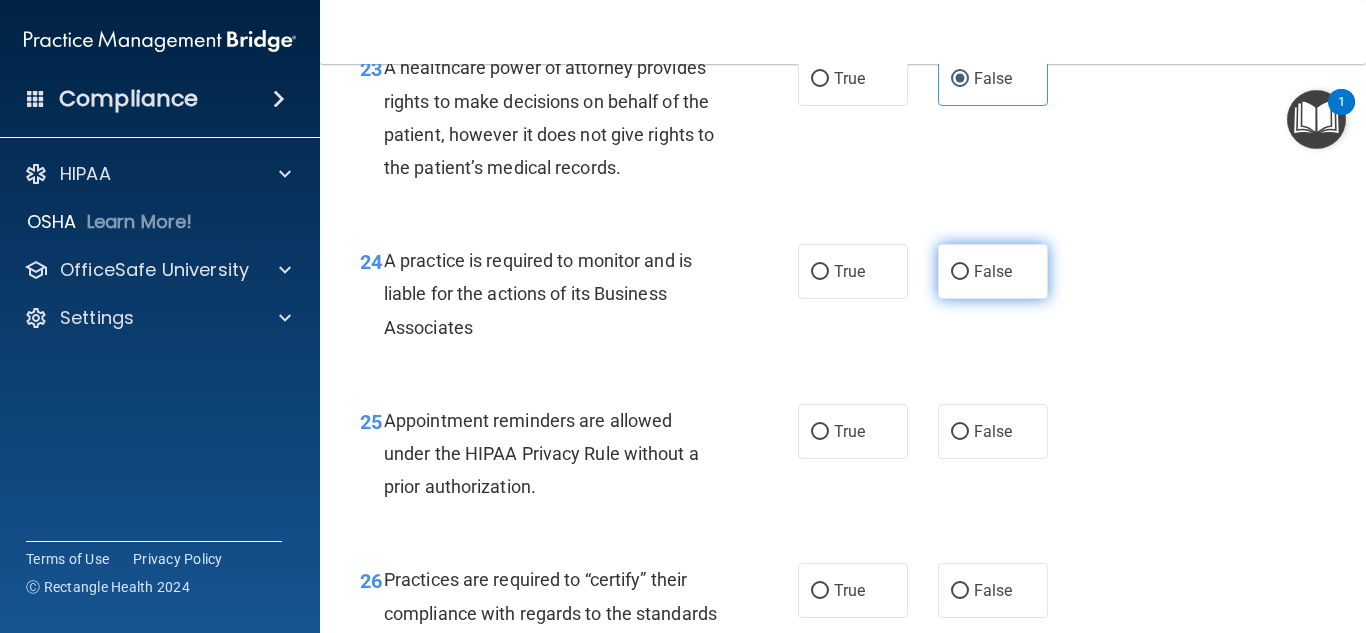 click on "False" at bounding box center (993, 271) 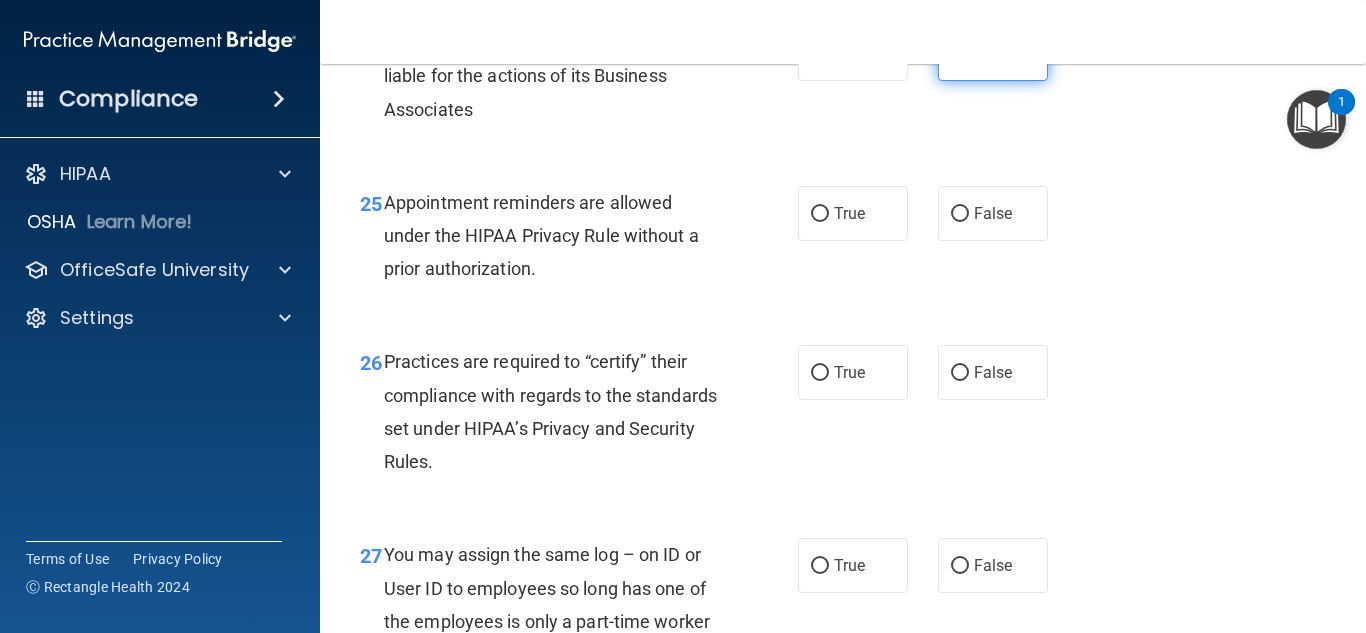 scroll, scrollTop: 4669, scrollLeft: 0, axis: vertical 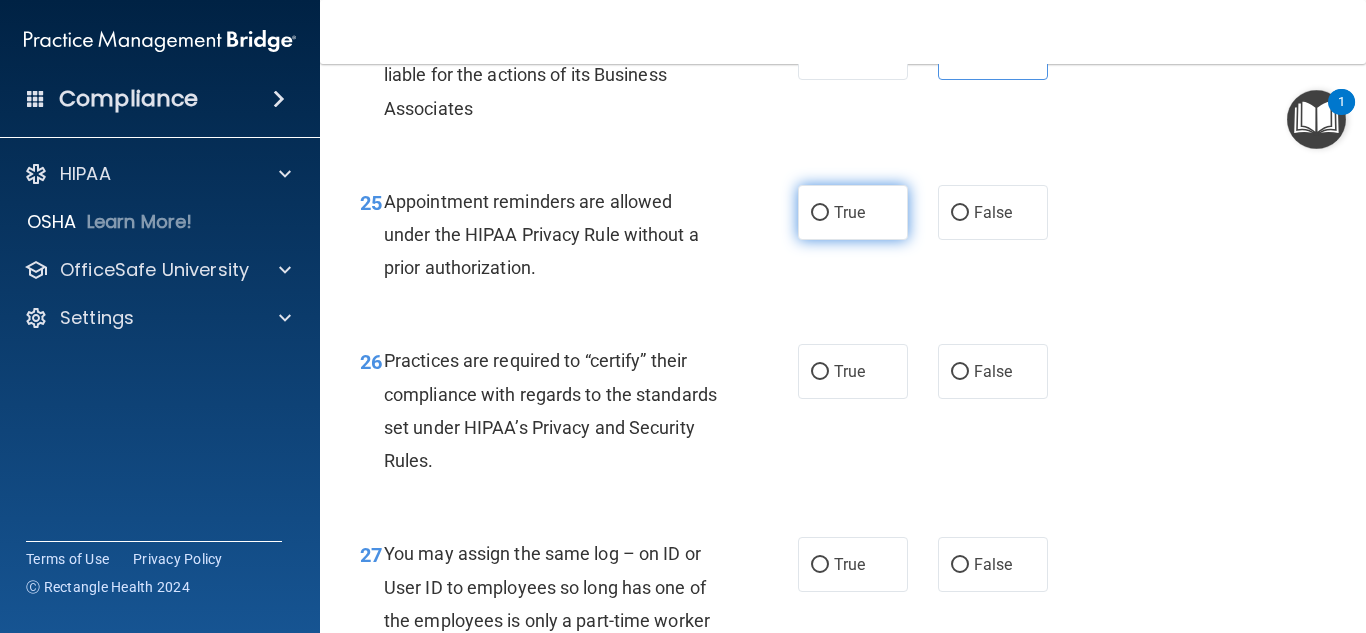 click on "True" at bounding box center [853, 212] 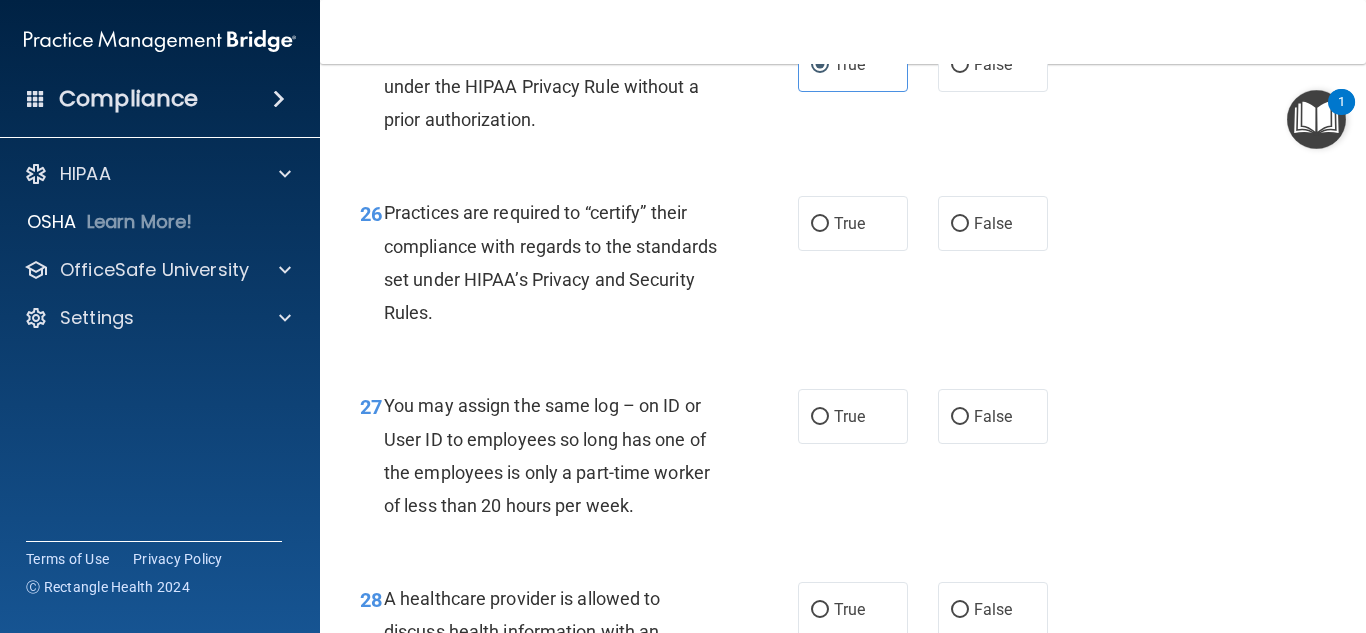 scroll, scrollTop: 4819, scrollLeft: 0, axis: vertical 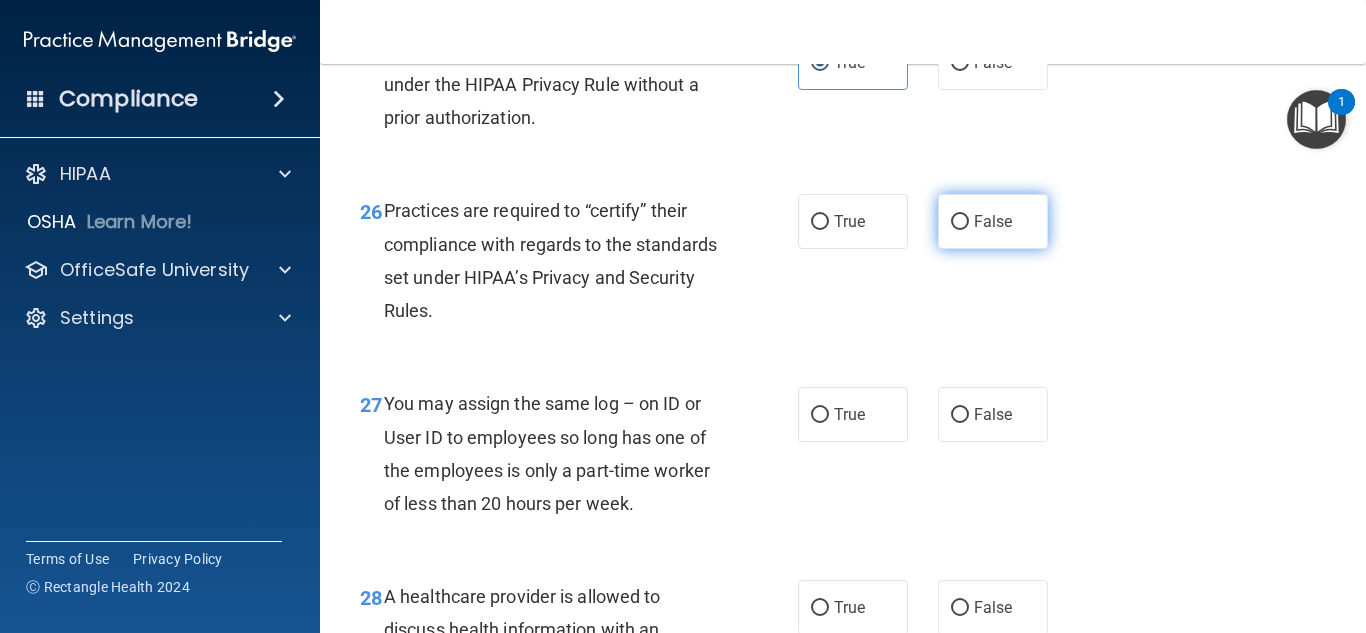 click on "False" at bounding box center [993, 221] 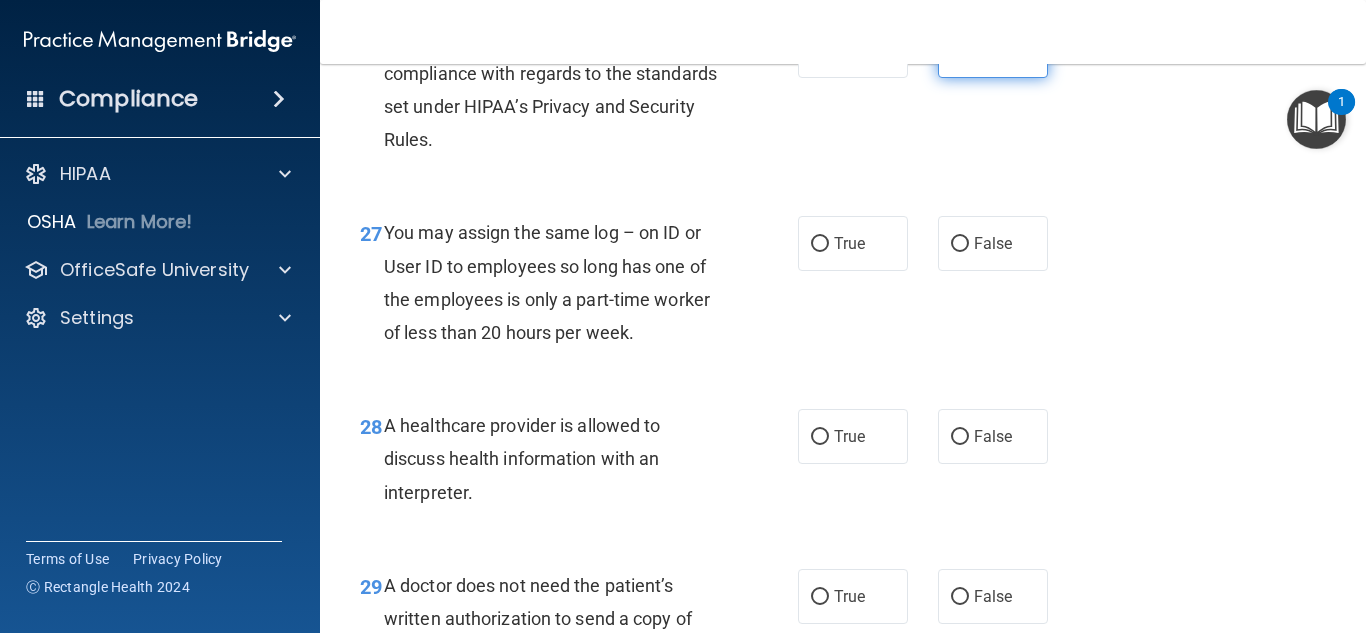 scroll, scrollTop: 4994, scrollLeft: 0, axis: vertical 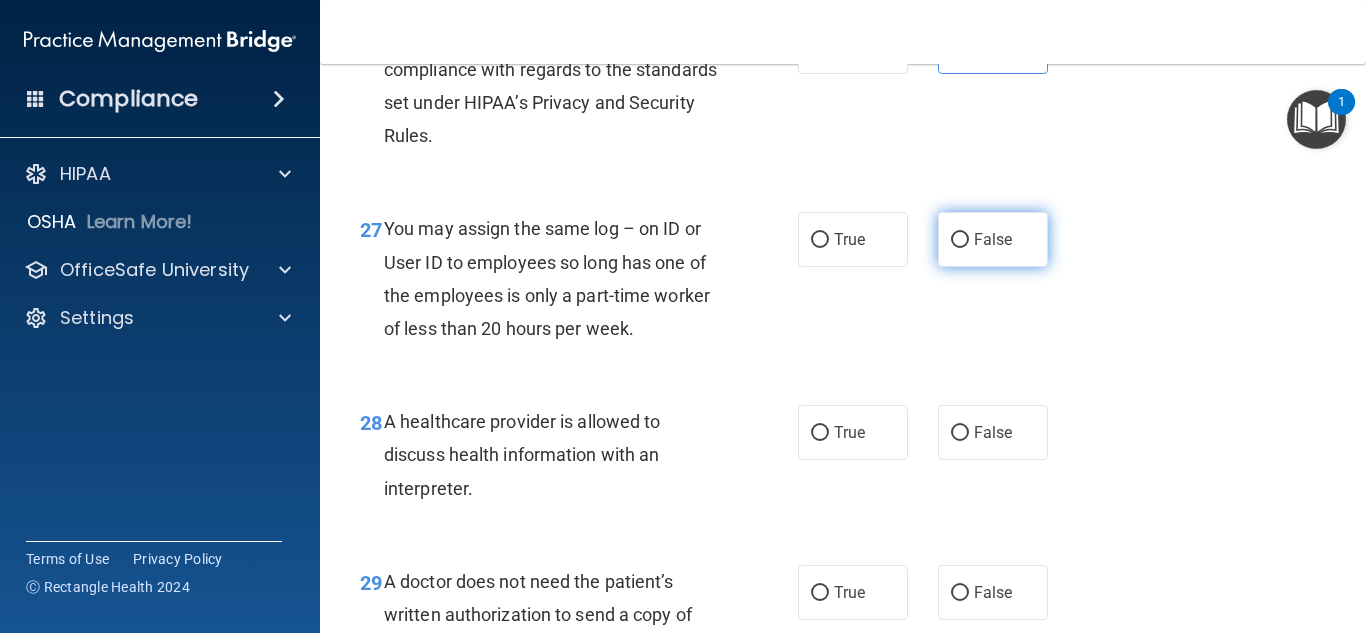 click on "False" at bounding box center (993, 239) 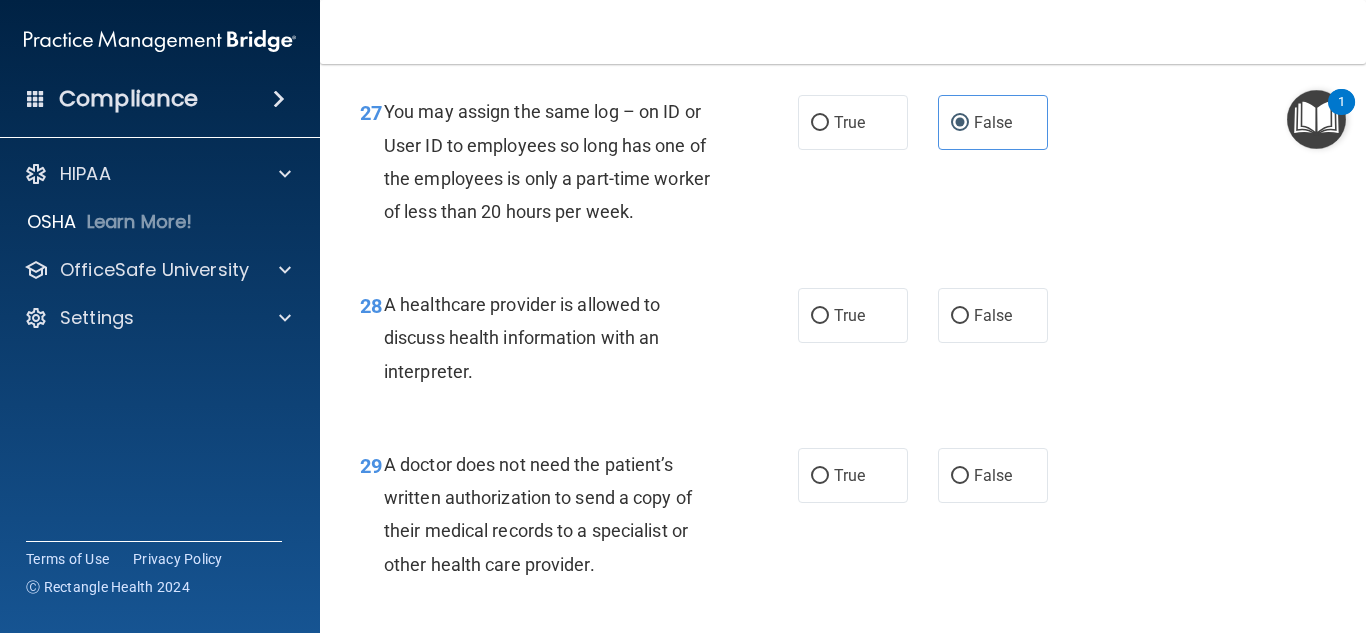 scroll, scrollTop: 5112, scrollLeft: 0, axis: vertical 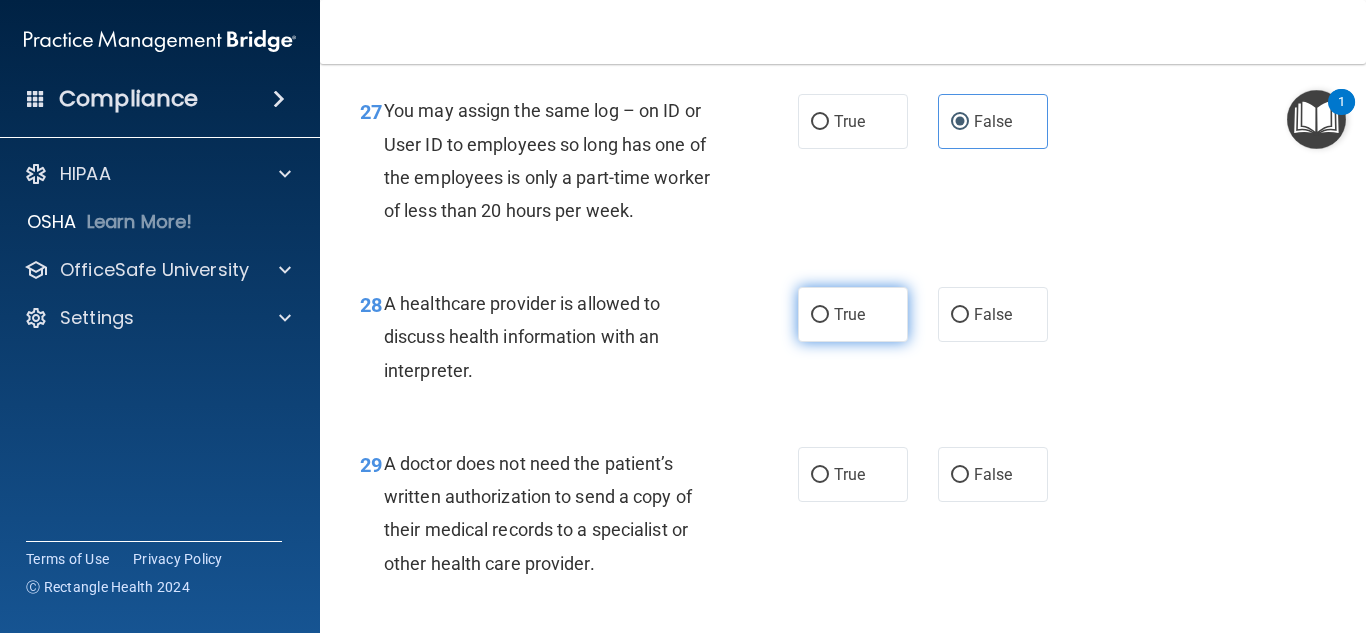 click on "True" at bounding box center (849, 314) 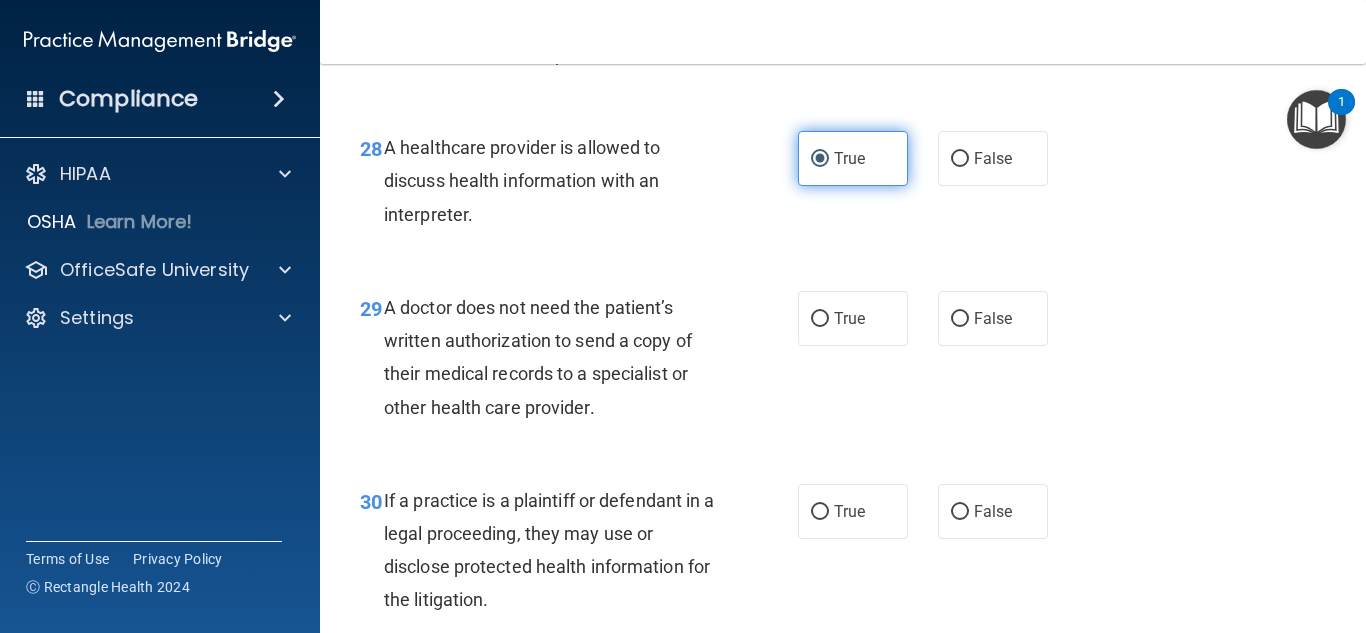 scroll, scrollTop: 5269, scrollLeft: 0, axis: vertical 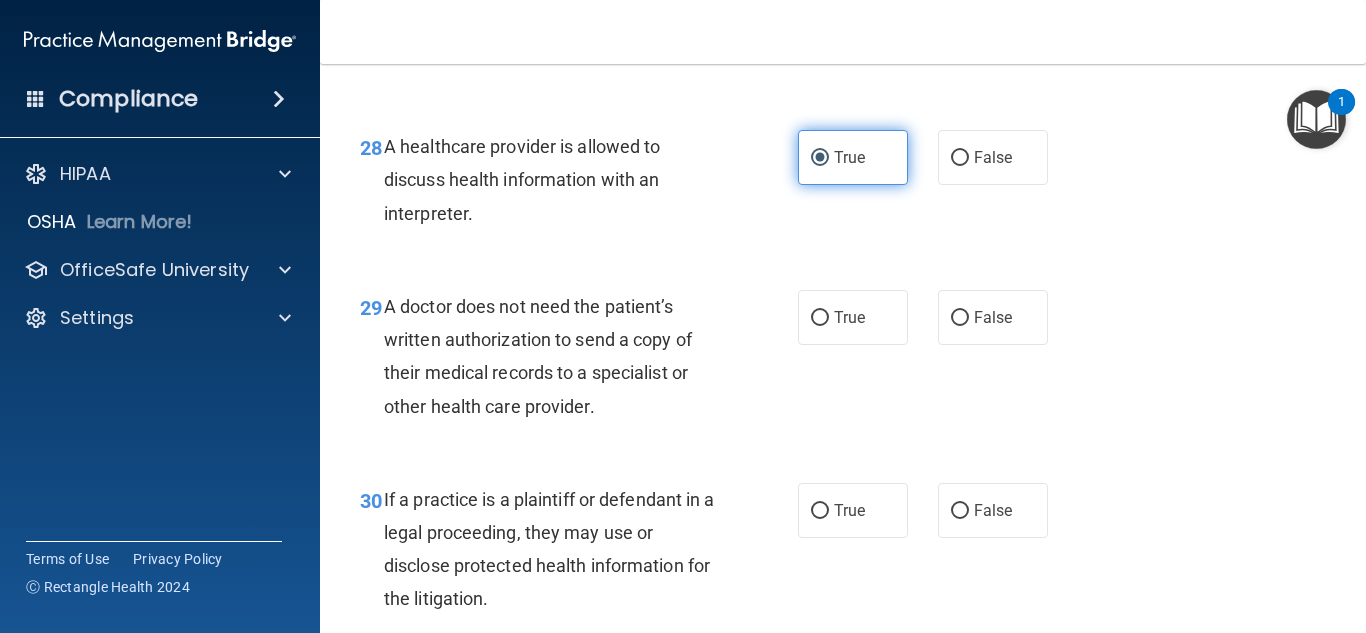 click on "True" at bounding box center (853, 317) 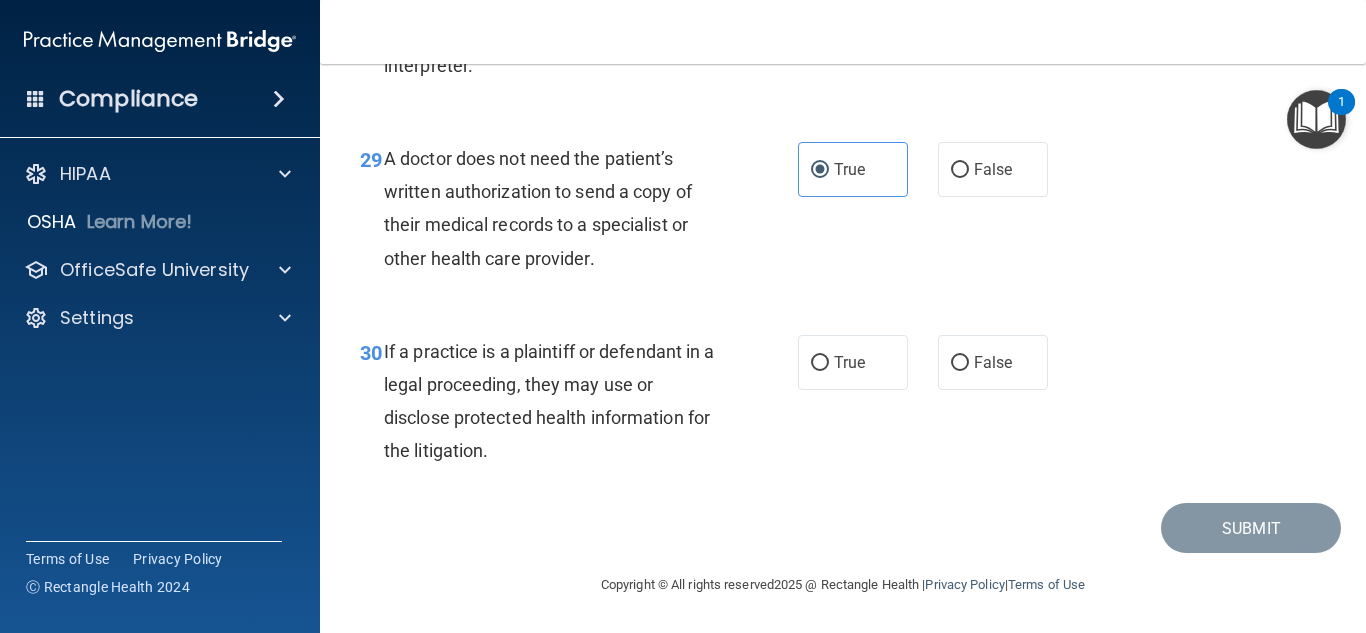 scroll, scrollTop: 5428, scrollLeft: 0, axis: vertical 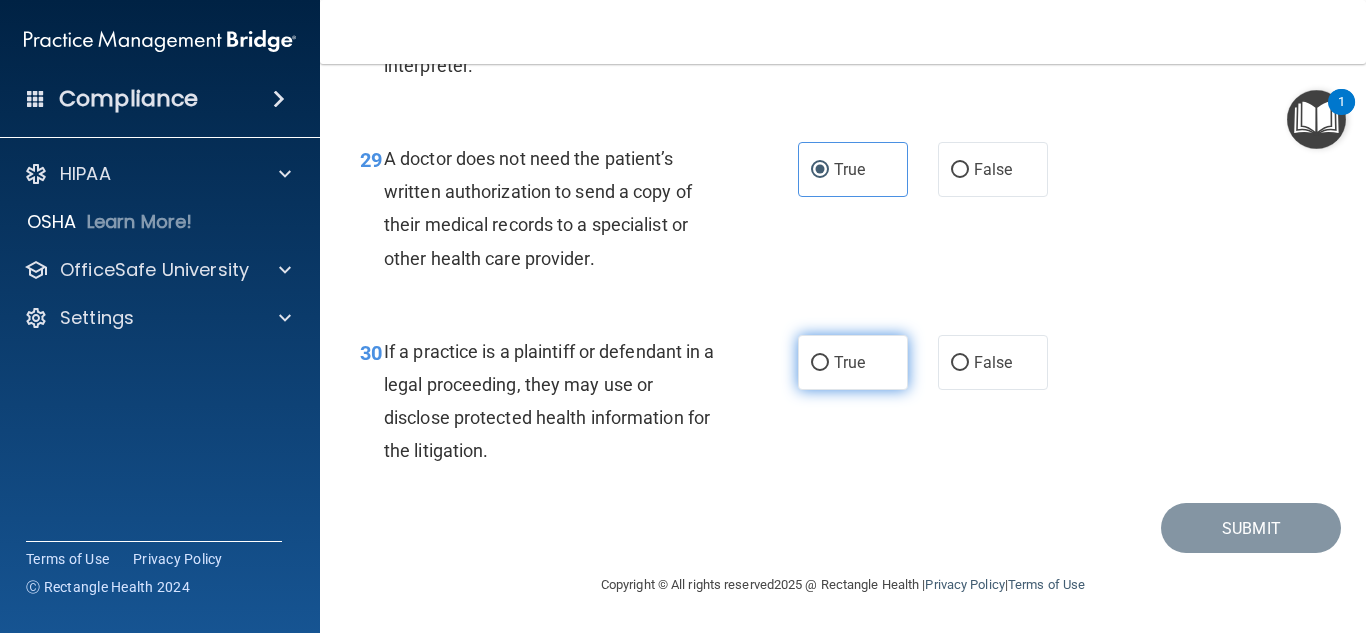 click on "True" at bounding box center [849, 362] 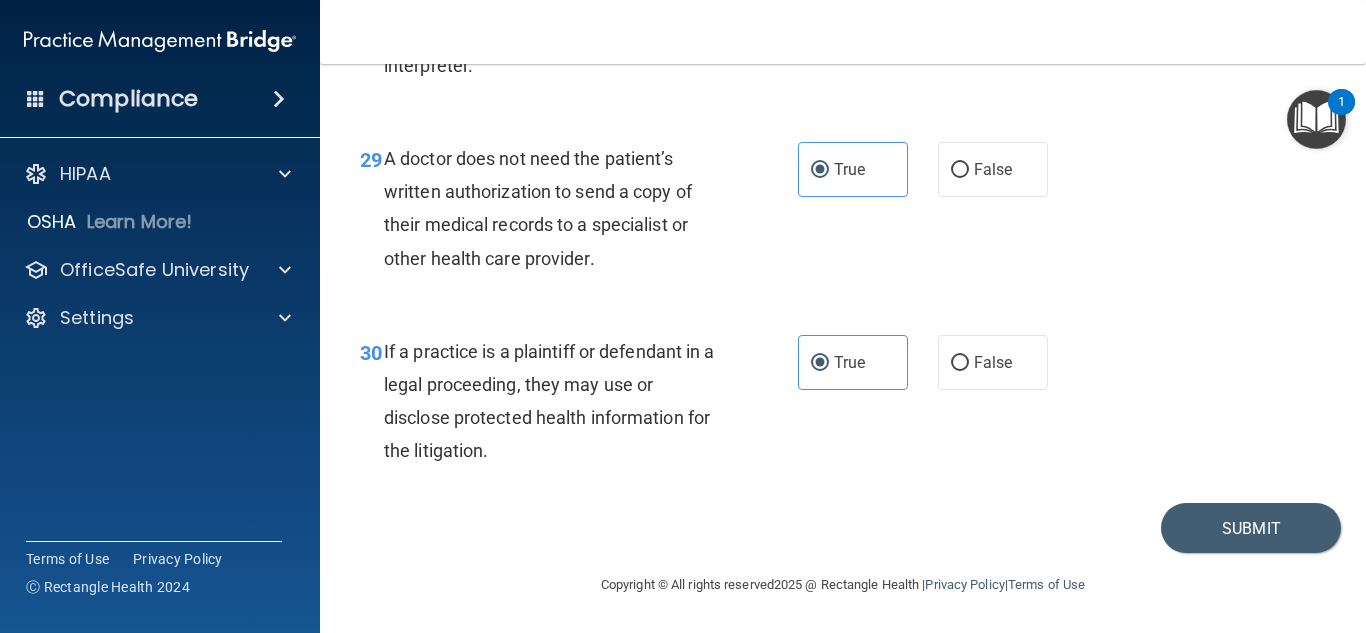 click on "30       If a practice is a plaintiff or defendant in a legal proceeding, they may use or disclose protected health information for the litigation.                 True           False" at bounding box center (843, 406) 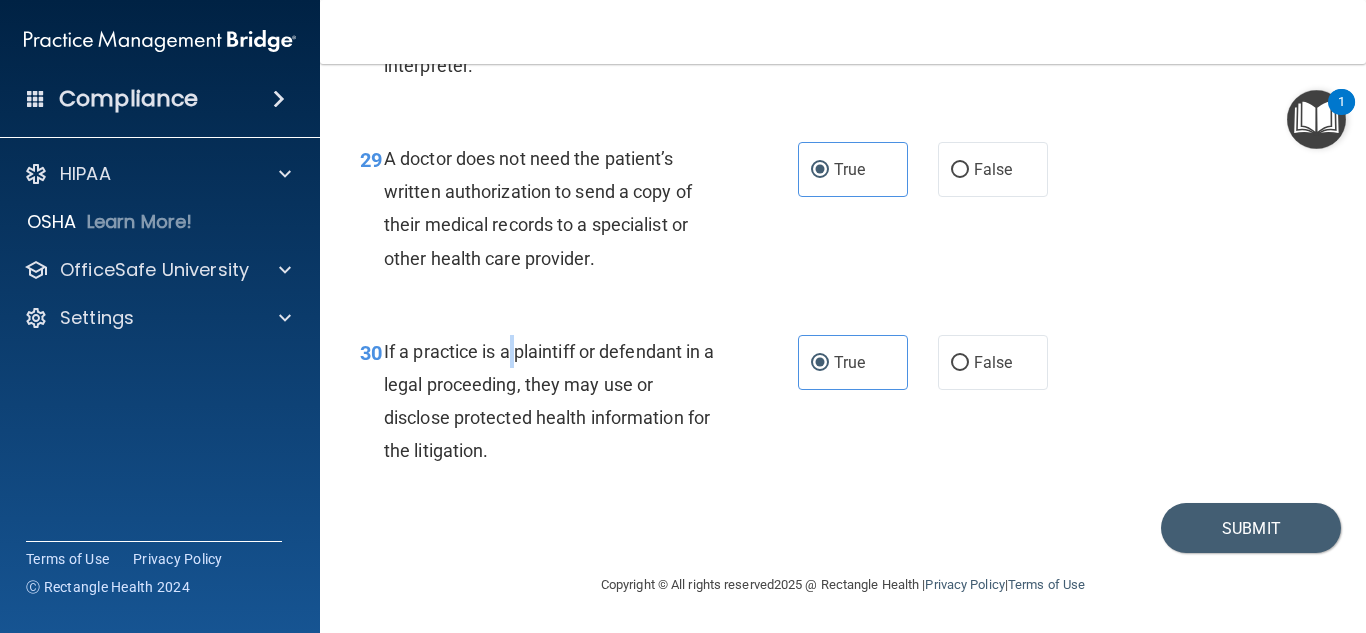 click on "If a practice is a plaintiff or defendant in a legal proceeding, they may use or disclose protected health information for the litigation." at bounding box center [559, 401] 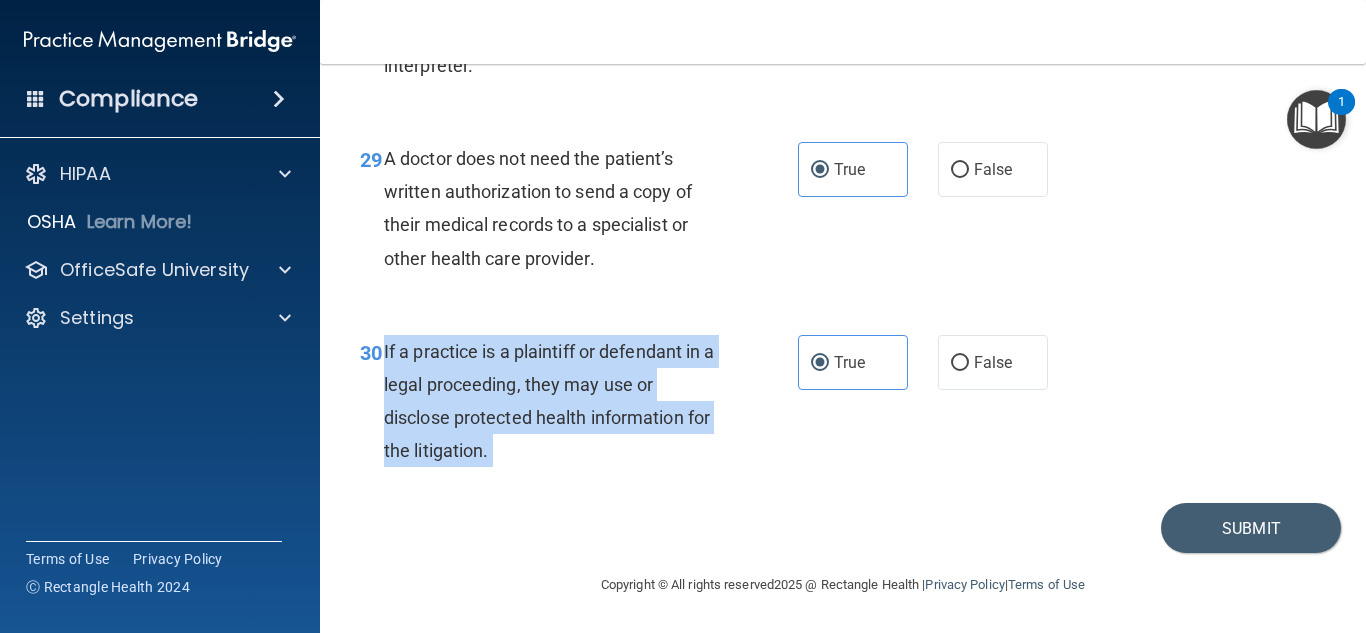 click on "If a practice is a plaintiff or defendant in a legal proceeding, they may use or disclose protected health information for the litigation." at bounding box center [559, 401] 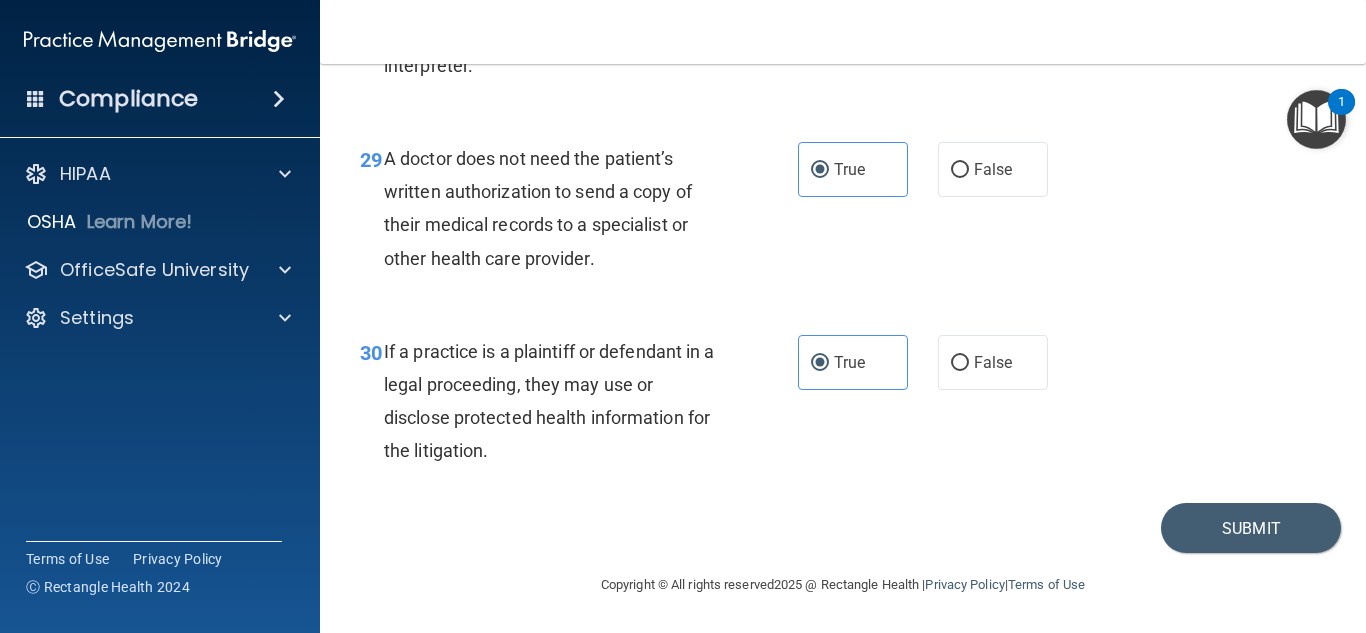 click on "A doctor does not need the patient’s written authorization to send a copy of their medical records to a specialist or other health care provider." at bounding box center [538, 208] 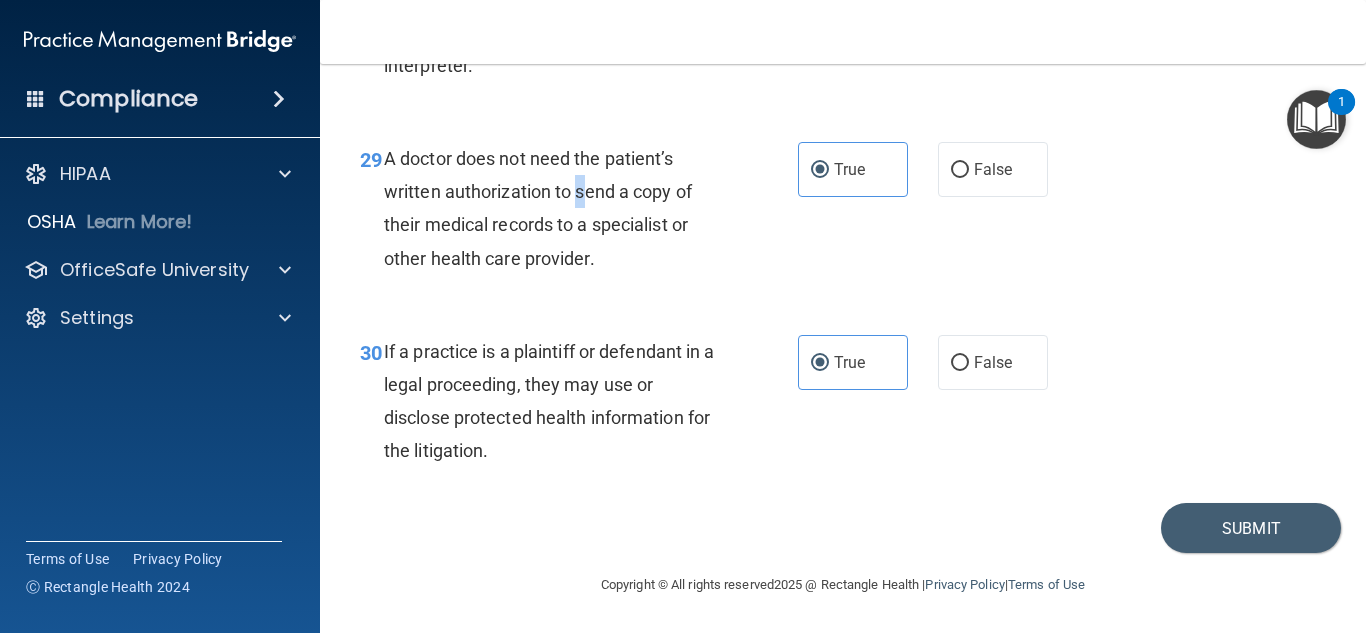 click on "A doctor does not need the patient’s written authorization to send a copy of their medical records to a specialist or other health care provider." at bounding box center [538, 208] 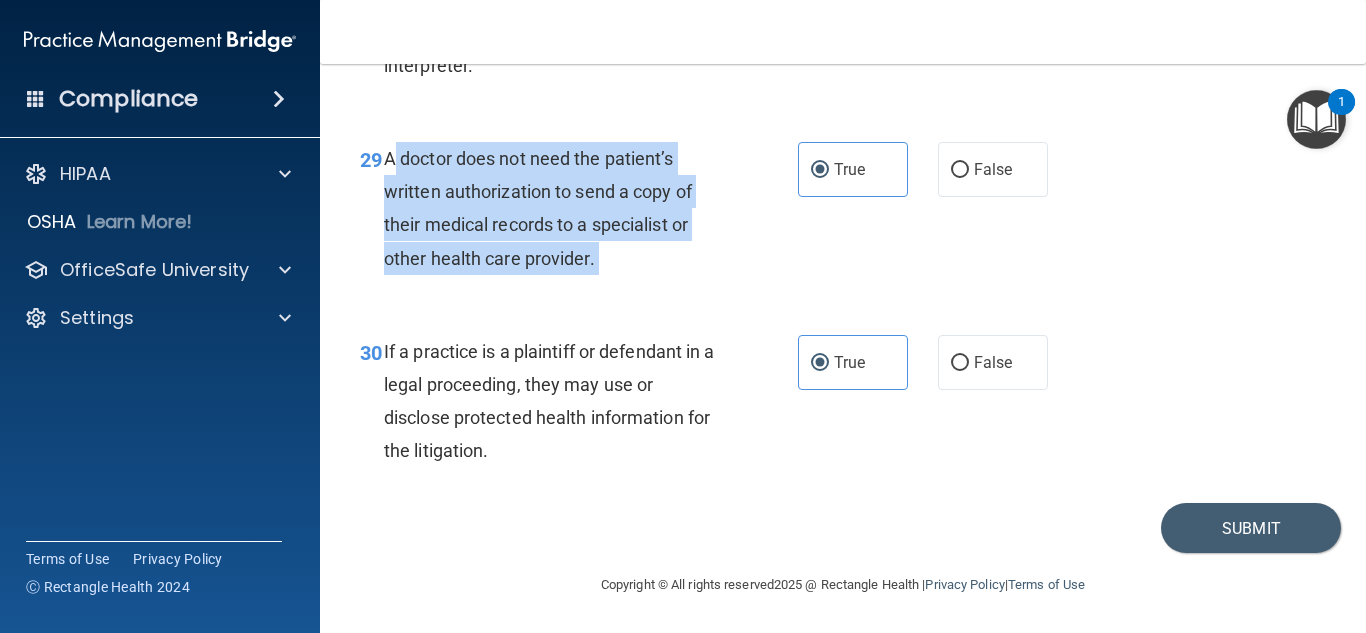 click on "A doctor does not need the patient’s written authorization to send a copy of their medical records to a specialist or other health care provider." at bounding box center [538, 208] 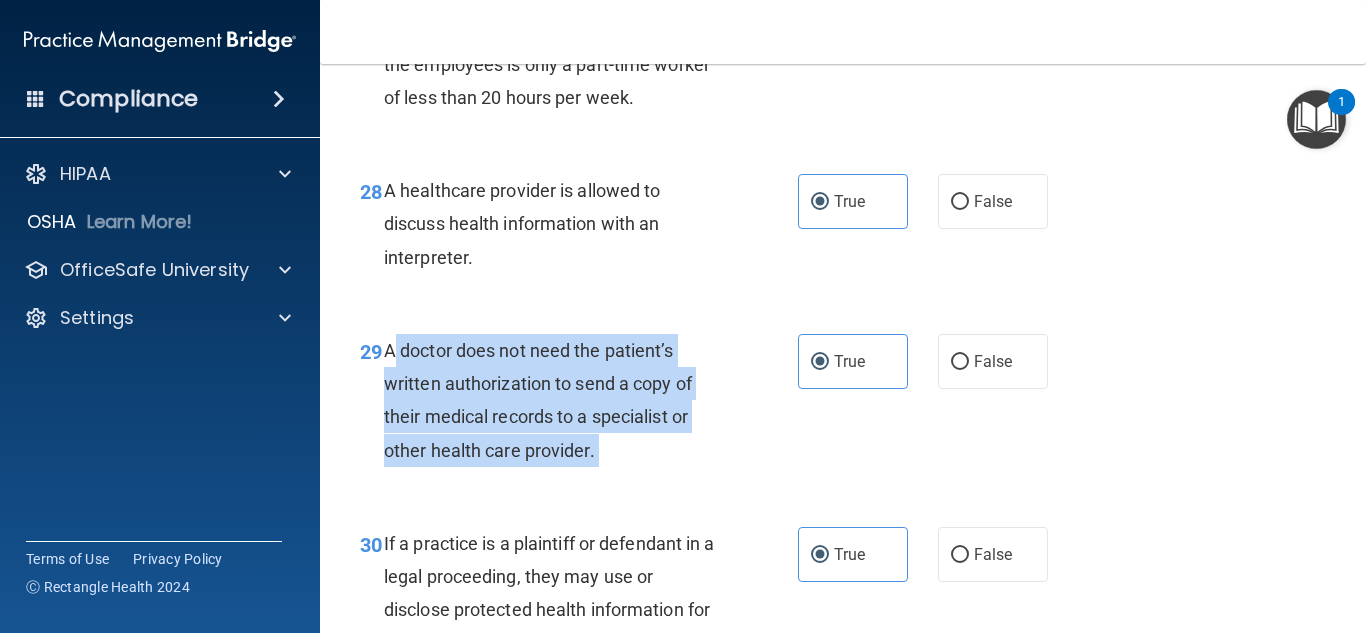 scroll, scrollTop: 5224, scrollLeft: 0, axis: vertical 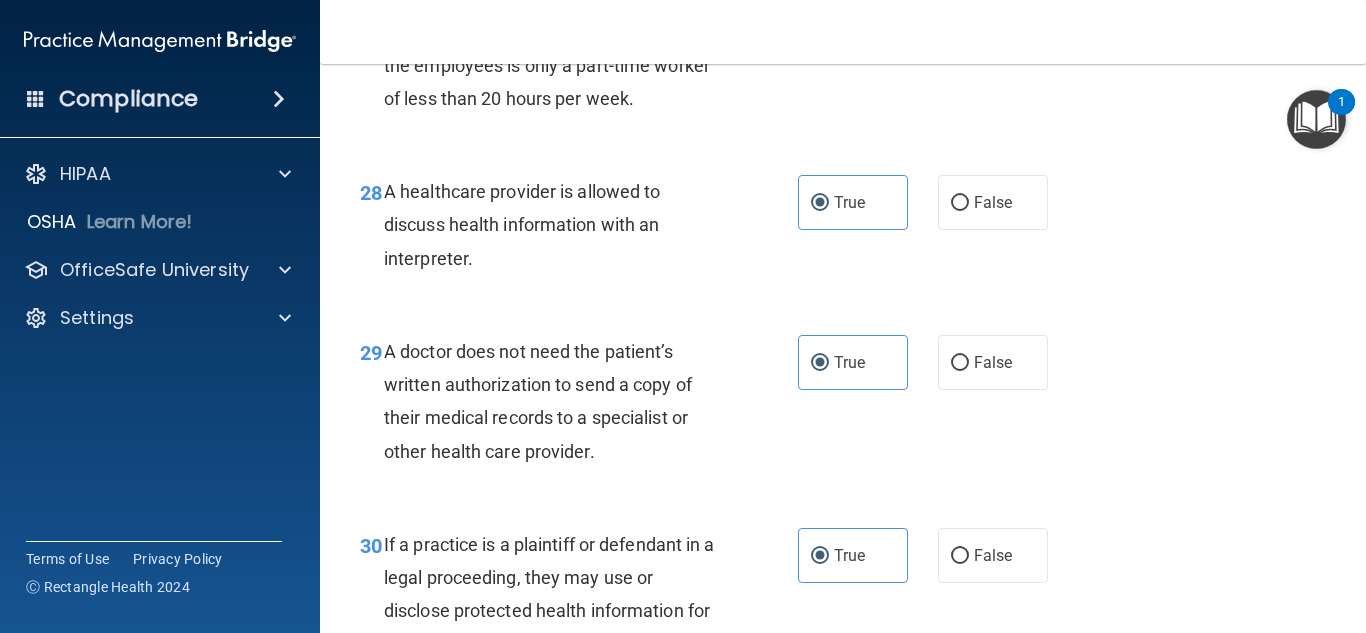 click on "A healthcare provider is allowed to discuss health information with an interpreter." at bounding box center [559, 225] 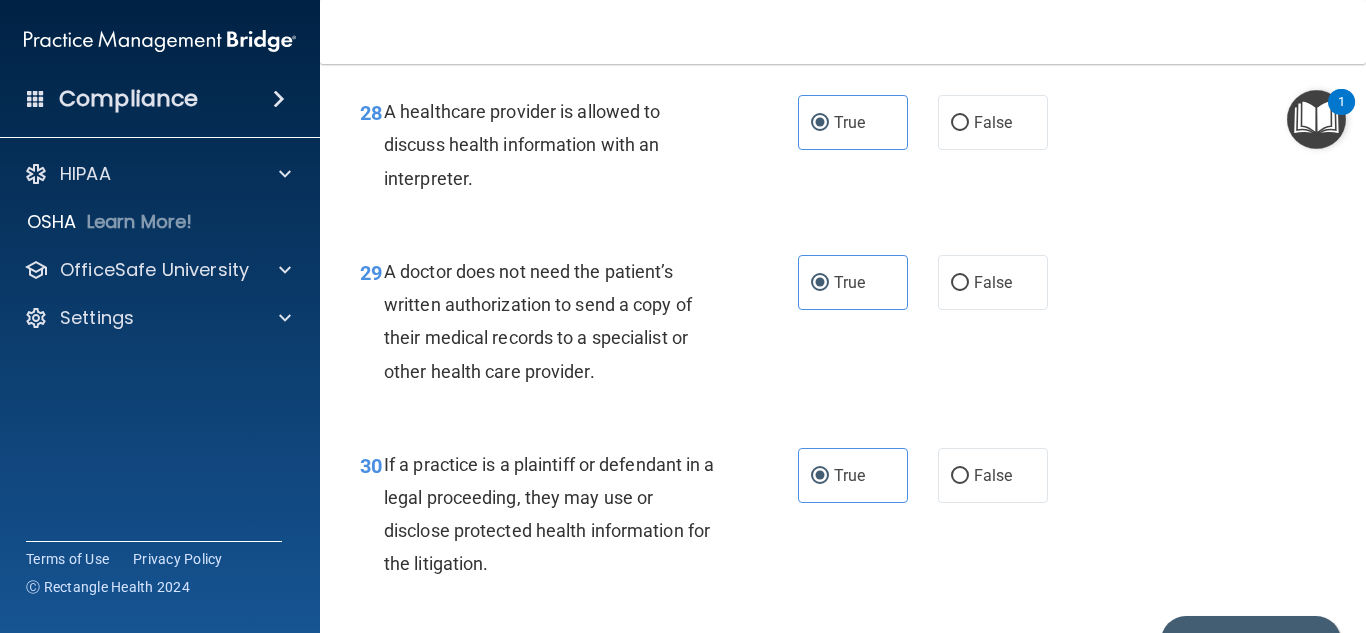 scroll, scrollTop: 5450, scrollLeft: 0, axis: vertical 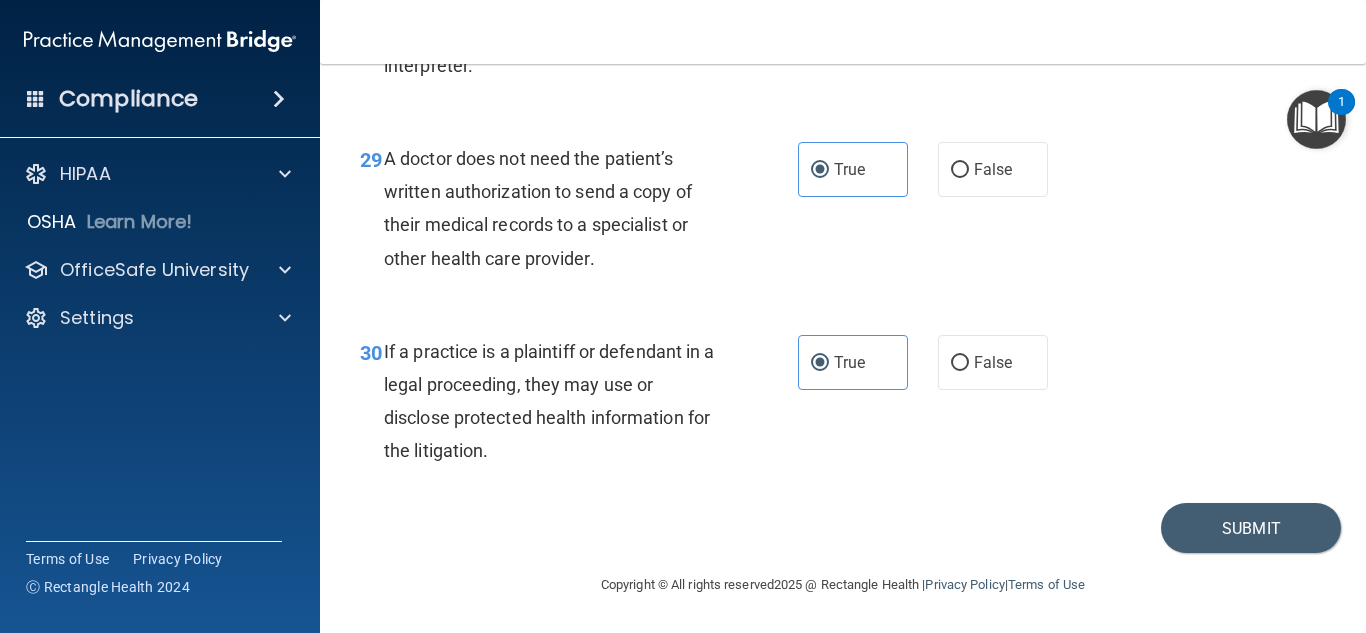 click on "A doctor does not need the patient’s written authorization to send a copy of their medical records to a specialist or other health care provider." at bounding box center (559, 208) 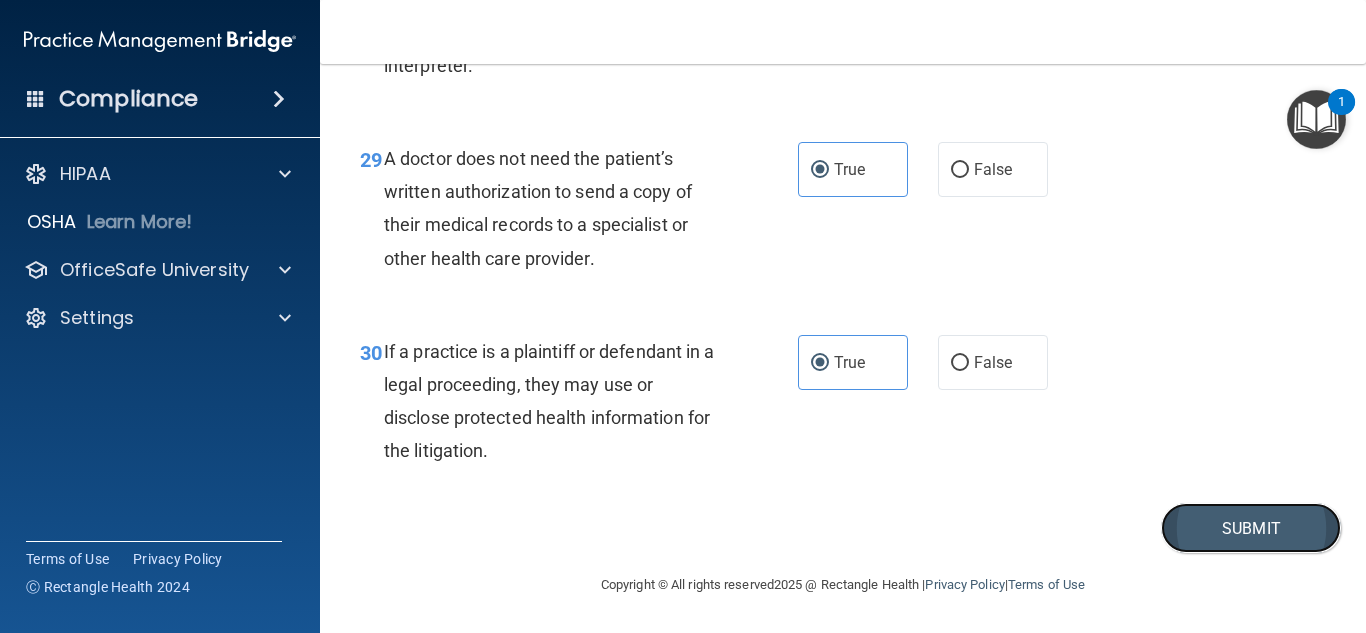 click on "Submit" at bounding box center (1251, 528) 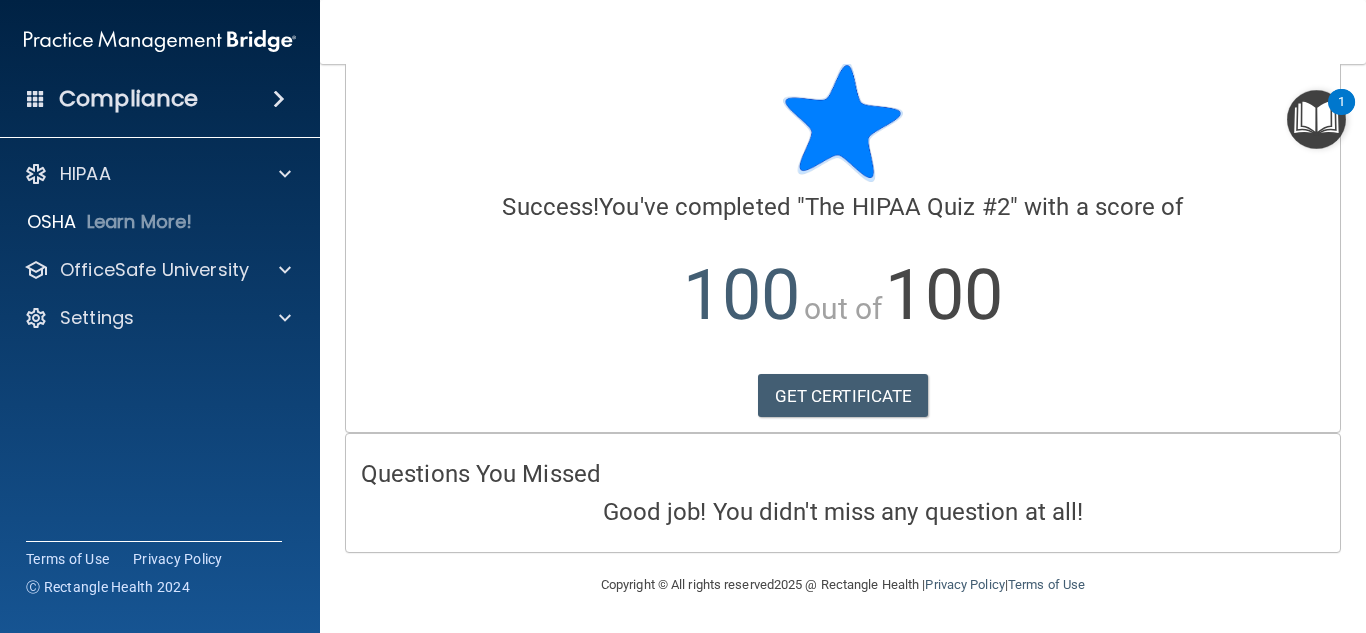 scroll, scrollTop: 0, scrollLeft: 0, axis: both 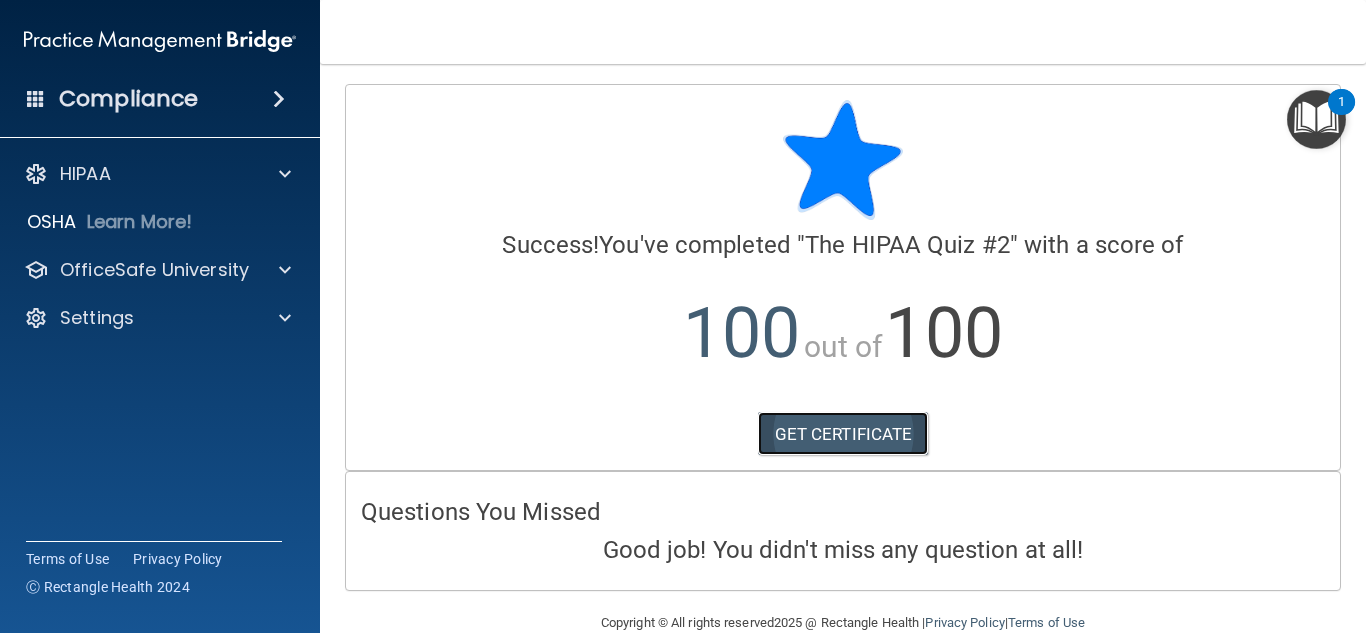 click on "GET CERTIFICATE" at bounding box center (843, 434) 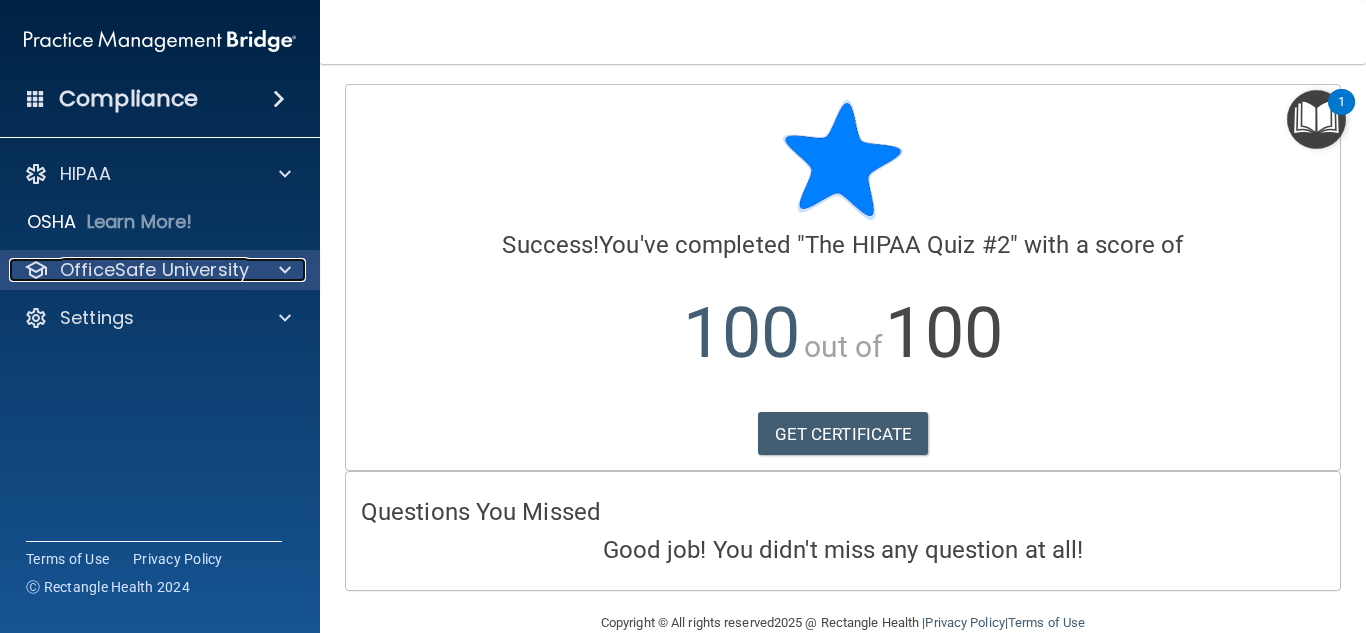 click on "OfficeSafe University" at bounding box center (154, 270) 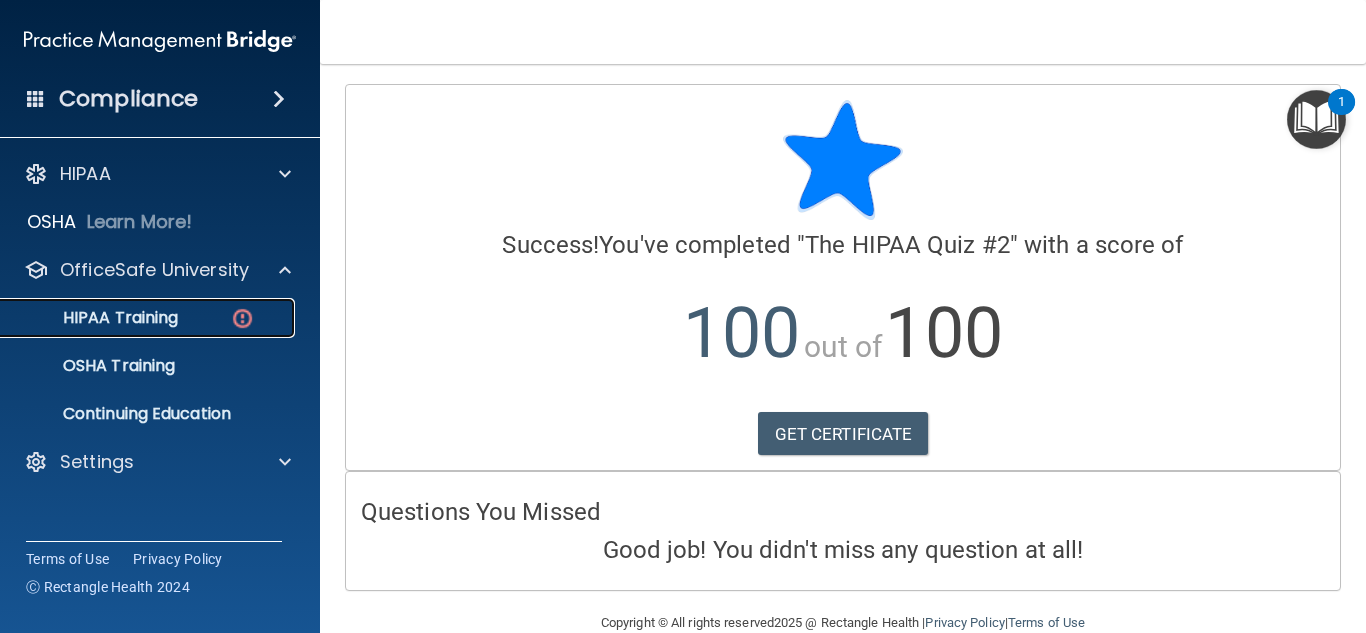 click on "HIPAA Training" at bounding box center [95, 318] 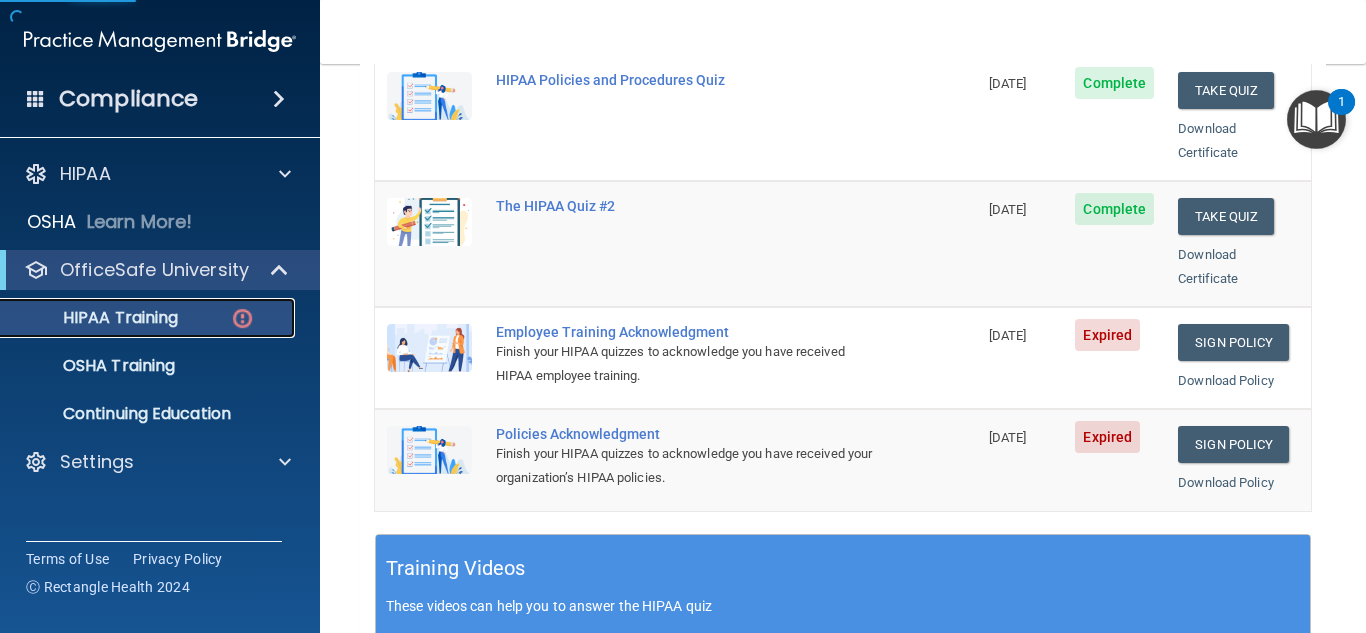 scroll, scrollTop: 447, scrollLeft: 0, axis: vertical 